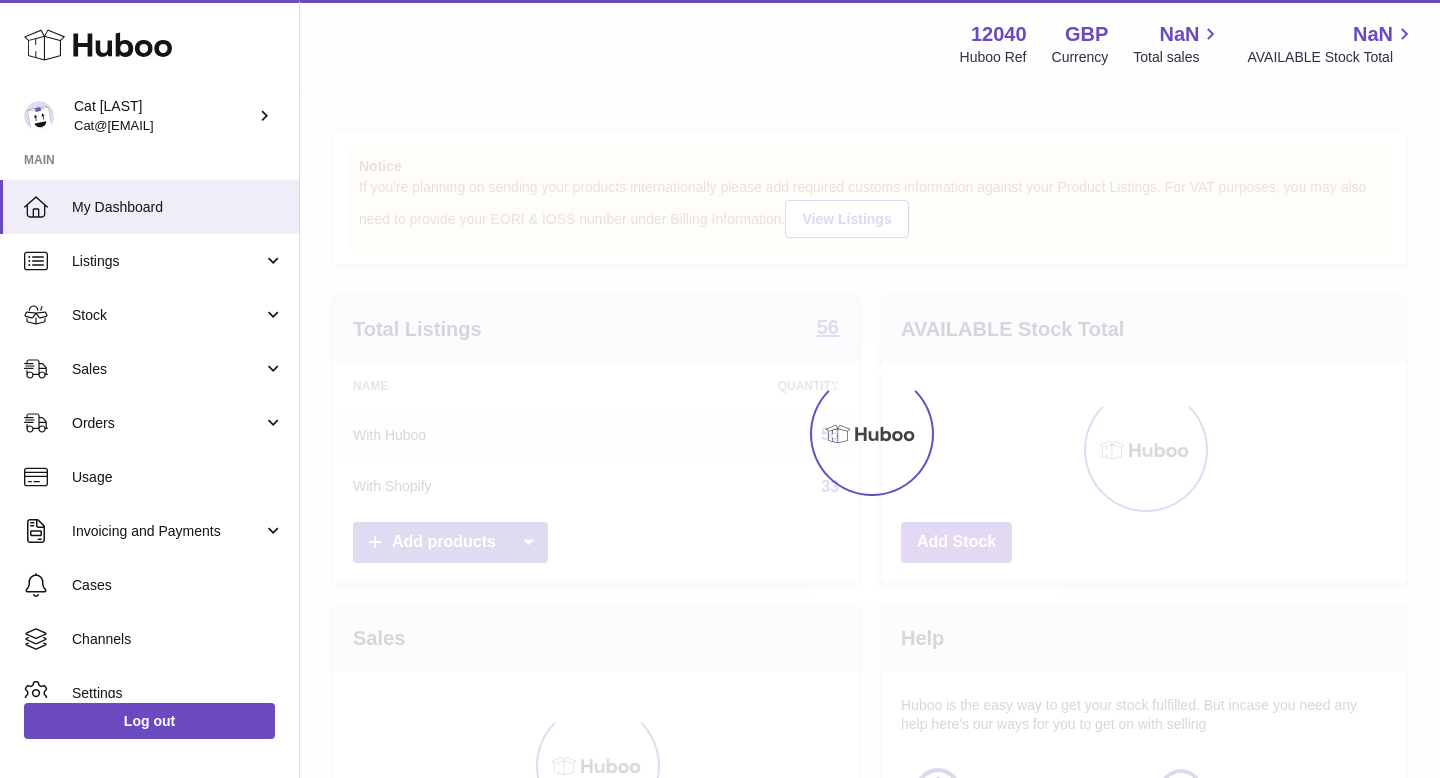 scroll, scrollTop: 0, scrollLeft: 0, axis: both 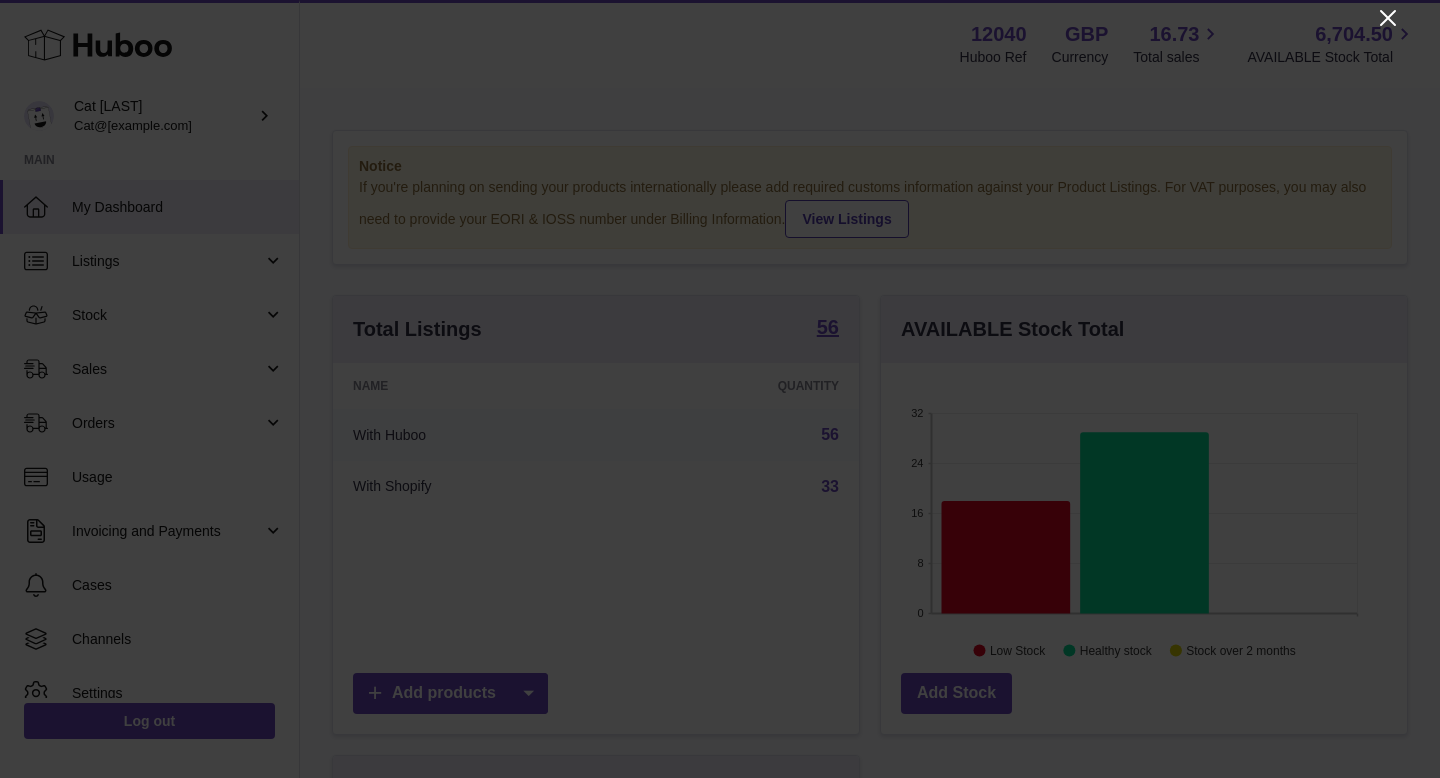 click 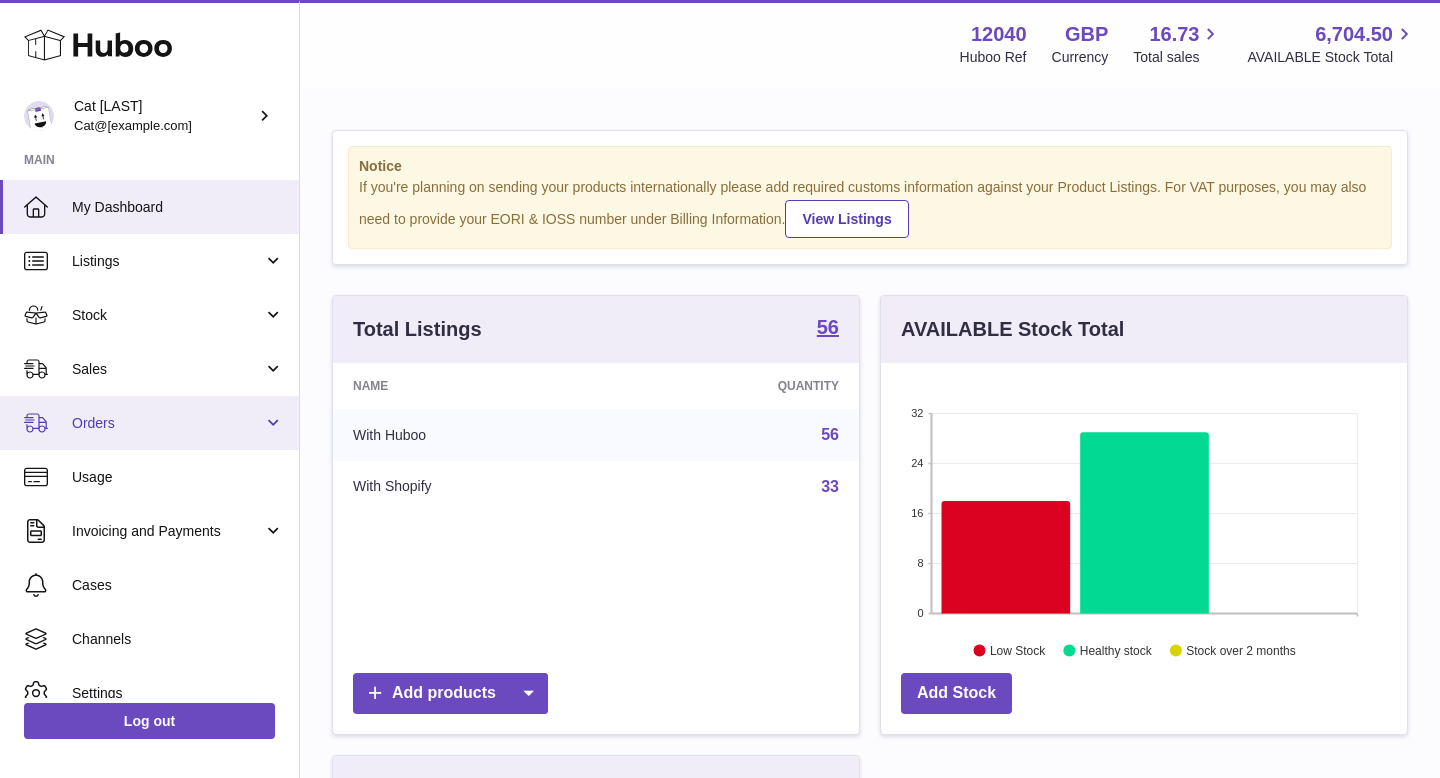 click on "Orders" at bounding box center (167, 423) 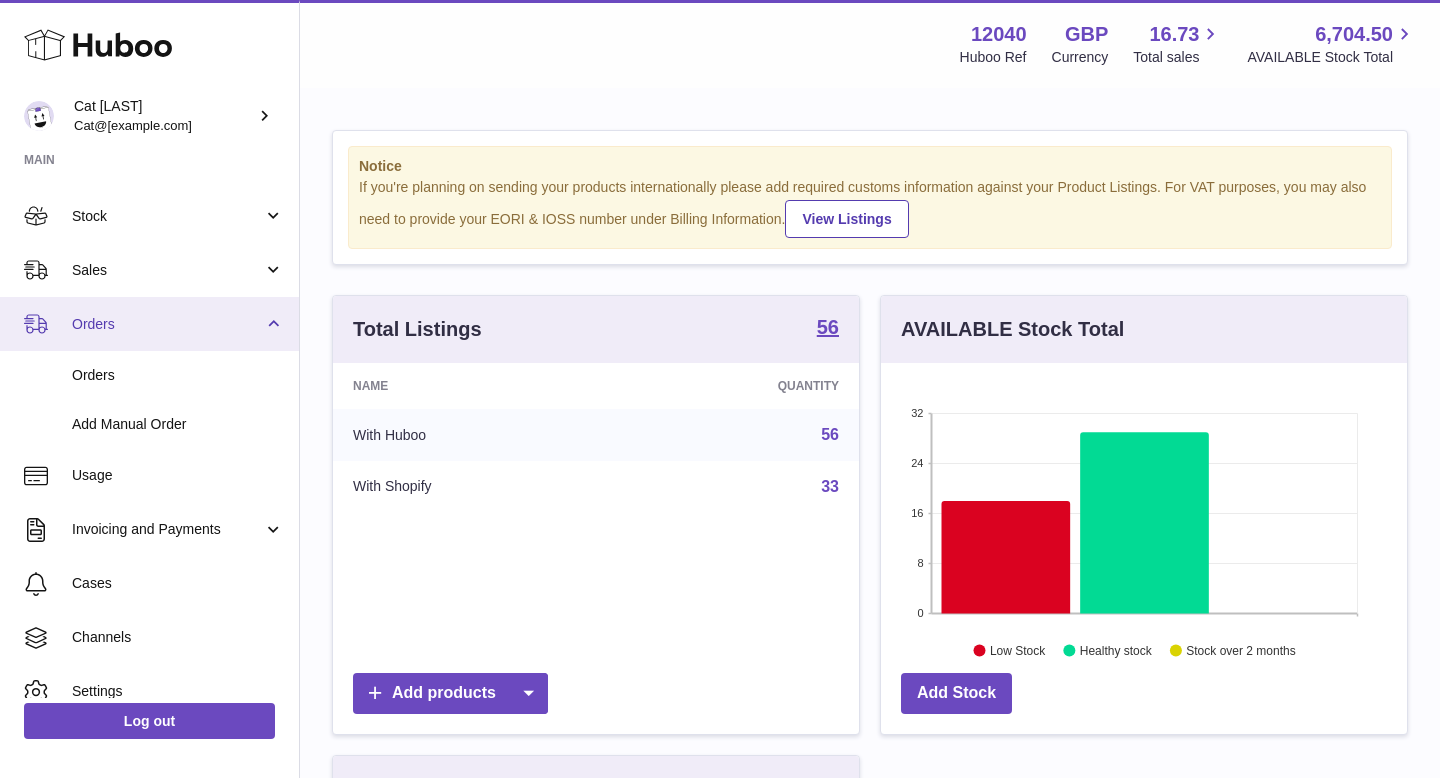 scroll, scrollTop: 100, scrollLeft: 0, axis: vertical 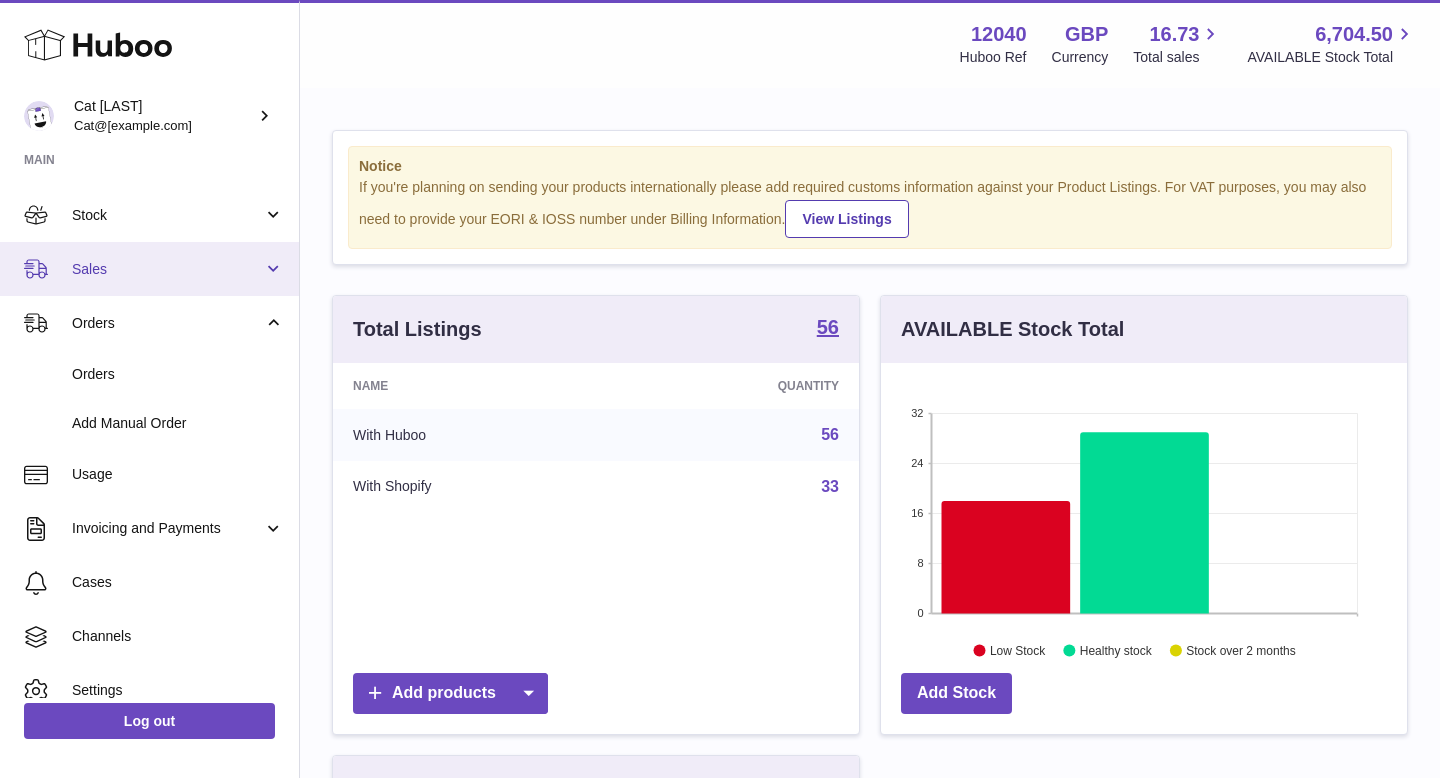 click on "Sales" at bounding box center (167, 269) 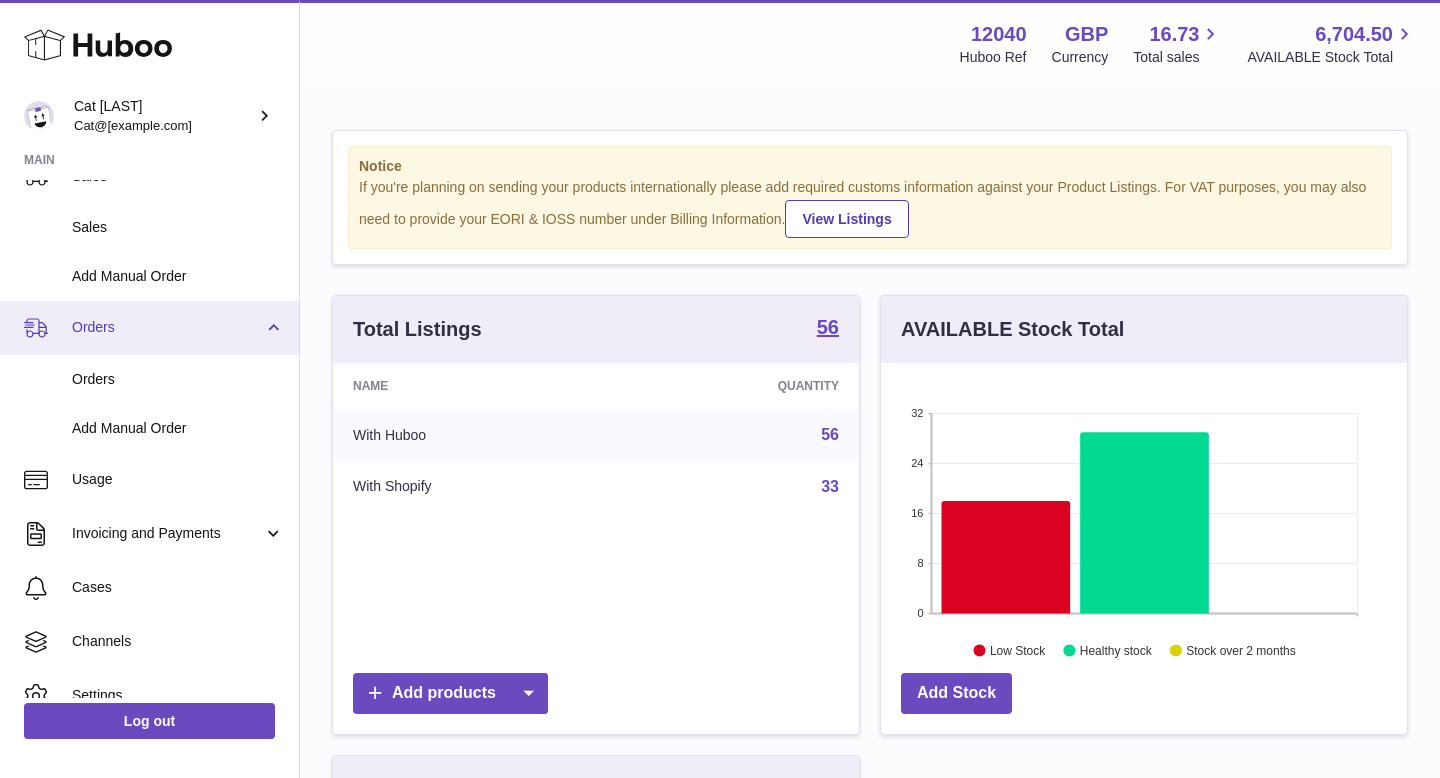 scroll, scrollTop: 0, scrollLeft: 0, axis: both 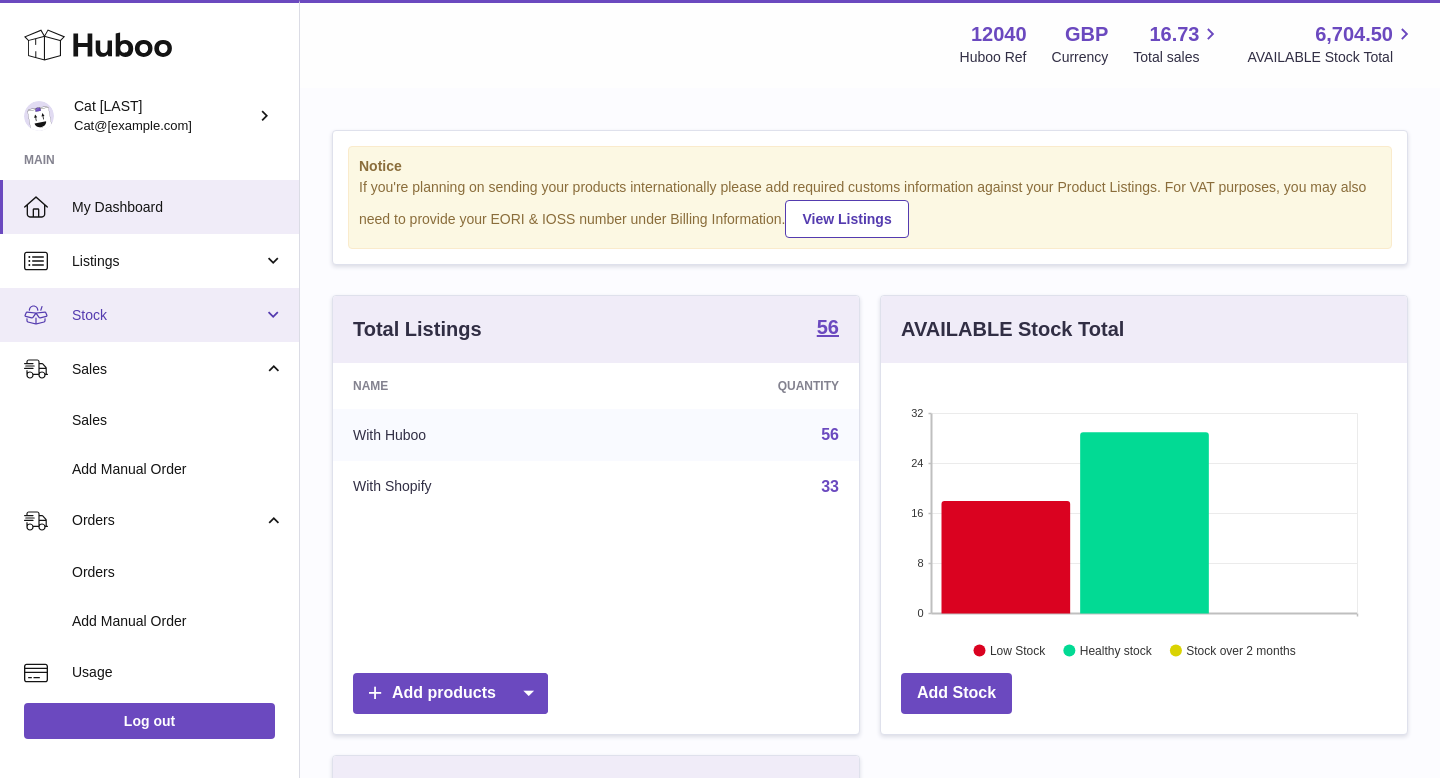 click on "Stock" at bounding box center (167, 315) 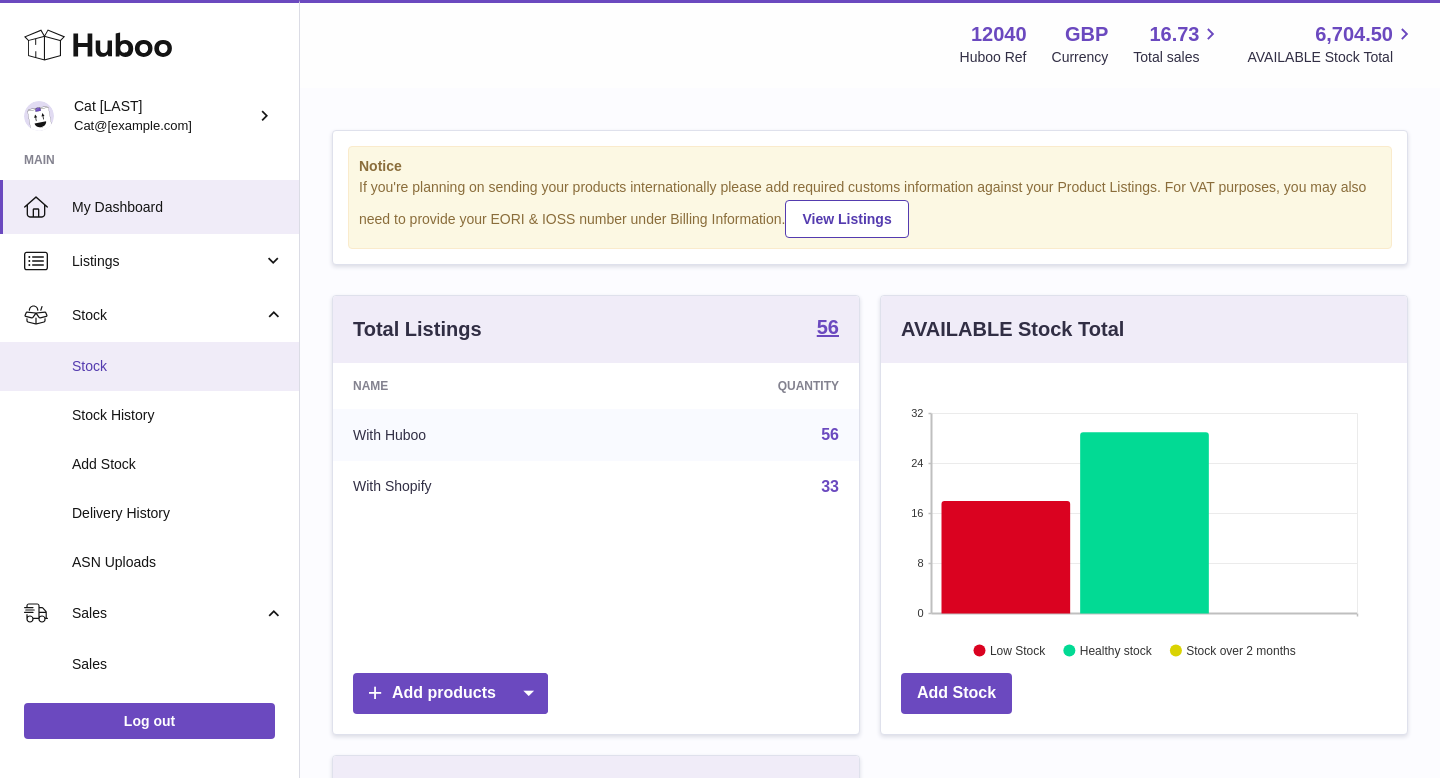 click on "Stock" at bounding box center [178, 366] 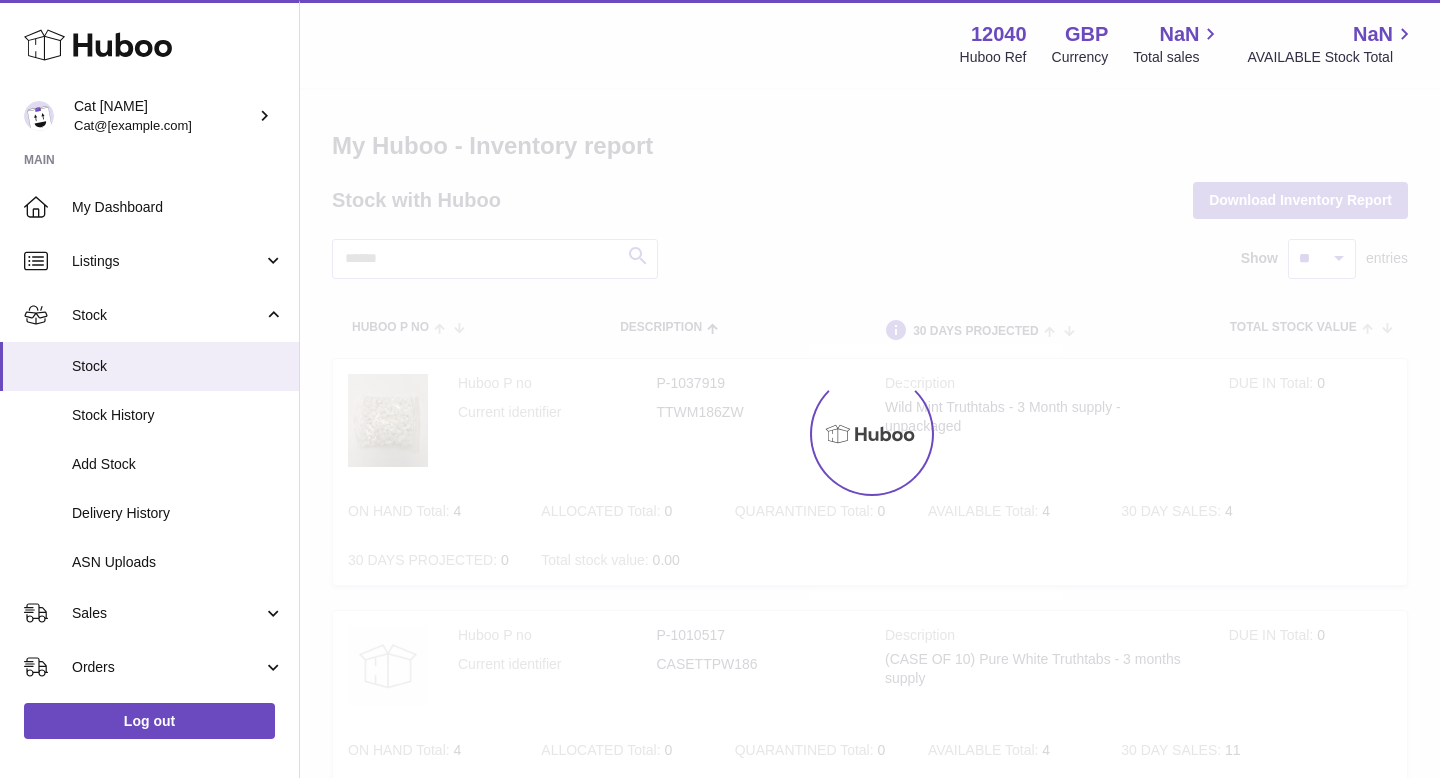 scroll, scrollTop: 0, scrollLeft: 0, axis: both 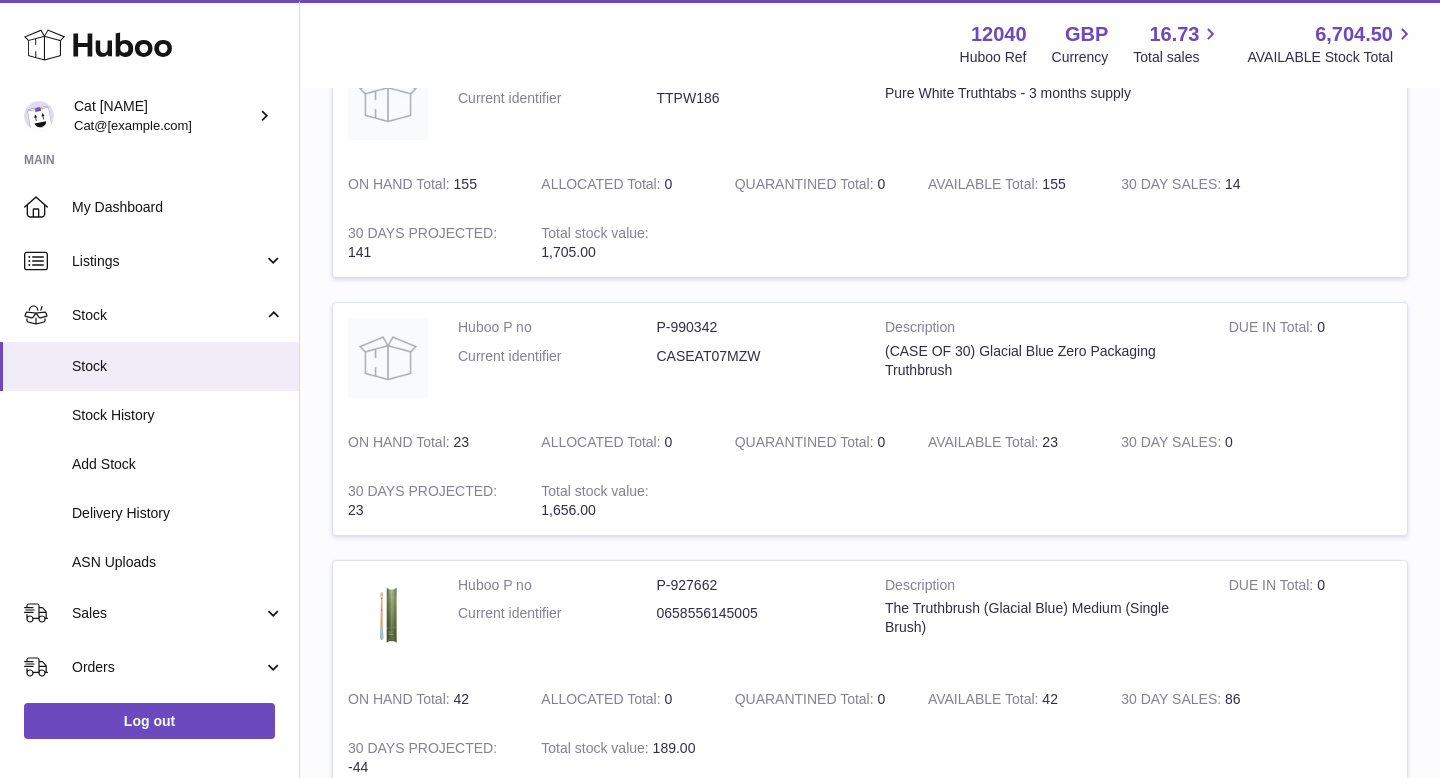 click on "Pure White Truthtabs - 3 months supply" at bounding box center [1042, 93] 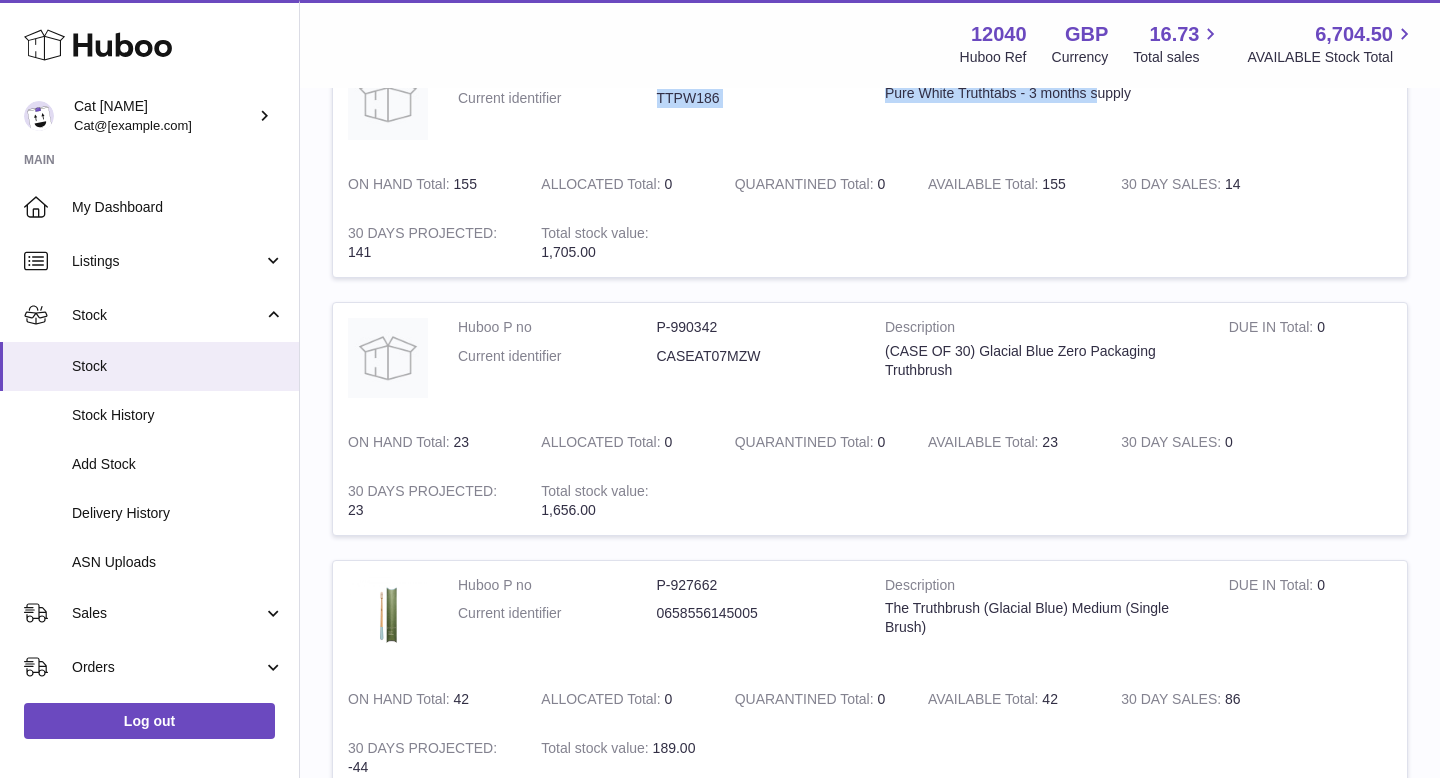 drag, startPoint x: 658, startPoint y: 100, endPoint x: 1094, endPoint y: 98, distance: 436.00458 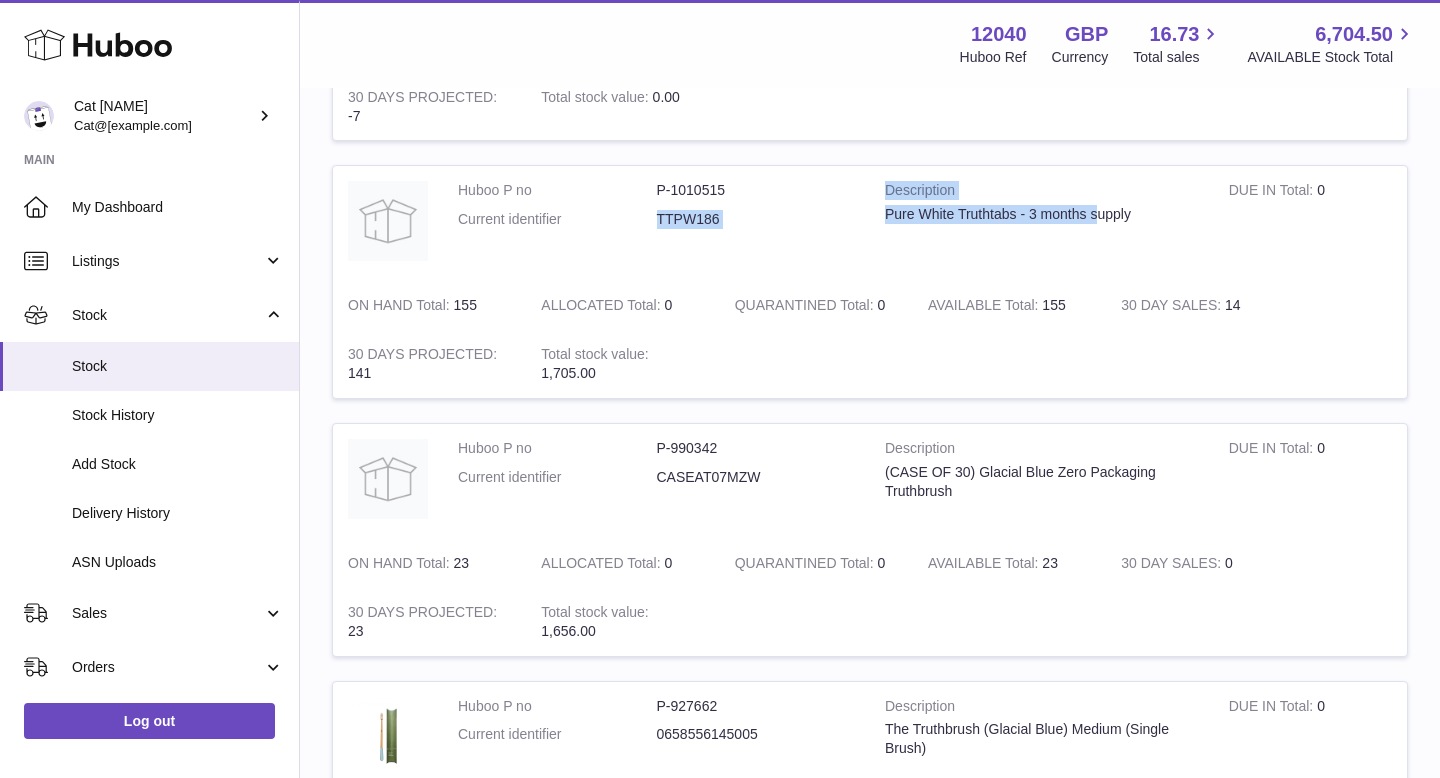 scroll, scrollTop: 691, scrollLeft: 0, axis: vertical 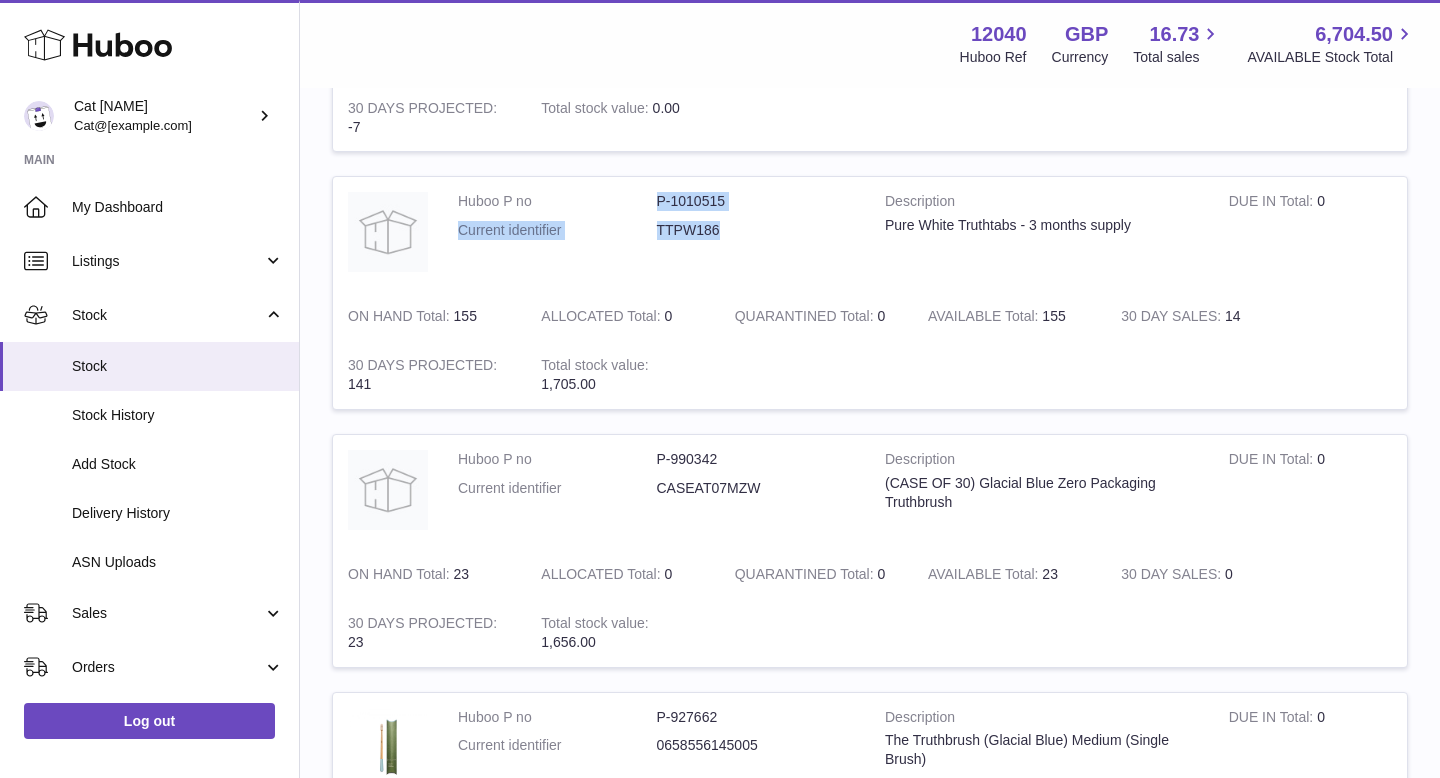 drag, startPoint x: 742, startPoint y: 232, endPoint x: 657, endPoint y: 197, distance: 91.92388 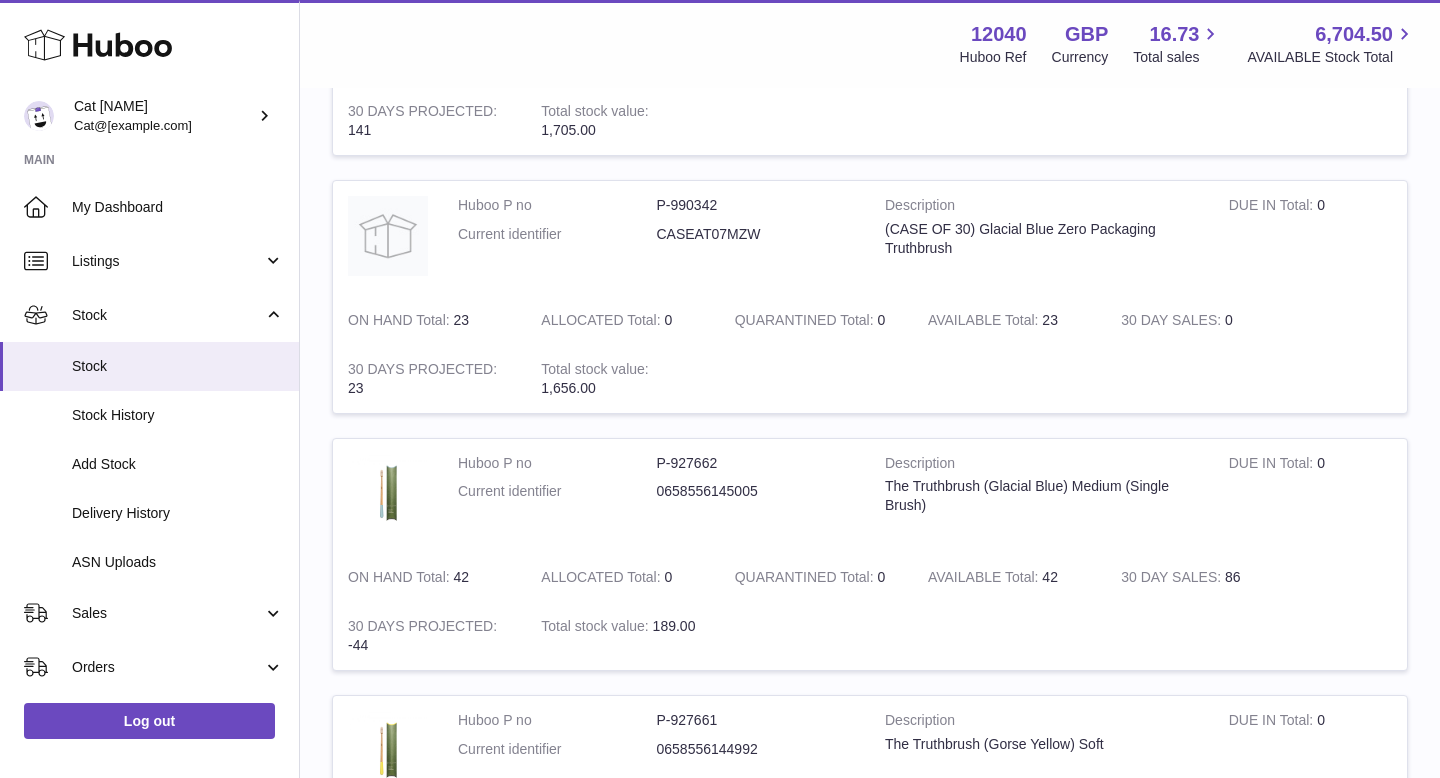 scroll, scrollTop: 943, scrollLeft: 0, axis: vertical 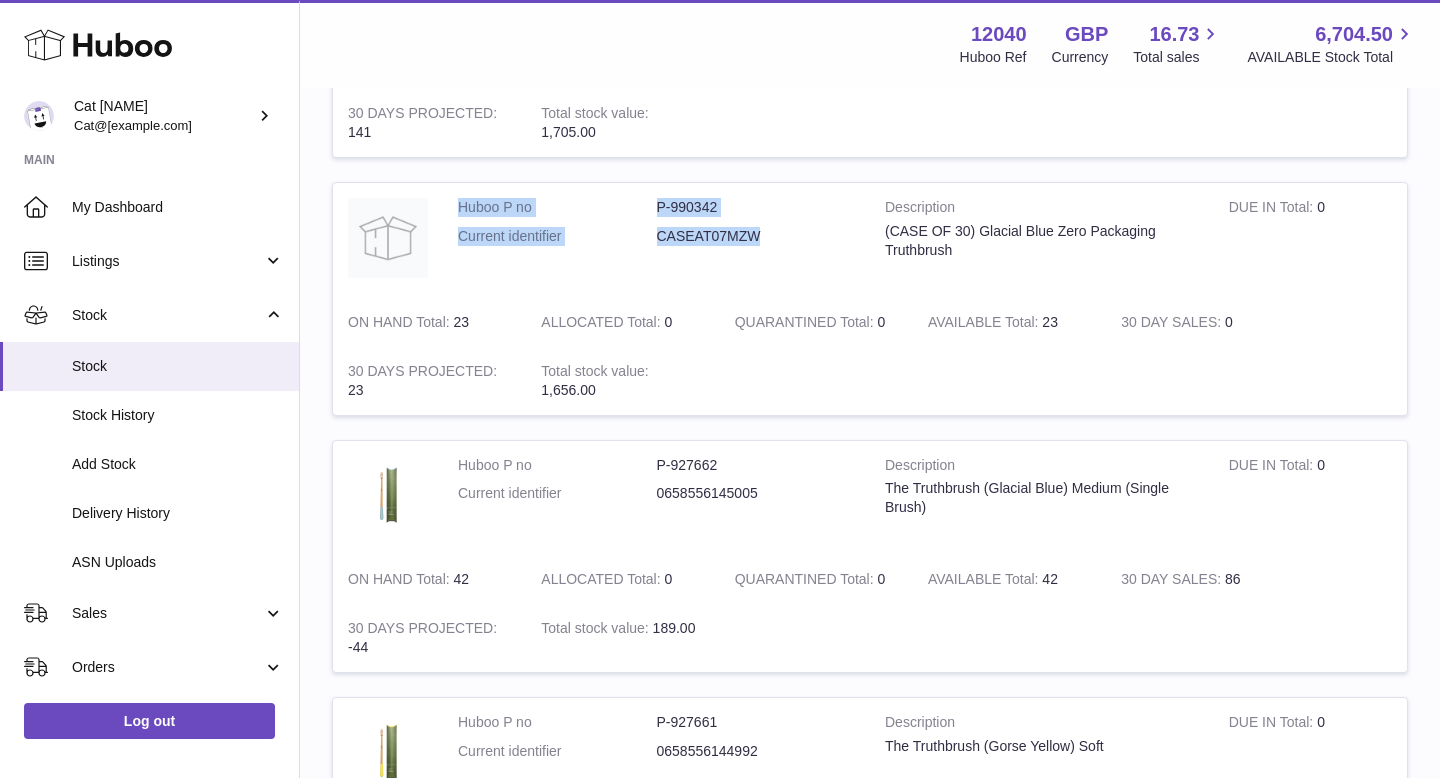drag, startPoint x: 761, startPoint y: 237, endPoint x: 654, endPoint y: 197, distance: 114.232216 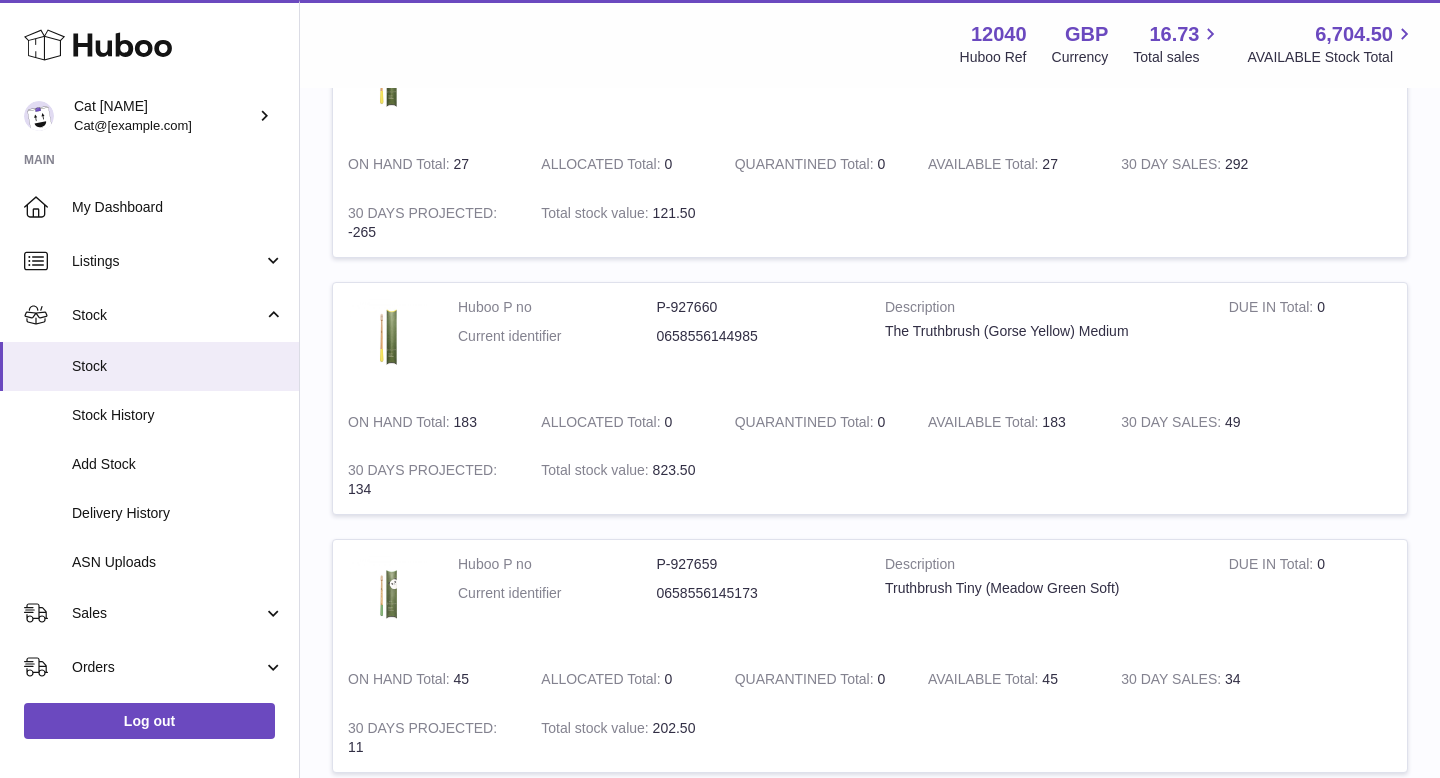 scroll, scrollTop: 1635, scrollLeft: 0, axis: vertical 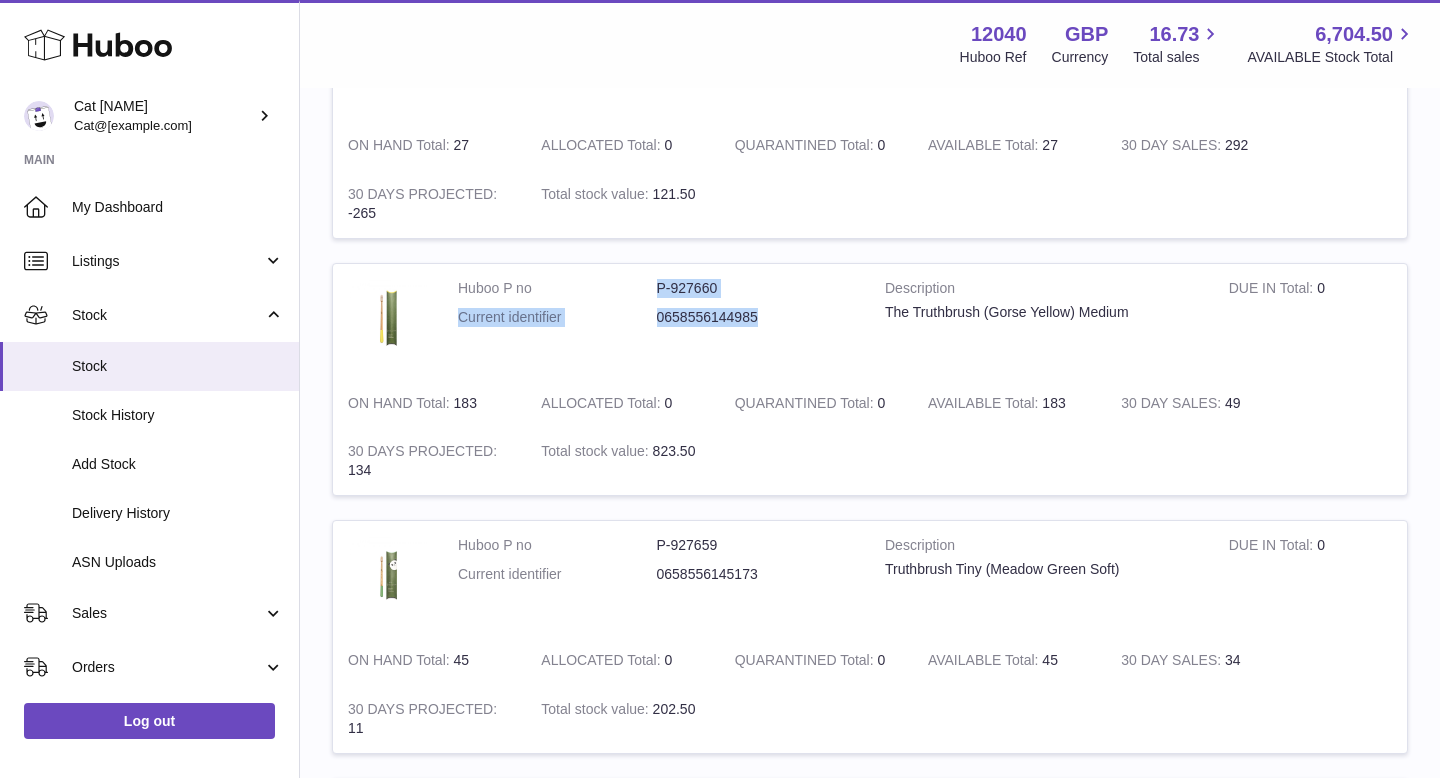drag, startPoint x: 763, startPoint y: 317, endPoint x: 654, endPoint y: 284, distance: 113.88591 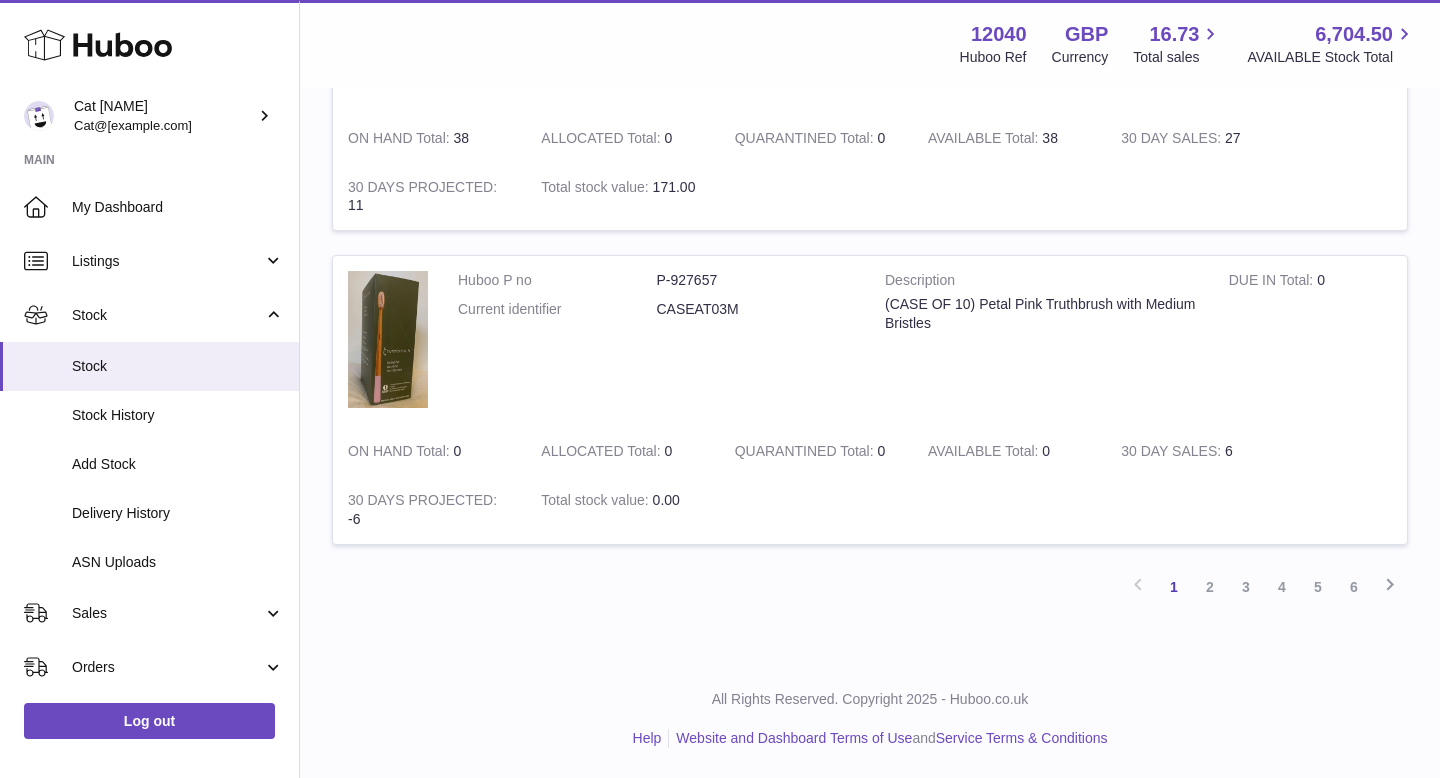 scroll, scrollTop: 2416, scrollLeft: 0, axis: vertical 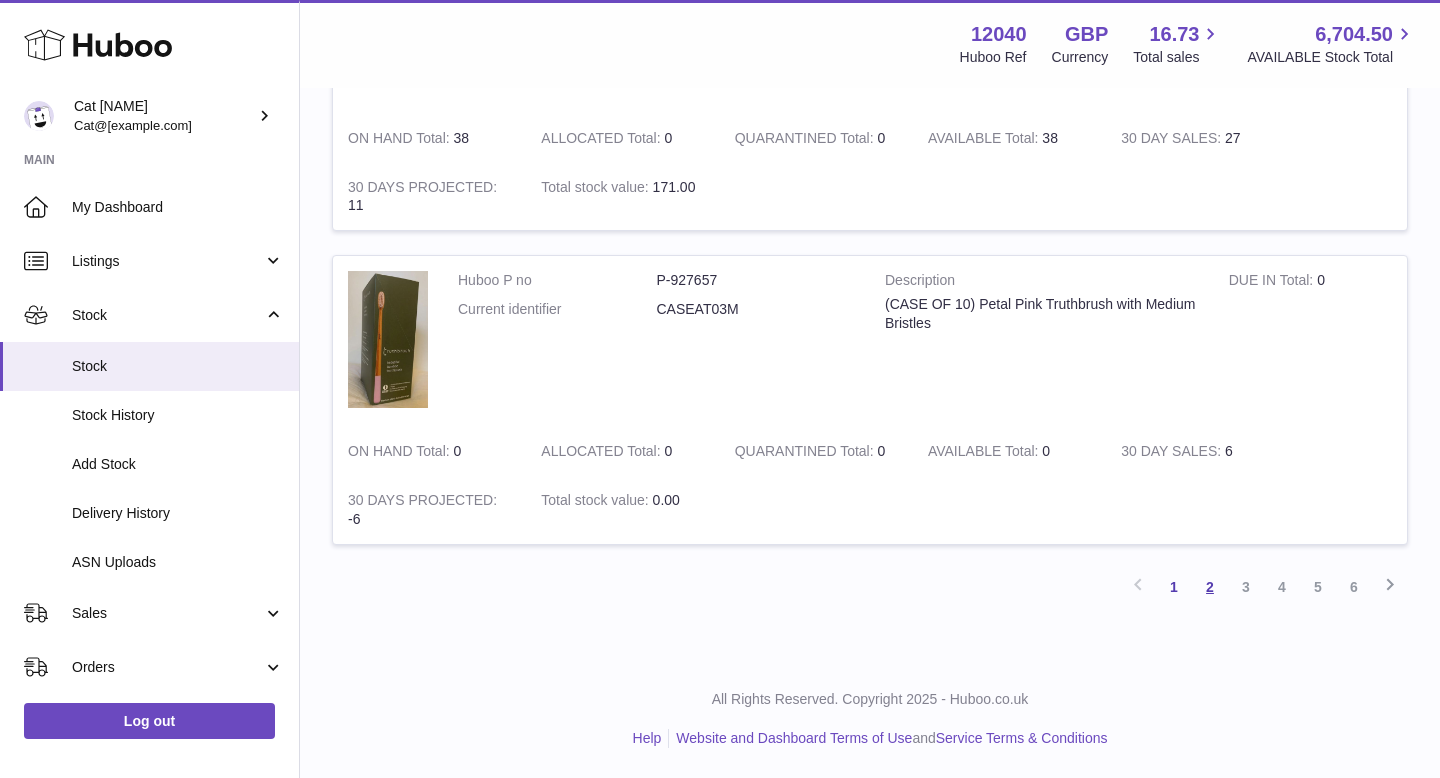 click on "2" at bounding box center [1210, 587] 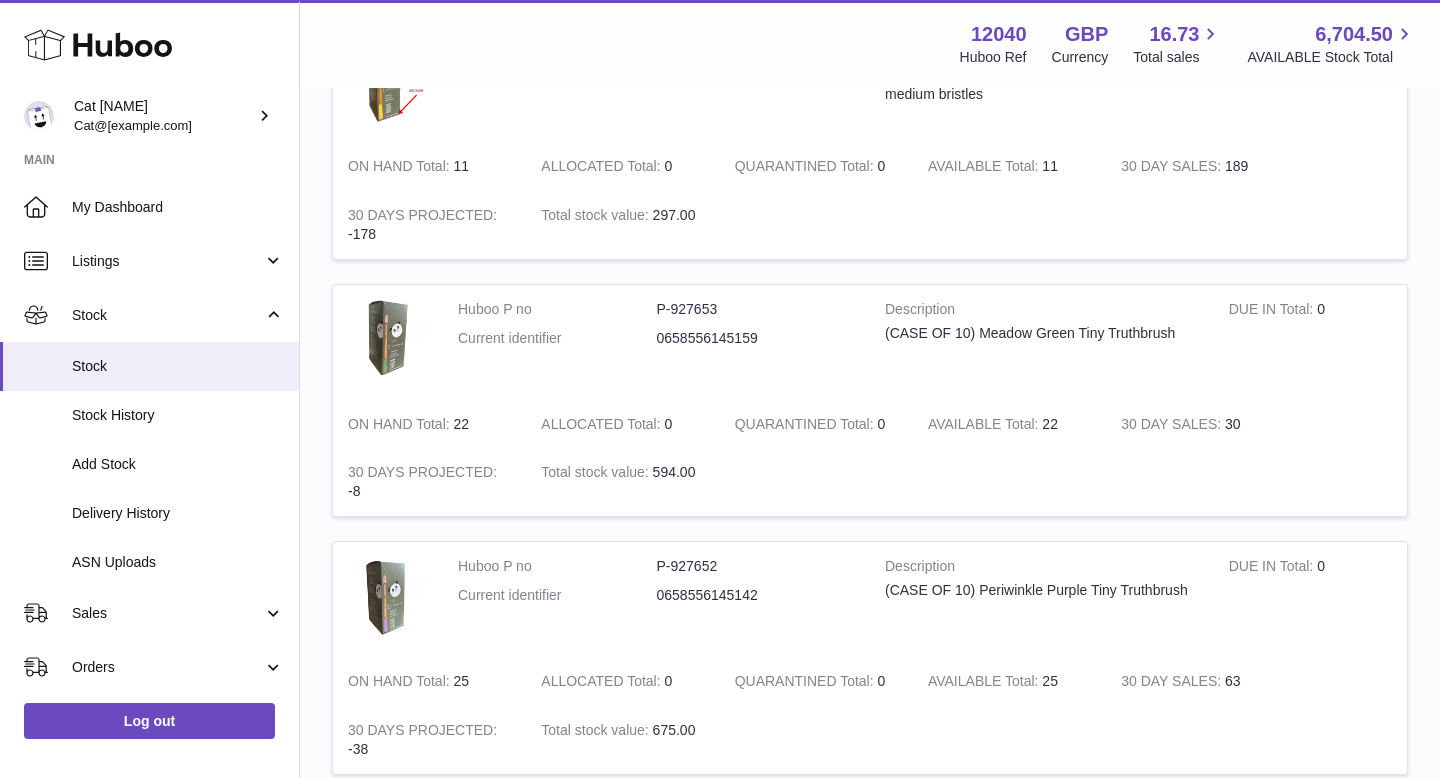 scroll, scrollTop: 851, scrollLeft: 0, axis: vertical 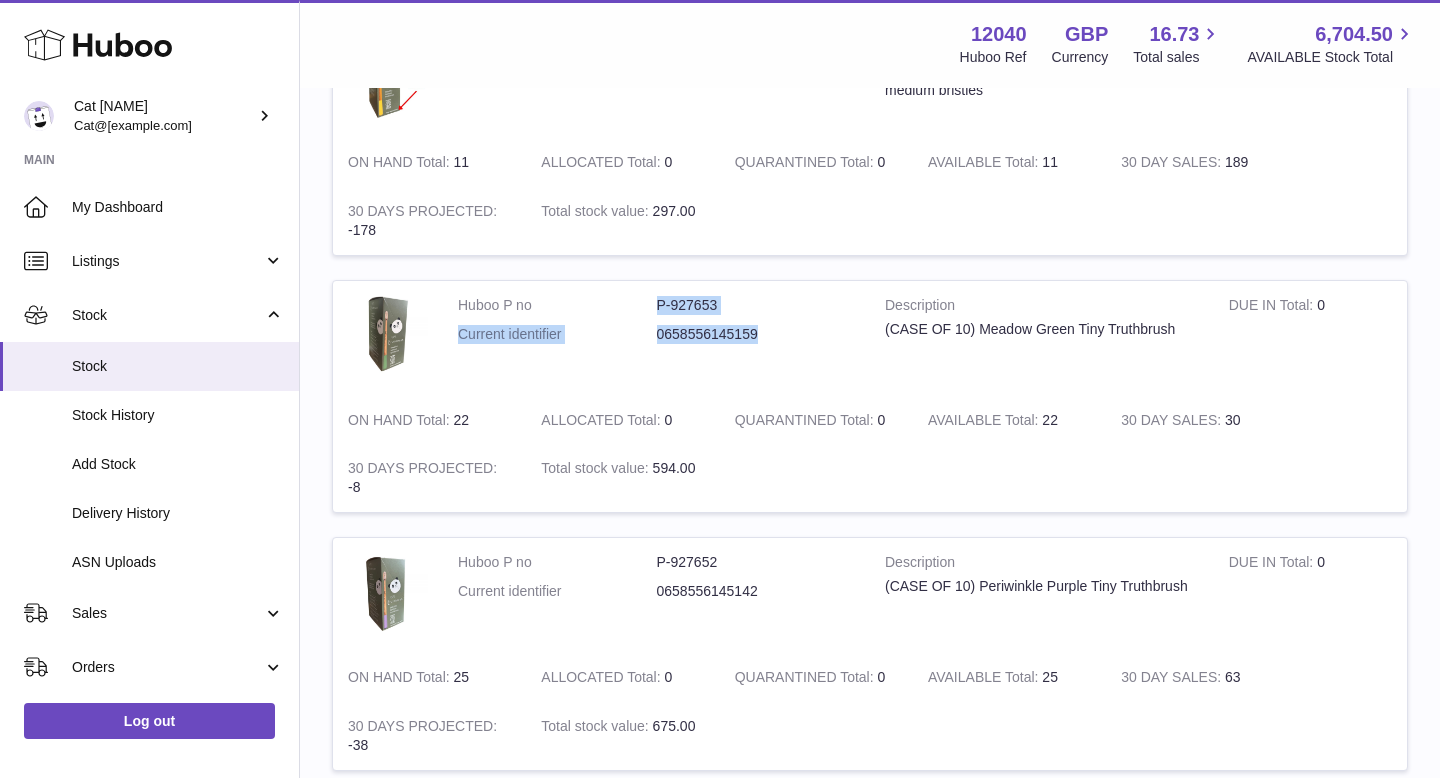 drag, startPoint x: 770, startPoint y: 334, endPoint x: 654, endPoint y: 302, distance: 120.33287 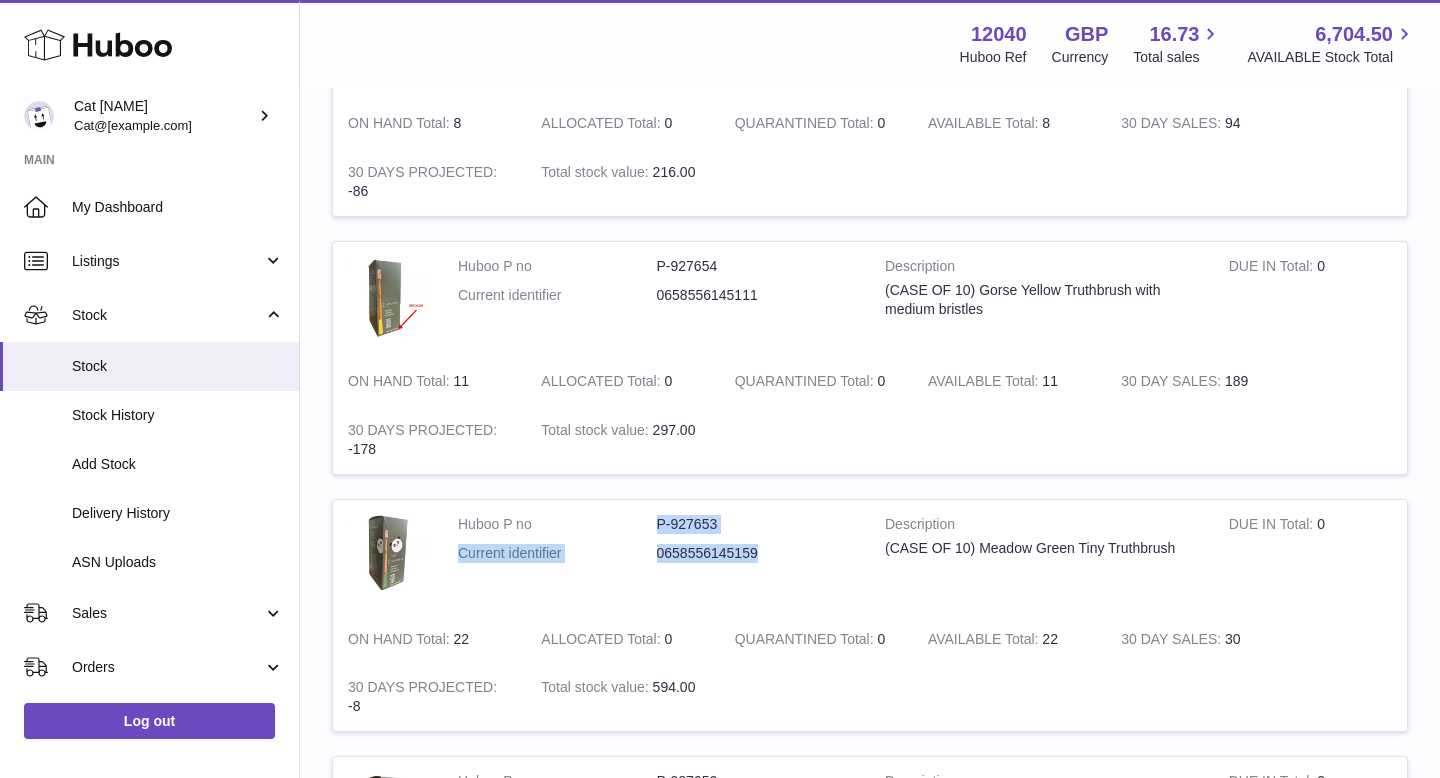 scroll, scrollTop: 586, scrollLeft: 0, axis: vertical 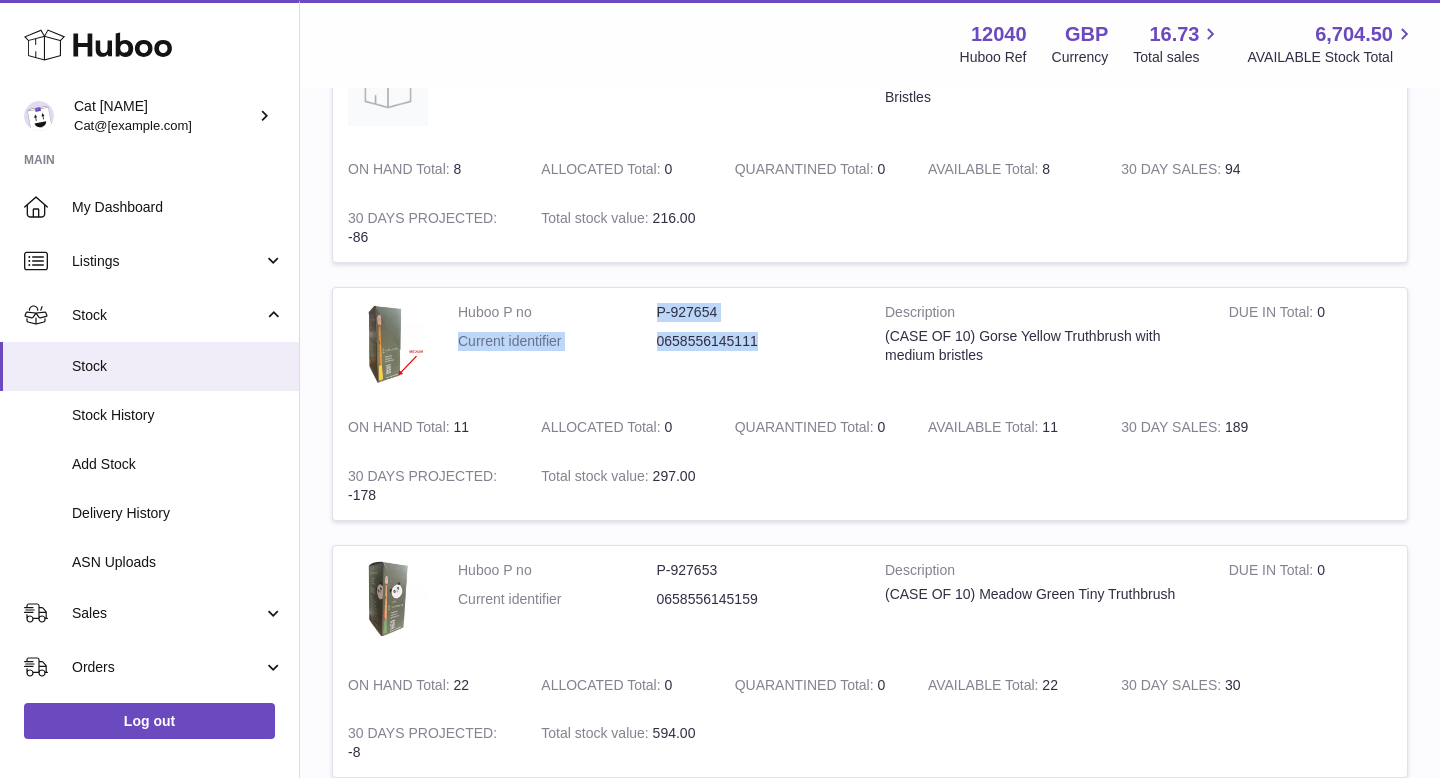 drag, startPoint x: 780, startPoint y: 342, endPoint x: 659, endPoint y: 312, distance: 124.66354 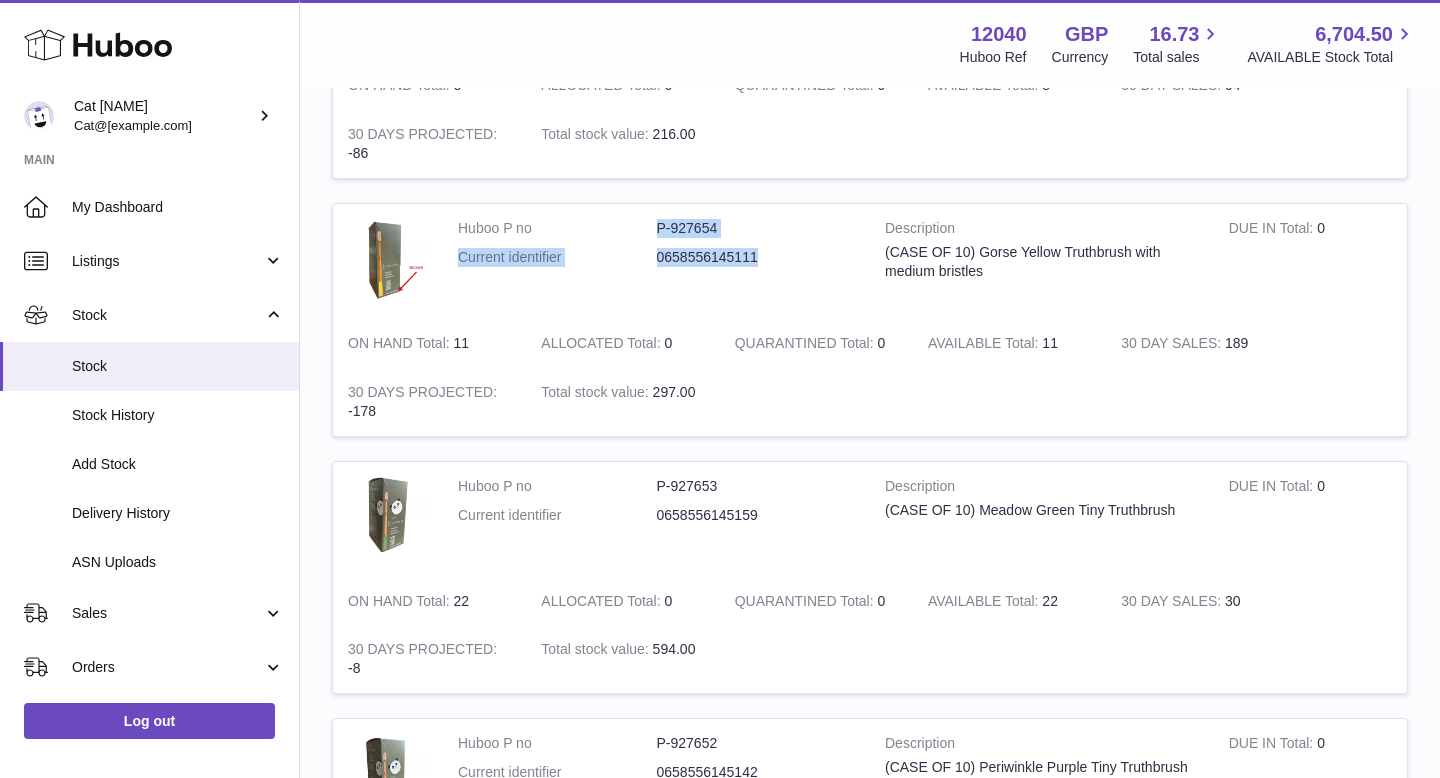 scroll, scrollTop: 704, scrollLeft: 0, axis: vertical 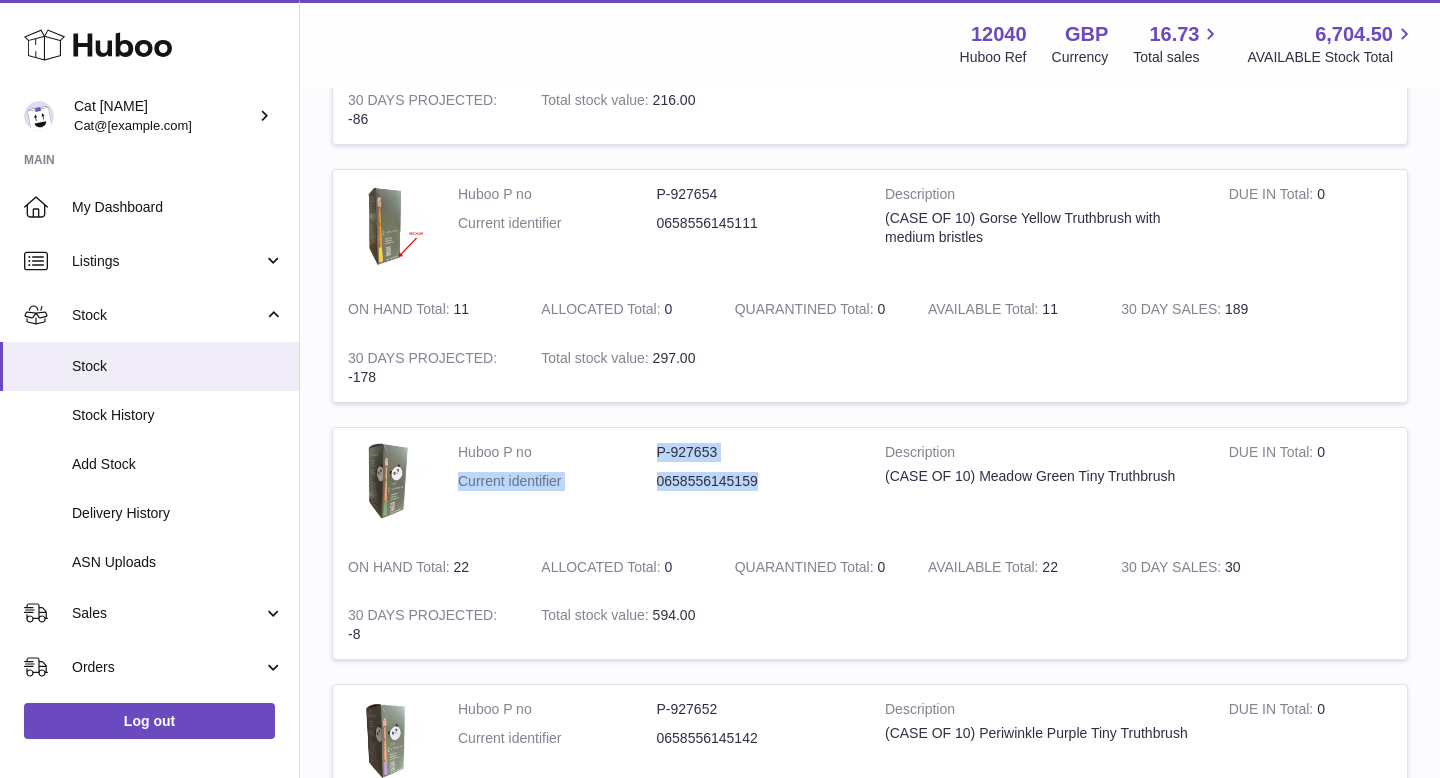 drag, startPoint x: 766, startPoint y: 480, endPoint x: 657, endPoint y: 451, distance: 112.79185 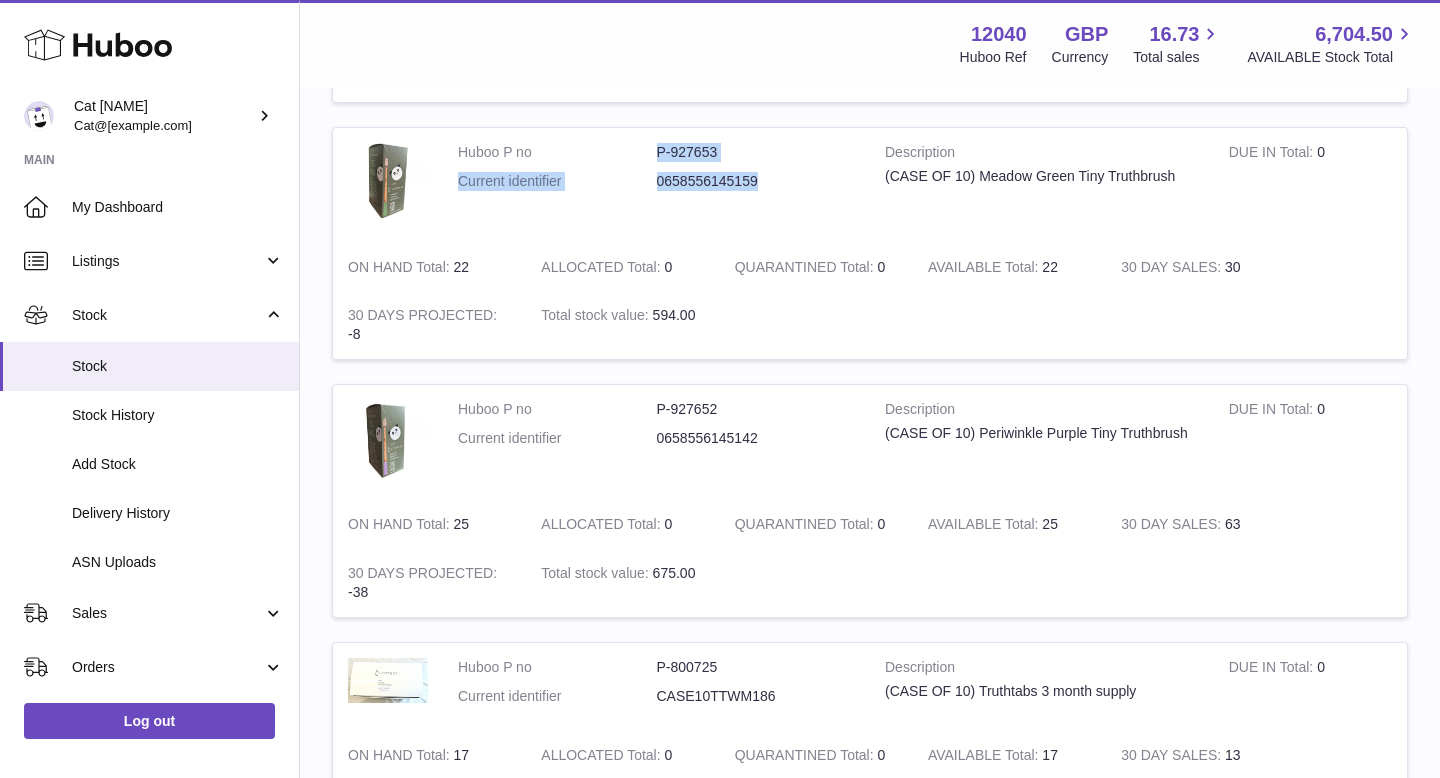 scroll, scrollTop: 1143, scrollLeft: 0, axis: vertical 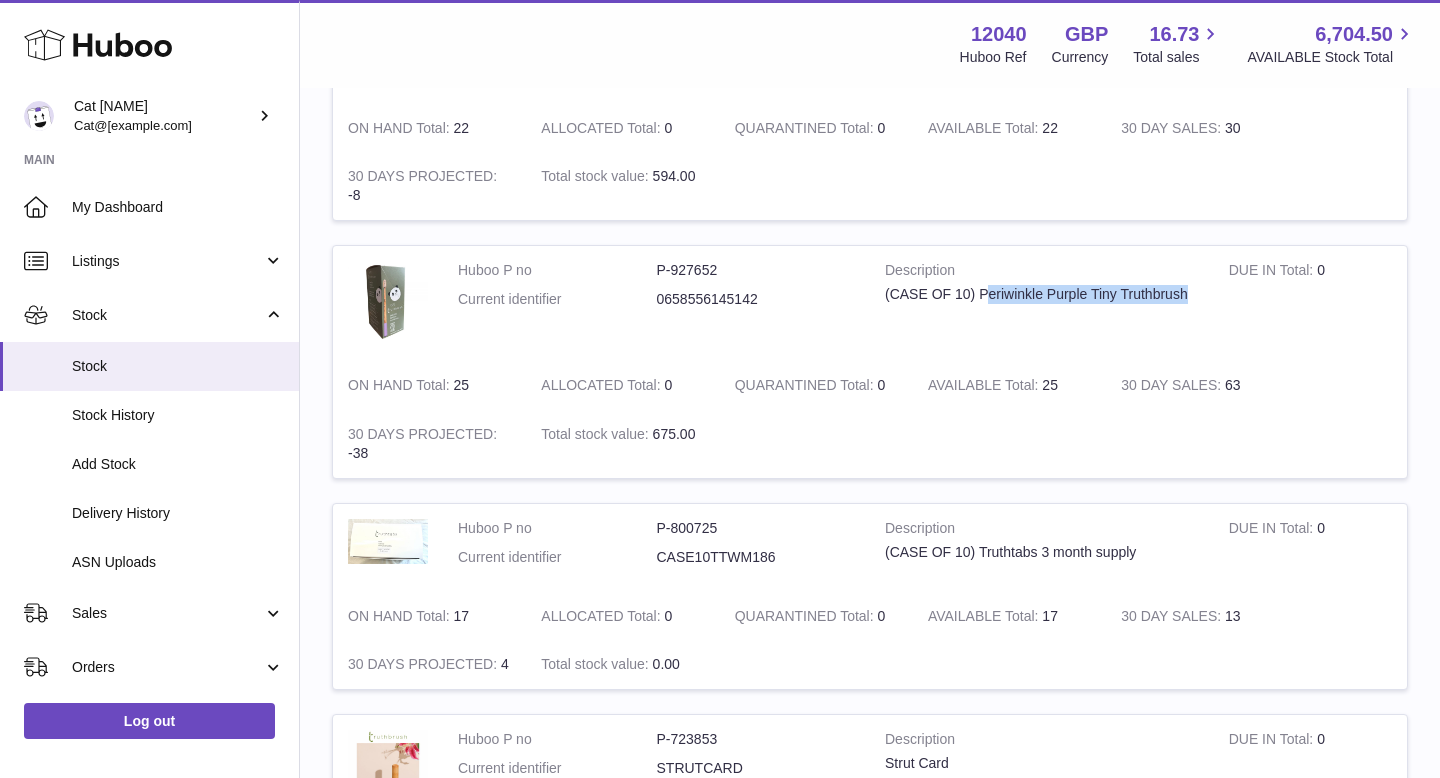 drag, startPoint x: 1186, startPoint y: 297, endPoint x: 993, endPoint y: 302, distance: 193.06476 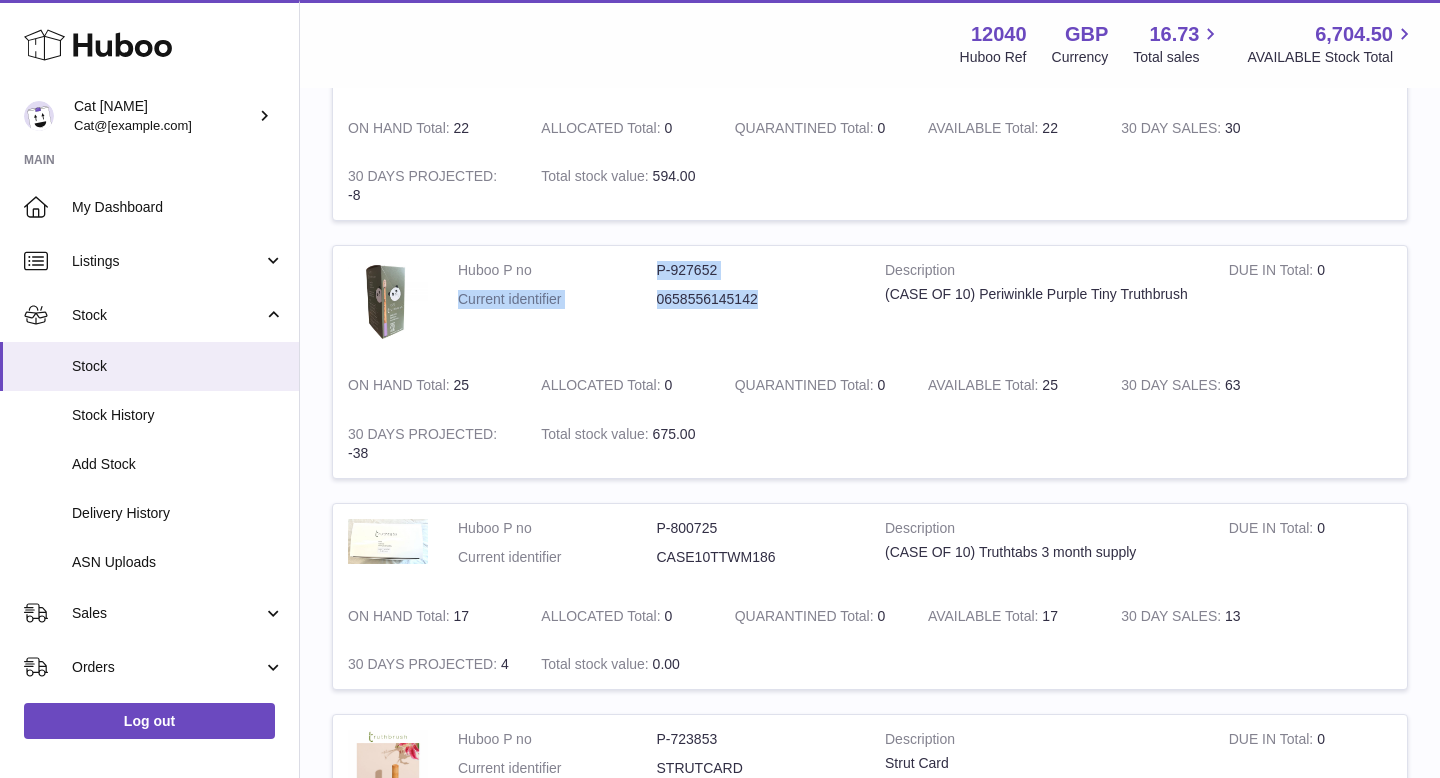 drag, startPoint x: 775, startPoint y: 302, endPoint x: 657, endPoint y: 269, distance: 122.52755 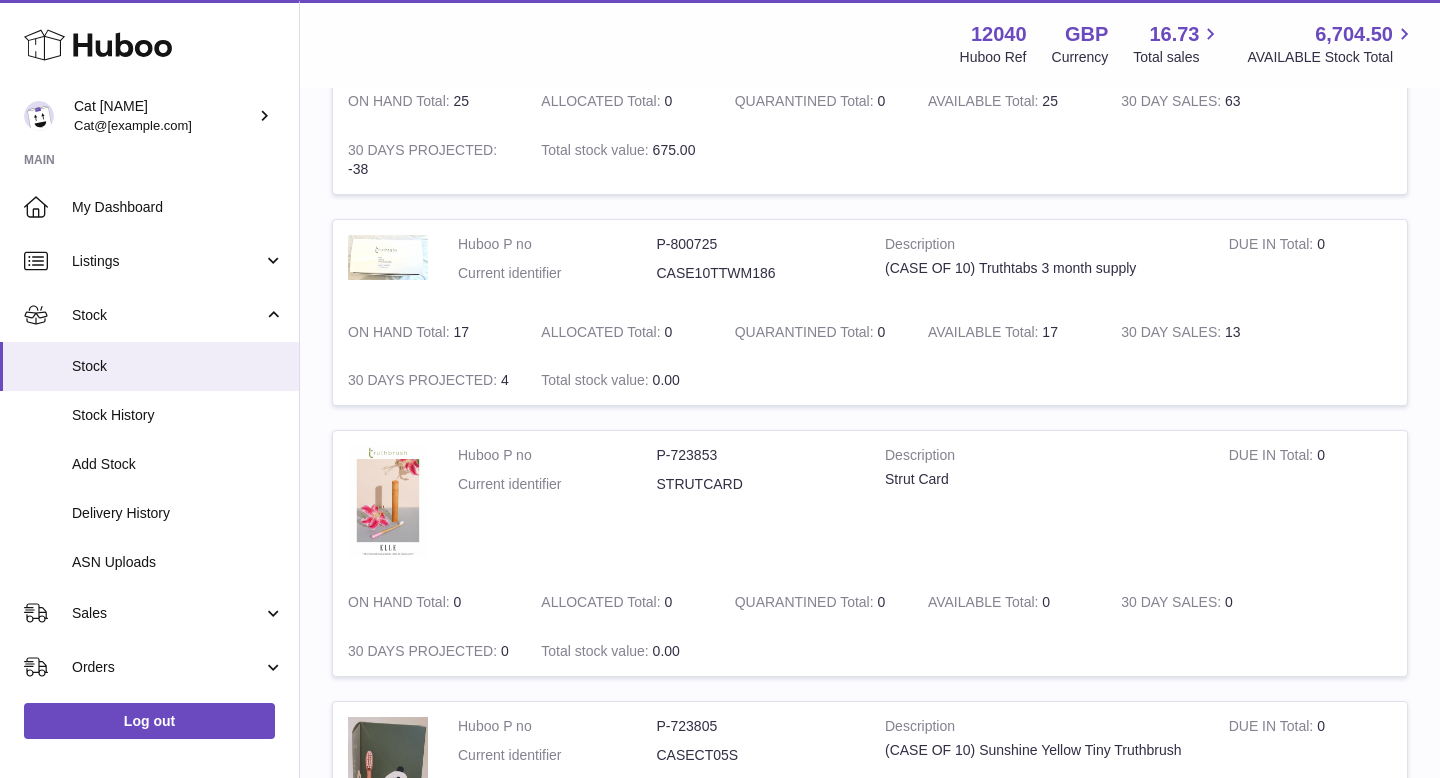 scroll, scrollTop: 1433, scrollLeft: 0, axis: vertical 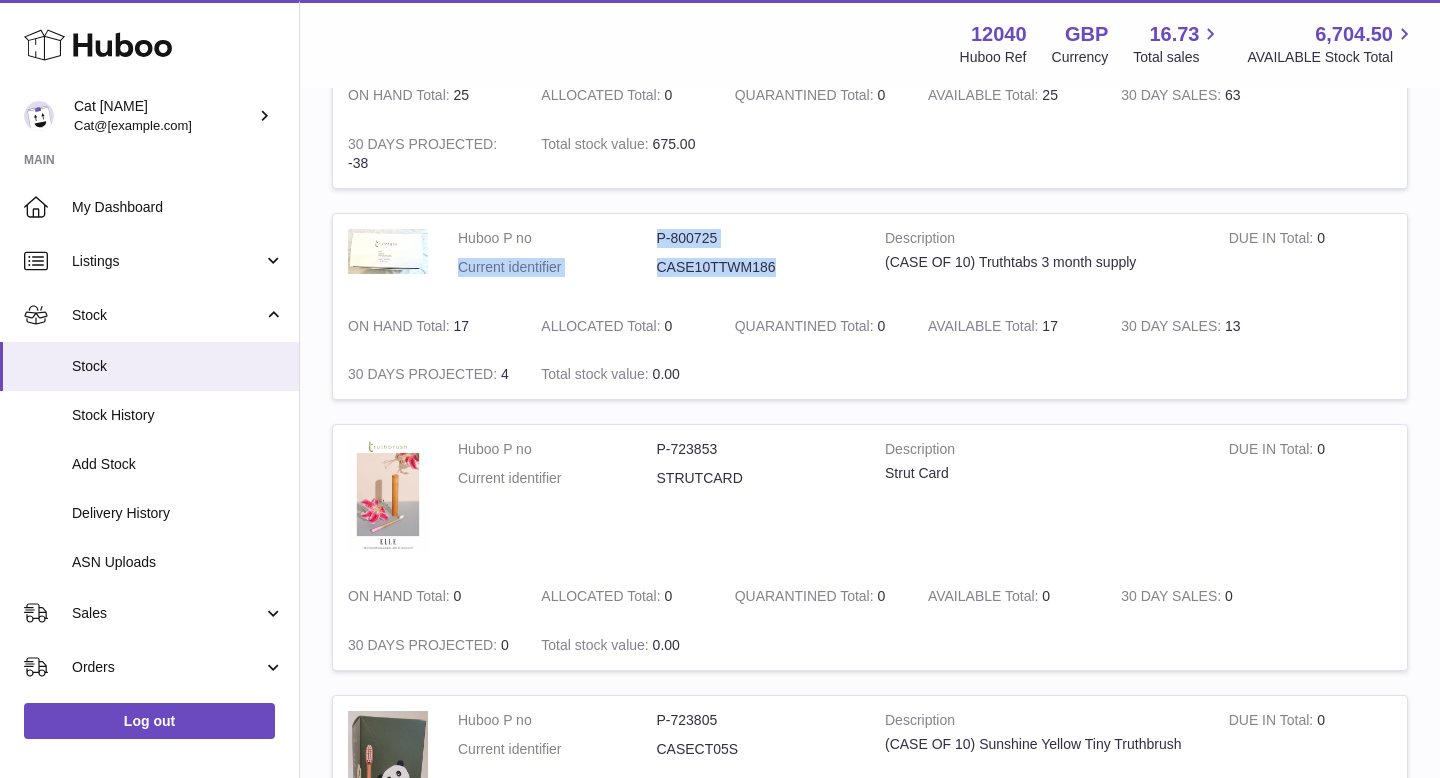 drag, startPoint x: 777, startPoint y: 273, endPoint x: 654, endPoint y: 234, distance: 129.03488 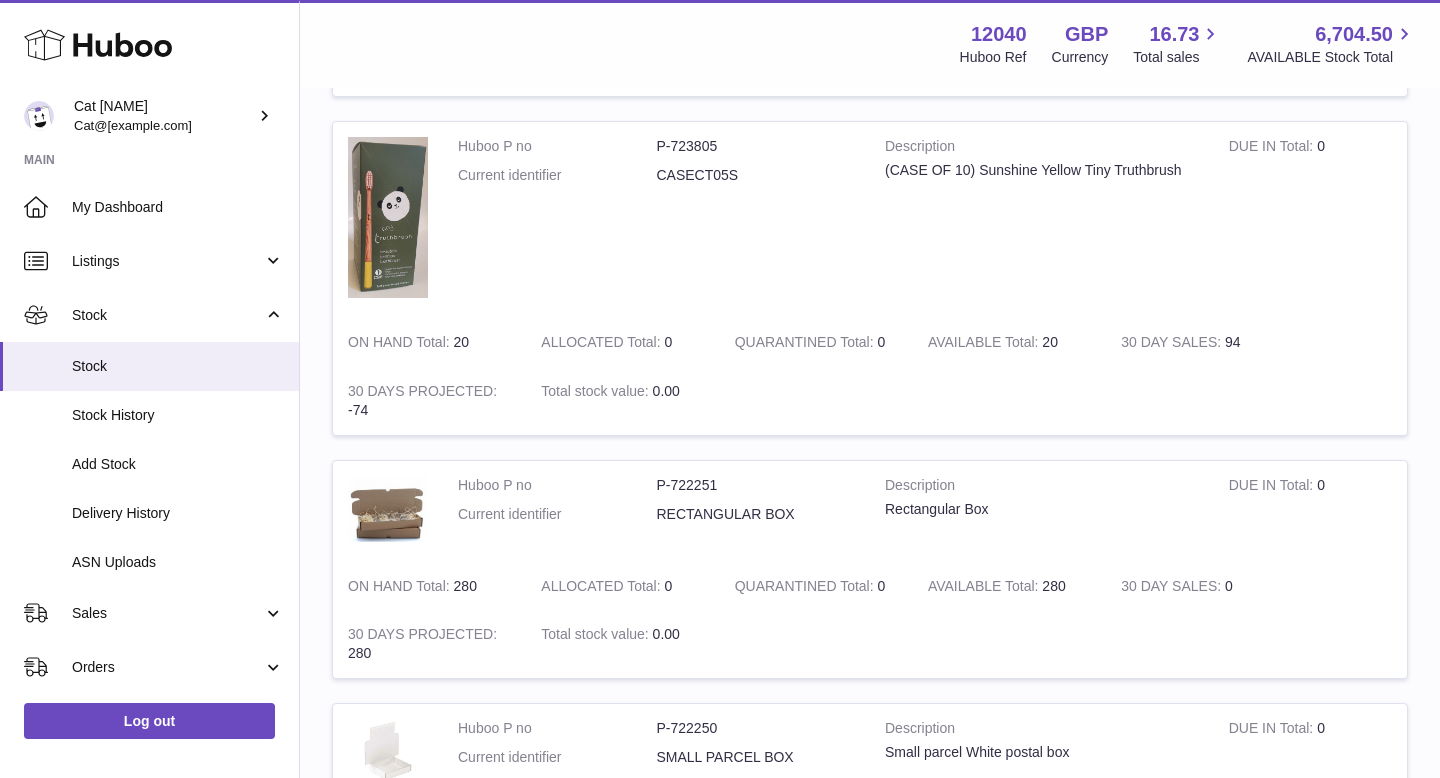 scroll, scrollTop: 2019, scrollLeft: 0, axis: vertical 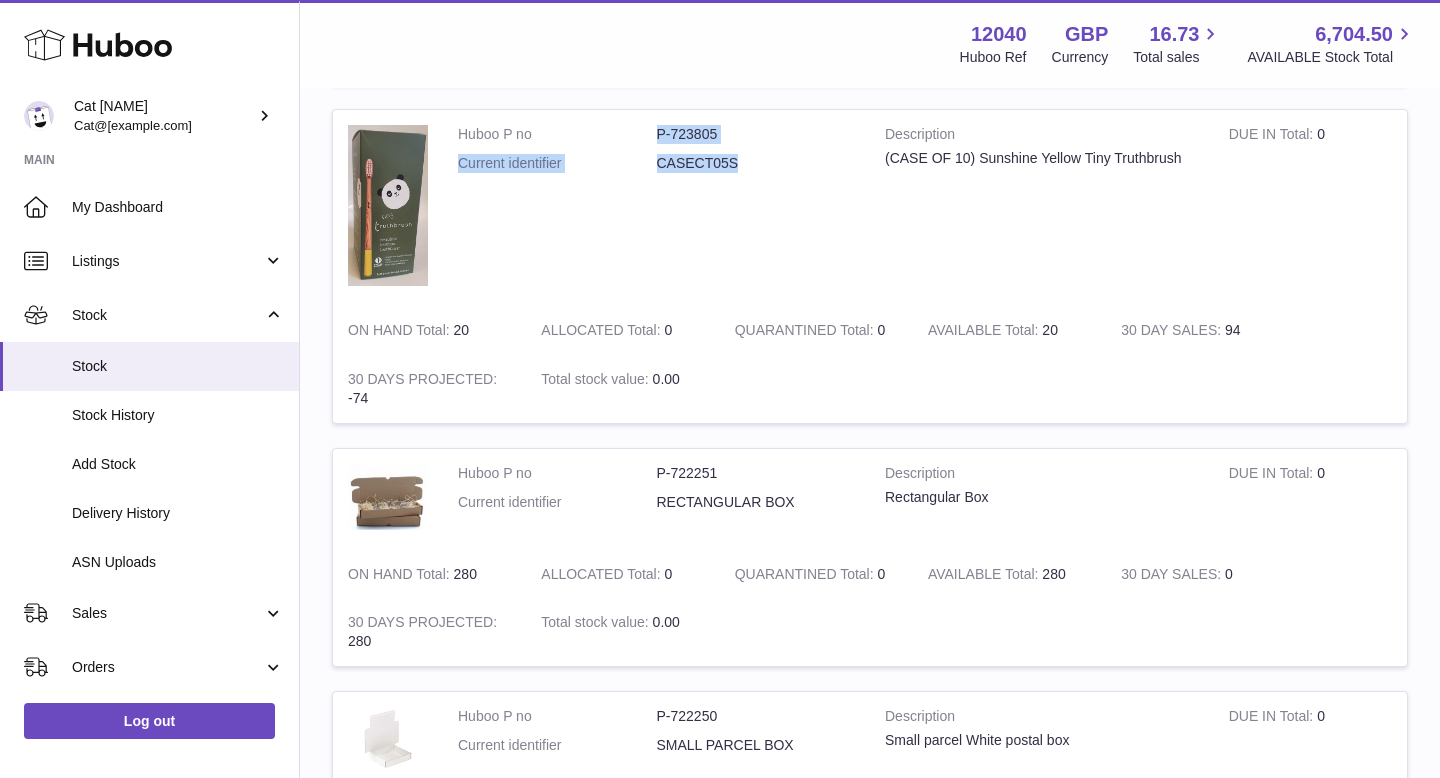 drag, startPoint x: 748, startPoint y: 168, endPoint x: 655, endPoint y: 136, distance: 98.35141 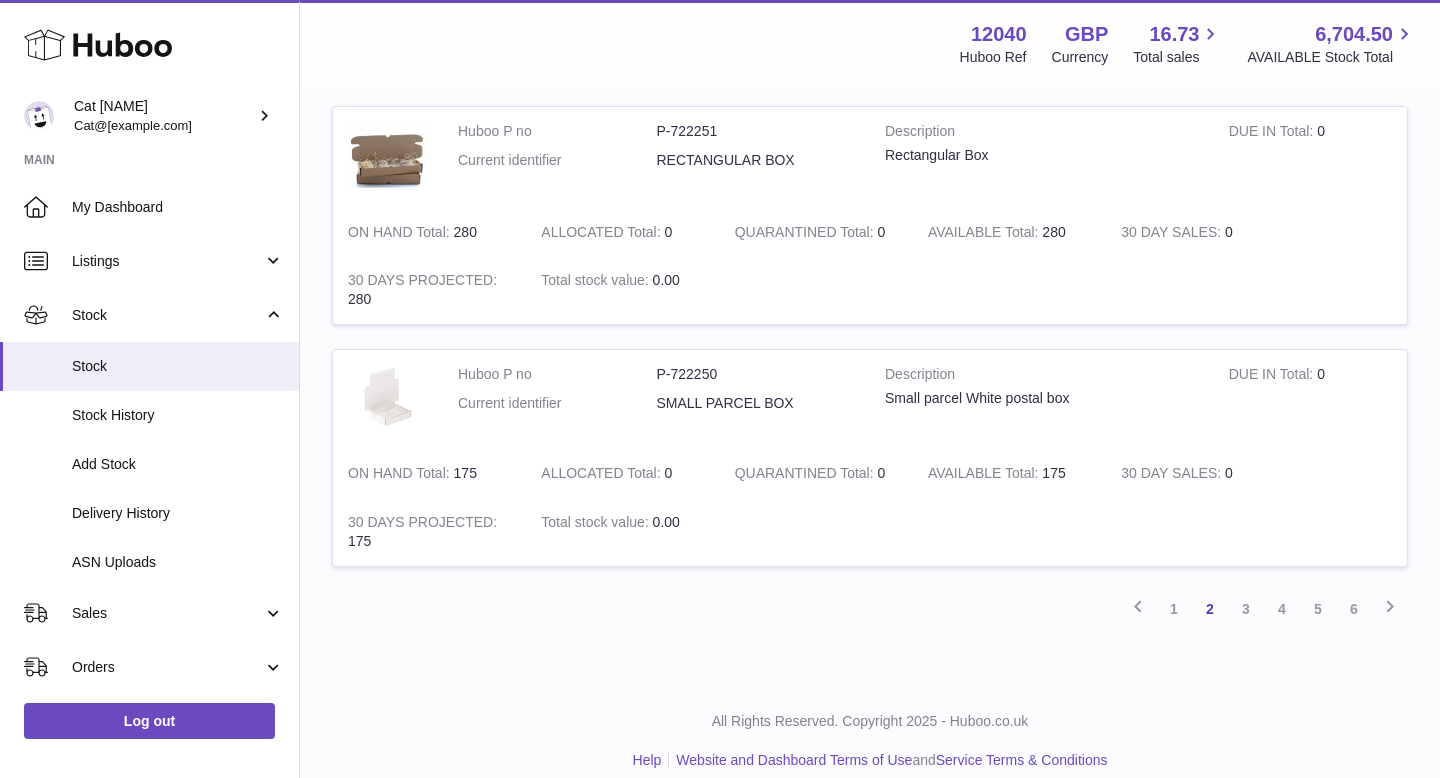 scroll, scrollTop: 2383, scrollLeft: 0, axis: vertical 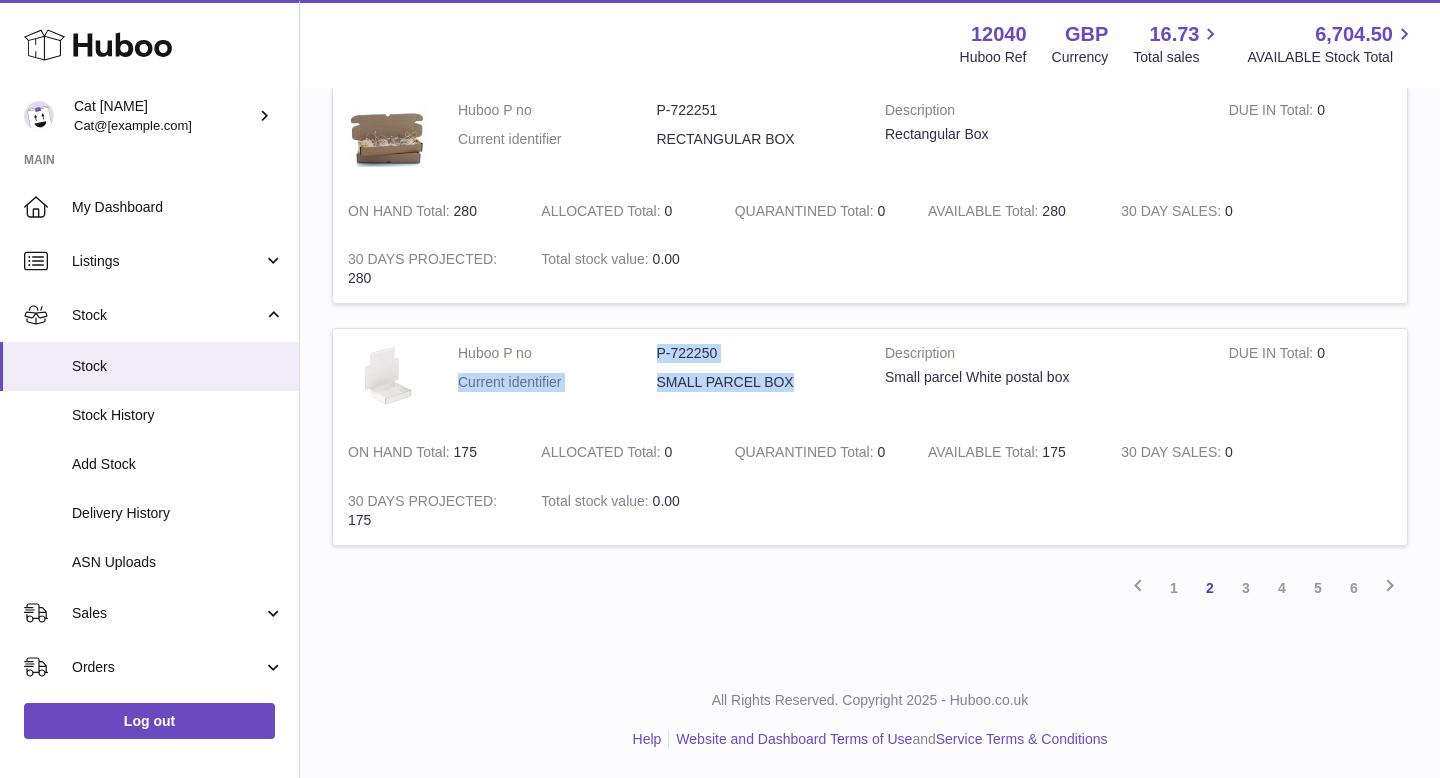 drag, startPoint x: 797, startPoint y: 382, endPoint x: 650, endPoint y: 347, distance: 151.10924 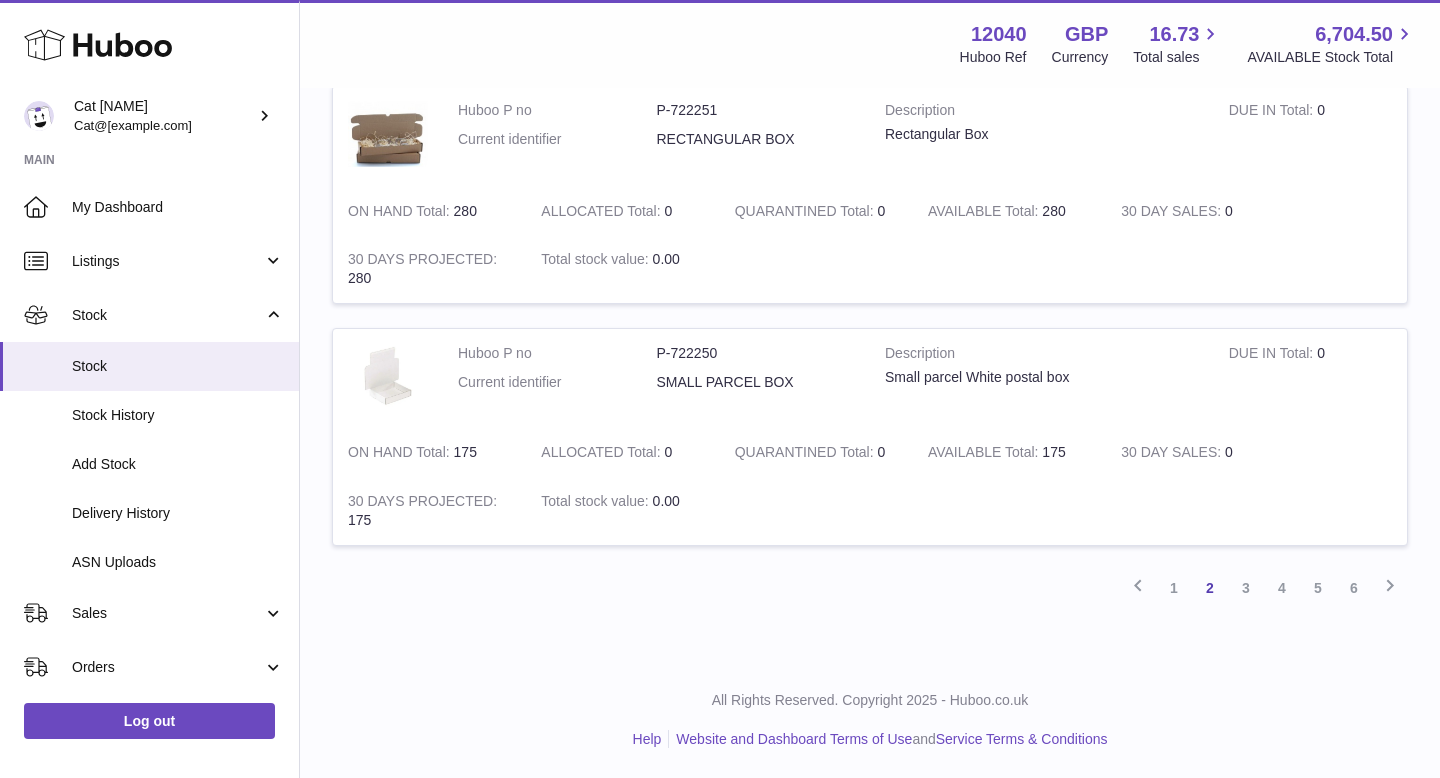 click on "Huboo P no   P-722251   Current identifier   RECTANGULAR BOX" at bounding box center (656, 136) 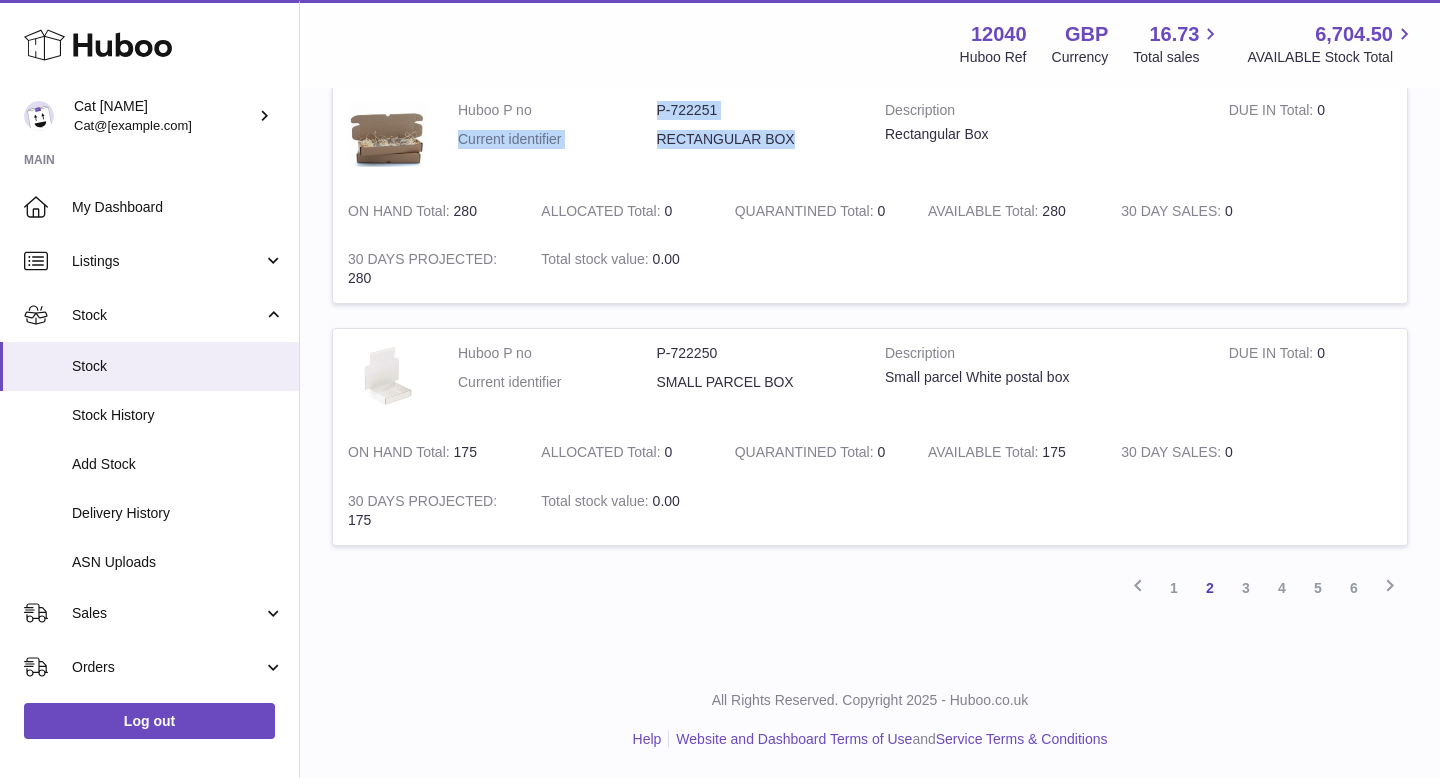 drag, startPoint x: 824, startPoint y: 143, endPoint x: 635, endPoint y: 101, distance: 193.61043 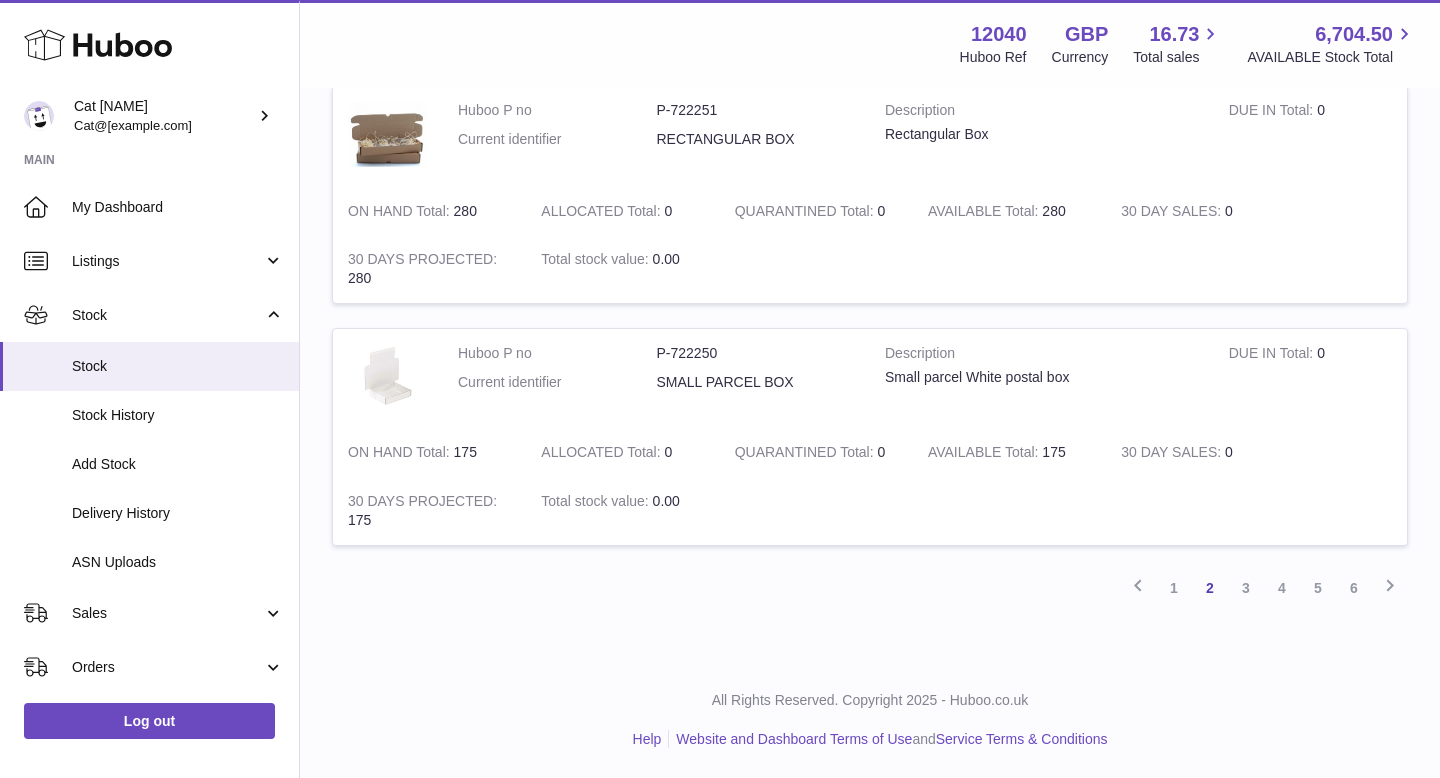 click at bounding box center [1063, 511] 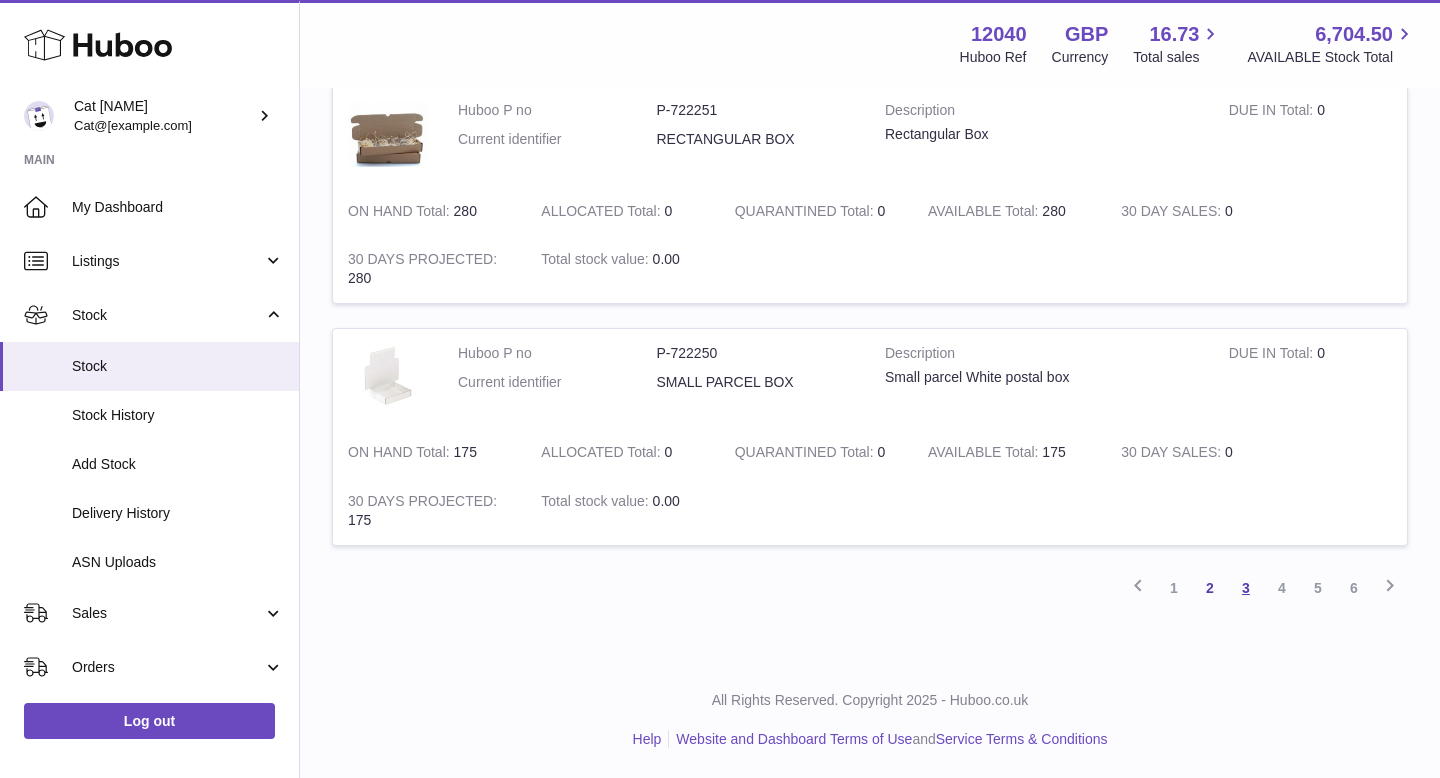 click on "3" at bounding box center (1246, 588) 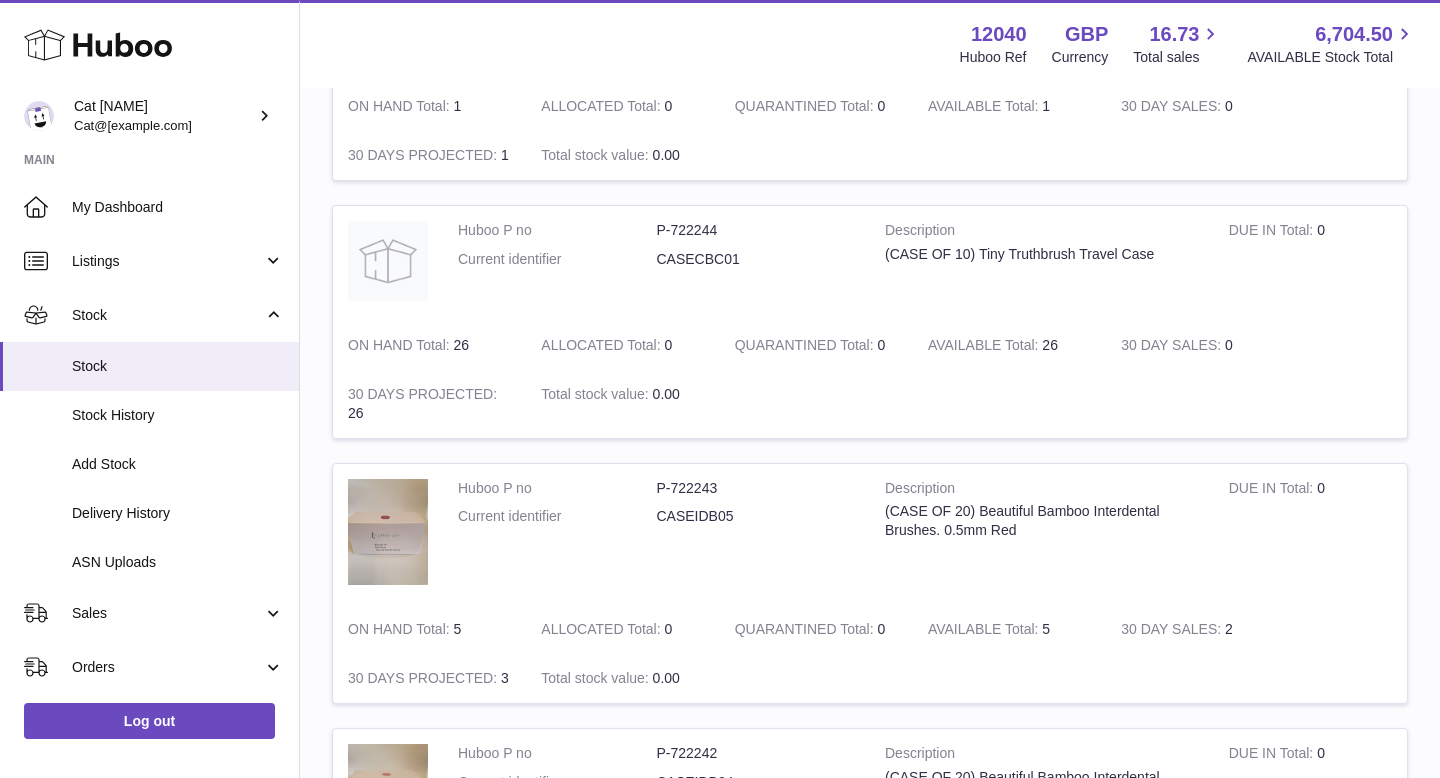 scroll, scrollTop: 1382, scrollLeft: 0, axis: vertical 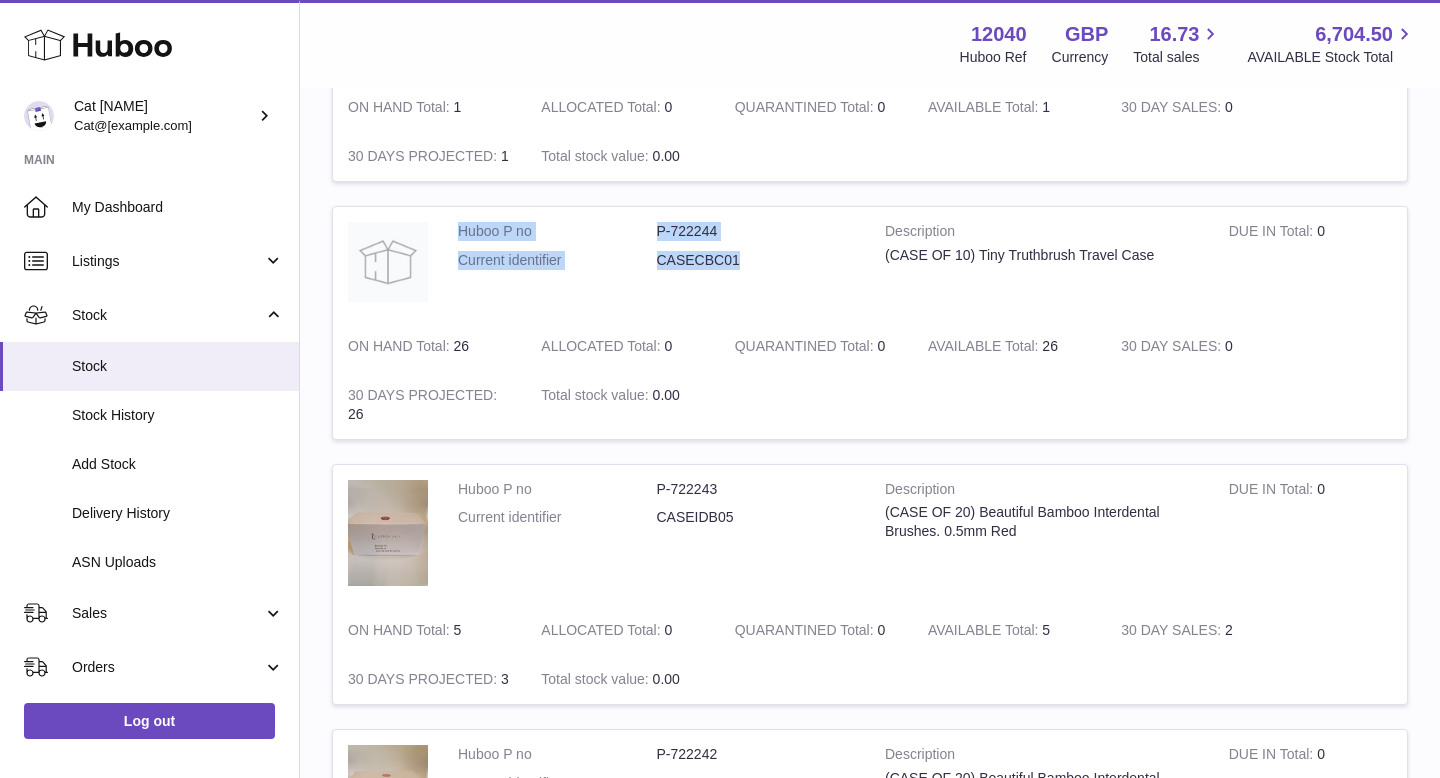 drag, startPoint x: 756, startPoint y: 260, endPoint x: 655, endPoint y: 222, distance: 107.912 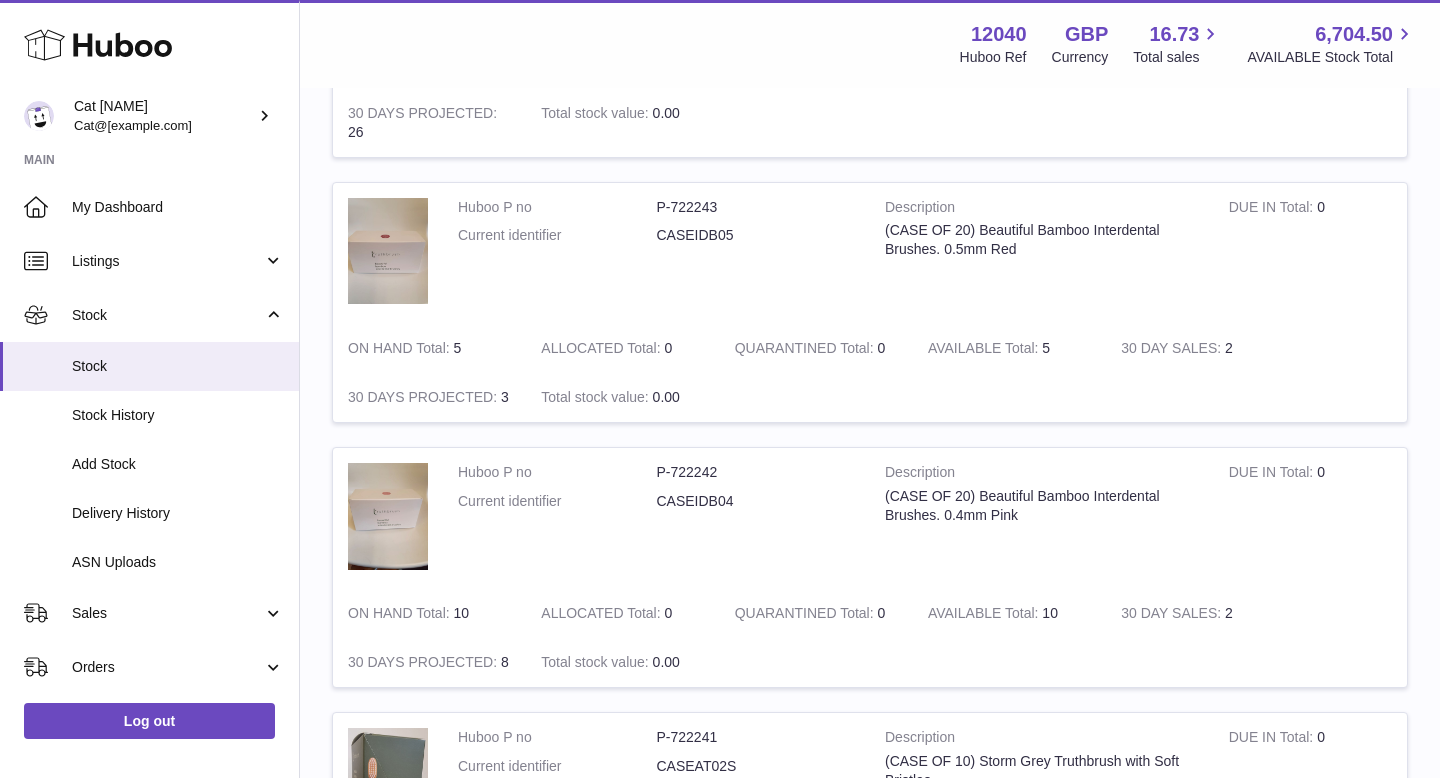 scroll, scrollTop: 1663, scrollLeft: 0, axis: vertical 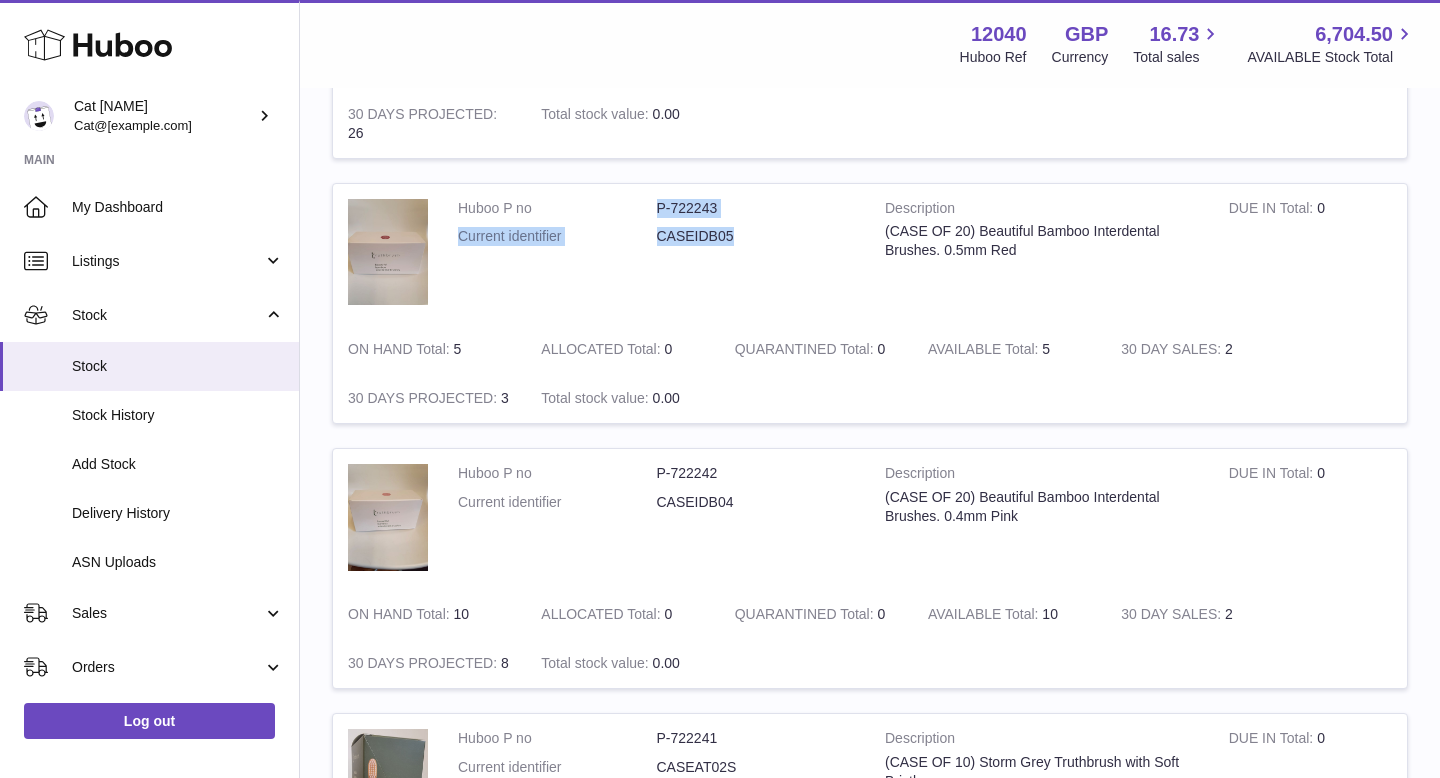 drag, startPoint x: 745, startPoint y: 237, endPoint x: 646, endPoint y: 199, distance: 106.04244 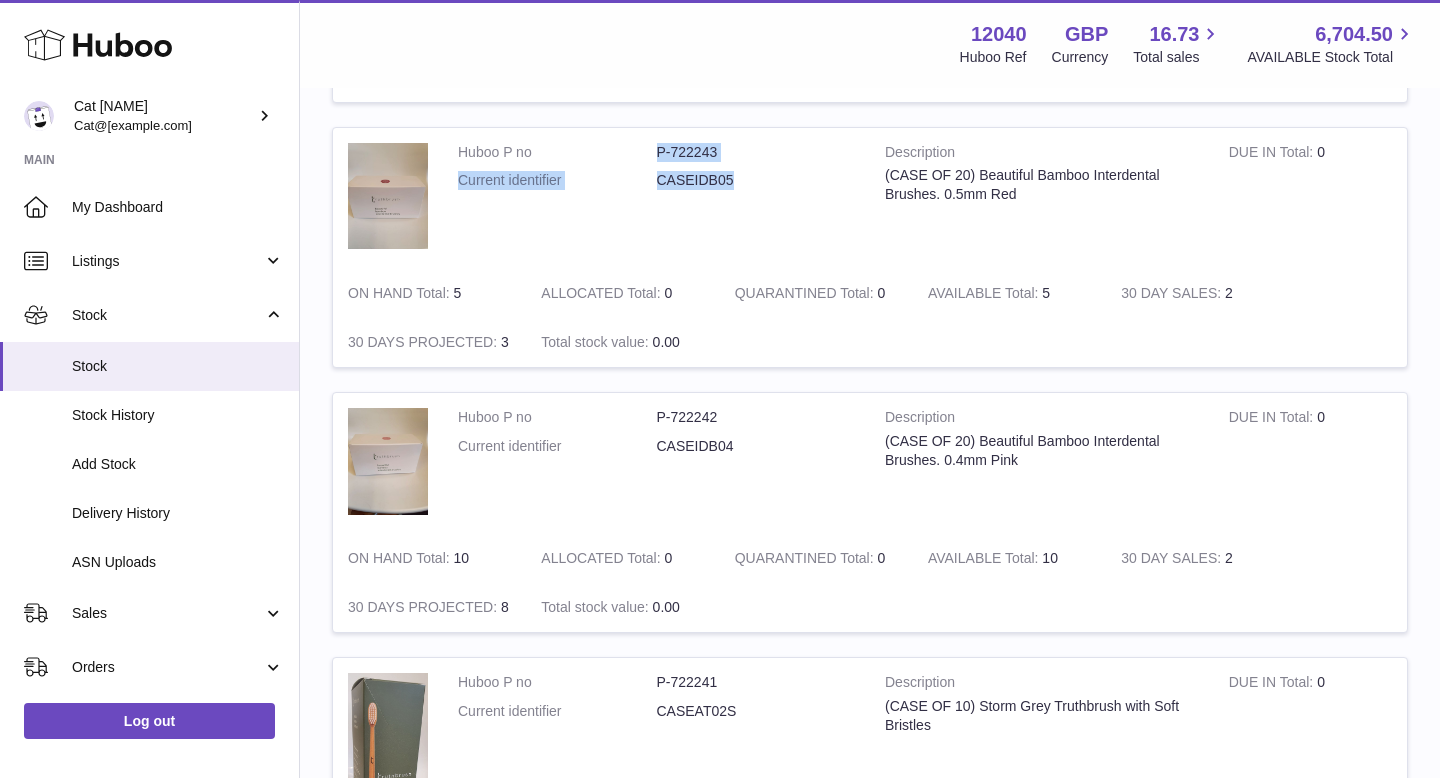 scroll, scrollTop: 1720, scrollLeft: 0, axis: vertical 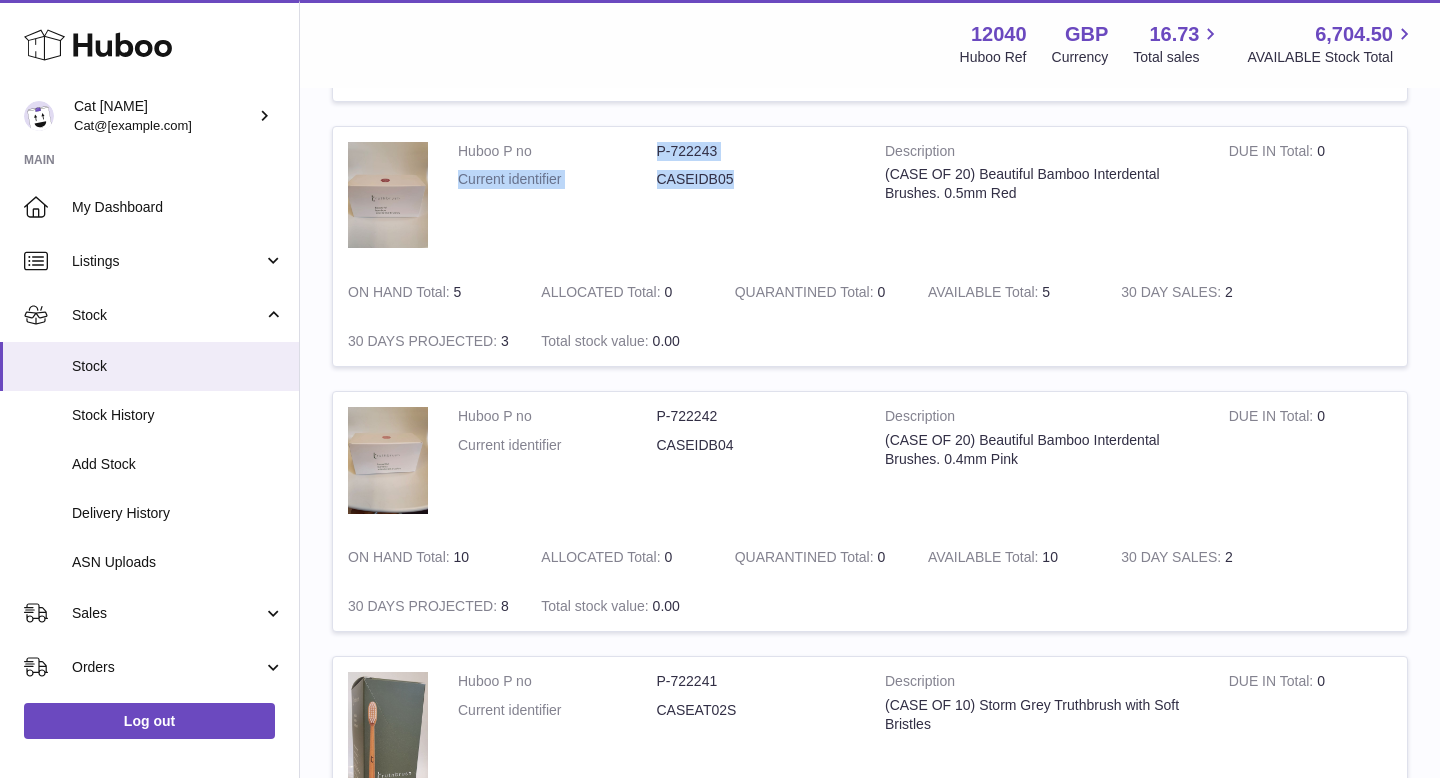 copy on "P-722243   Current identifier   CASEIDB05" 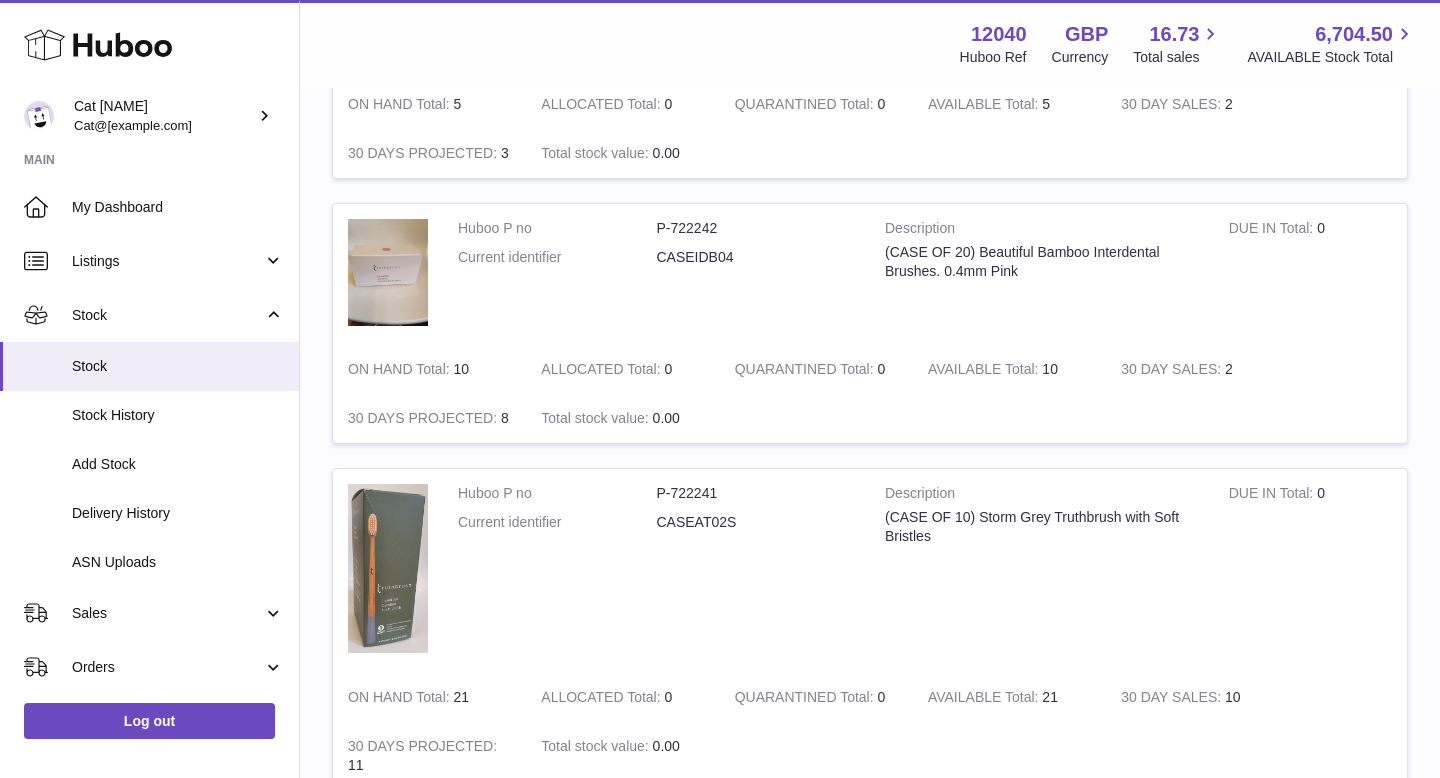 scroll, scrollTop: 1907, scrollLeft: 0, axis: vertical 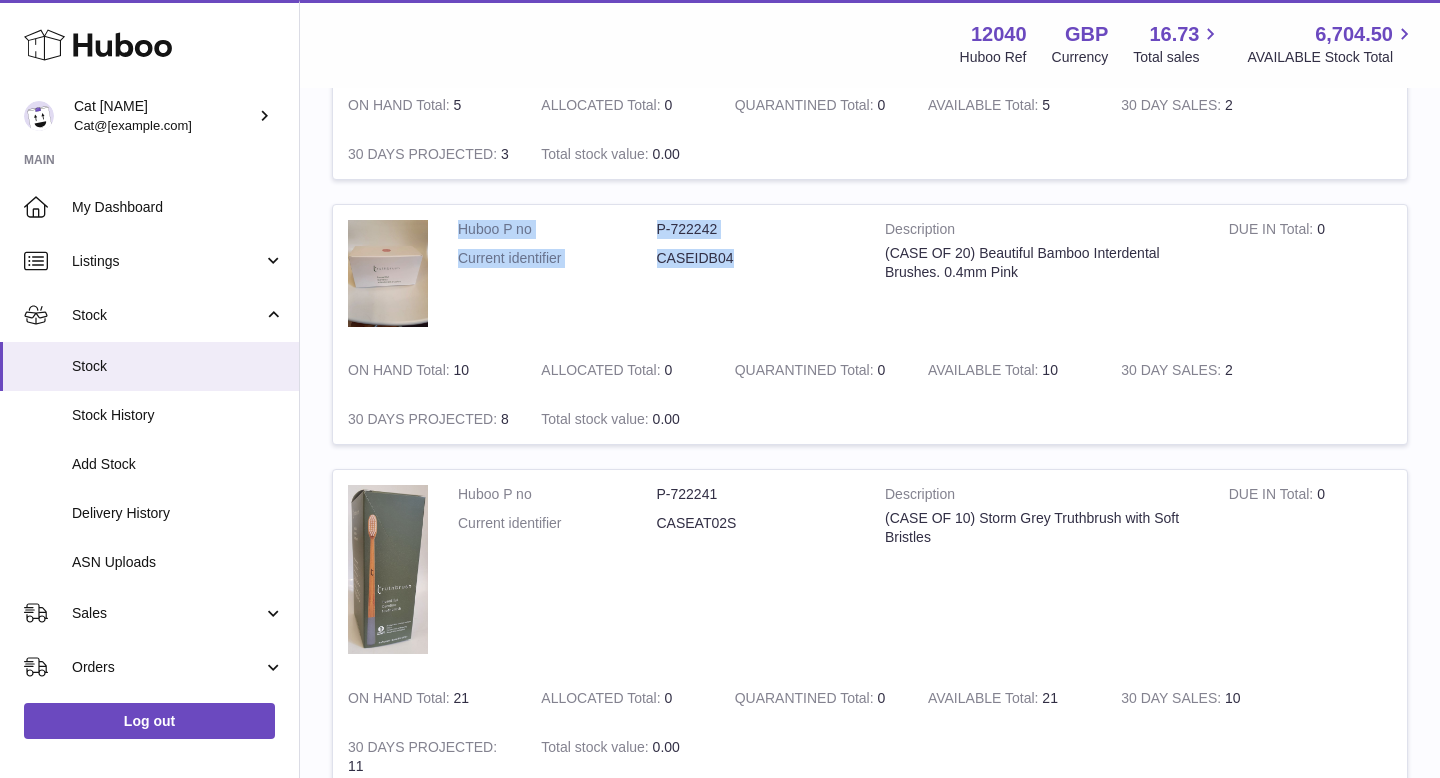 drag, startPoint x: 750, startPoint y: 258, endPoint x: 645, endPoint y: 212, distance: 114.6342 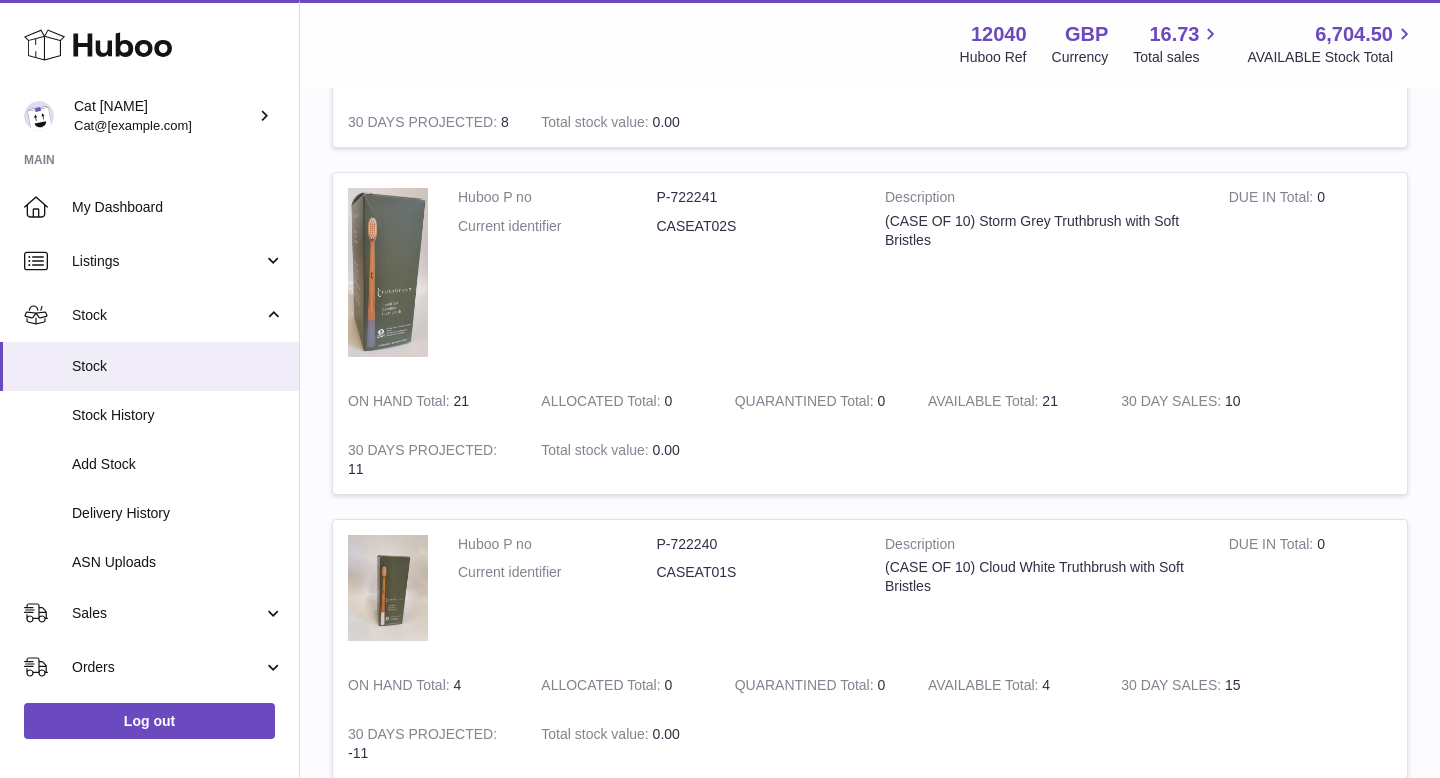 scroll, scrollTop: 2209, scrollLeft: 0, axis: vertical 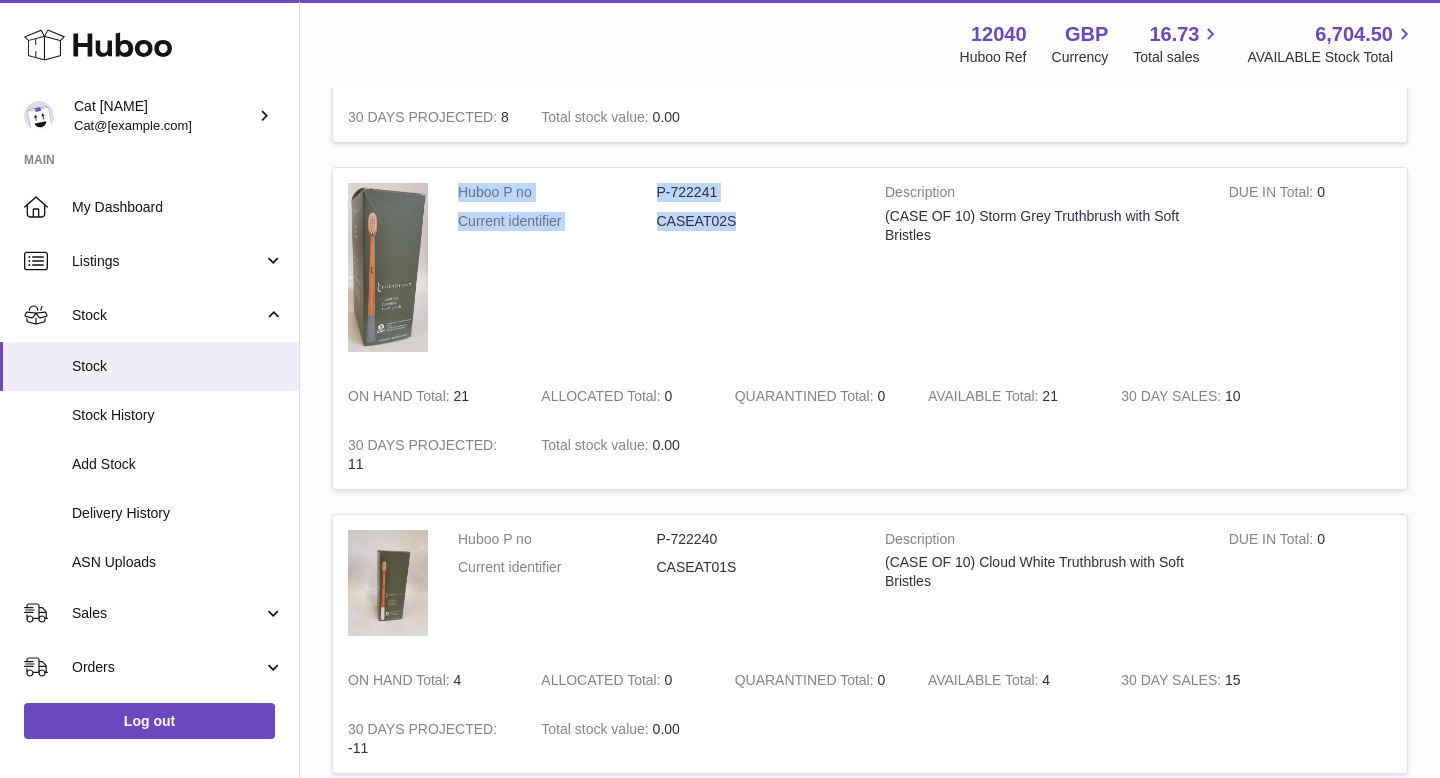 drag, startPoint x: 751, startPoint y: 225, endPoint x: 649, endPoint y: 178, distance: 112.30761 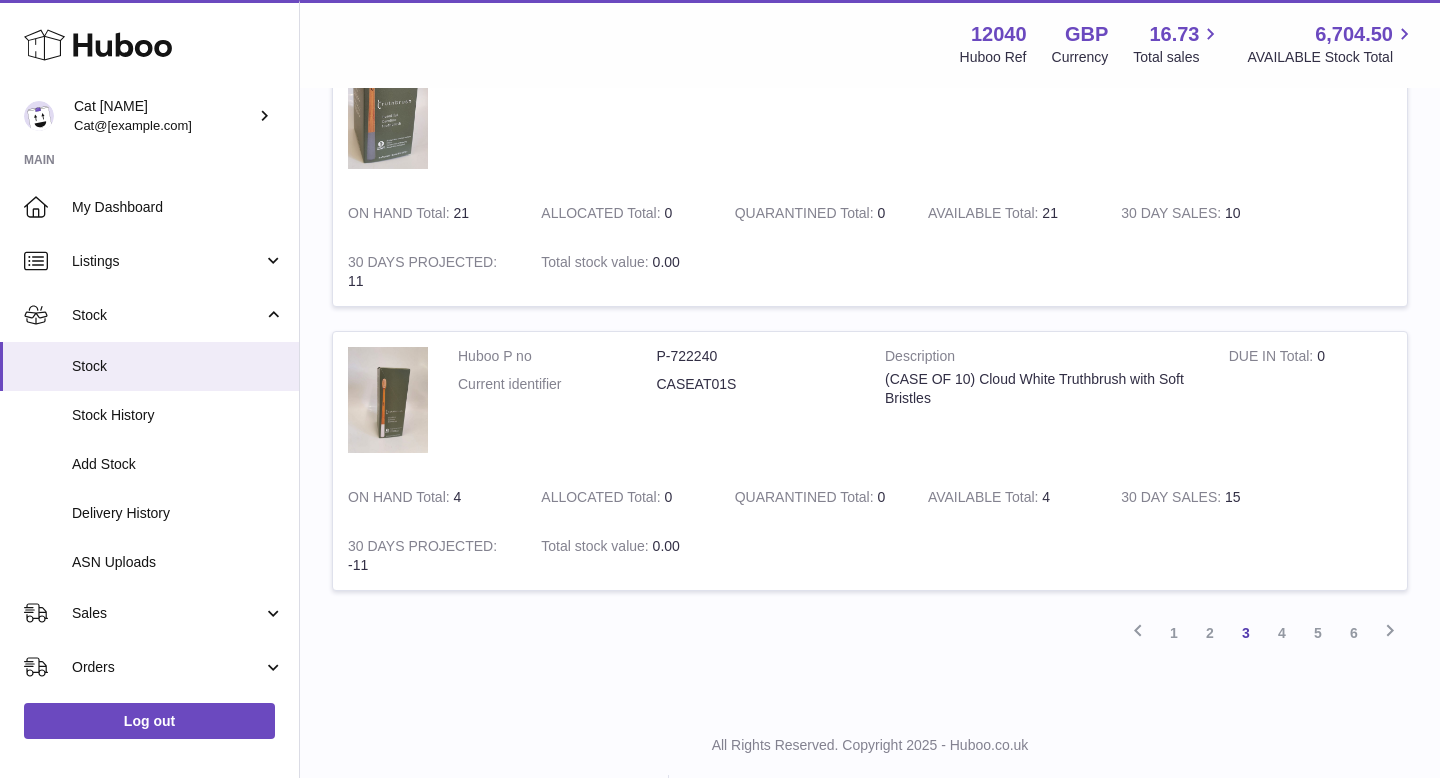 scroll, scrollTop: 2438, scrollLeft: 0, axis: vertical 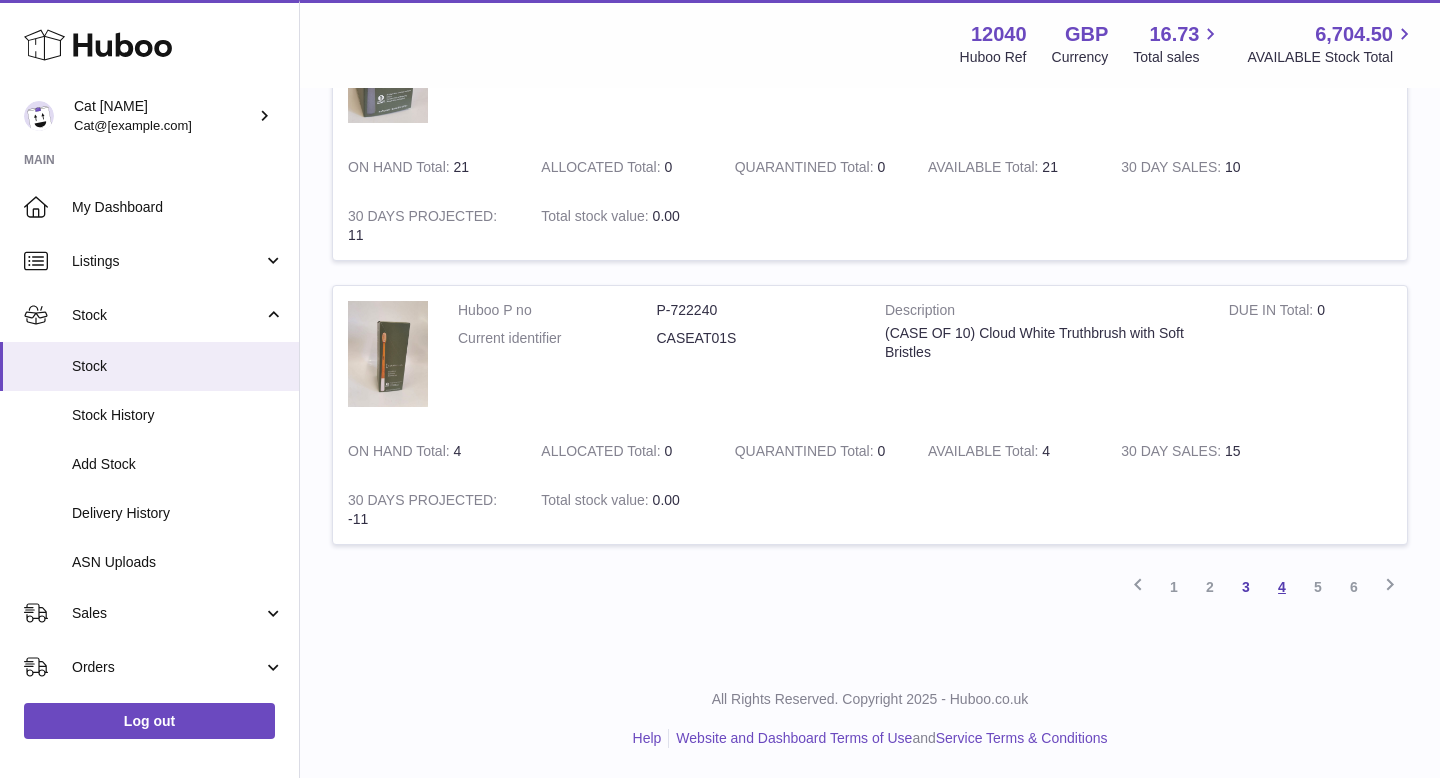 click on "4" at bounding box center [1282, 587] 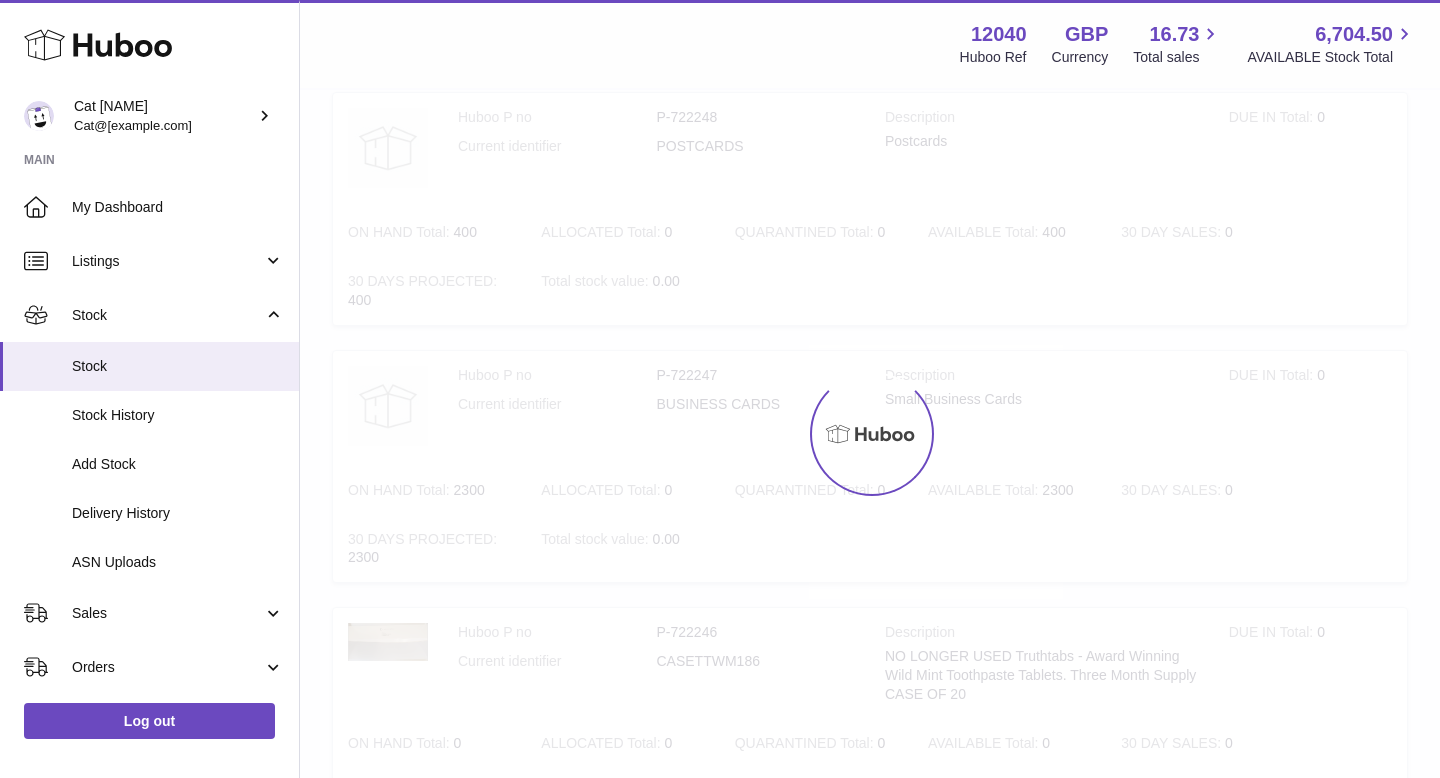 scroll, scrollTop: 90, scrollLeft: 0, axis: vertical 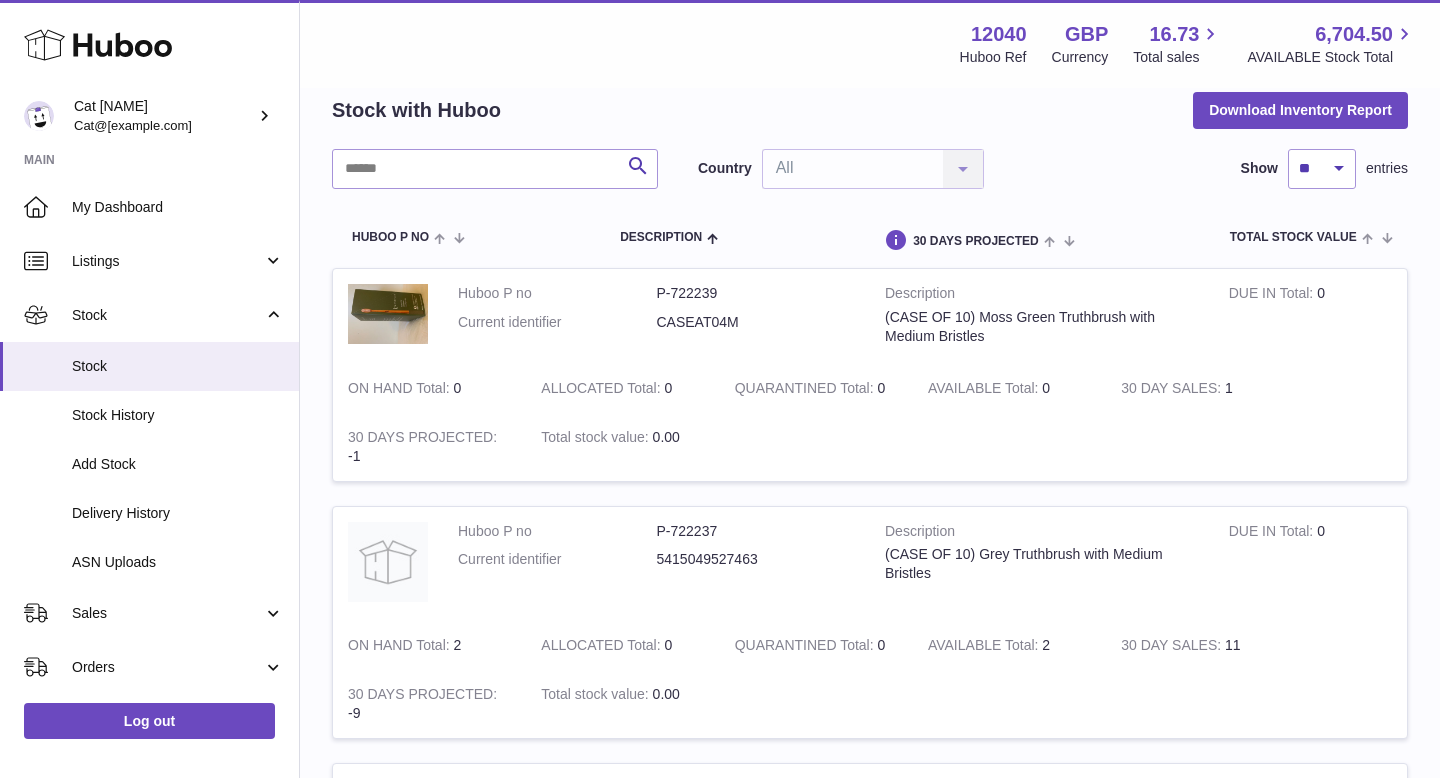 click at bounding box center (1063, 447) 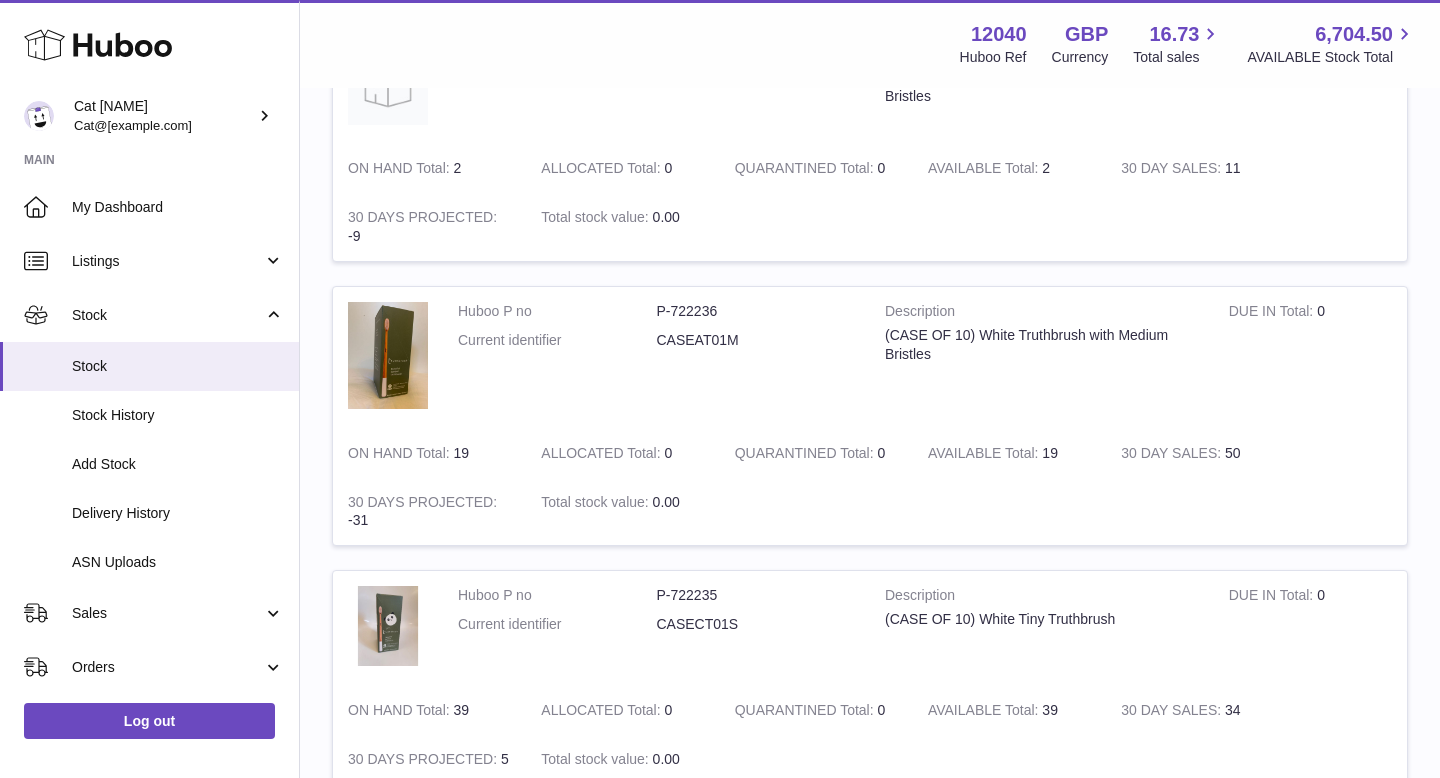 scroll, scrollTop: 618, scrollLeft: 0, axis: vertical 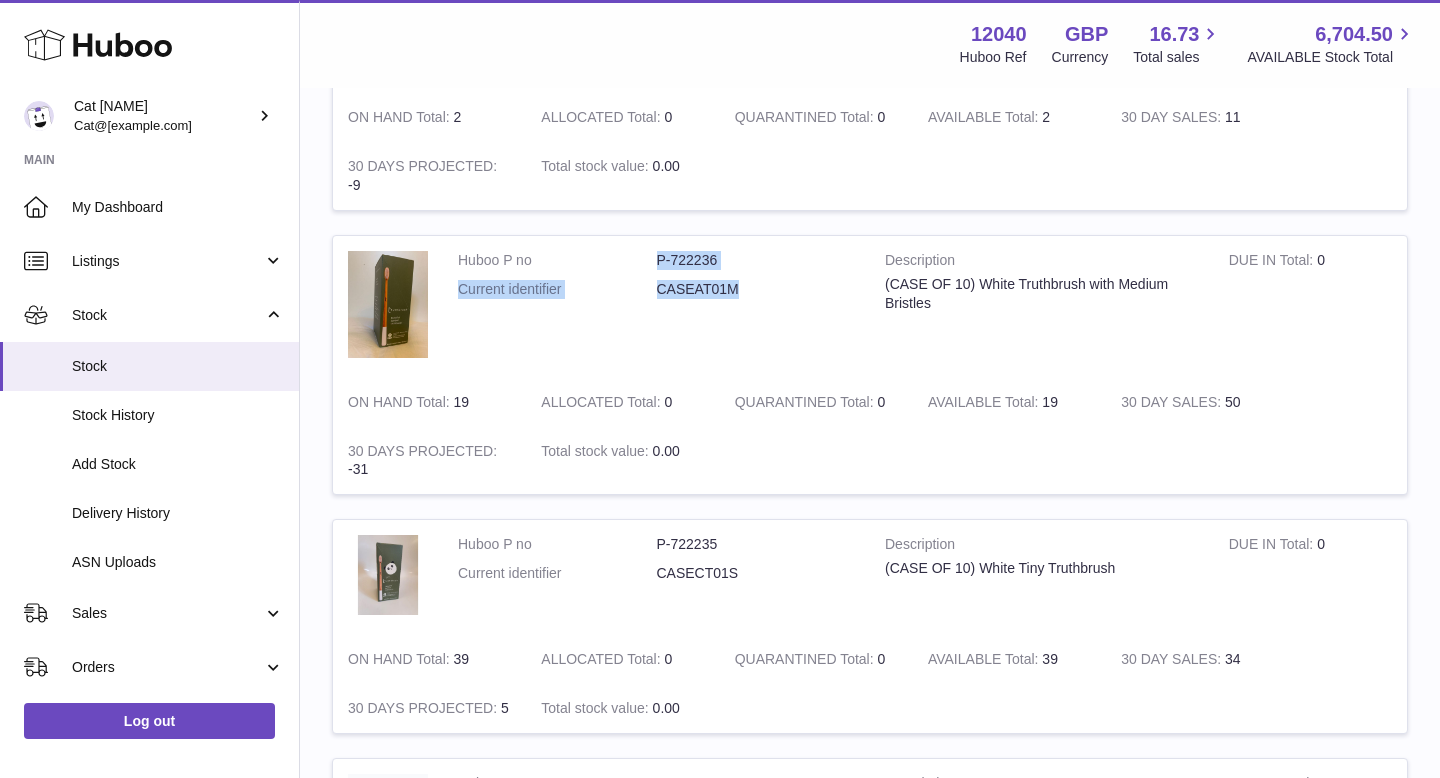 drag, startPoint x: 748, startPoint y: 296, endPoint x: 658, endPoint y: 259, distance: 97.308784 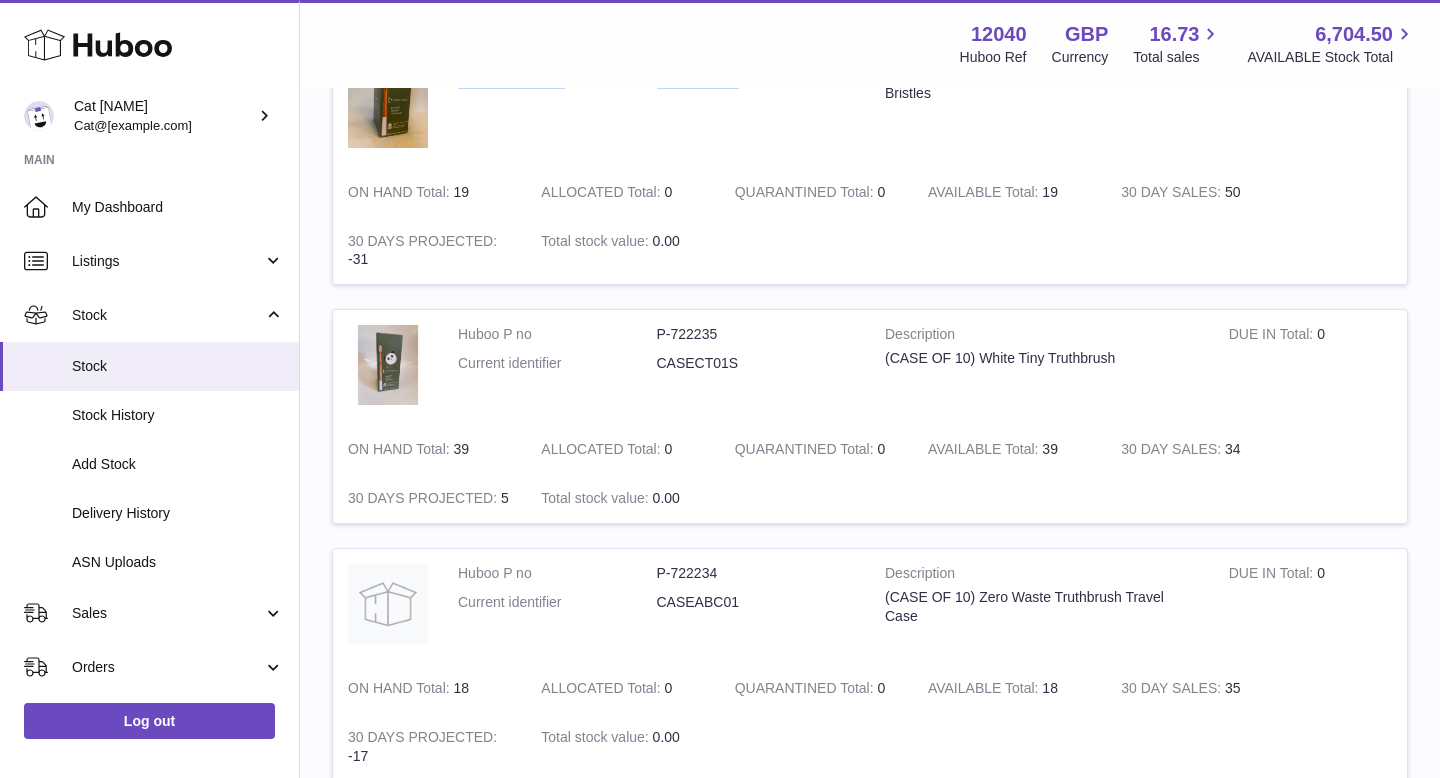 scroll, scrollTop: 853, scrollLeft: 0, axis: vertical 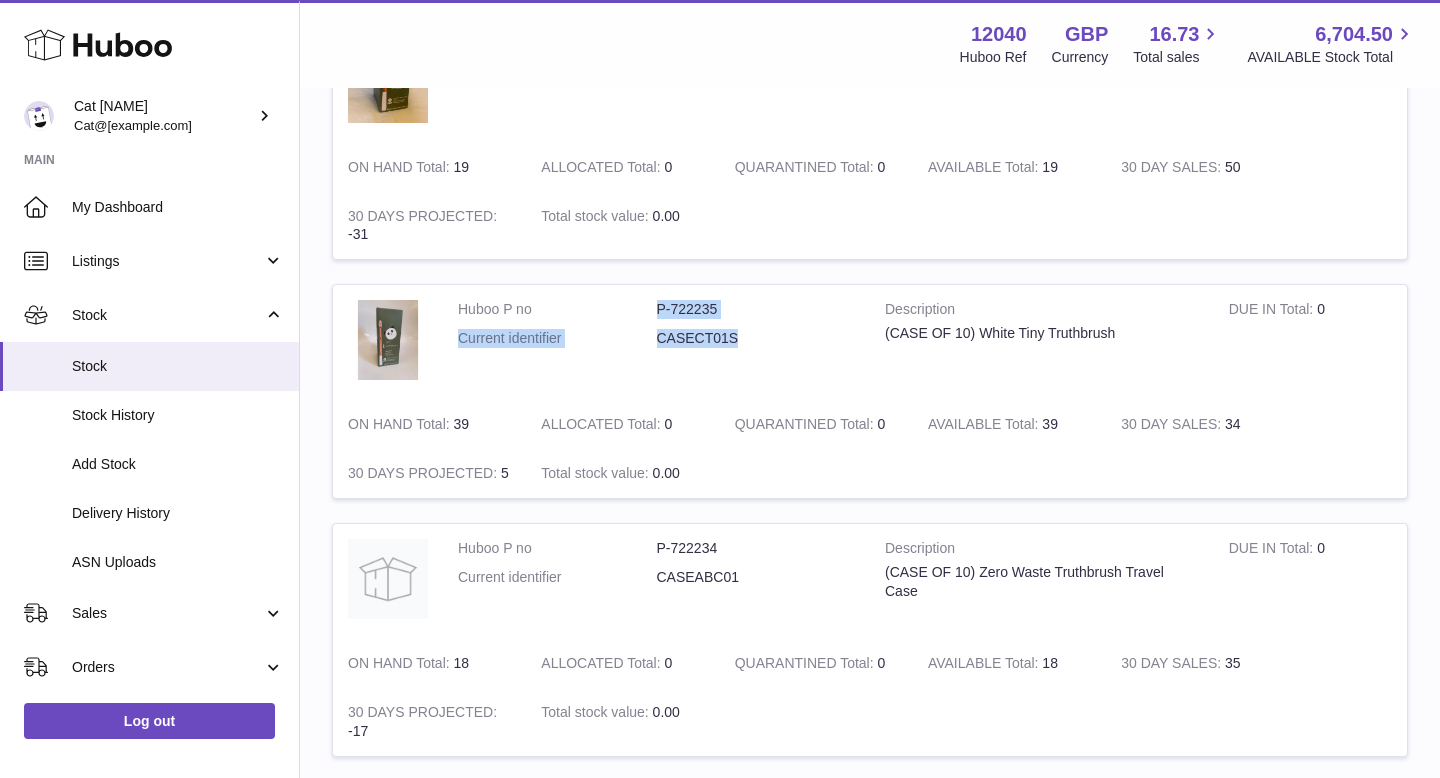 drag, startPoint x: 743, startPoint y: 342, endPoint x: 659, endPoint y: 308, distance: 90.62009 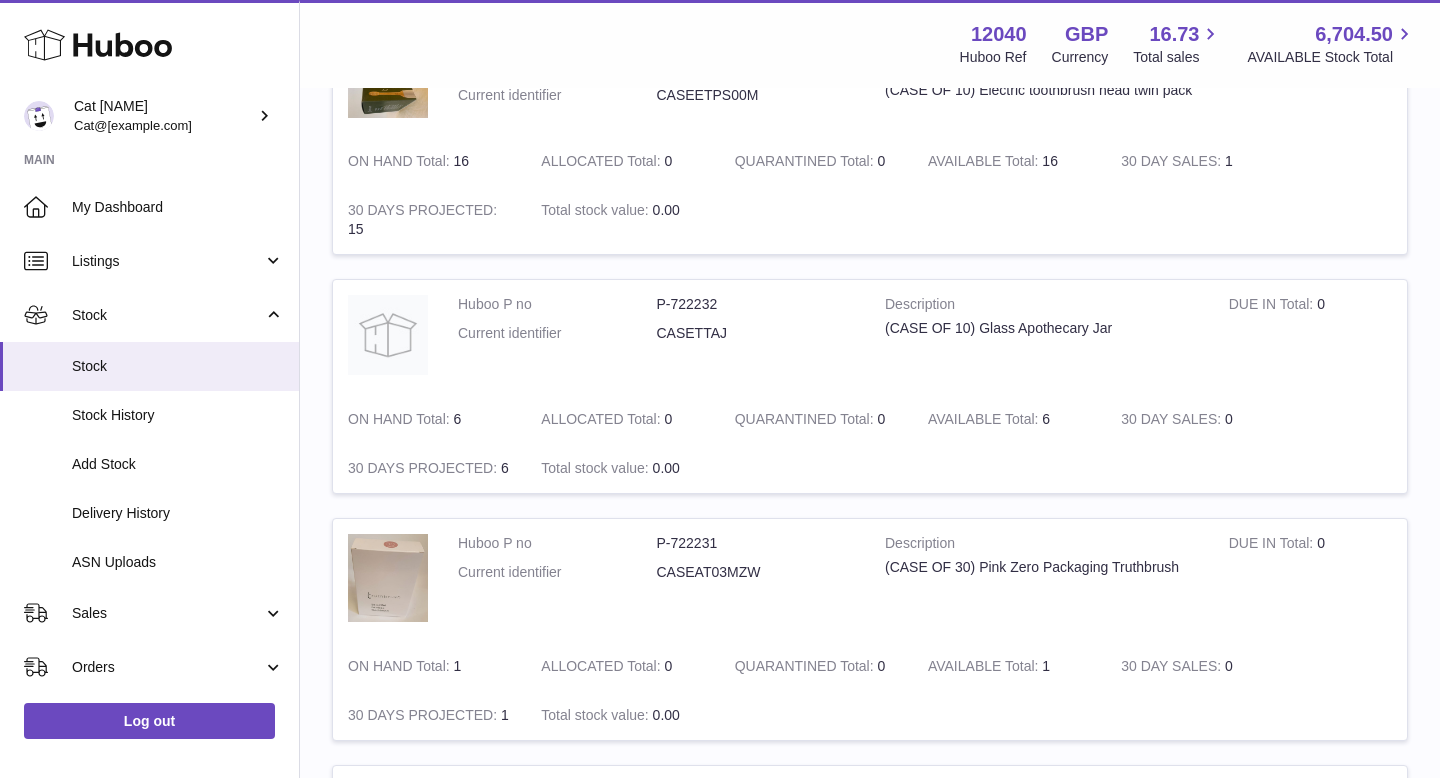 scroll, scrollTop: 1606, scrollLeft: 0, axis: vertical 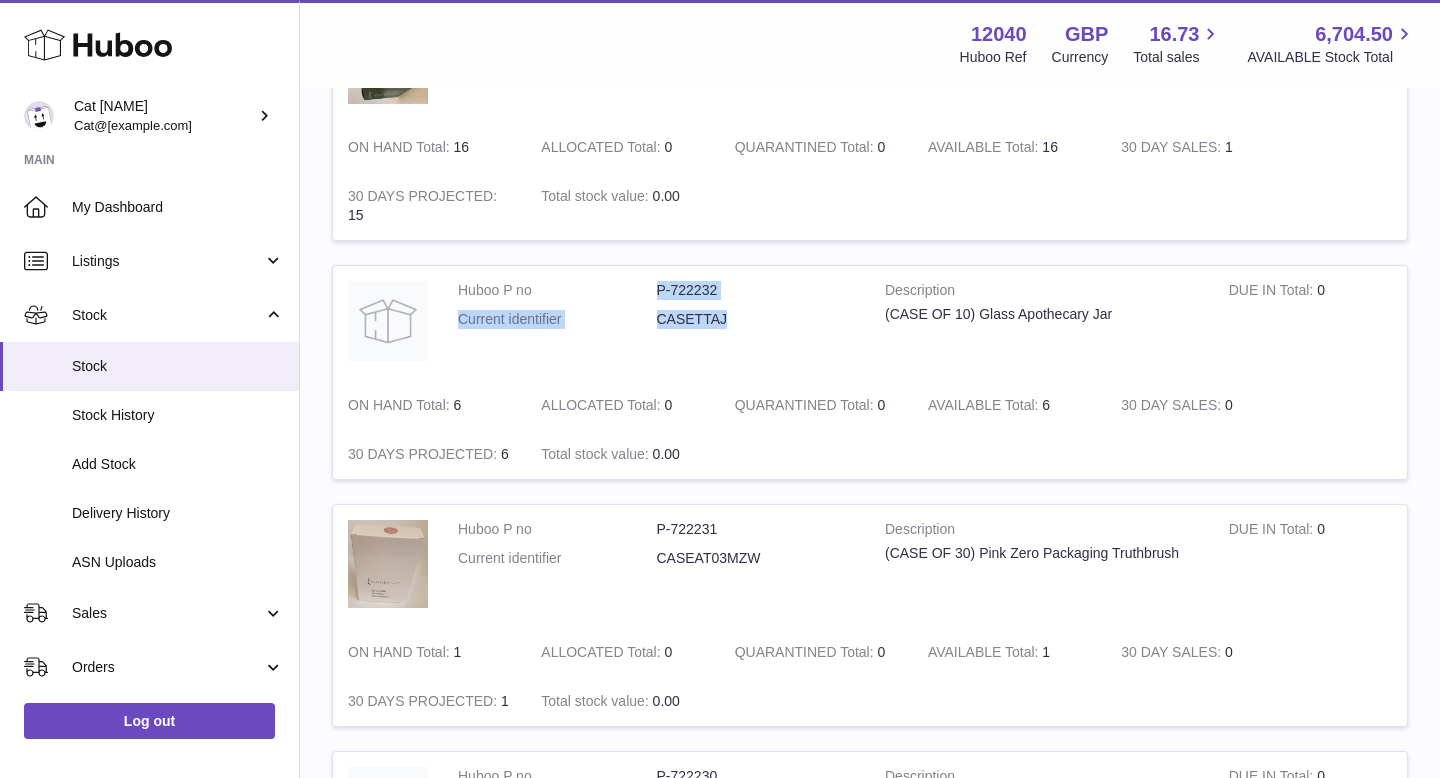 drag, startPoint x: 759, startPoint y: 325, endPoint x: 652, endPoint y: 284, distance: 114.58621 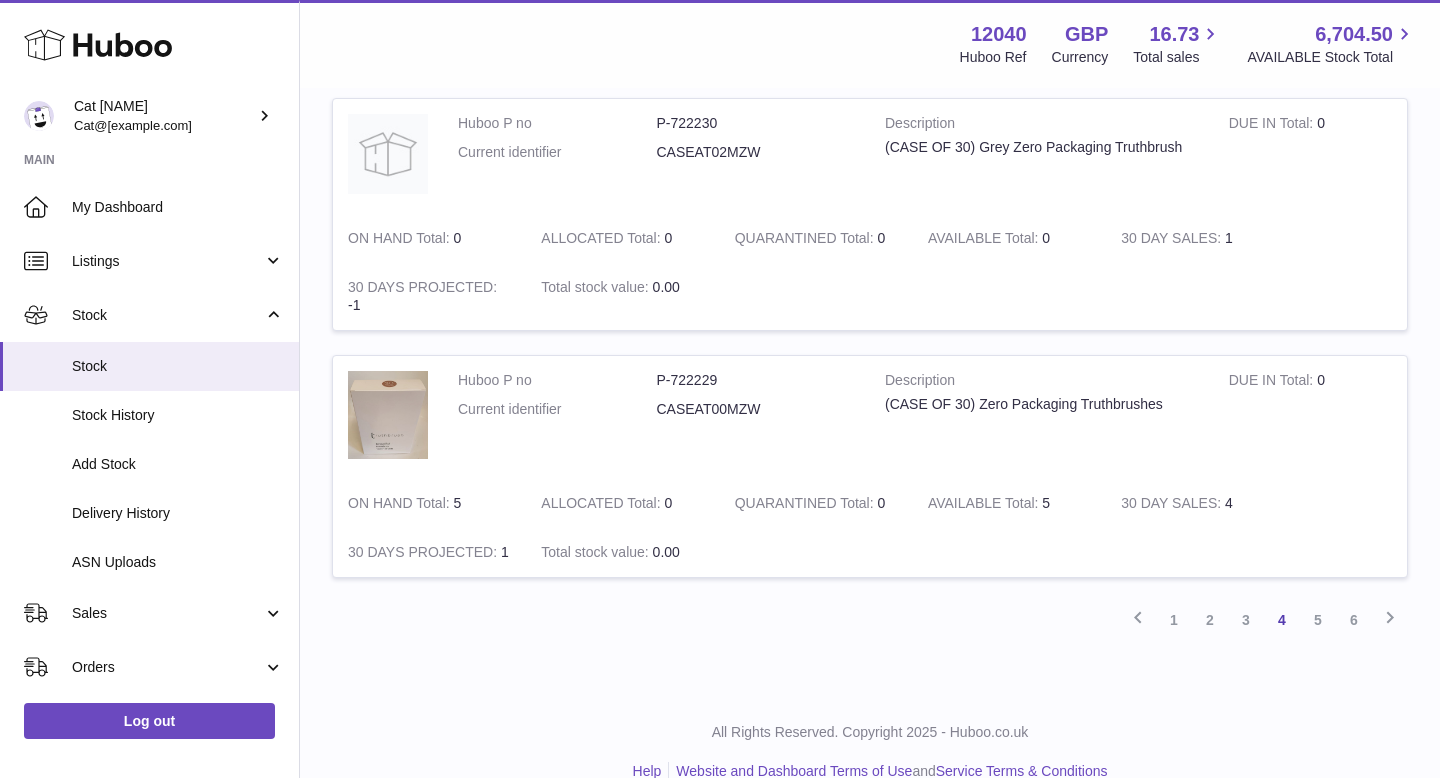 scroll, scrollTop: 2292, scrollLeft: 0, axis: vertical 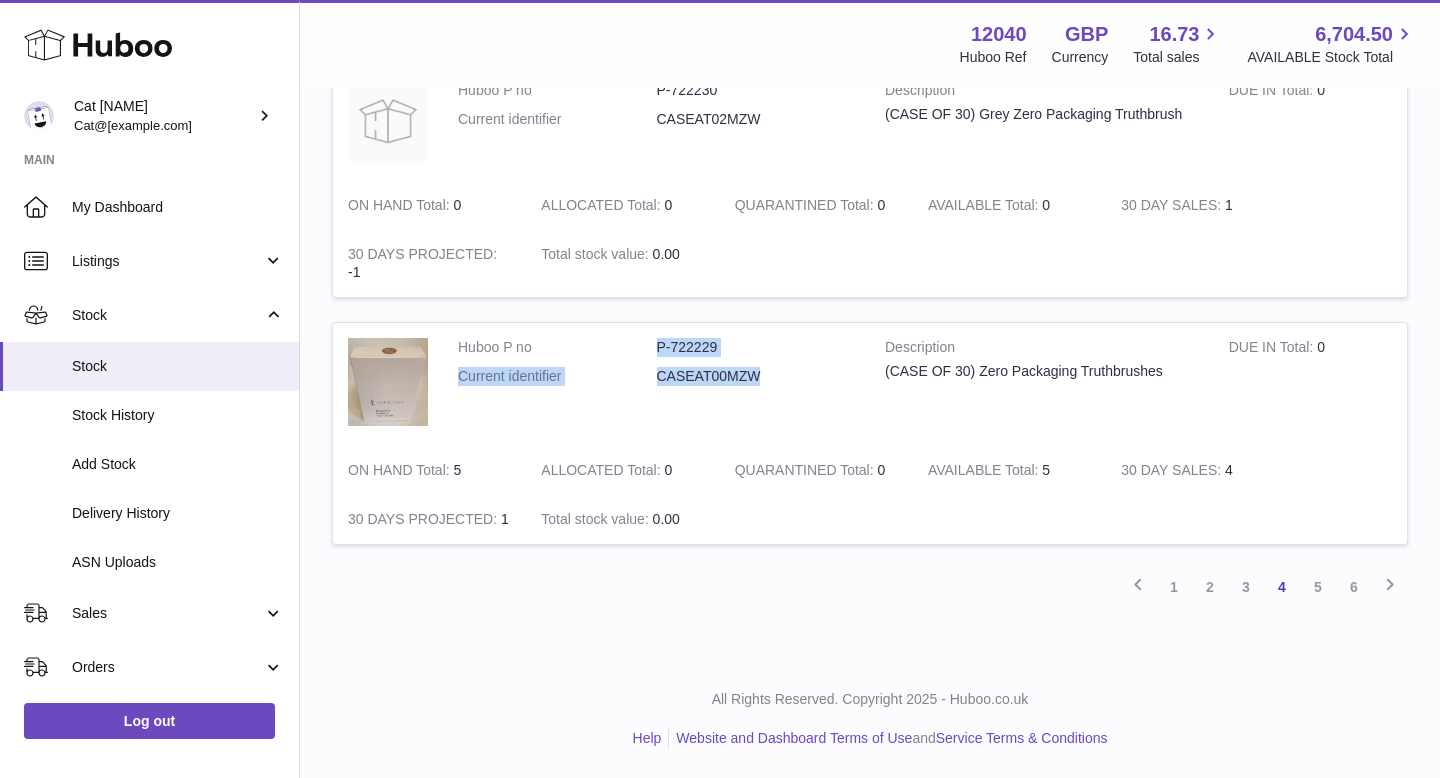 drag, startPoint x: 771, startPoint y: 379, endPoint x: 654, endPoint y: 344, distance: 122.12289 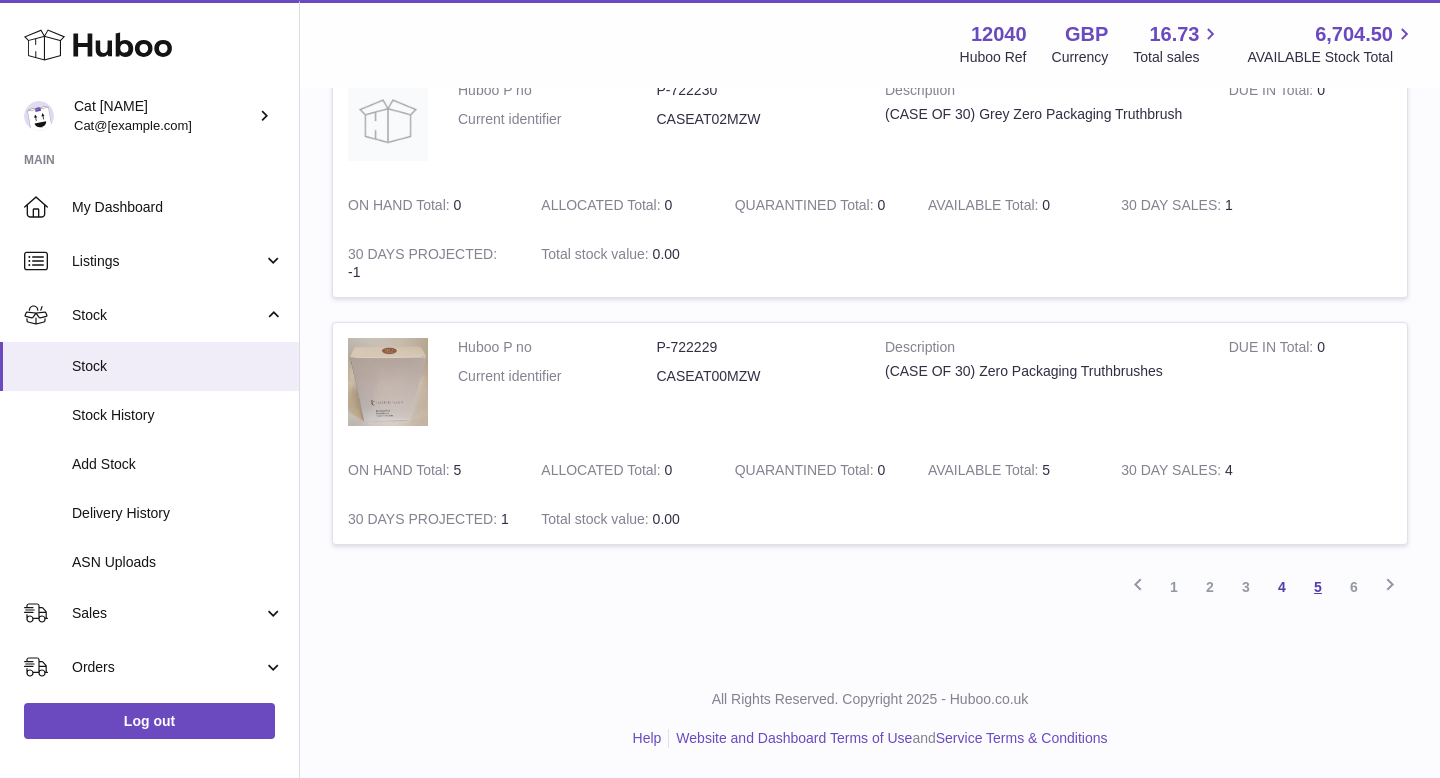 click on "5" at bounding box center [1318, 587] 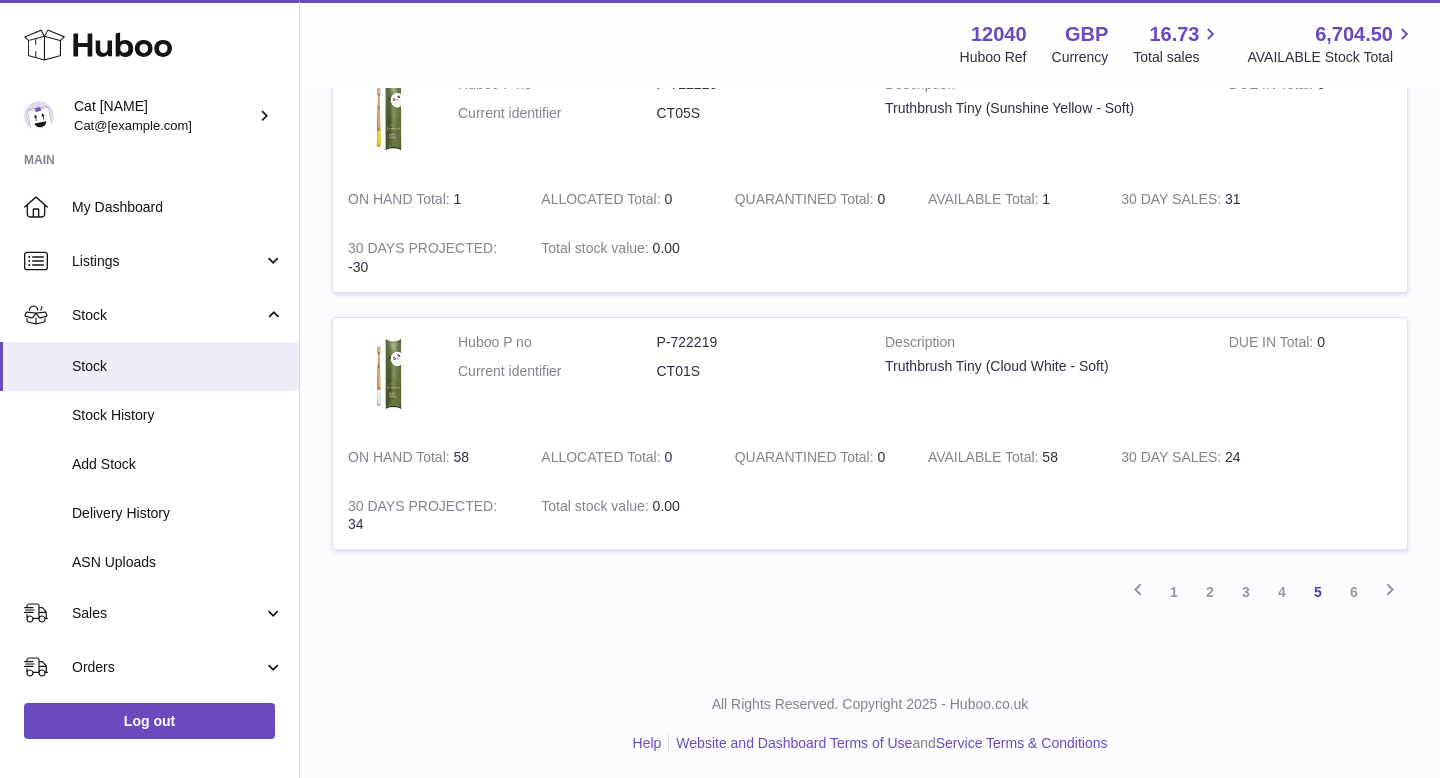 scroll, scrollTop: 2373, scrollLeft: 0, axis: vertical 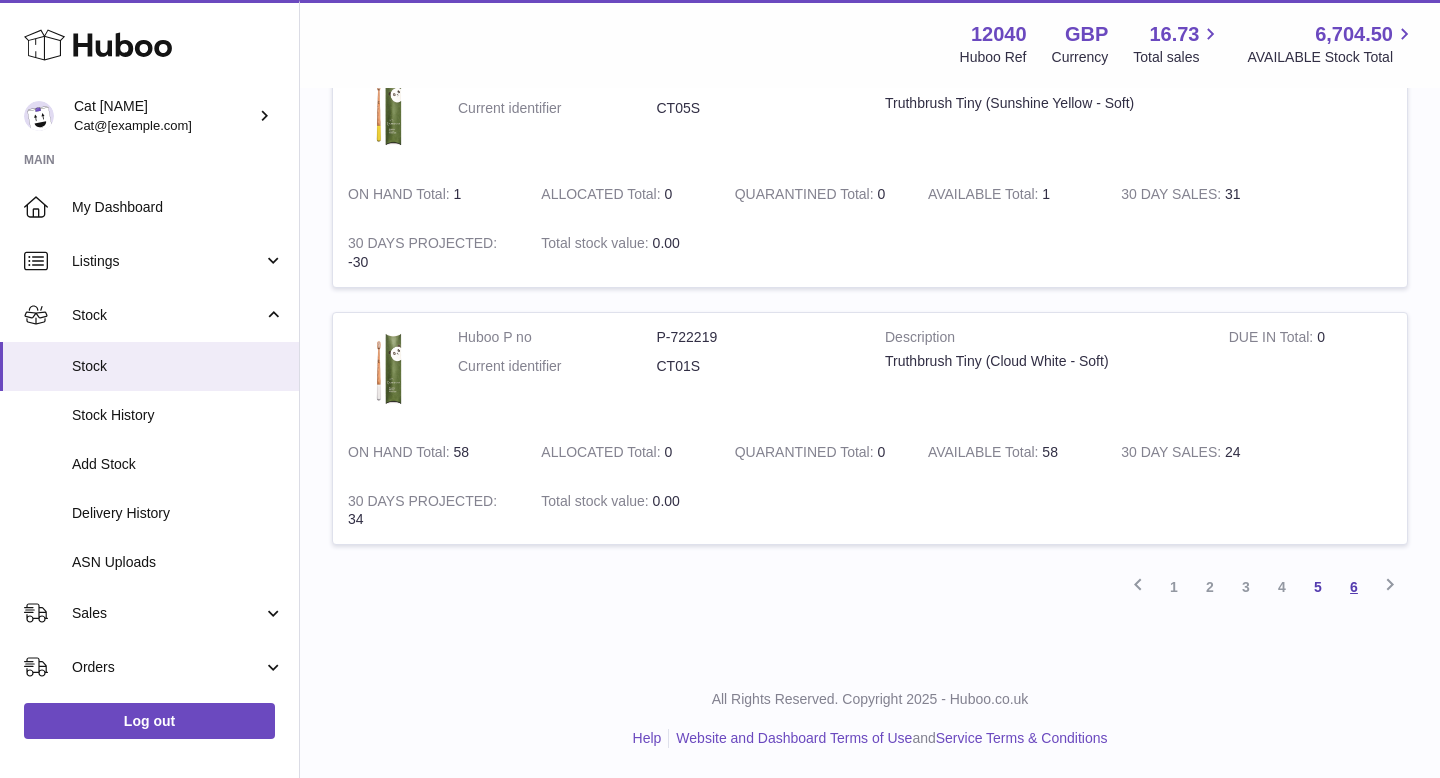 click on "6" at bounding box center [1354, 587] 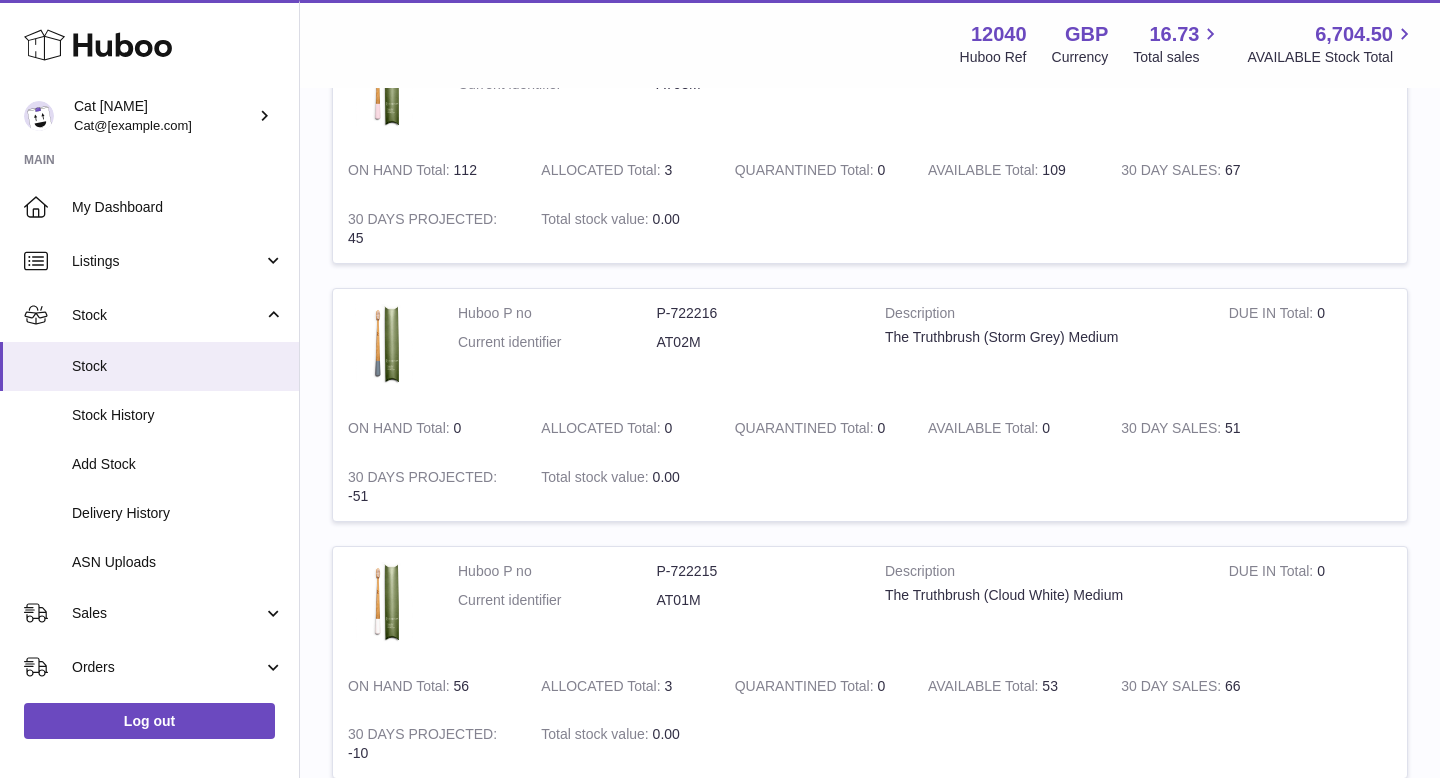scroll, scrollTop: 0, scrollLeft: 0, axis: both 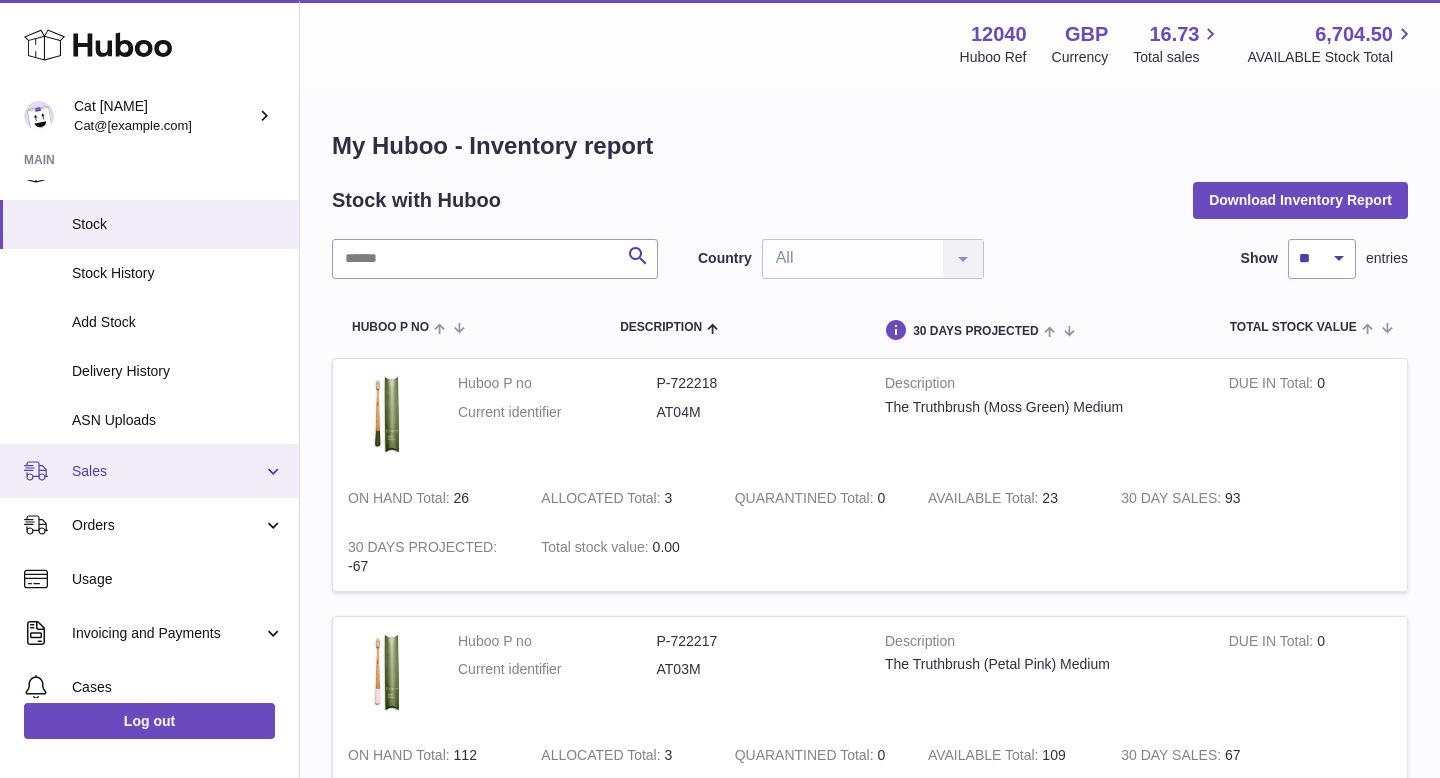 click on "Sales" at bounding box center (167, 471) 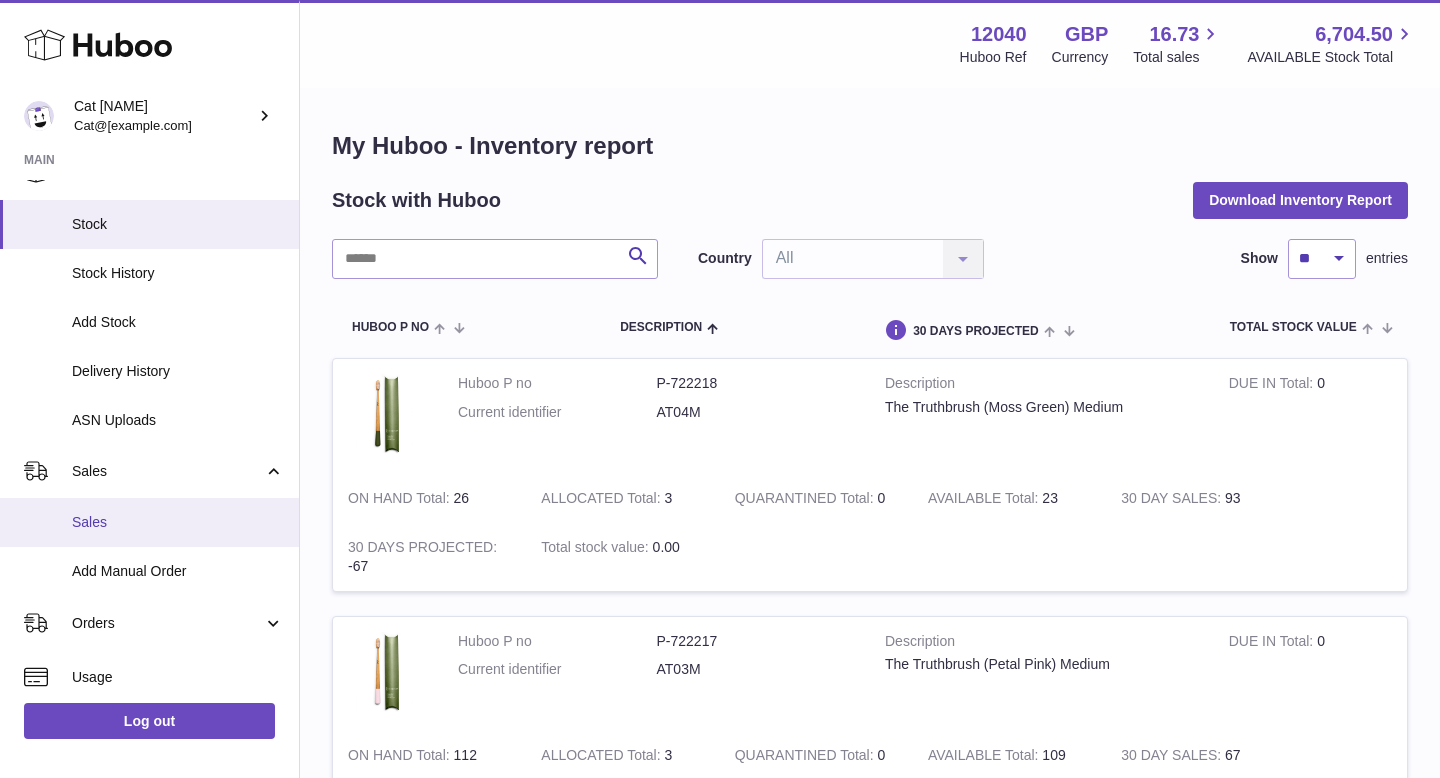 click on "Sales" at bounding box center (178, 522) 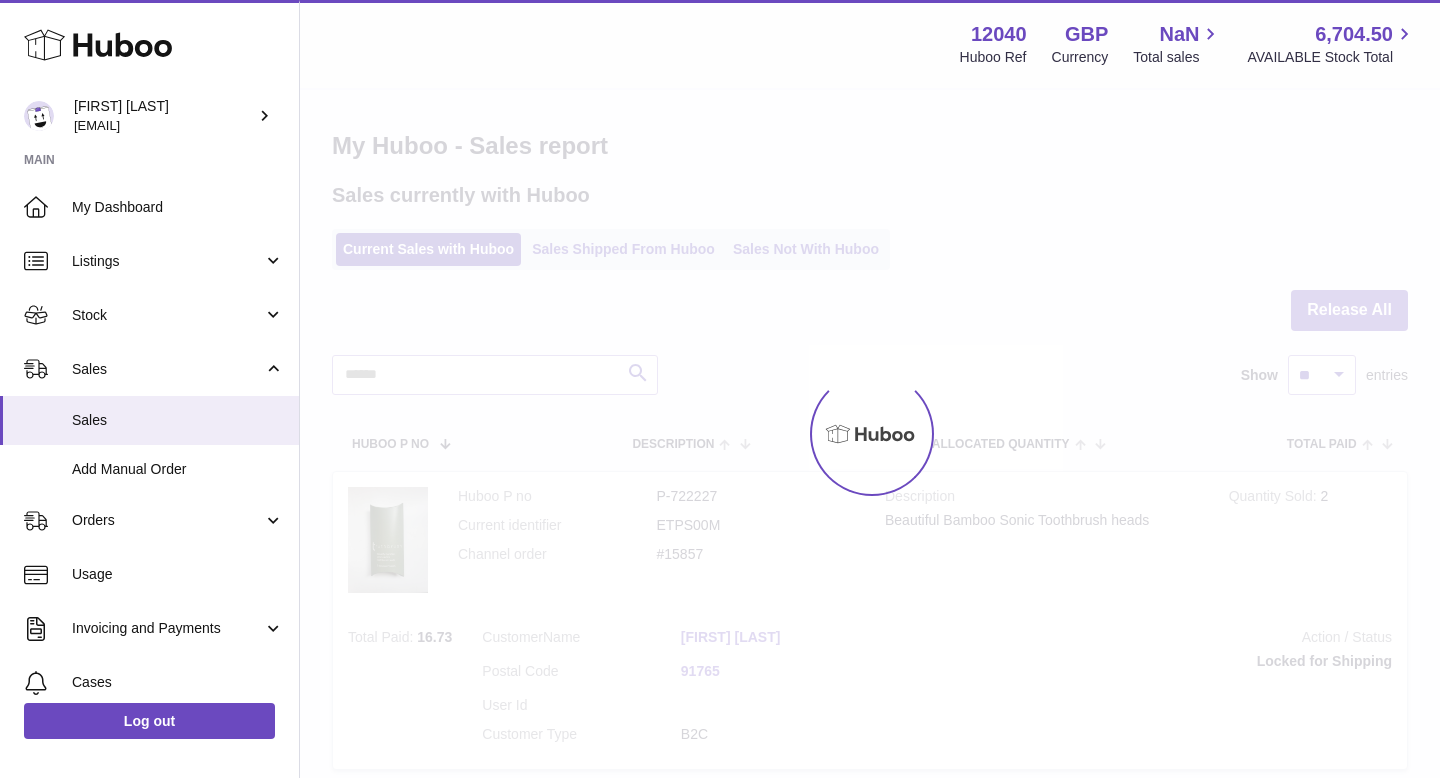 scroll, scrollTop: 0, scrollLeft: 0, axis: both 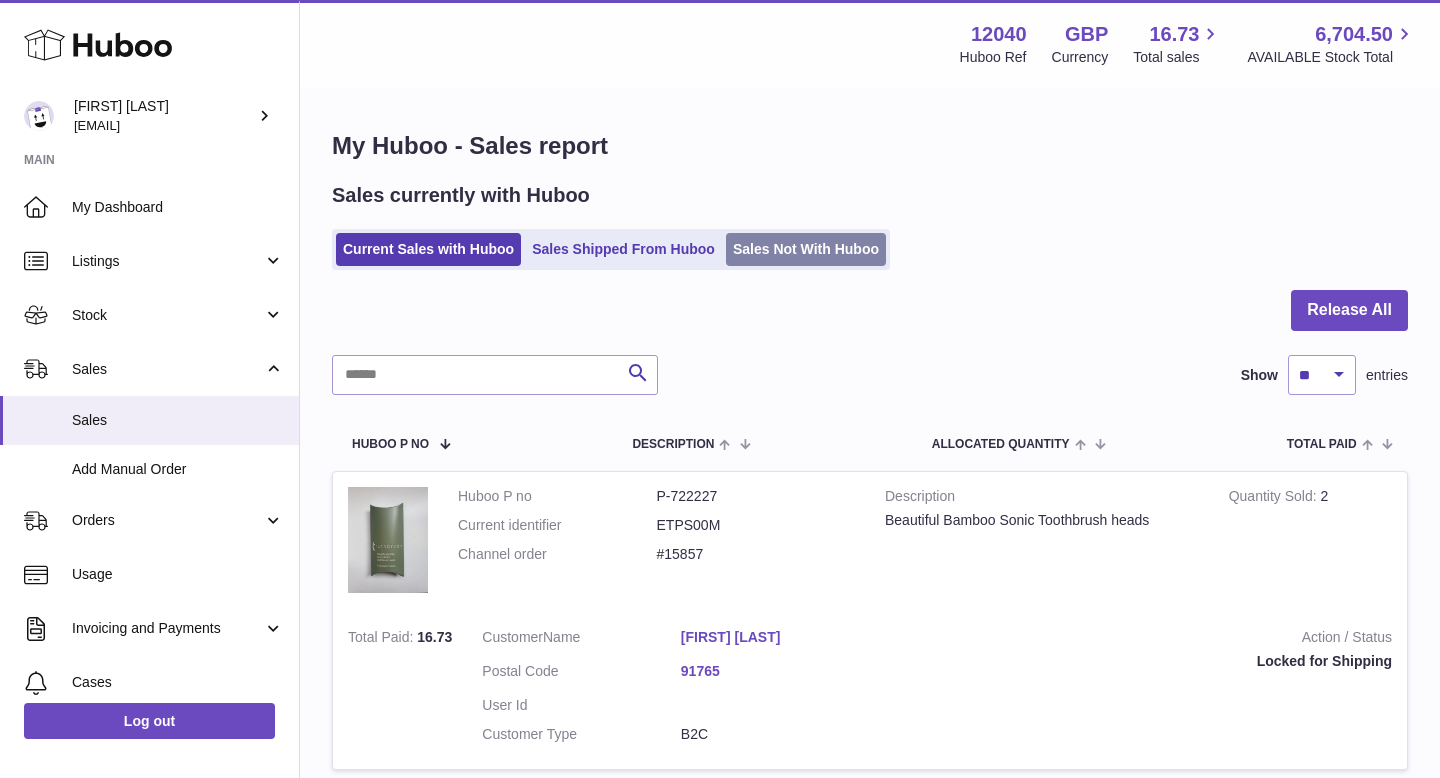 click on "Sales Not With Huboo" at bounding box center [806, 249] 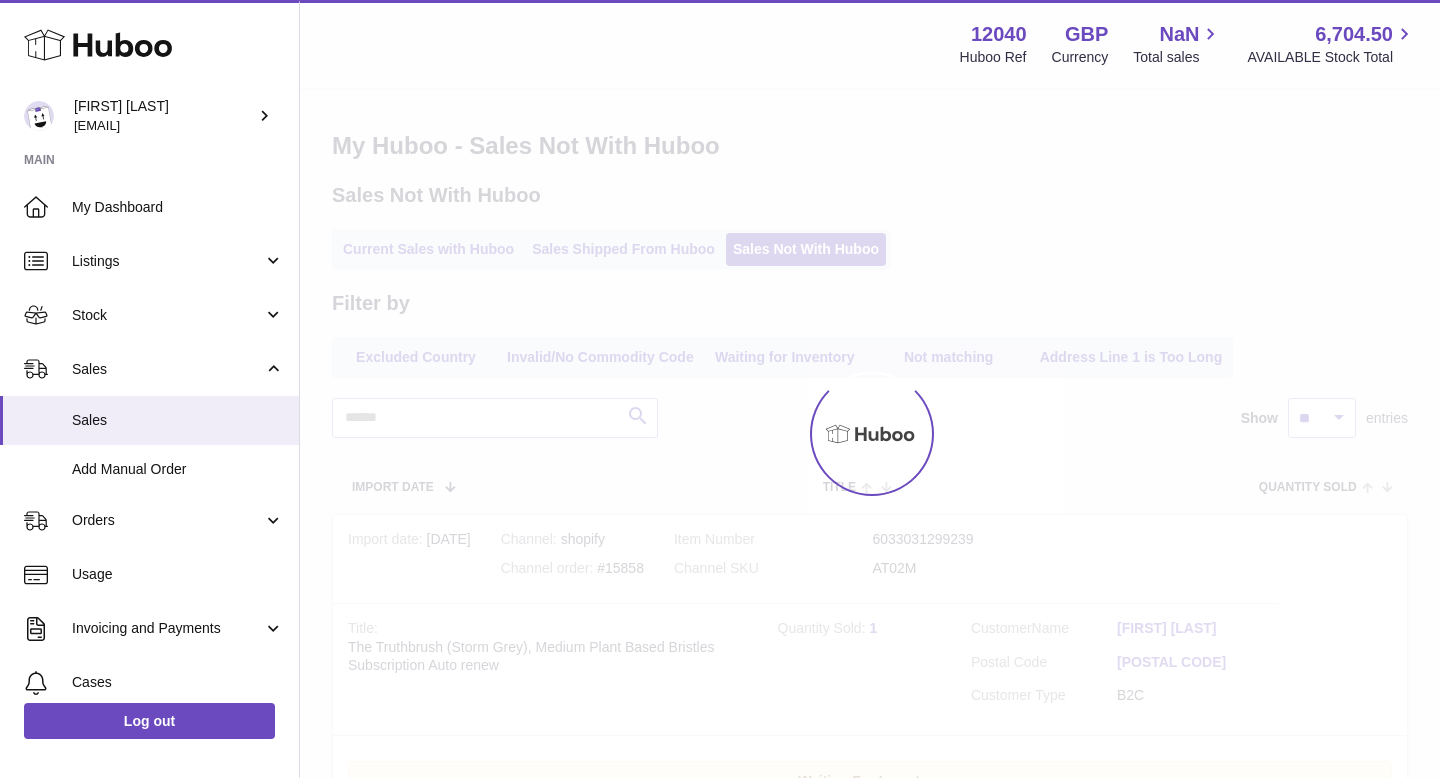 scroll, scrollTop: 0, scrollLeft: 0, axis: both 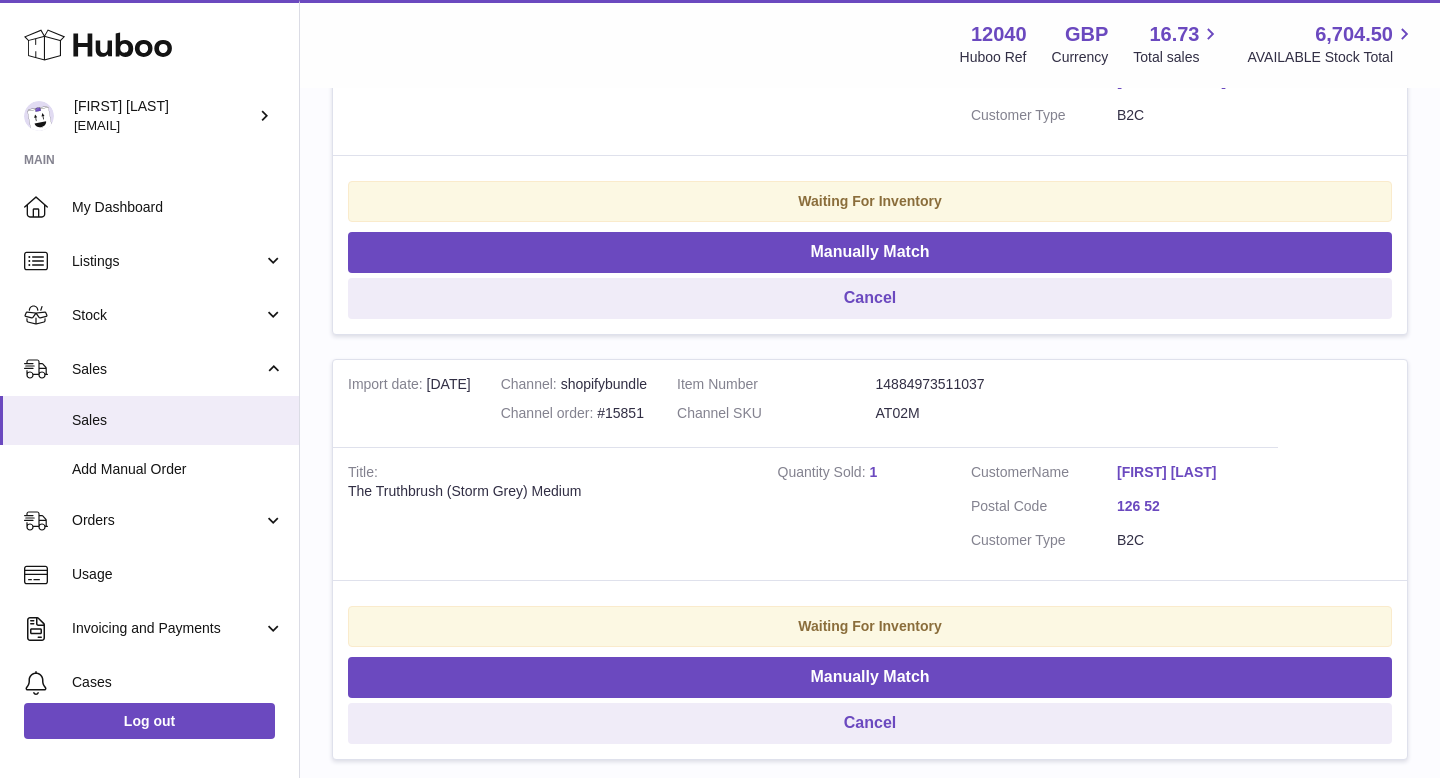click on "The Truthbrush (Storm Grey) Medium" at bounding box center (548, 491) 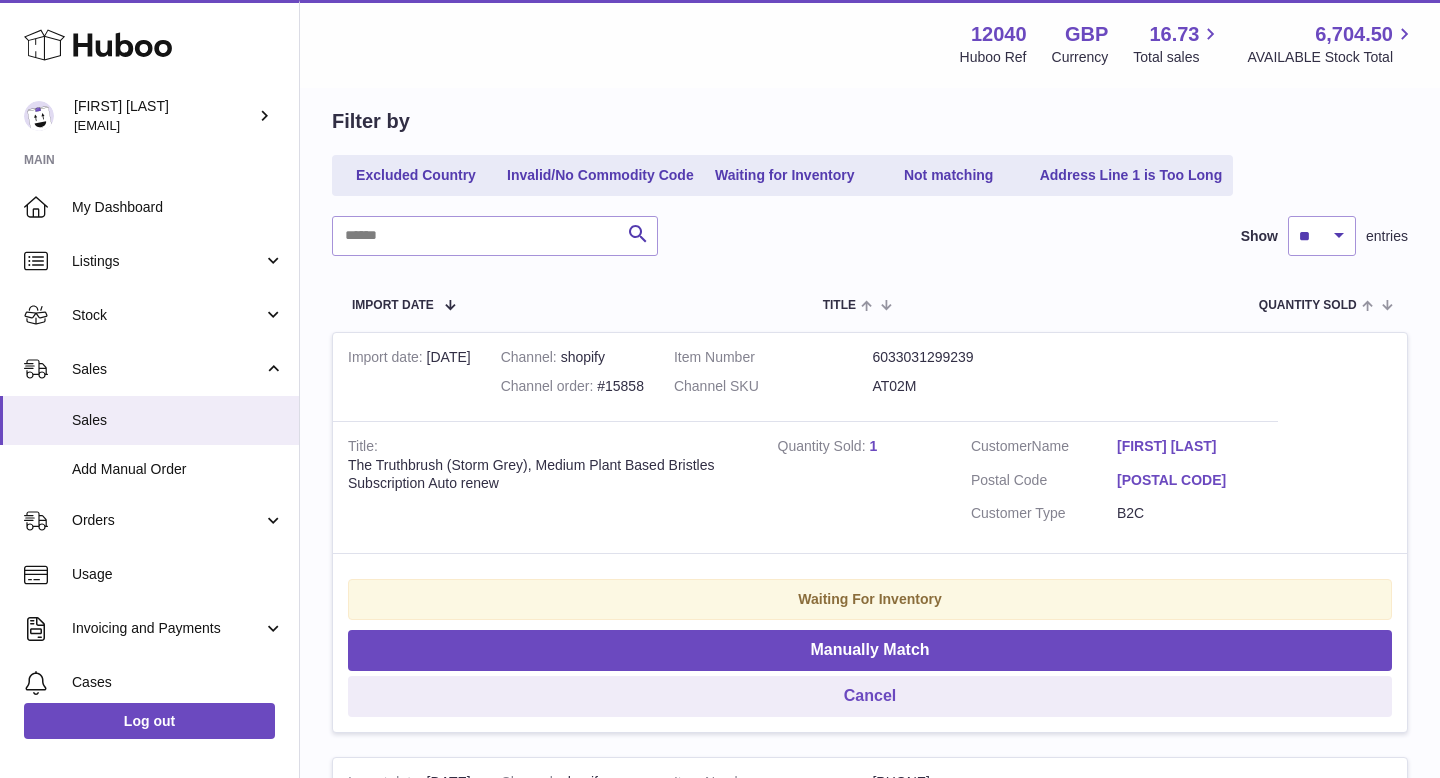 scroll, scrollTop: 187, scrollLeft: 0, axis: vertical 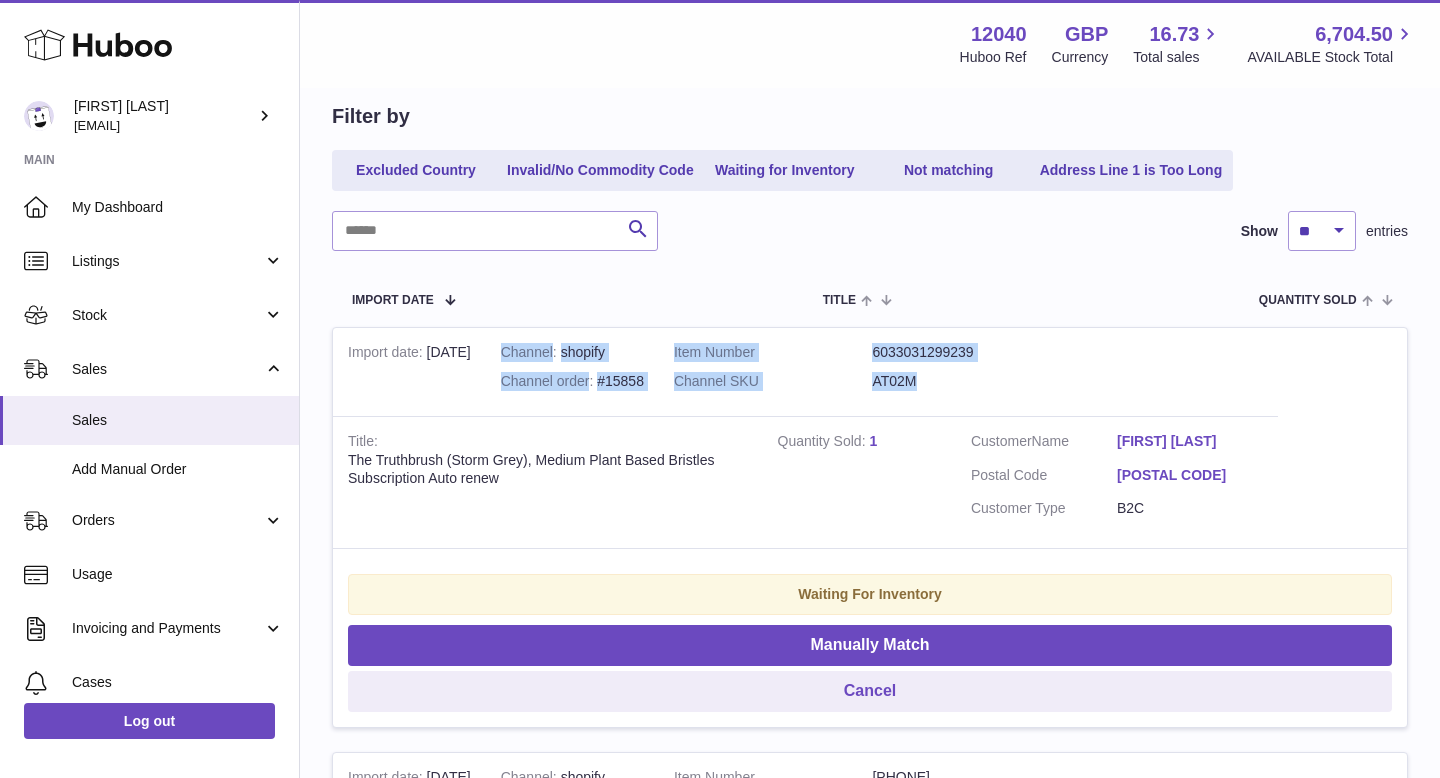 drag, startPoint x: 928, startPoint y: 378, endPoint x: 537, endPoint y: 337, distance: 393.14374 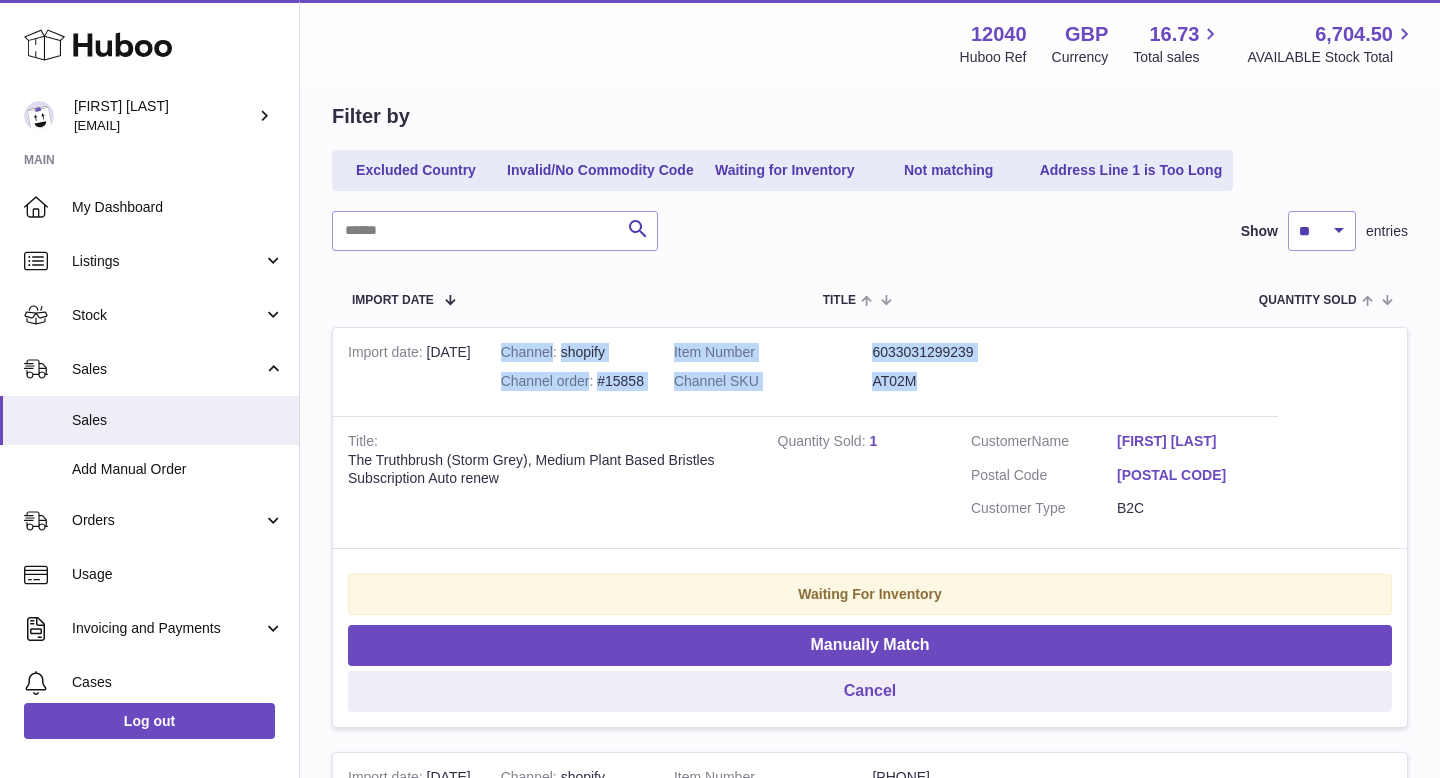 click on "Import date 8th Aug
Channel shopify
Channel order #15858
Item Number   6033031299239   Channel SKU   AT02M       Title   The Truthbrush (Storm Grey), Medium Plant Based Bristles Subscription Auto renew     Quantity Sold
1
Customer  Name   Christopher Shuttleworth   Postal Code   AB23 8WH   Customer Type   B2C
Waiting For Inventory
Manually Match
Cancel" at bounding box center (870, 527) 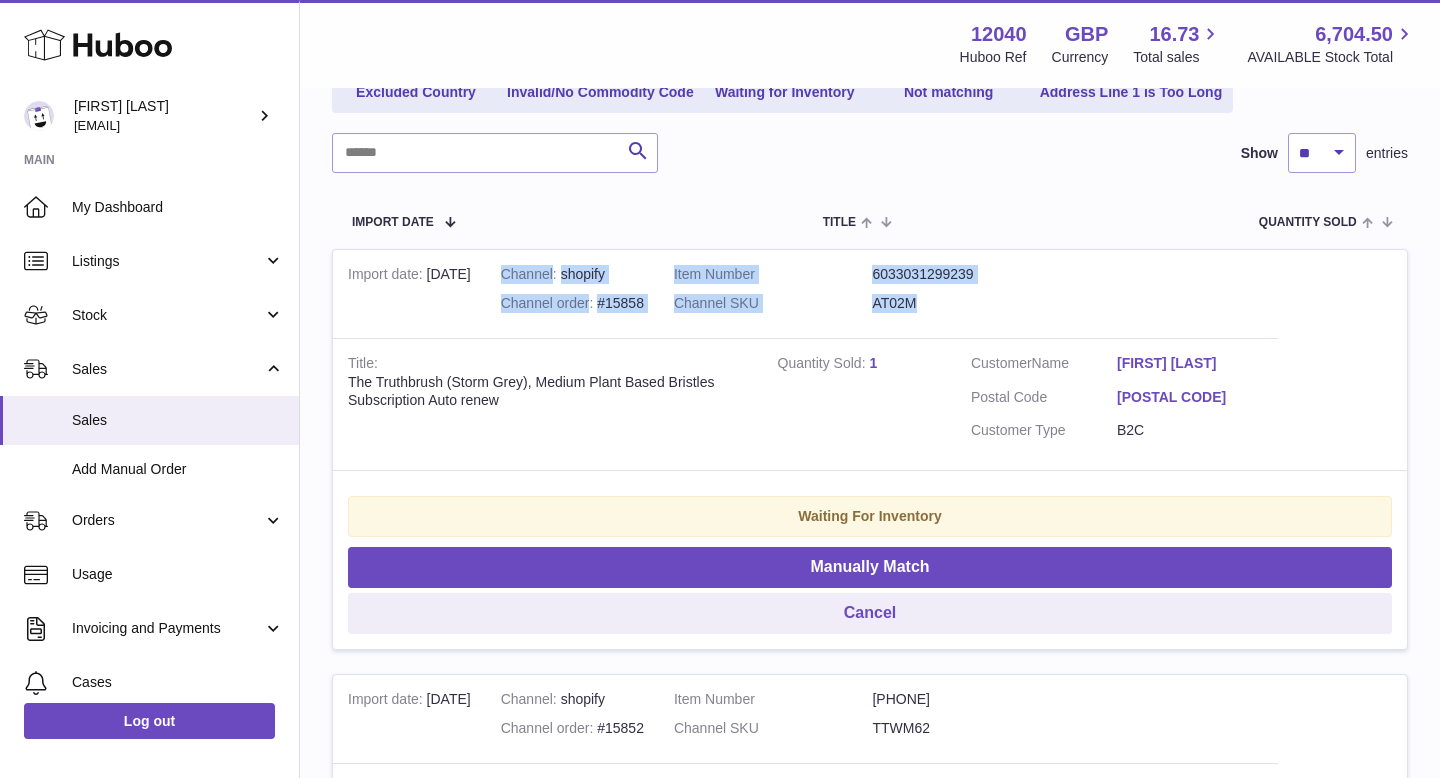 scroll, scrollTop: 280, scrollLeft: 0, axis: vertical 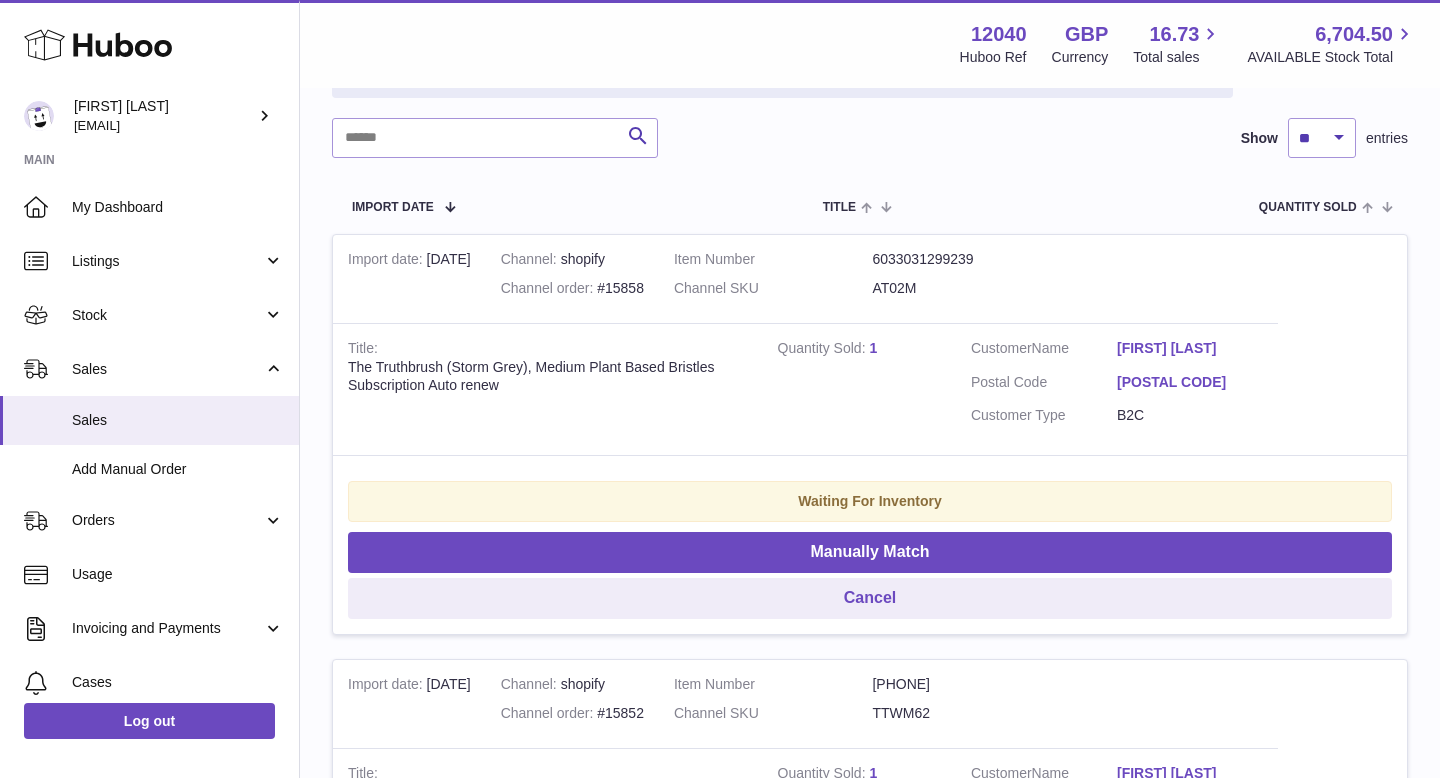 click on "Item Number   6033031299239   Channel SKU   AT02M" at bounding box center [872, 279] 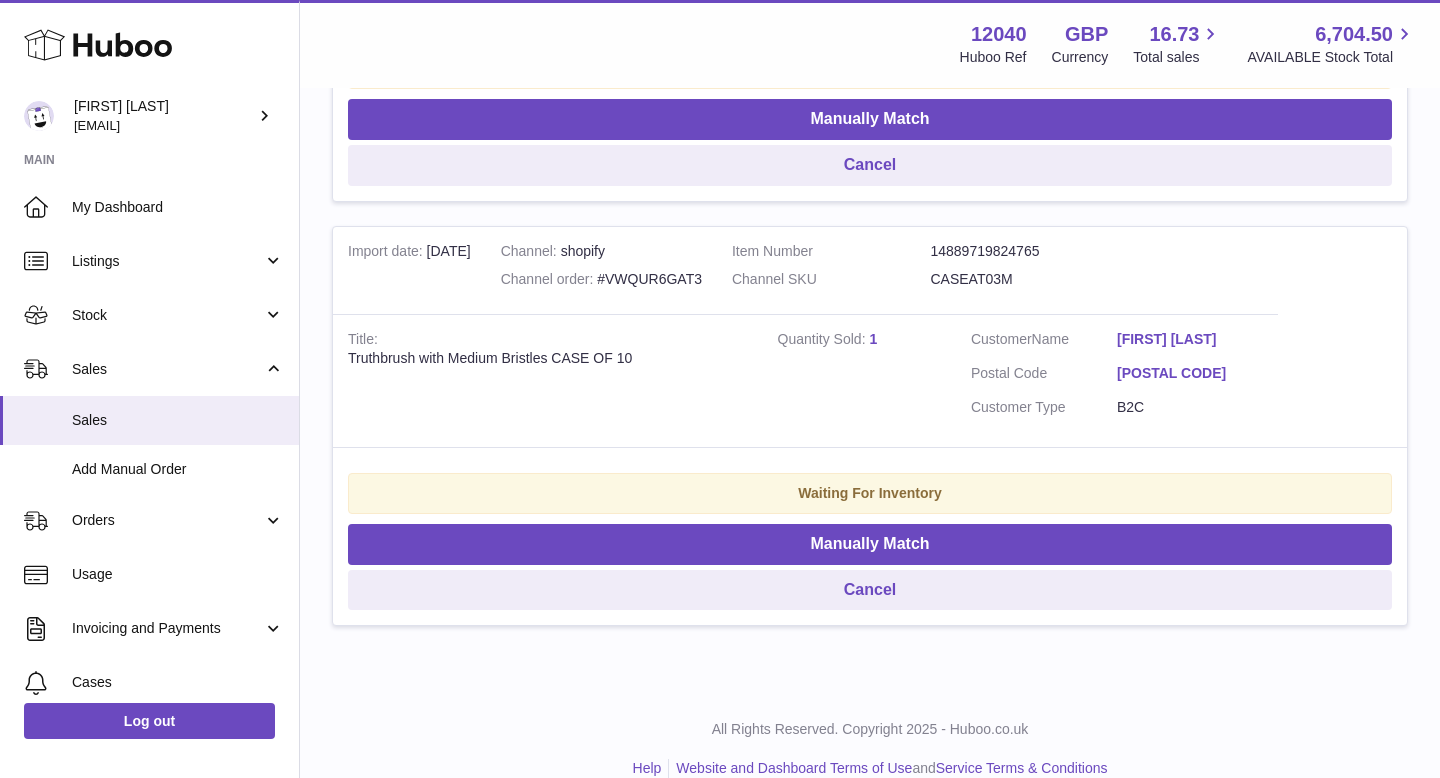 scroll, scrollTop: 2443, scrollLeft: 0, axis: vertical 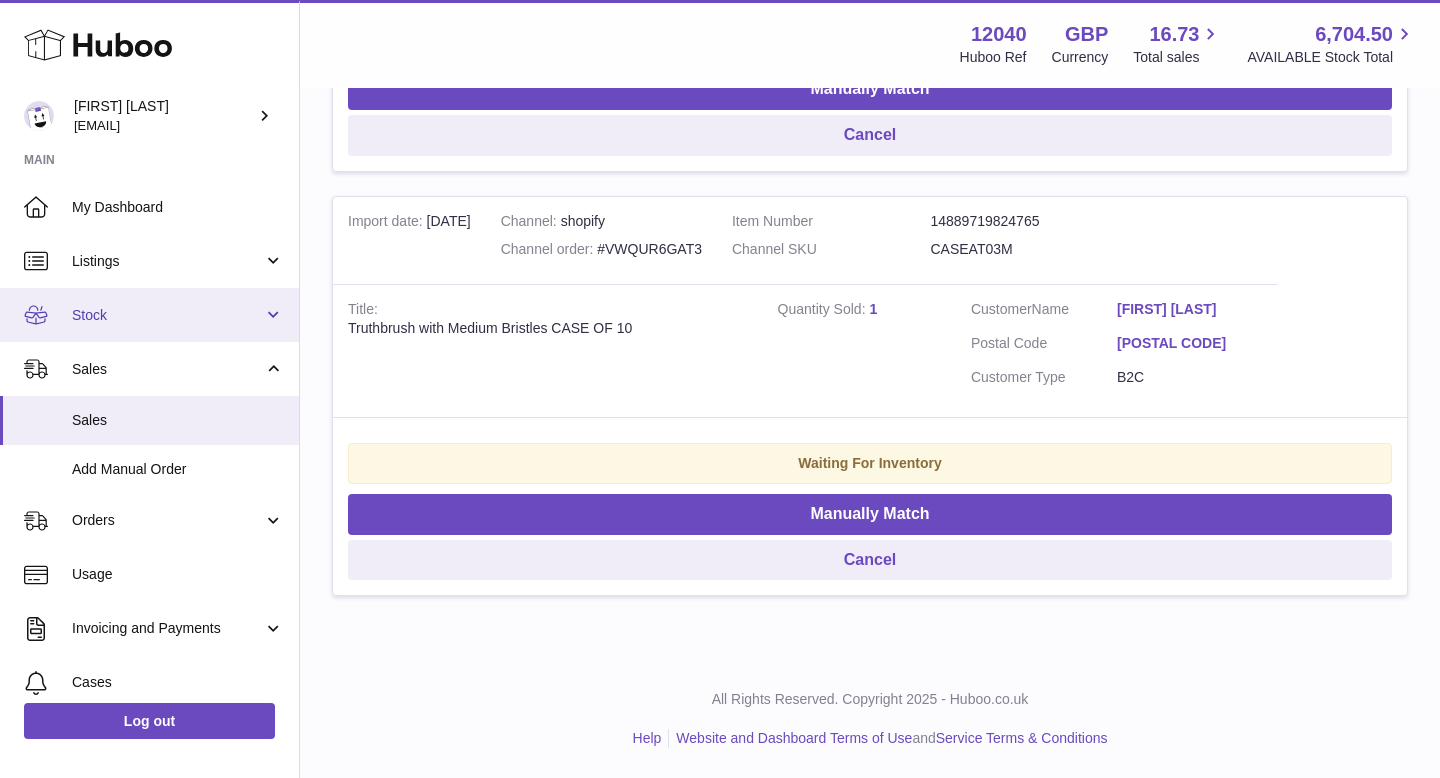 click on "Stock" at bounding box center [167, 315] 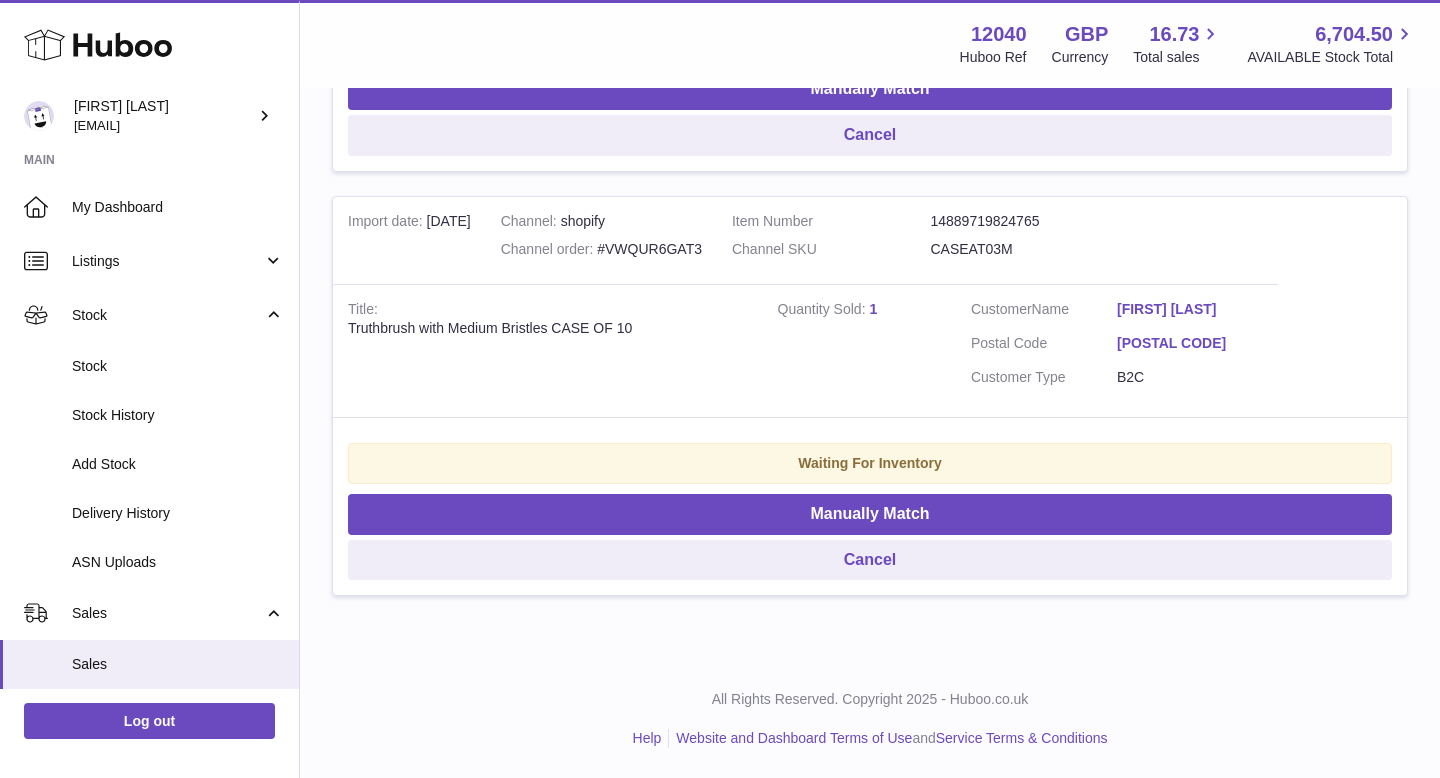 scroll, scrollTop: 2456, scrollLeft: 0, axis: vertical 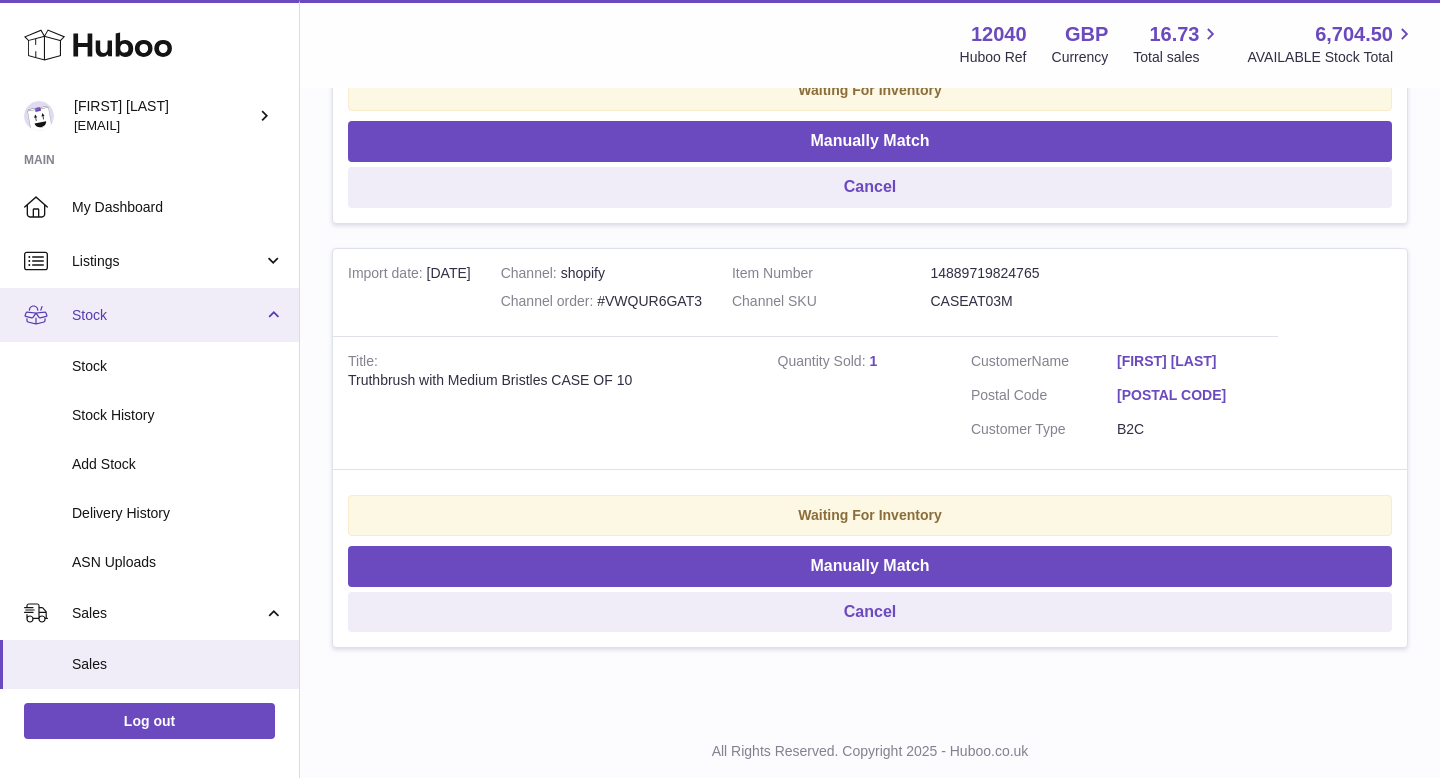 click on "Stock" at bounding box center (167, 315) 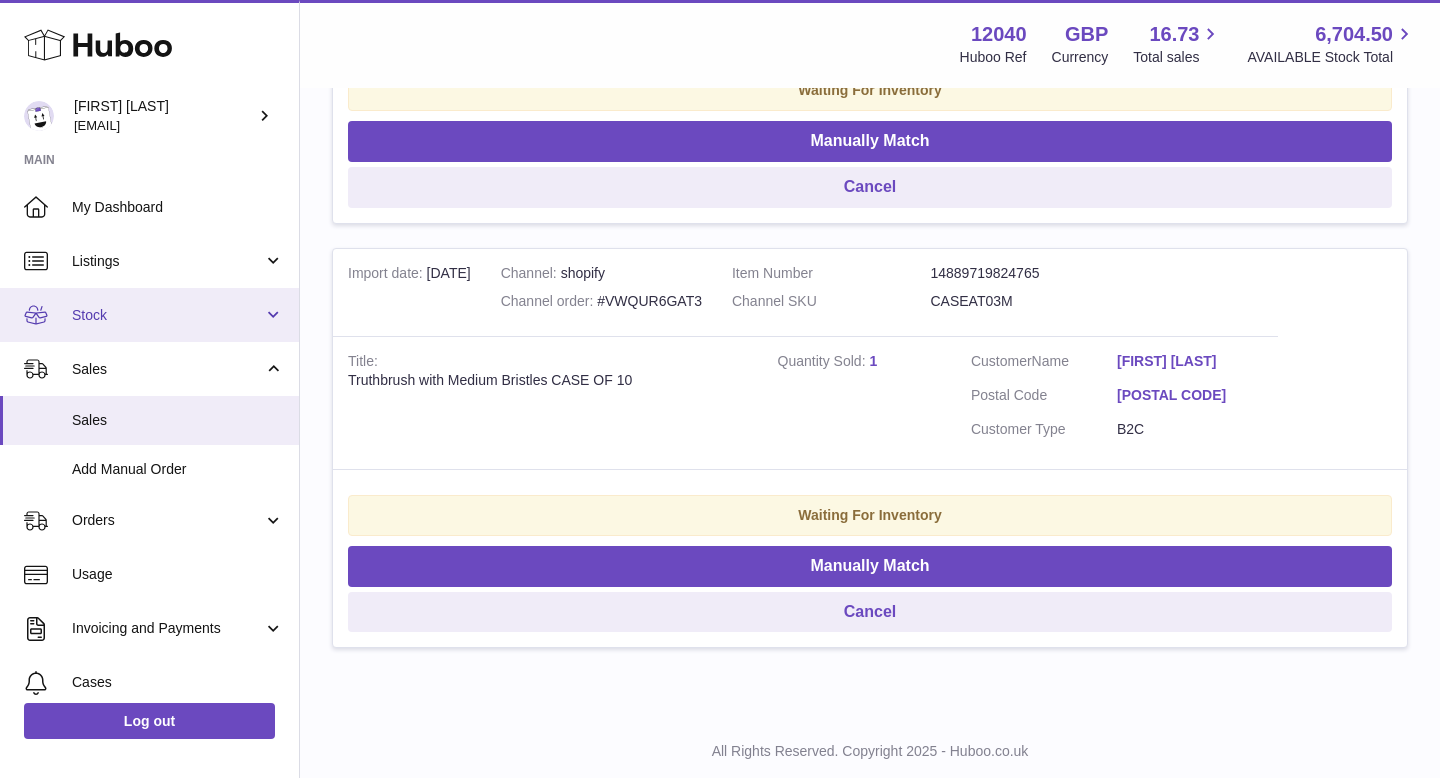 click on "Stock" at bounding box center (167, 315) 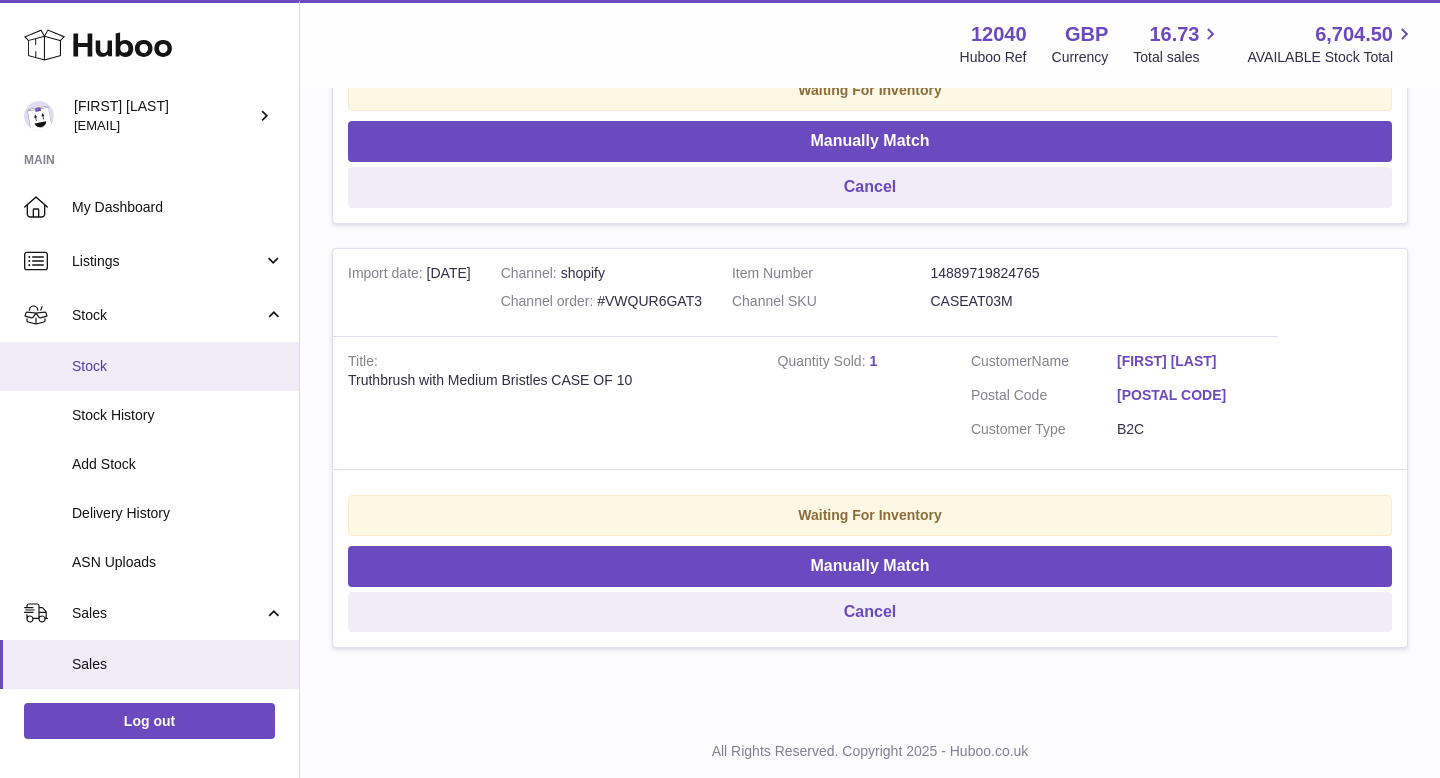 click on "Stock" at bounding box center [178, 366] 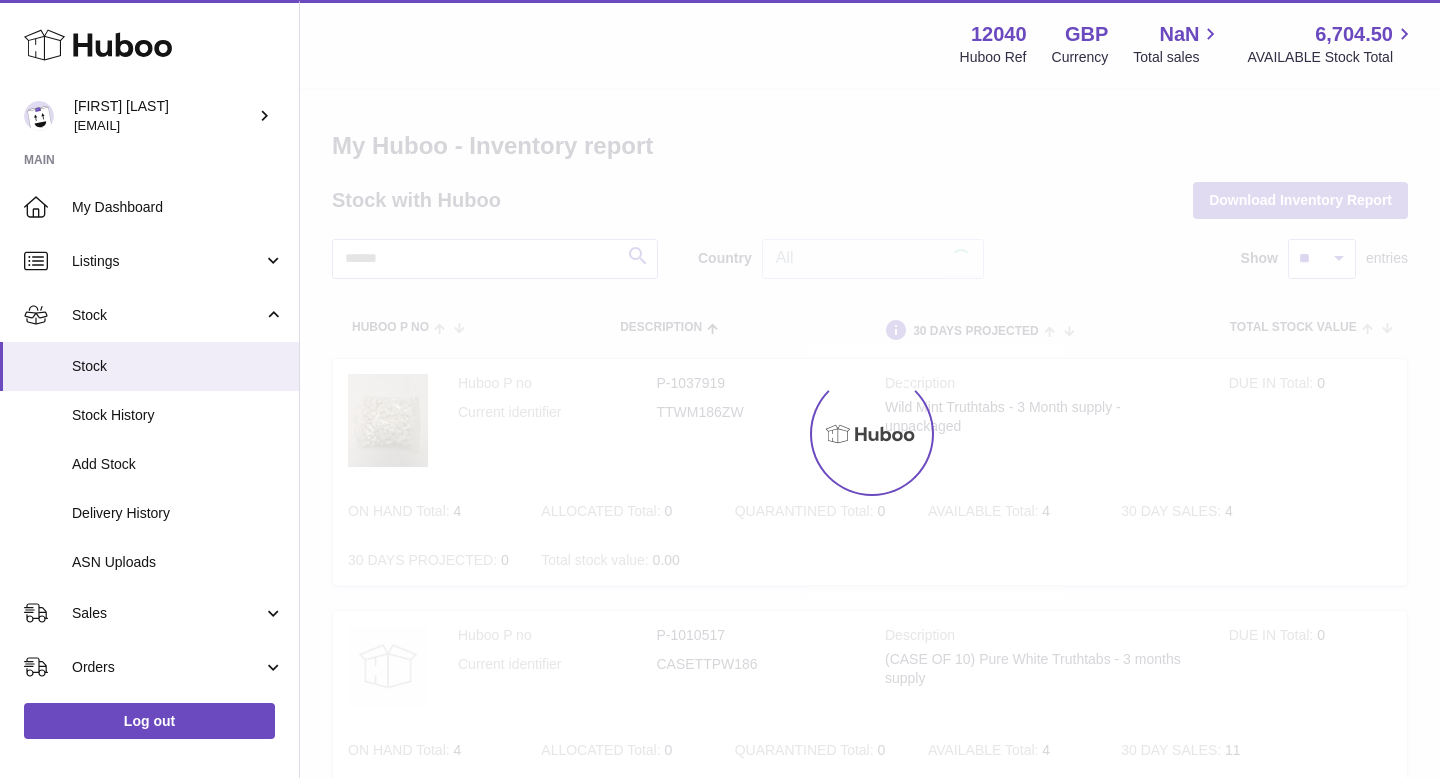 scroll, scrollTop: 0, scrollLeft: 0, axis: both 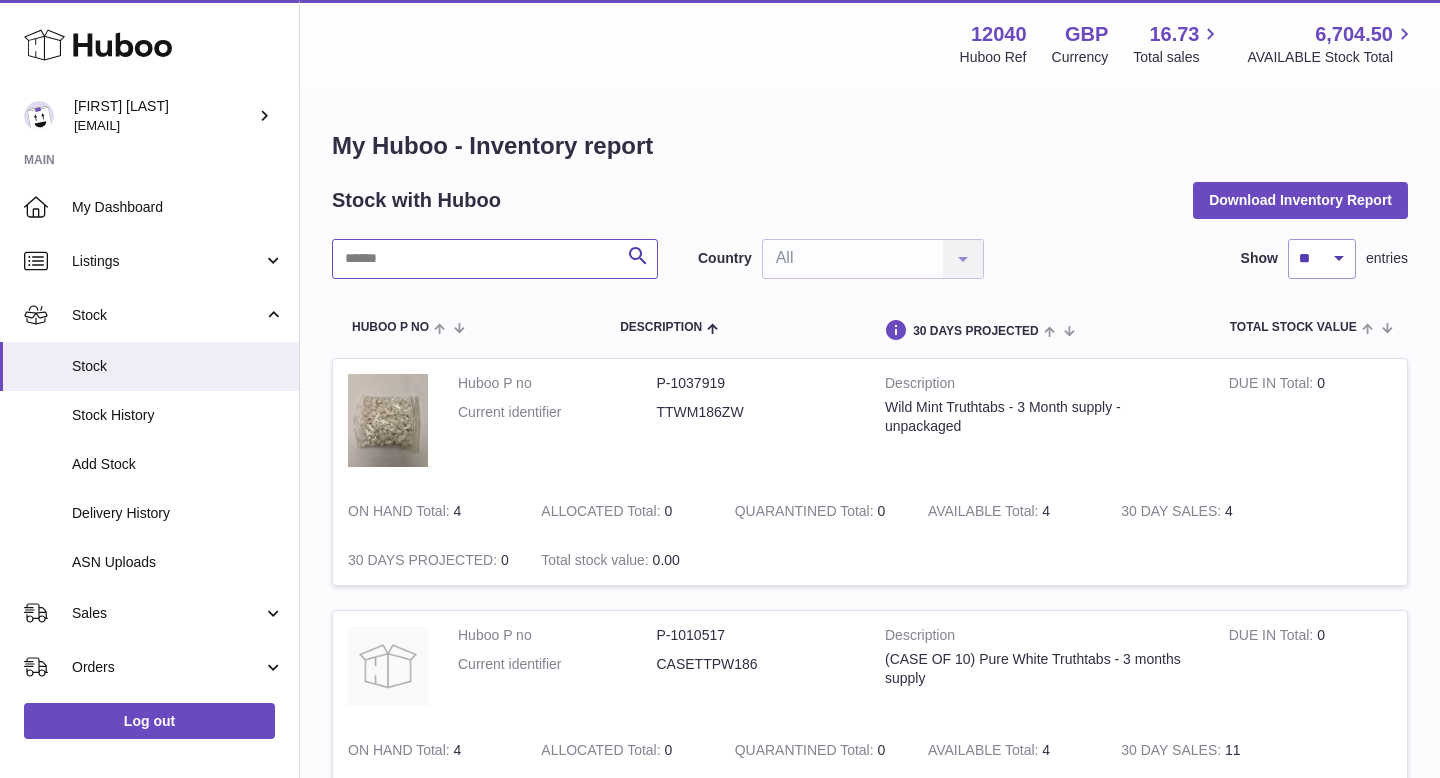 click at bounding box center (495, 259) 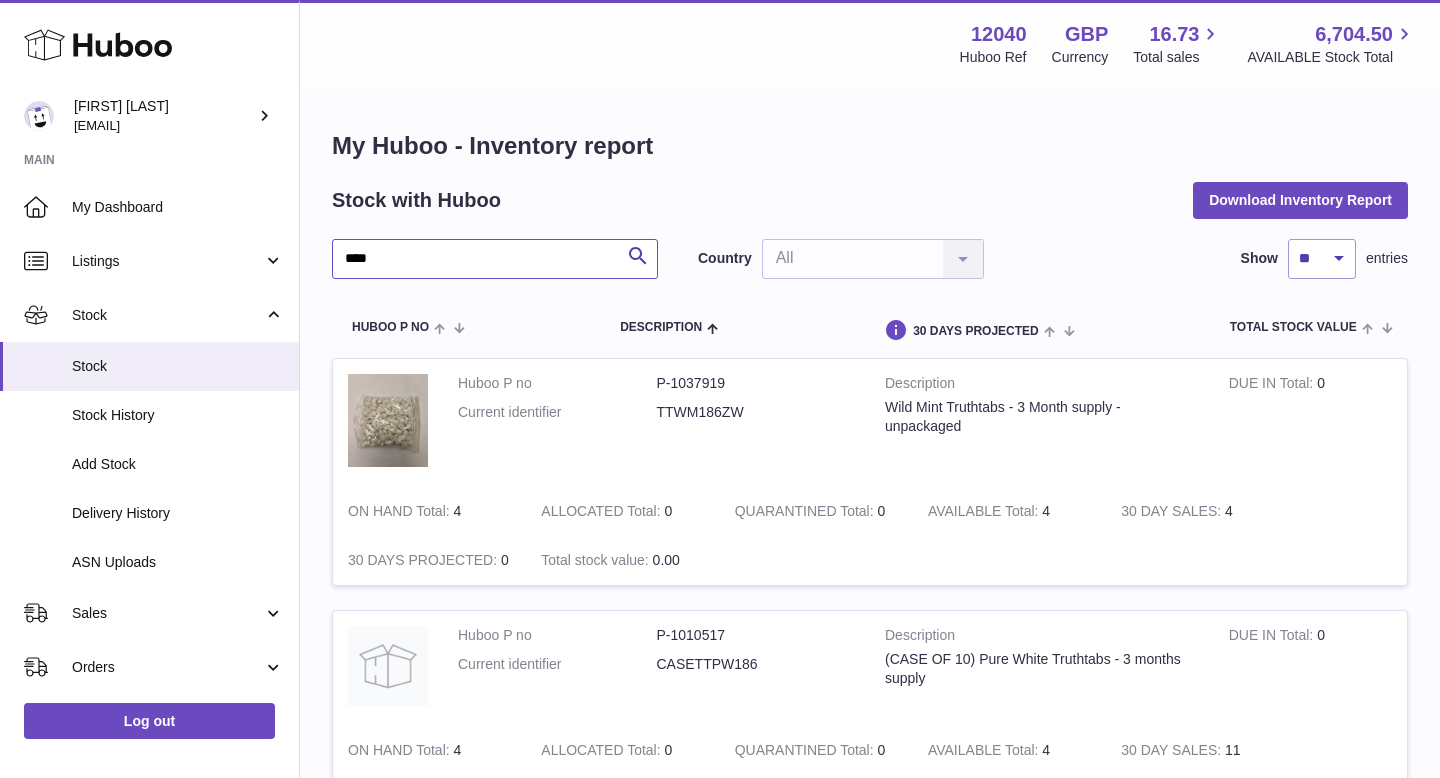type on "****" 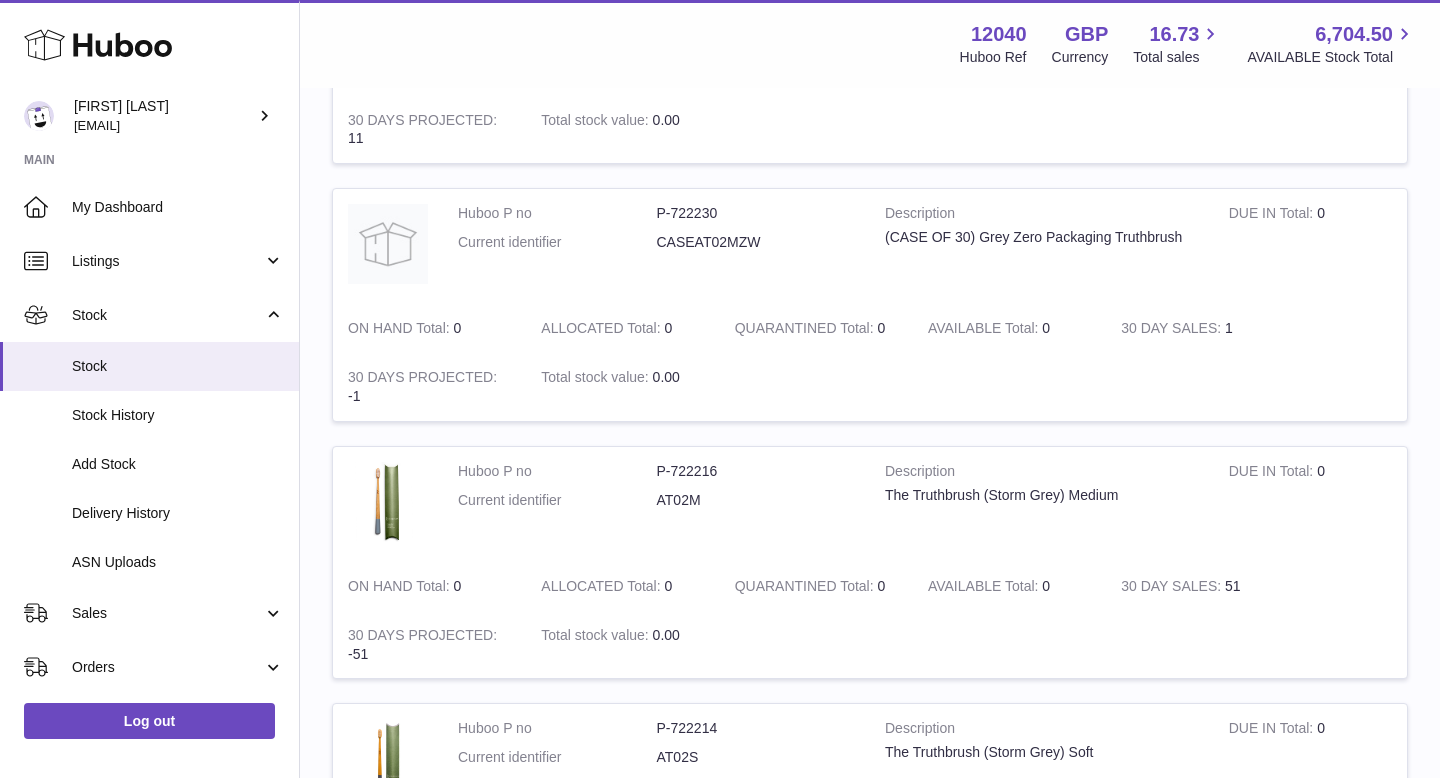scroll, scrollTop: 644, scrollLeft: 0, axis: vertical 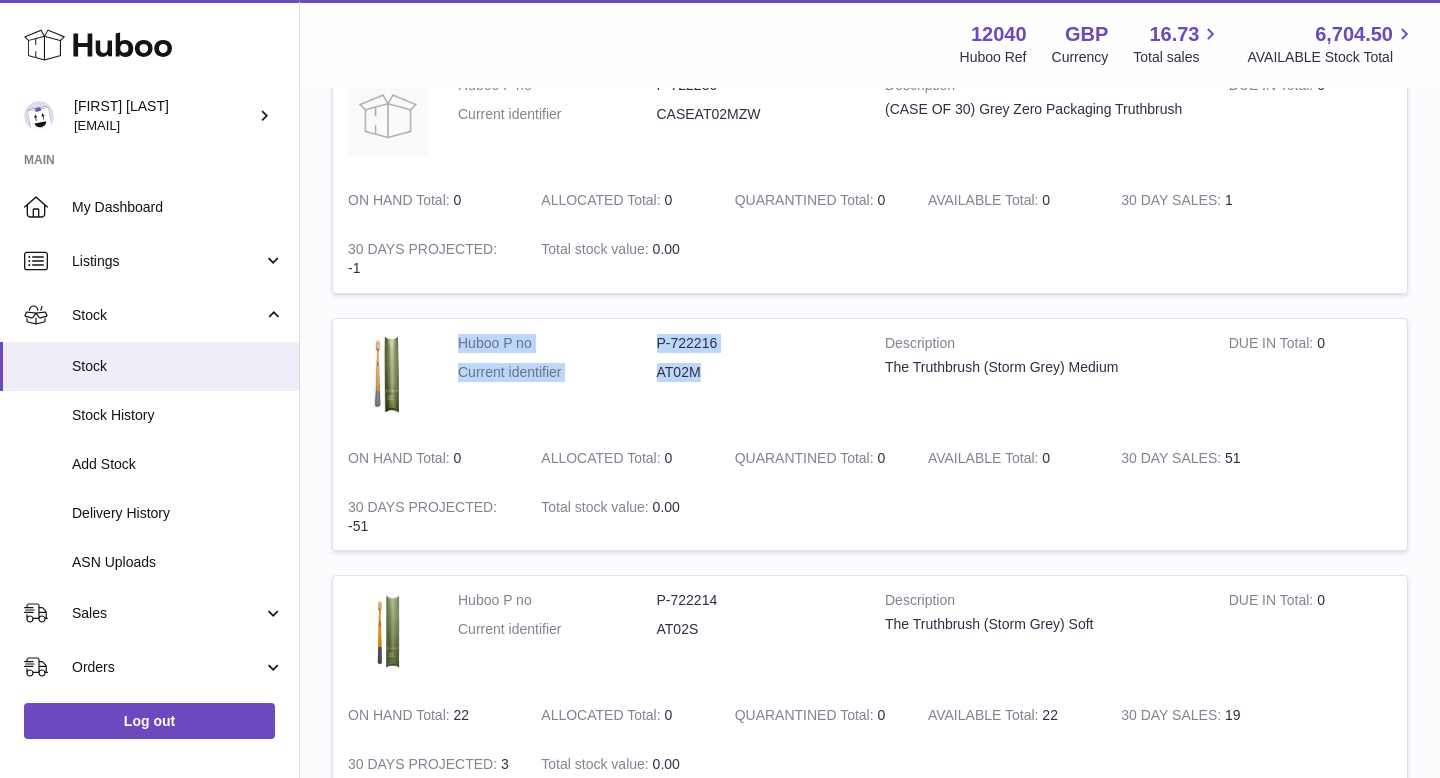 drag, startPoint x: 705, startPoint y: 375, endPoint x: 635, endPoint y: 319, distance: 89.64374 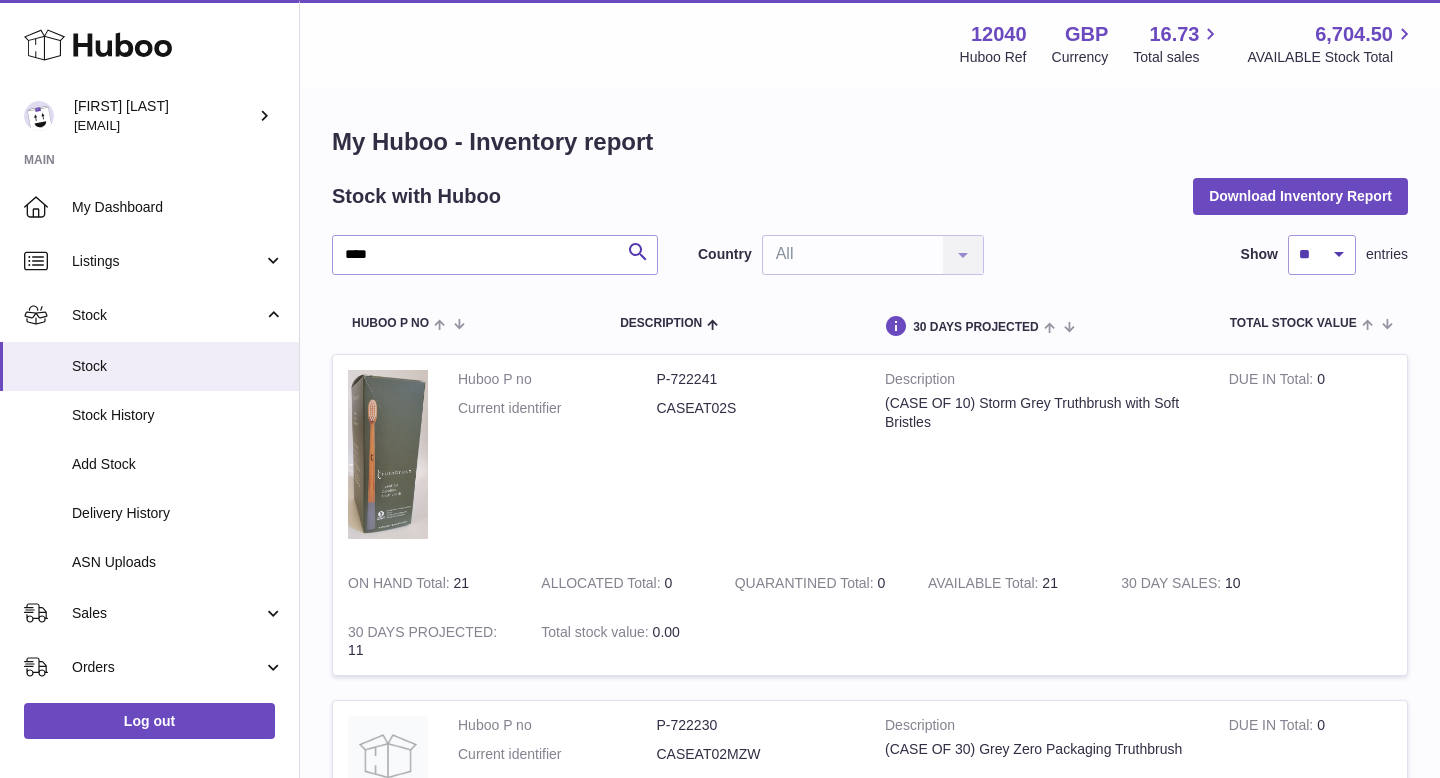 scroll, scrollTop: 0, scrollLeft: 0, axis: both 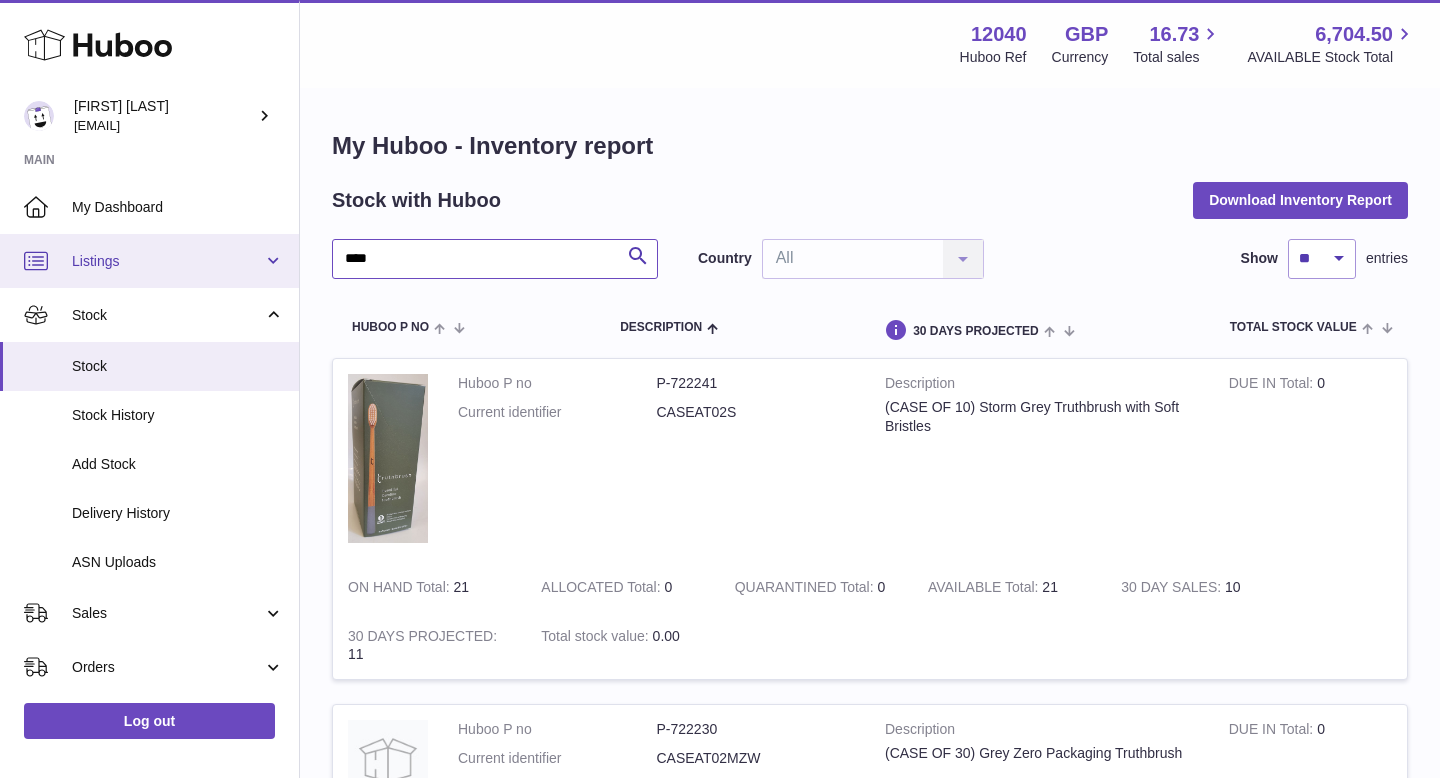 drag, startPoint x: 405, startPoint y: 261, endPoint x: 290, endPoint y: 257, distance: 115.06954 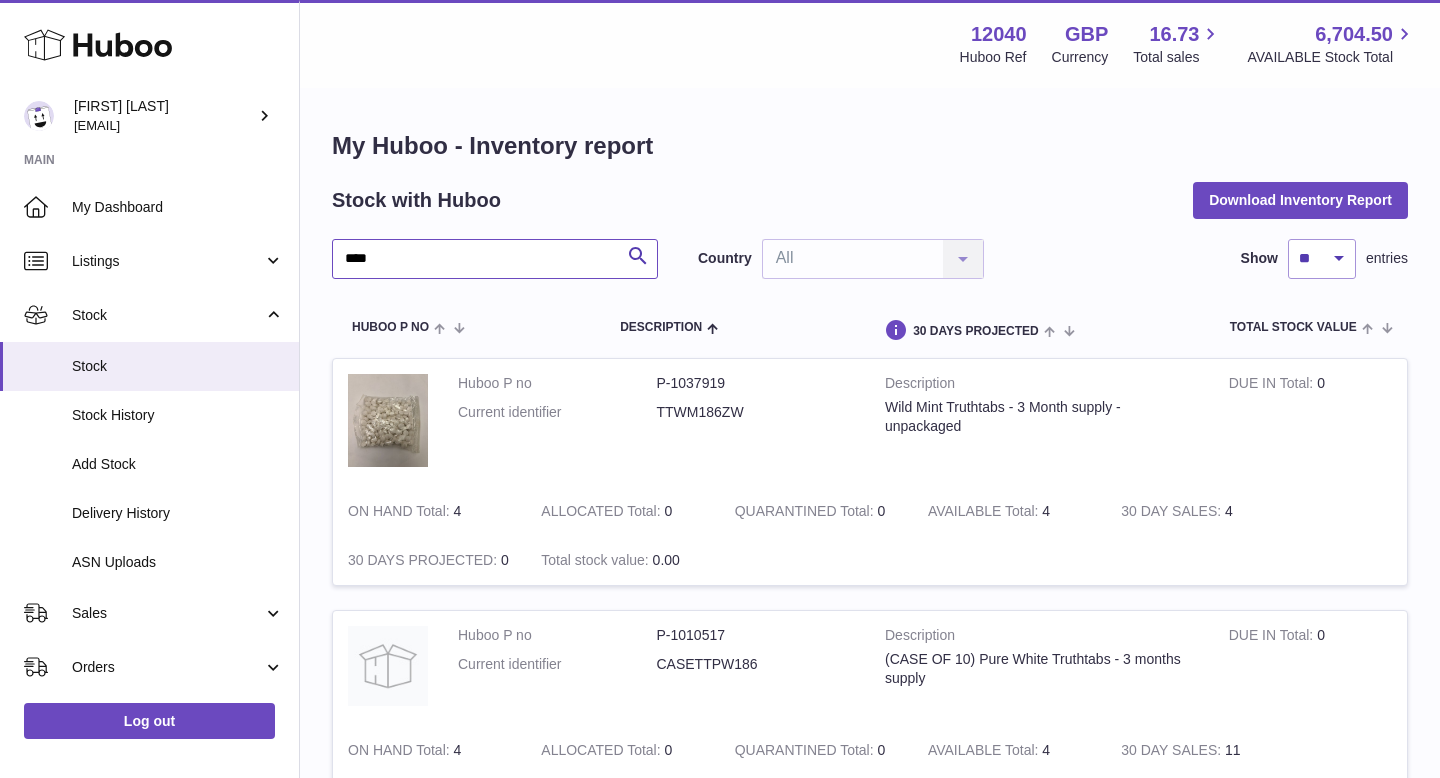 type on "****" 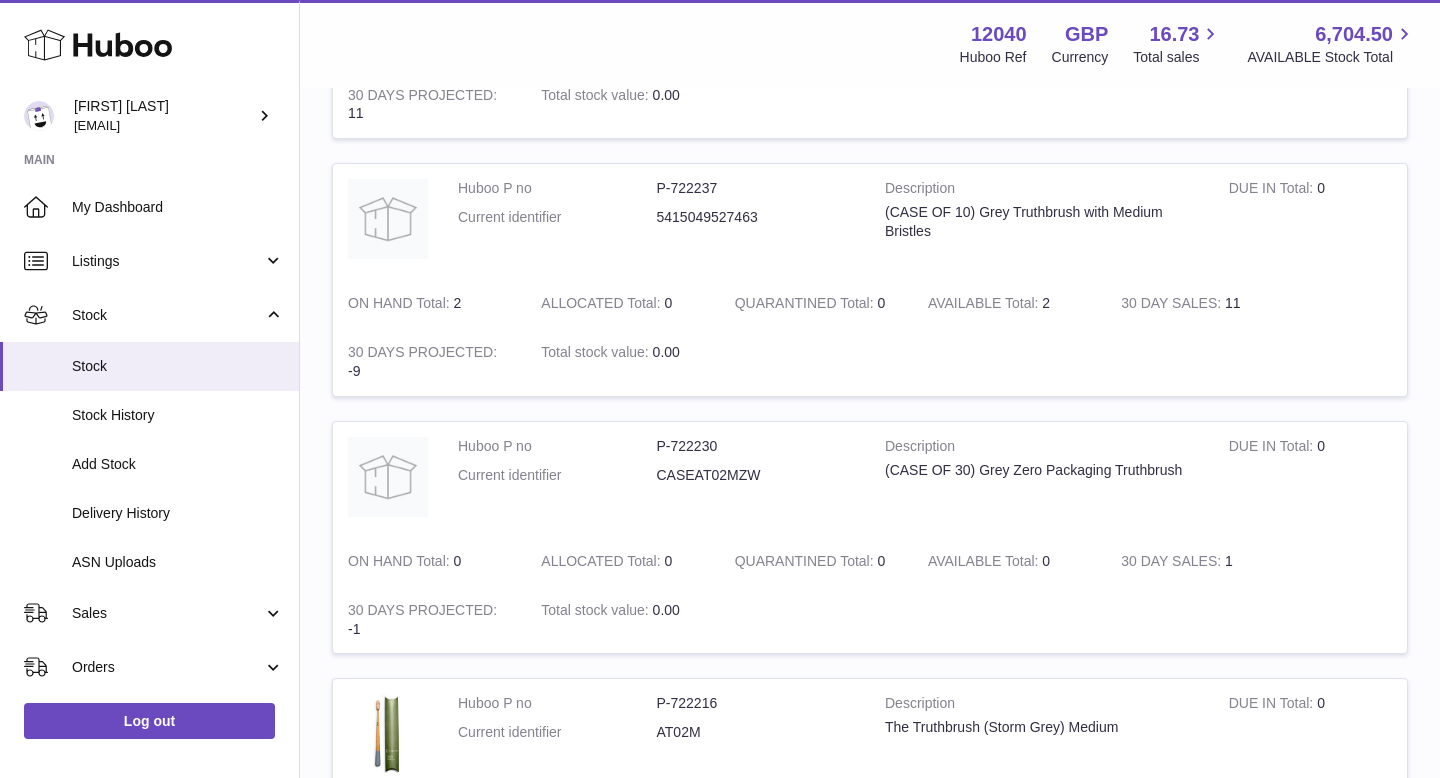 scroll, scrollTop: 516, scrollLeft: 0, axis: vertical 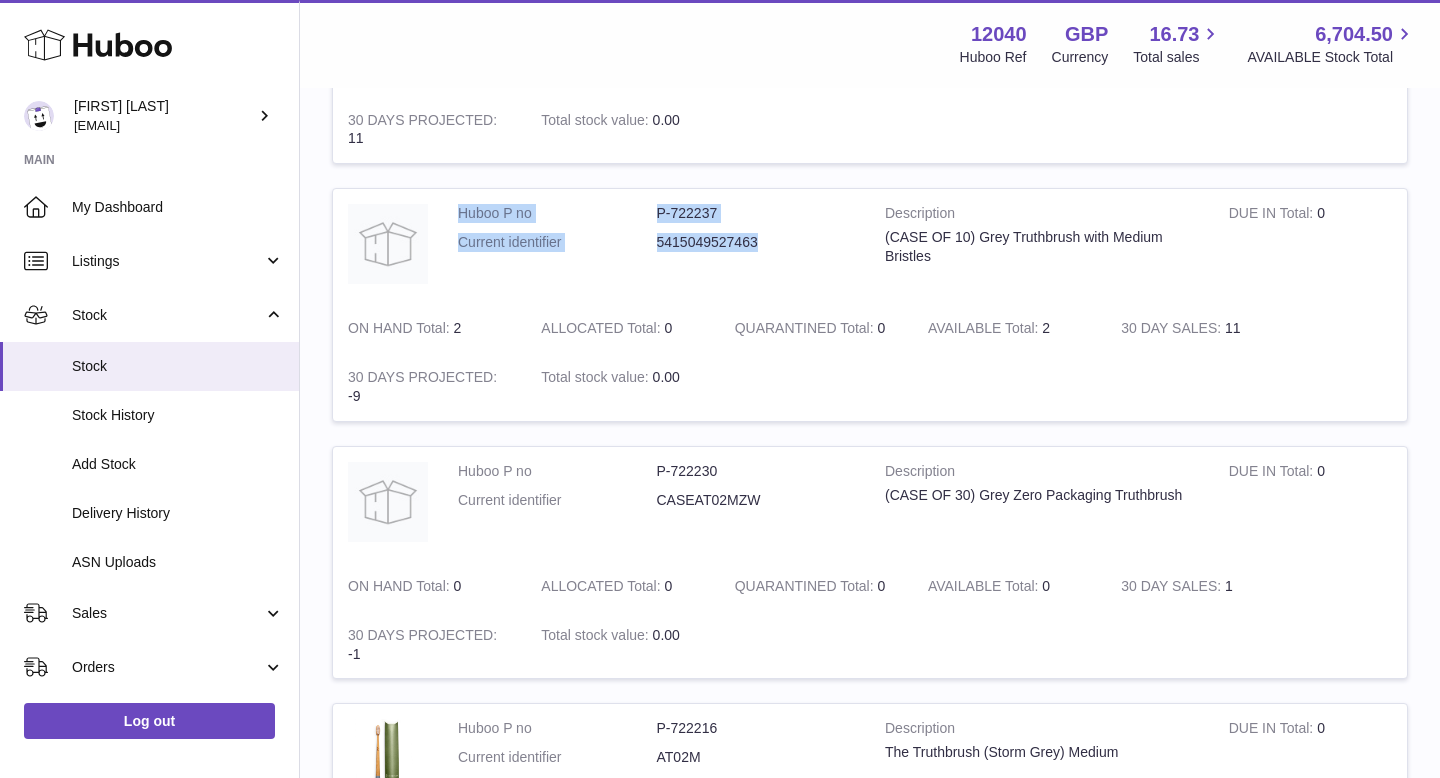 drag, startPoint x: 765, startPoint y: 247, endPoint x: 650, endPoint y: 204, distance: 122.77622 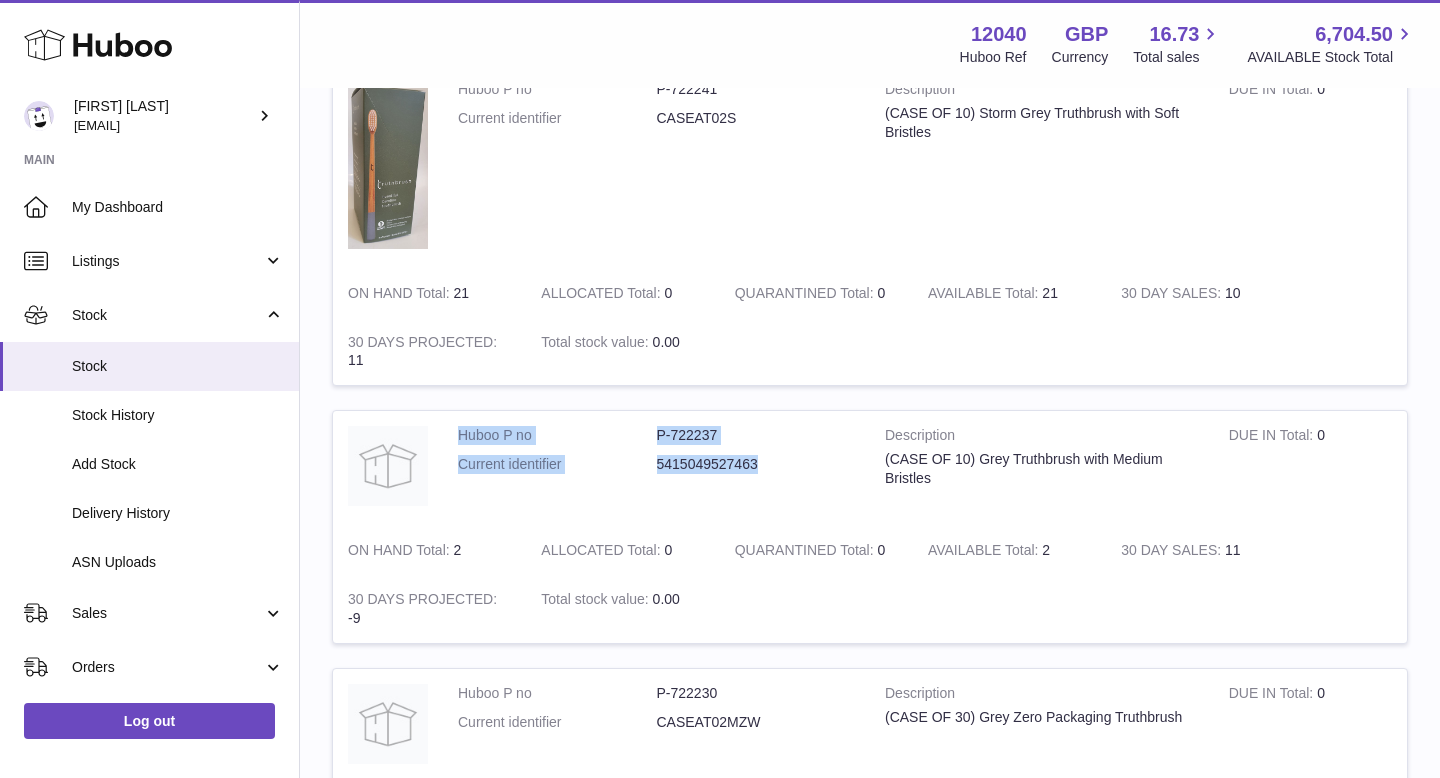 scroll, scrollTop: 266, scrollLeft: 0, axis: vertical 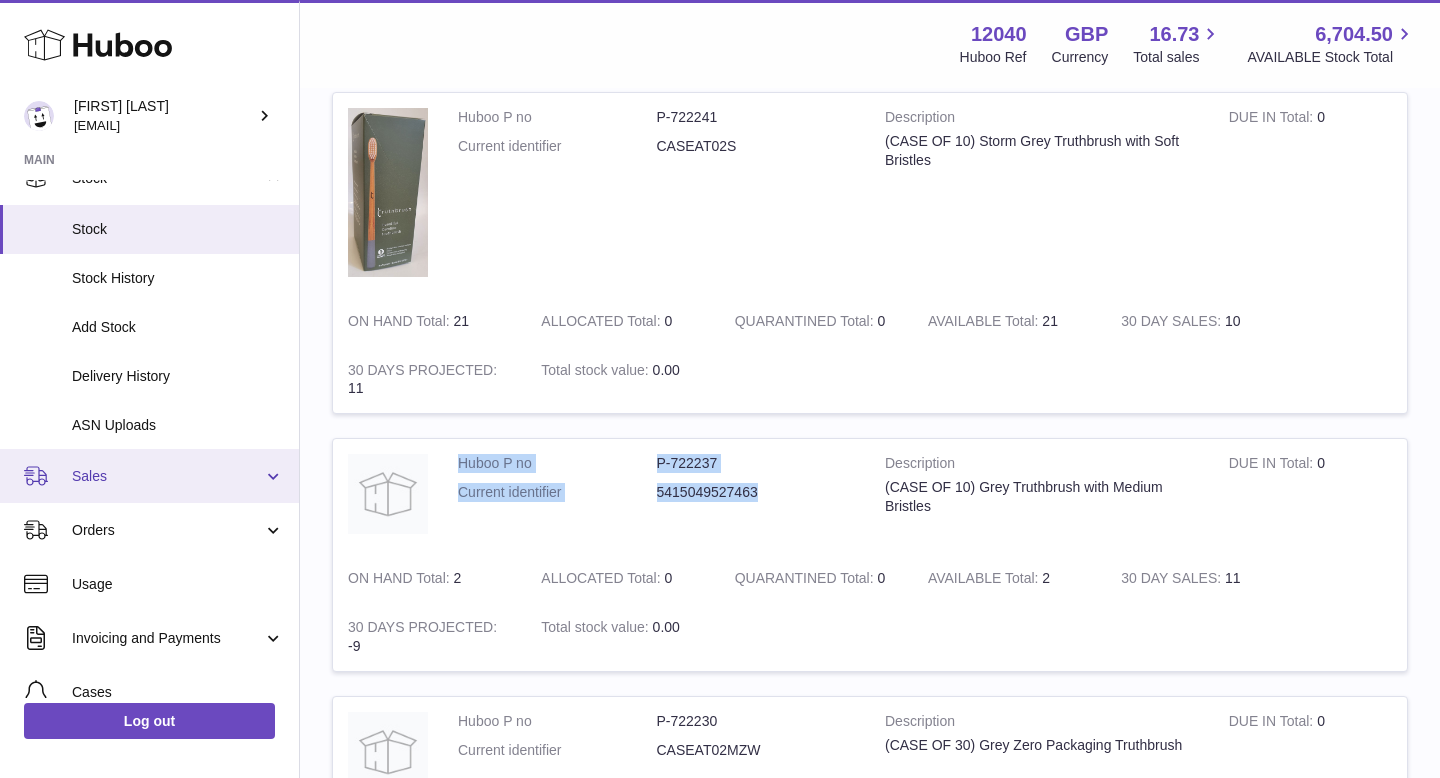 click on "Sales" at bounding box center (167, 476) 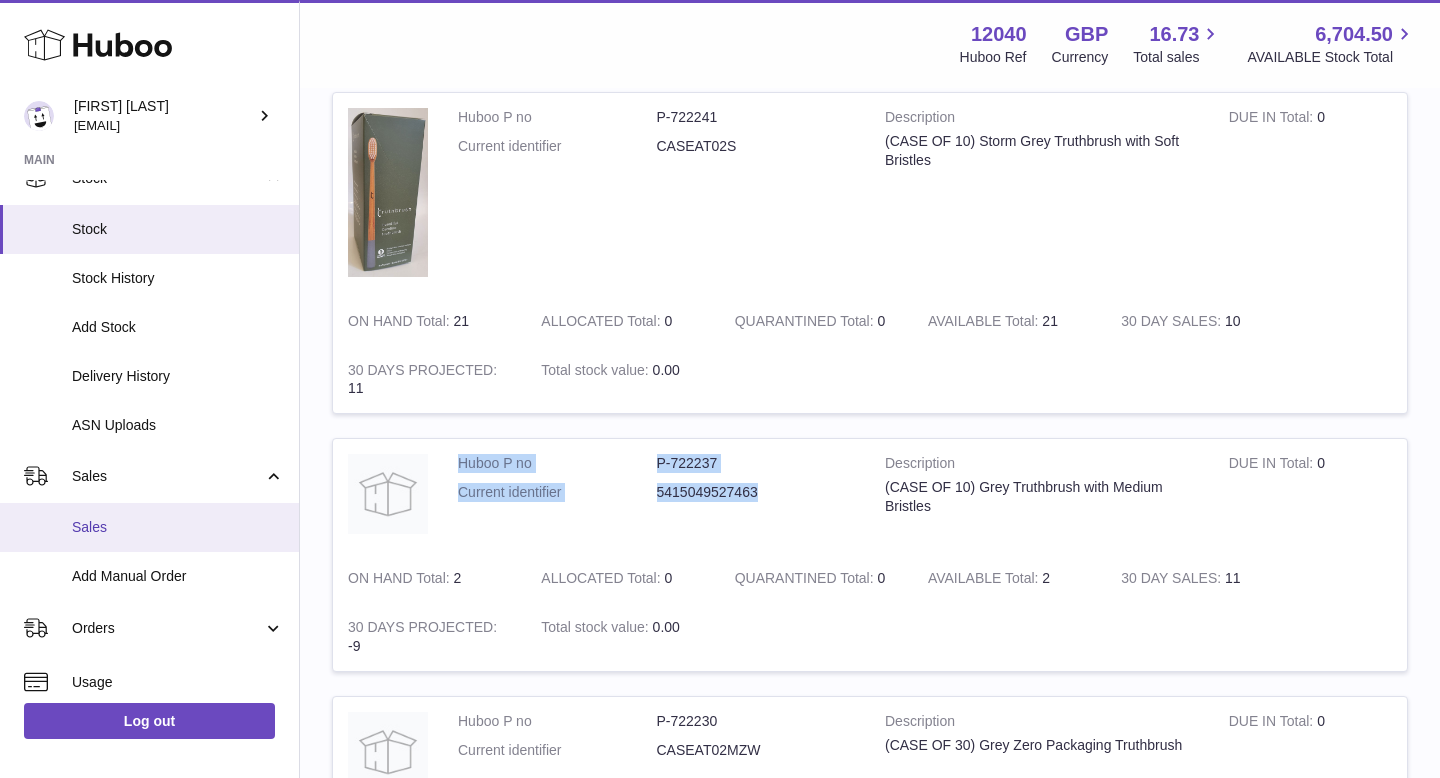 click on "Sales" at bounding box center [178, 527] 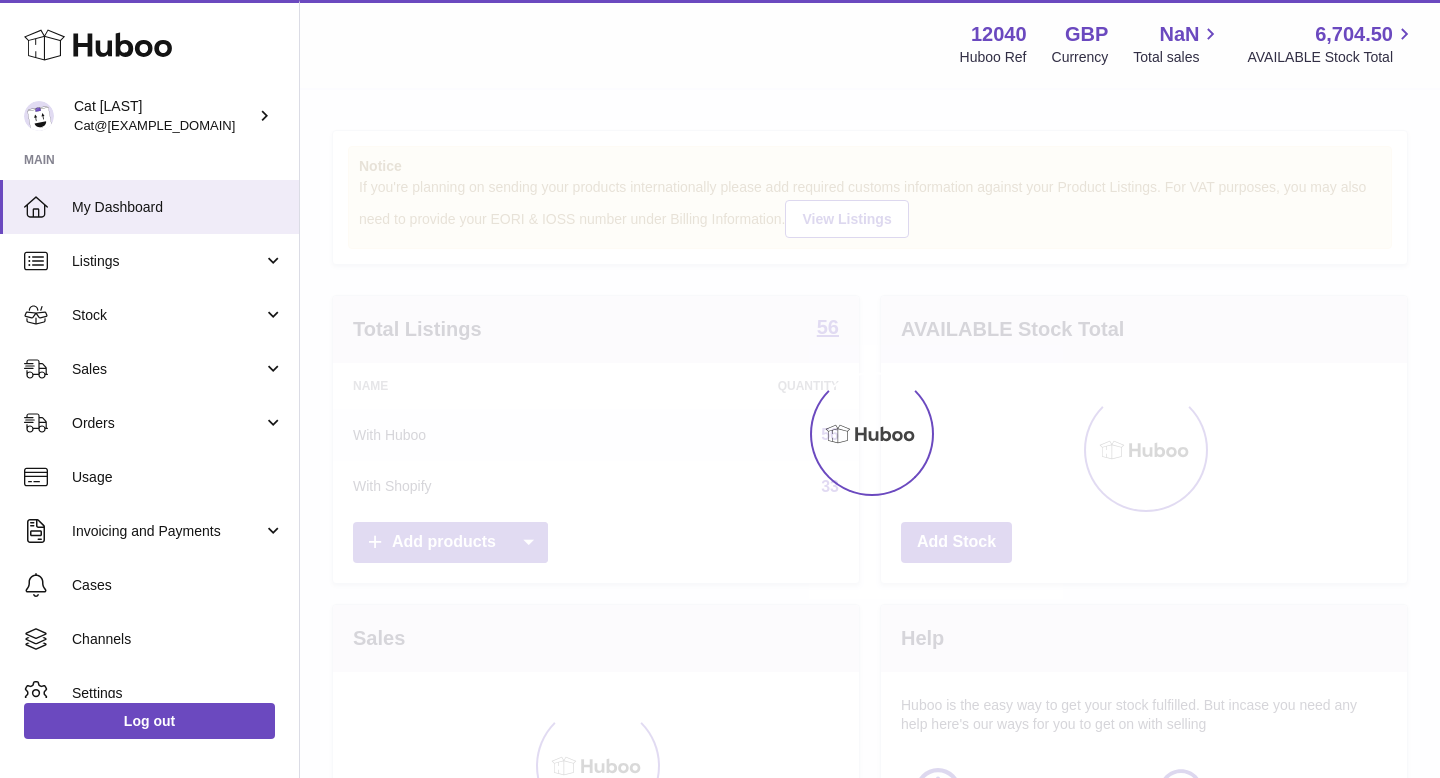 scroll, scrollTop: 0, scrollLeft: 0, axis: both 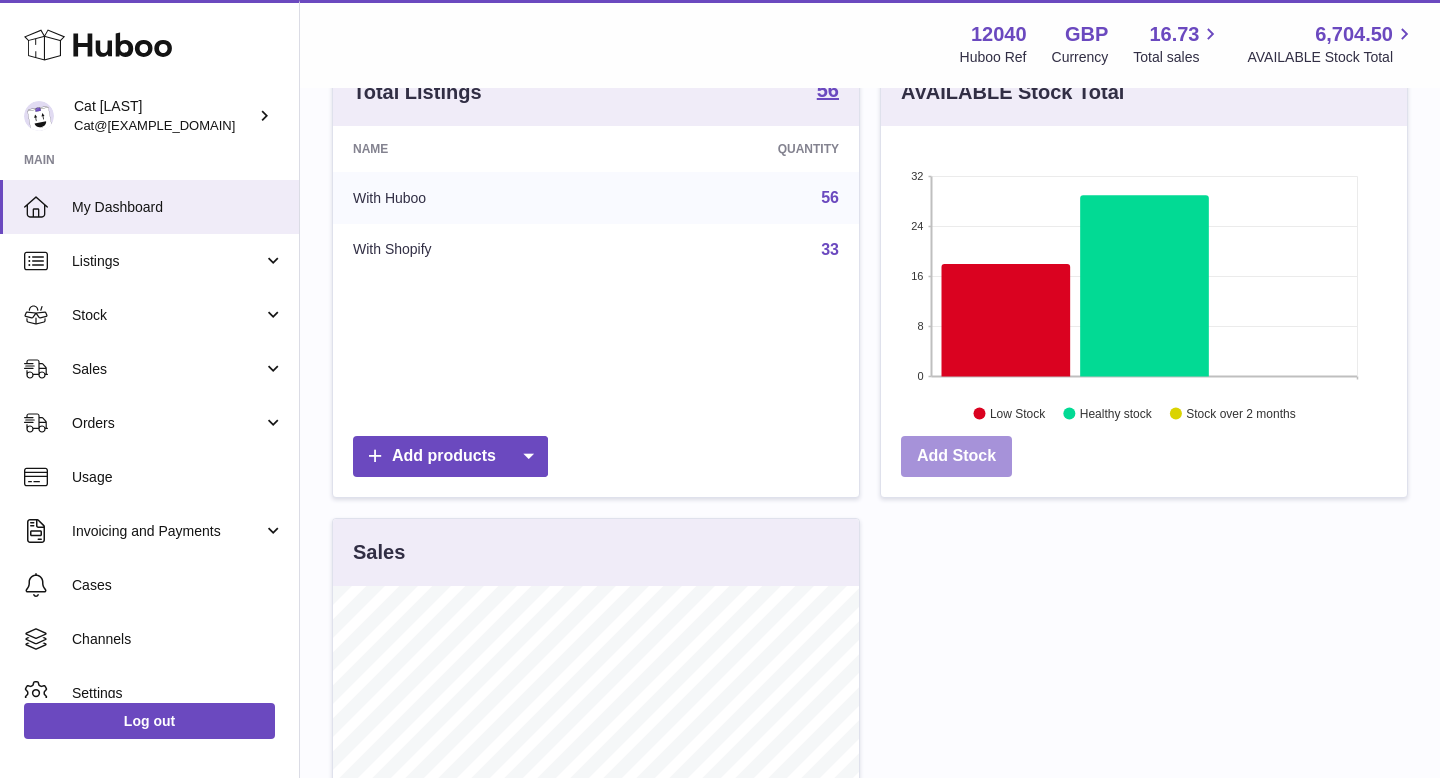 click on "Add Stock" at bounding box center [956, 456] 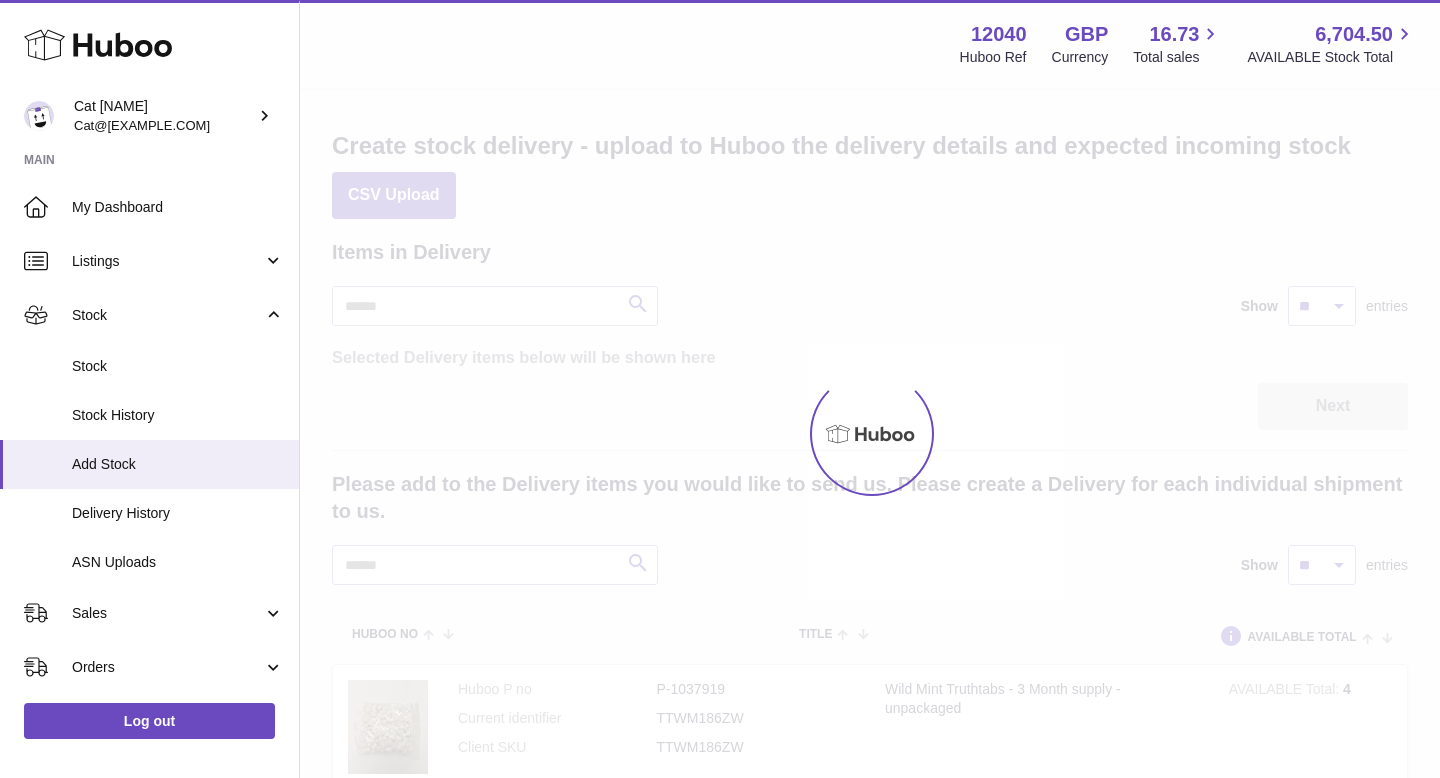 scroll, scrollTop: 0, scrollLeft: 0, axis: both 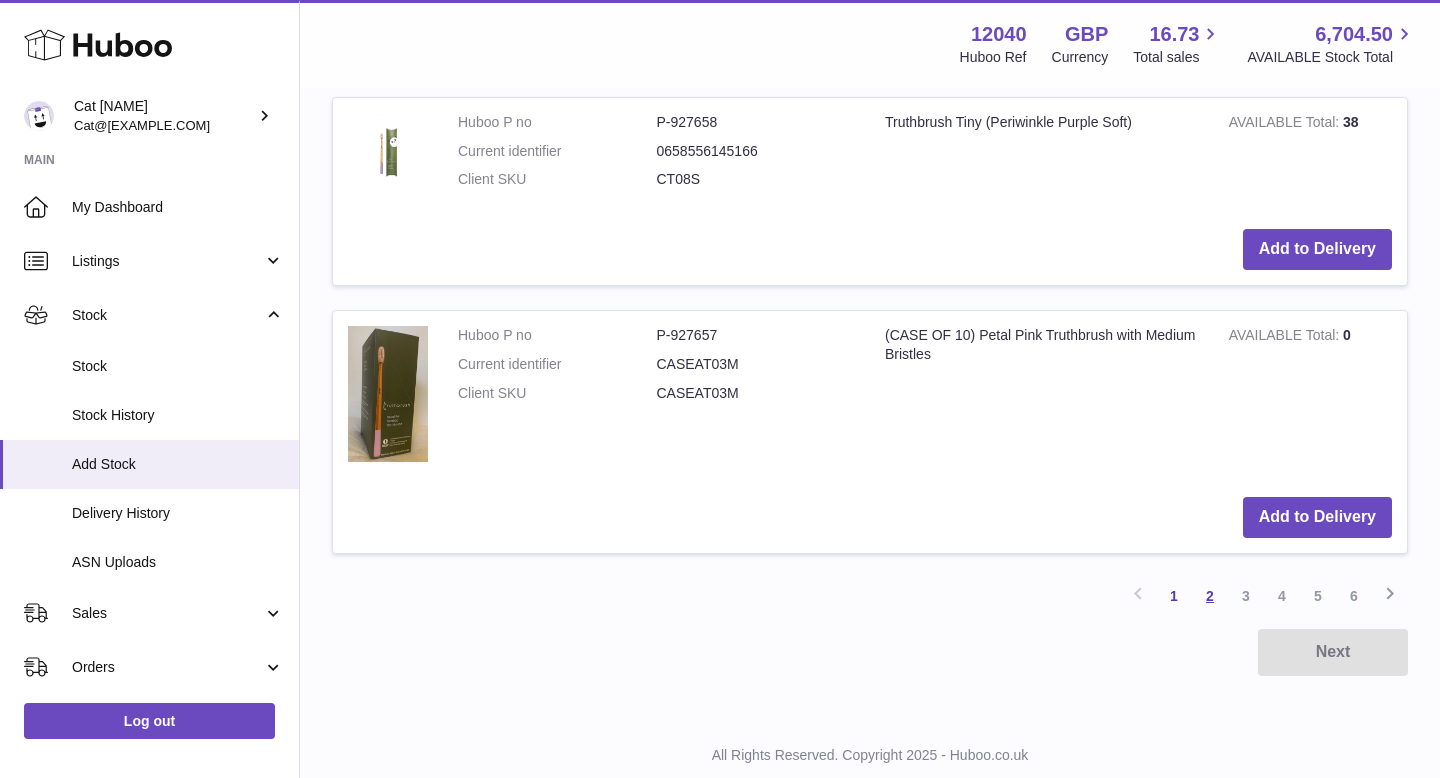 click on "2" at bounding box center [1210, 596] 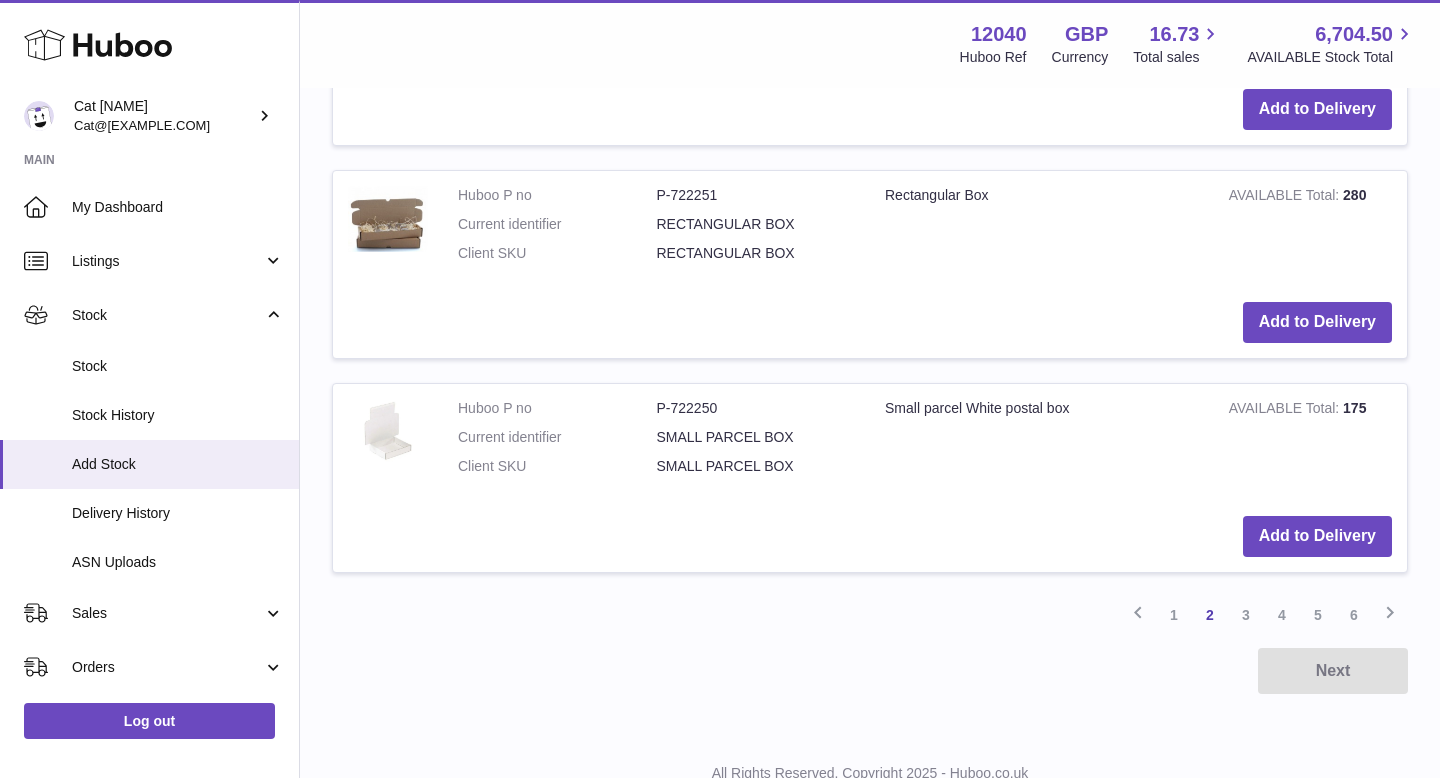 scroll, scrollTop: 2314, scrollLeft: 0, axis: vertical 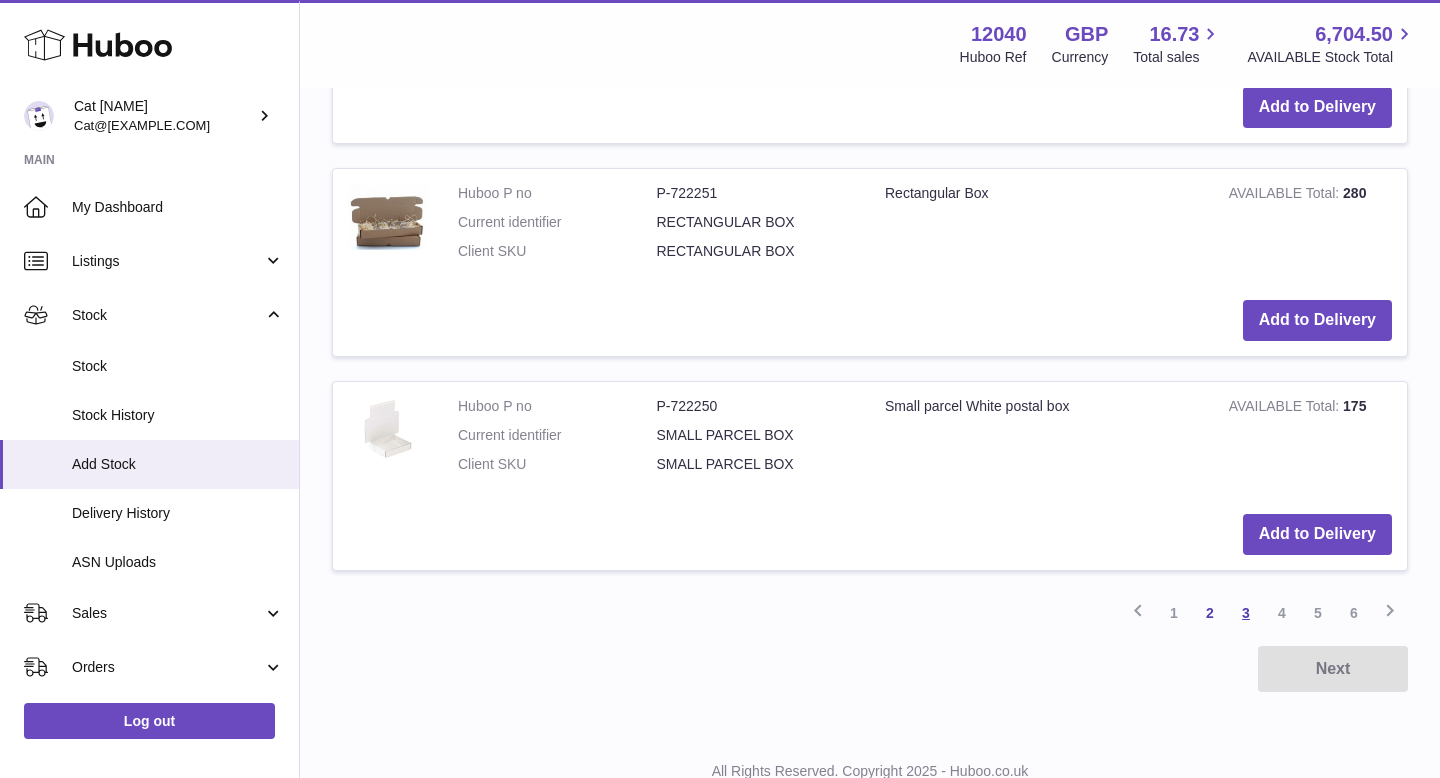 click on "3" at bounding box center [1246, 613] 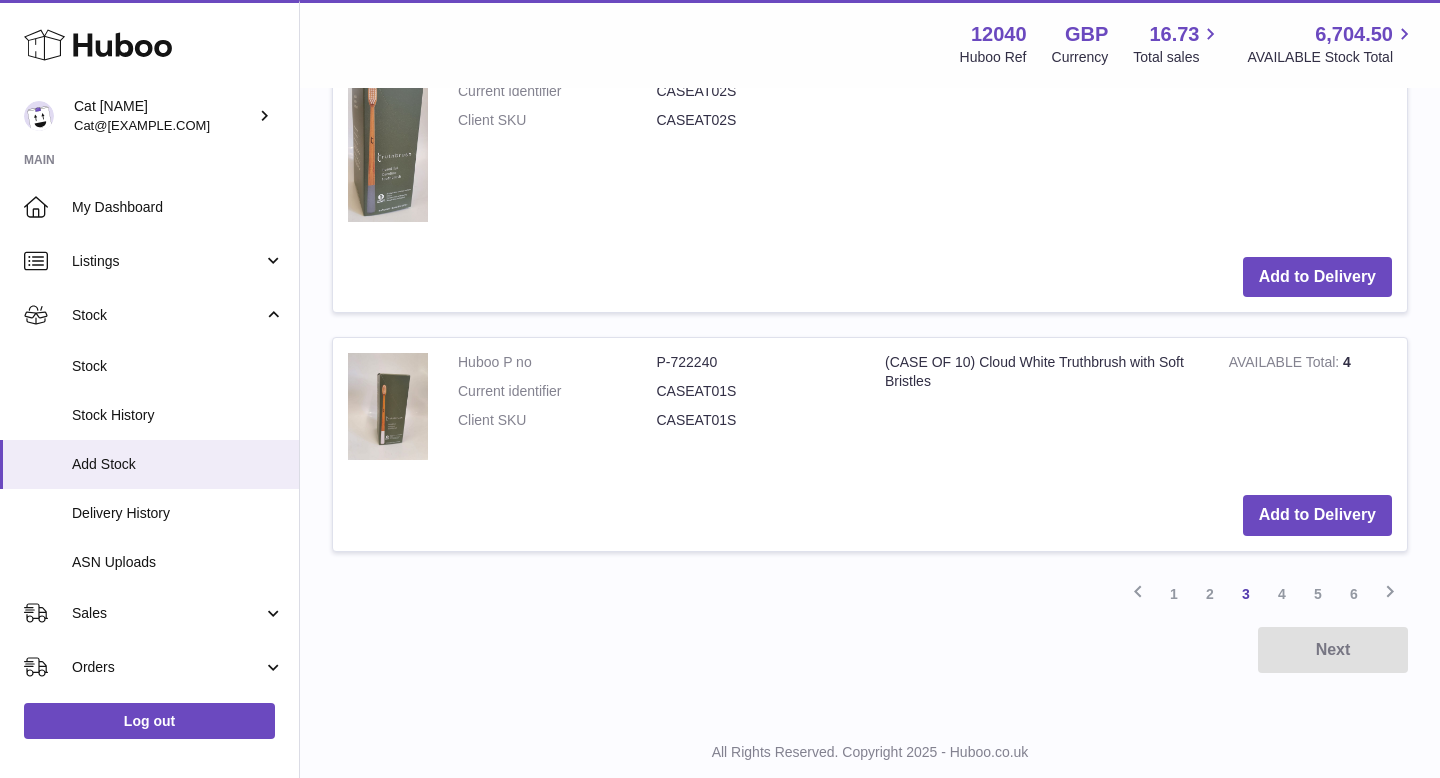 scroll, scrollTop: 2464, scrollLeft: 0, axis: vertical 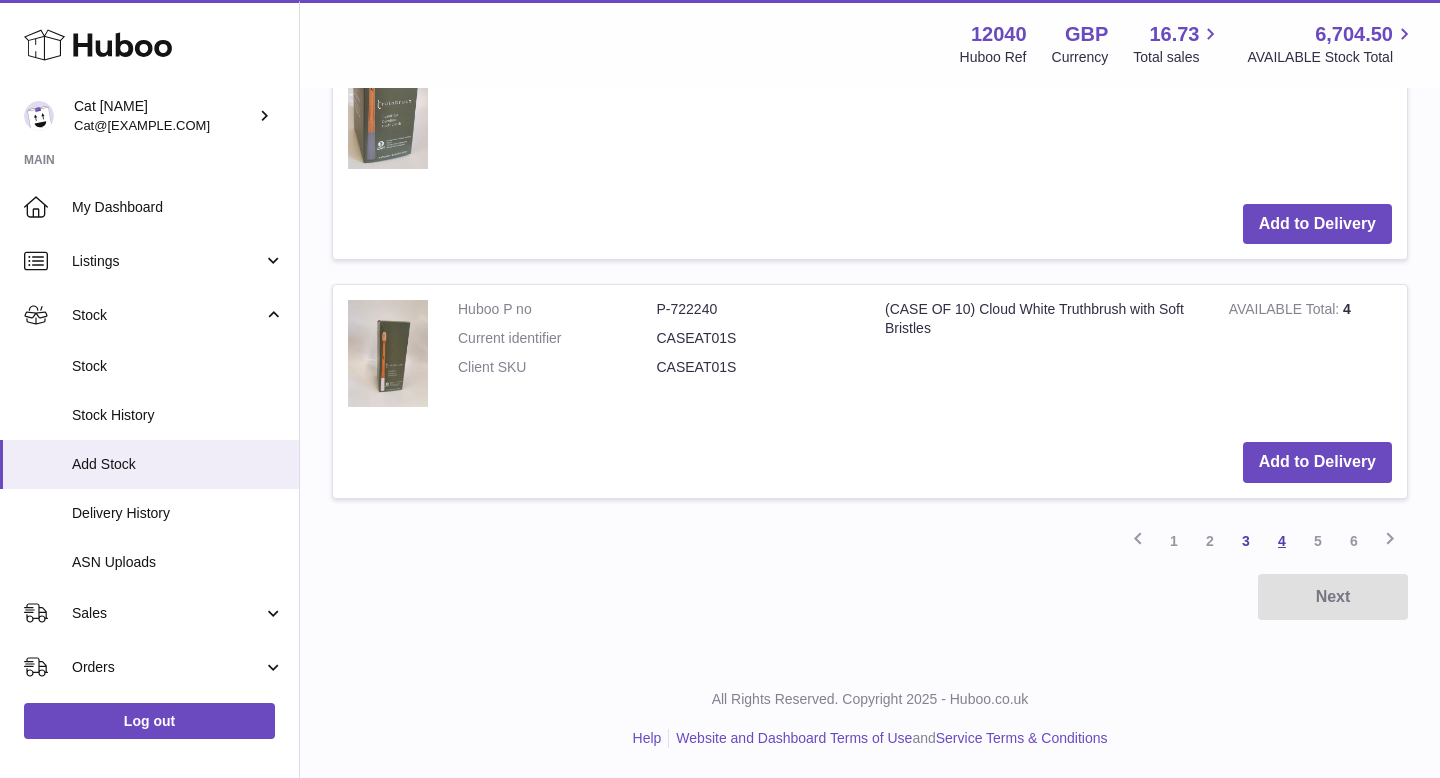 click on "4" at bounding box center (1282, 541) 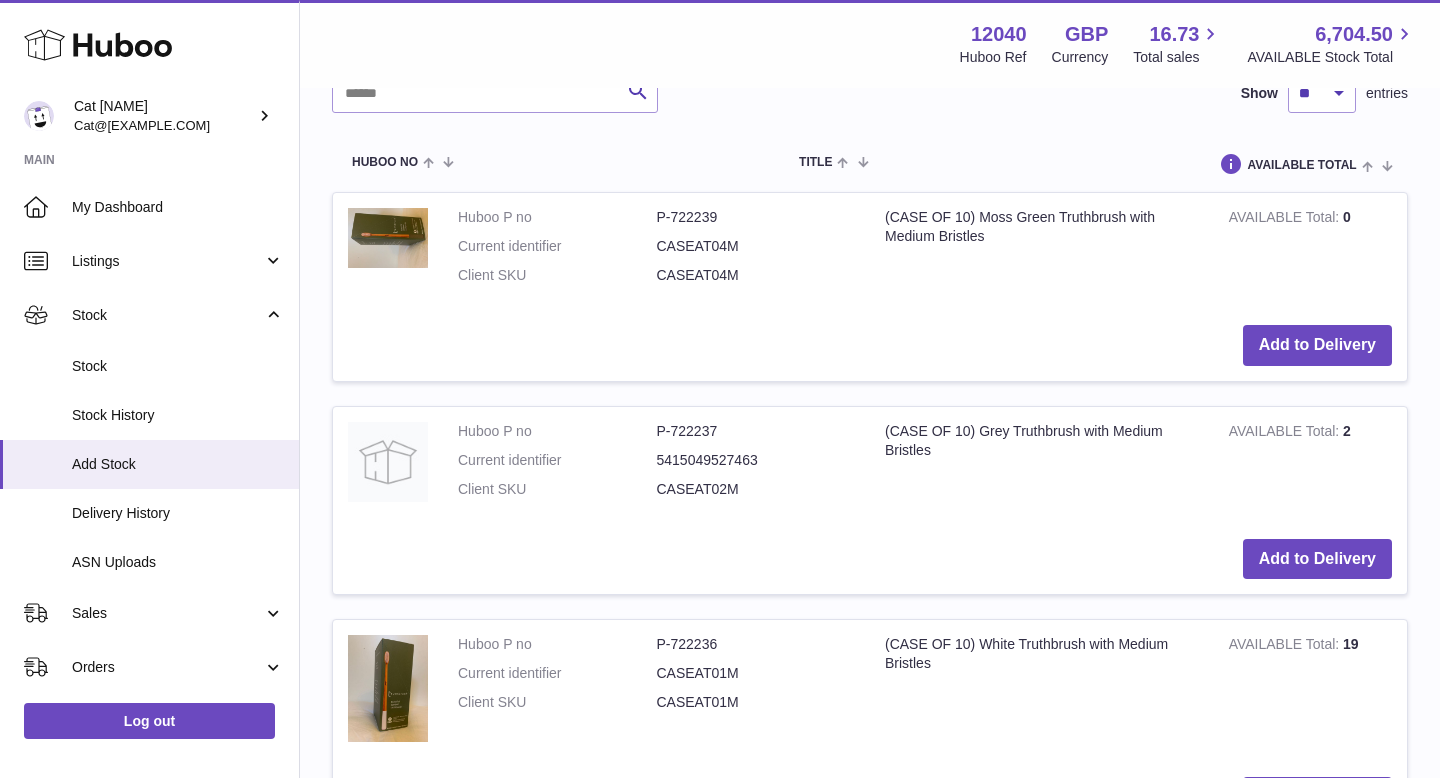 scroll, scrollTop: 0, scrollLeft: 0, axis: both 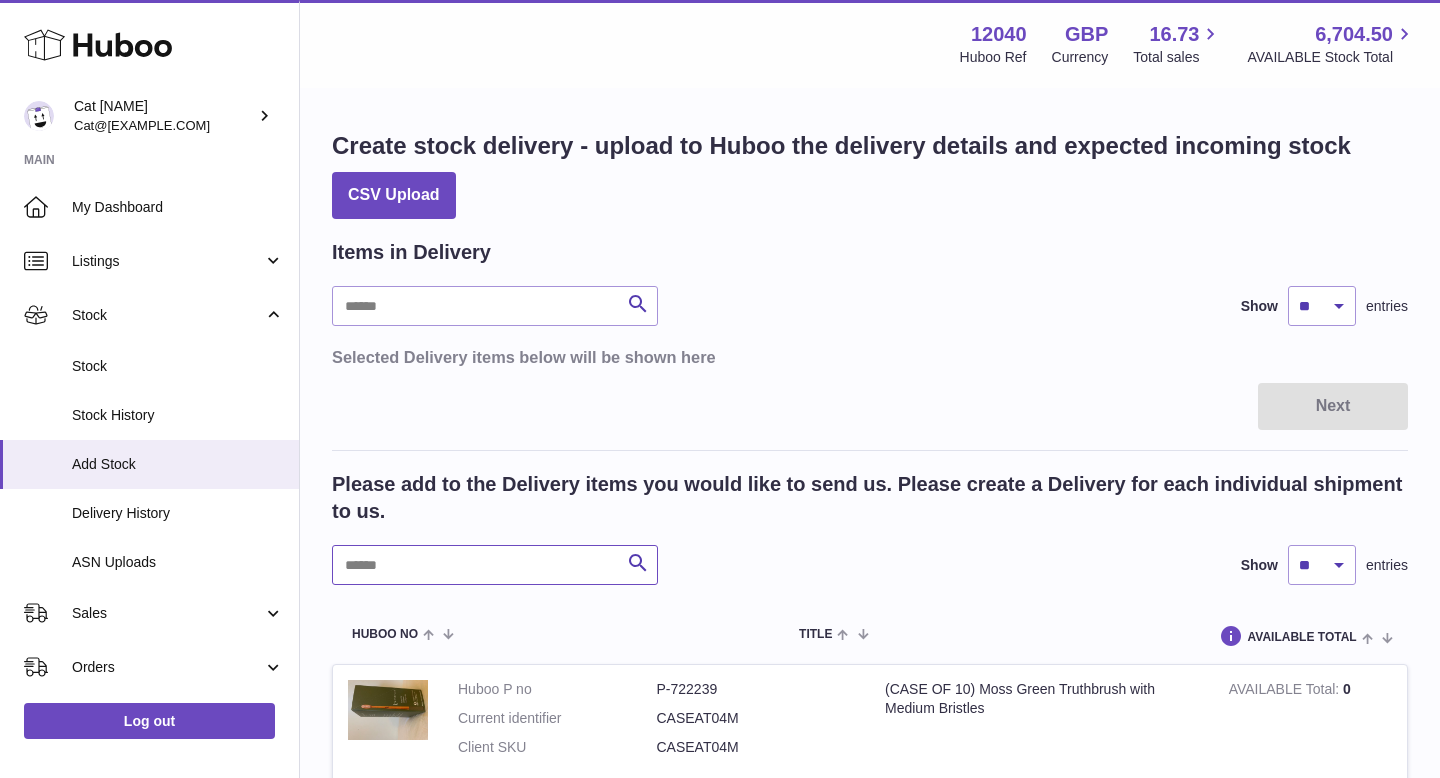 click at bounding box center (495, 565) 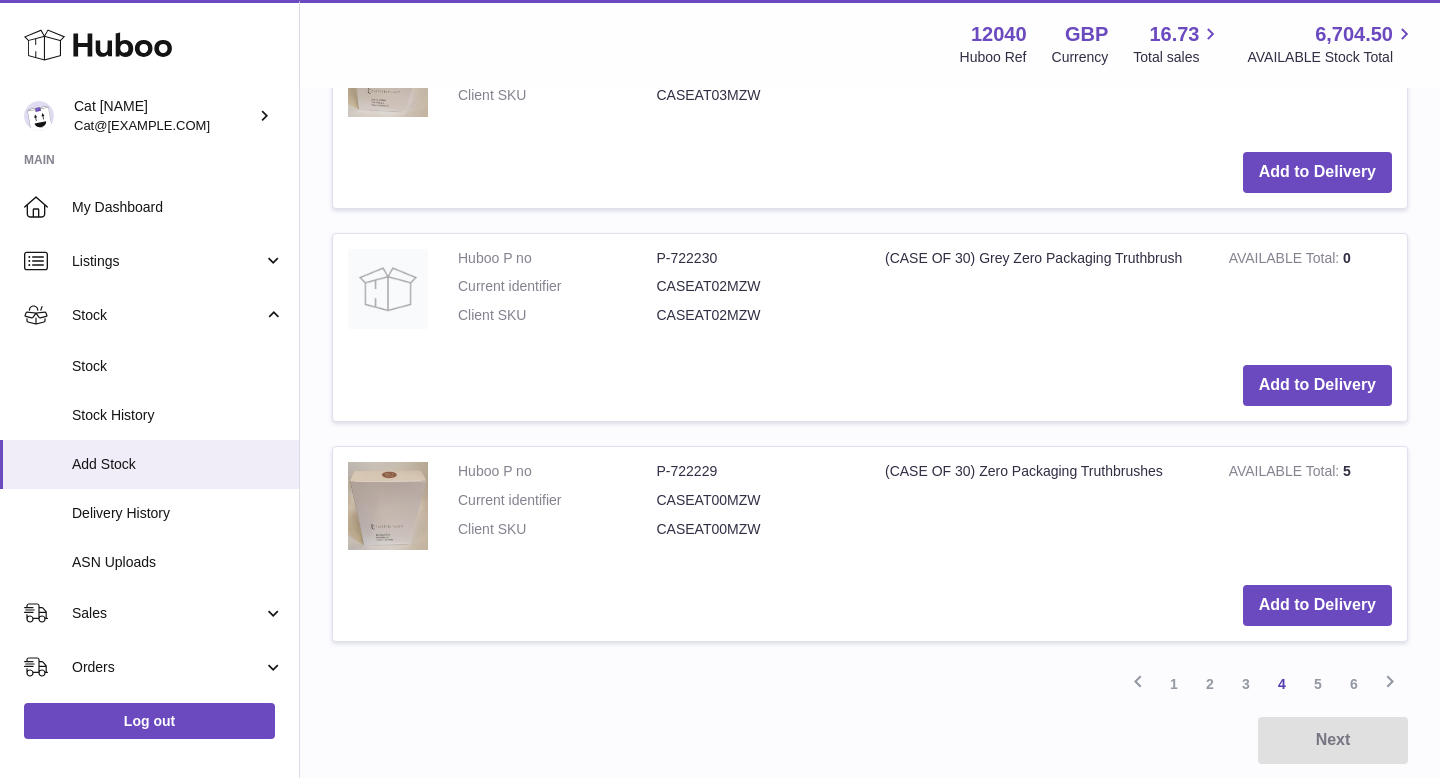 scroll, scrollTop: 2315, scrollLeft: 0, axis: vertical 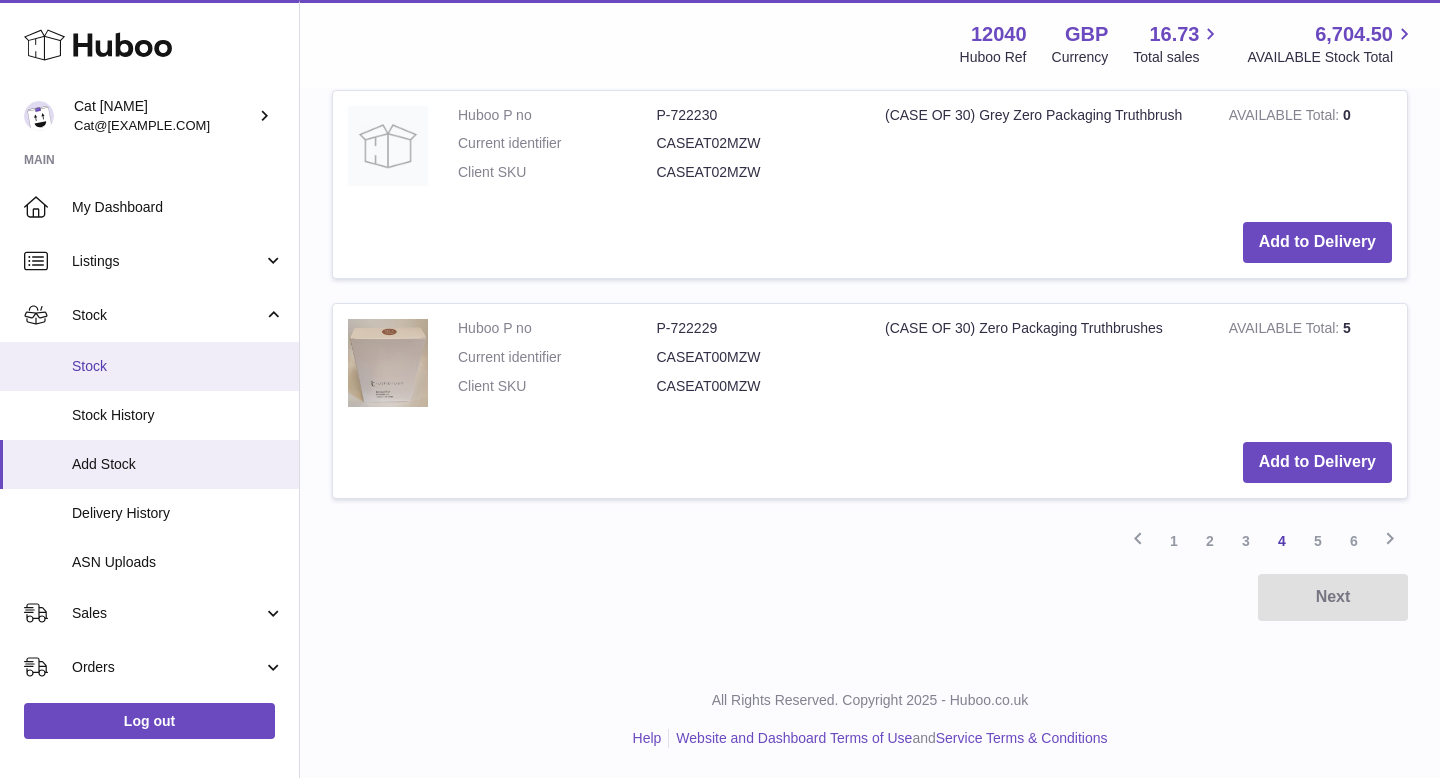click on "Stock" at bounding box center (178, 366) 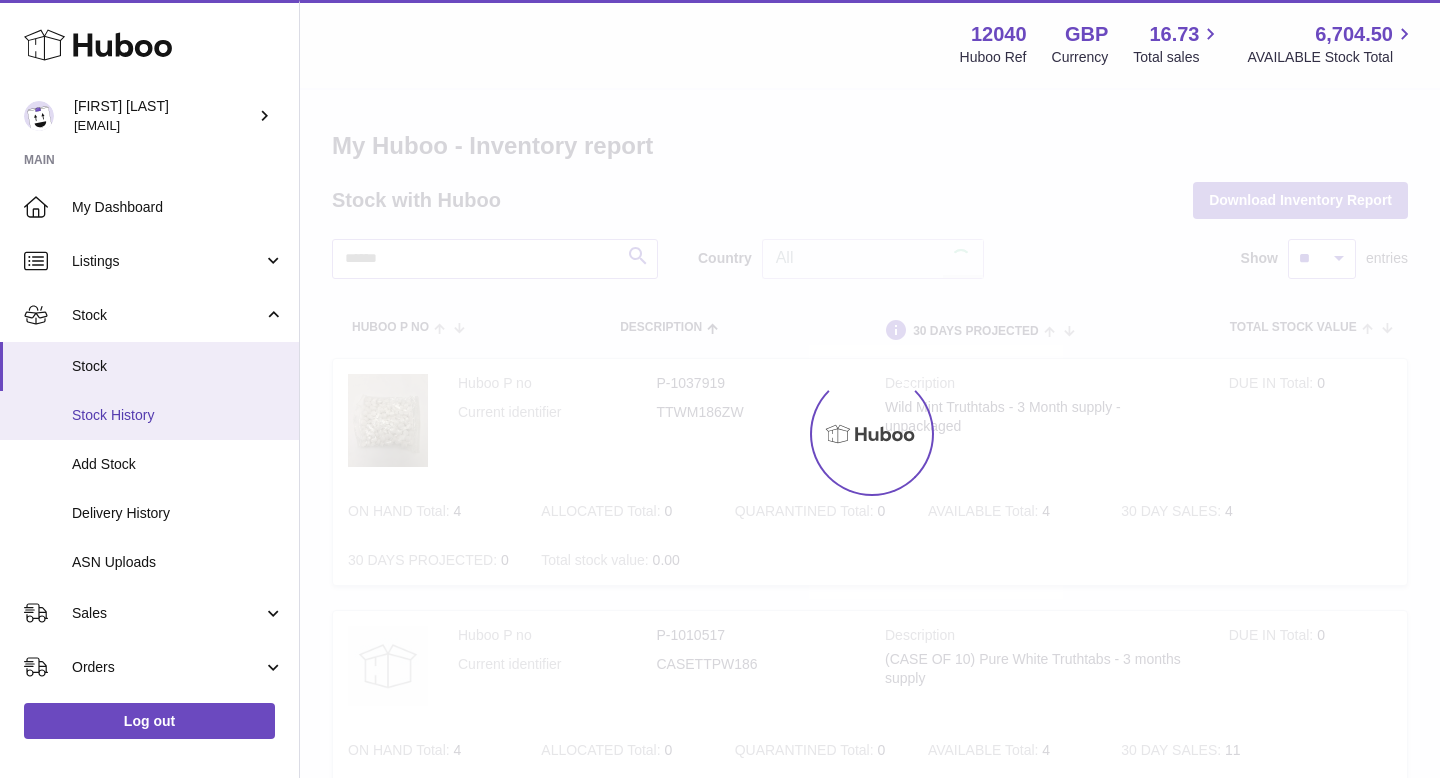 scroll, scrollTop: 0, scrollLeft: 0, axis: both 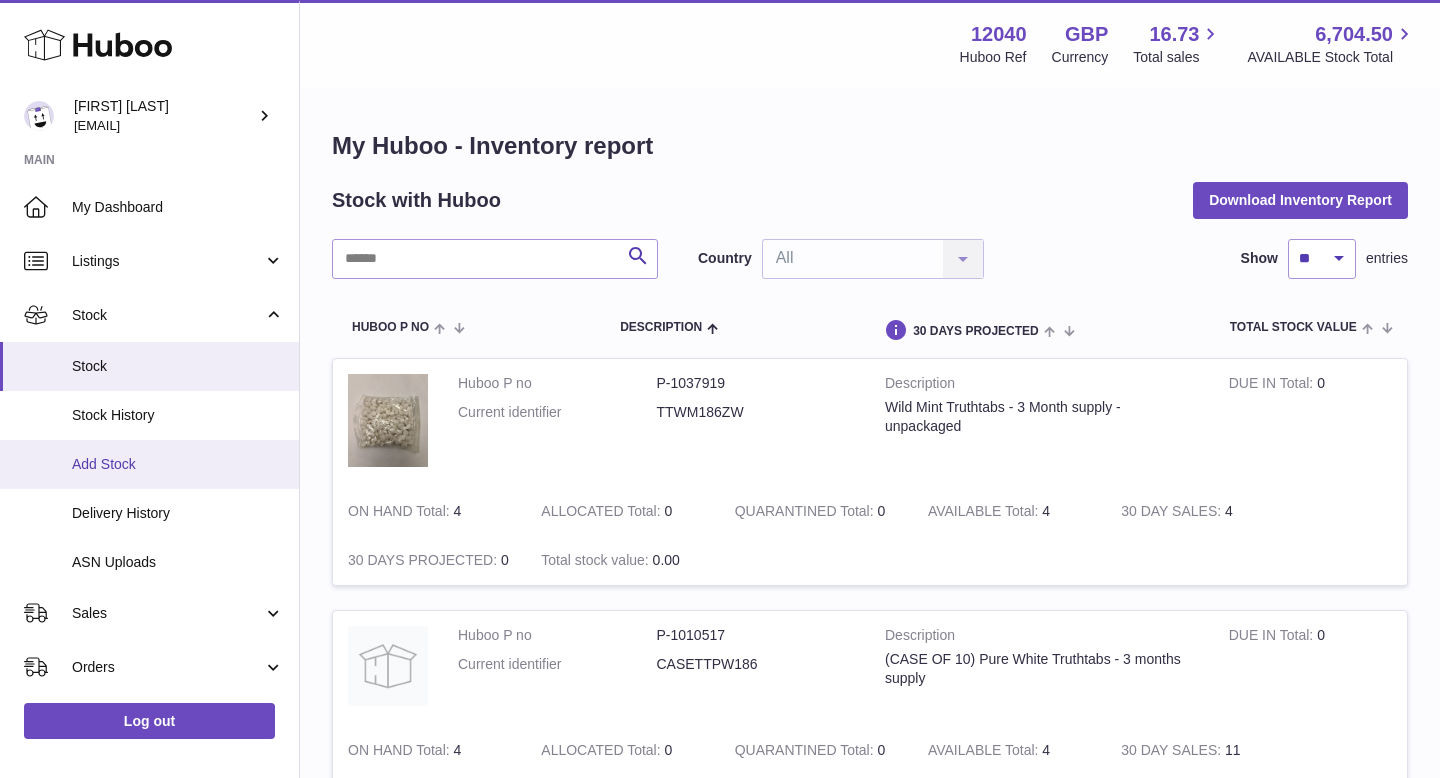 click on "Add Stock" at bounding box center [178, 464] 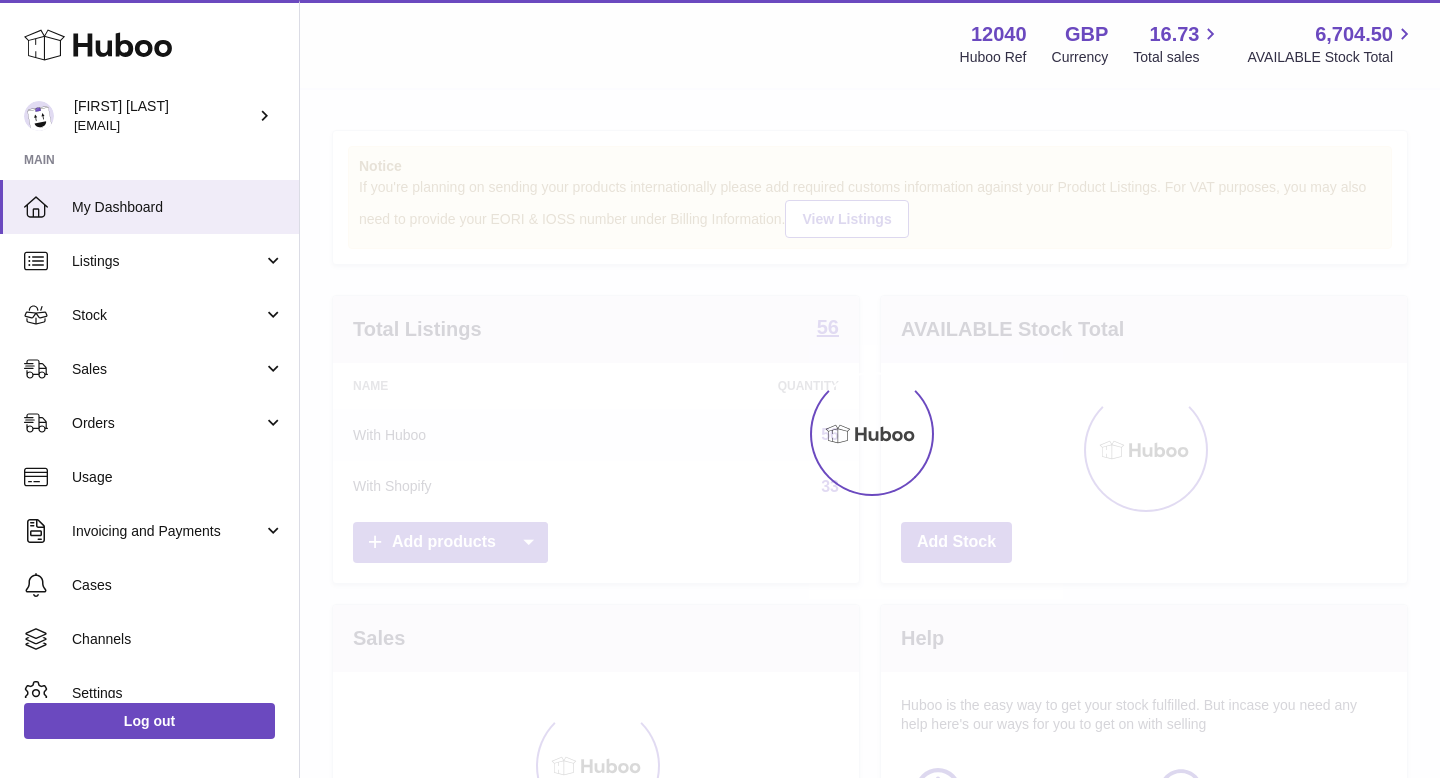scroll, scrollTop: 0, scrollLeft: 0, axis: both 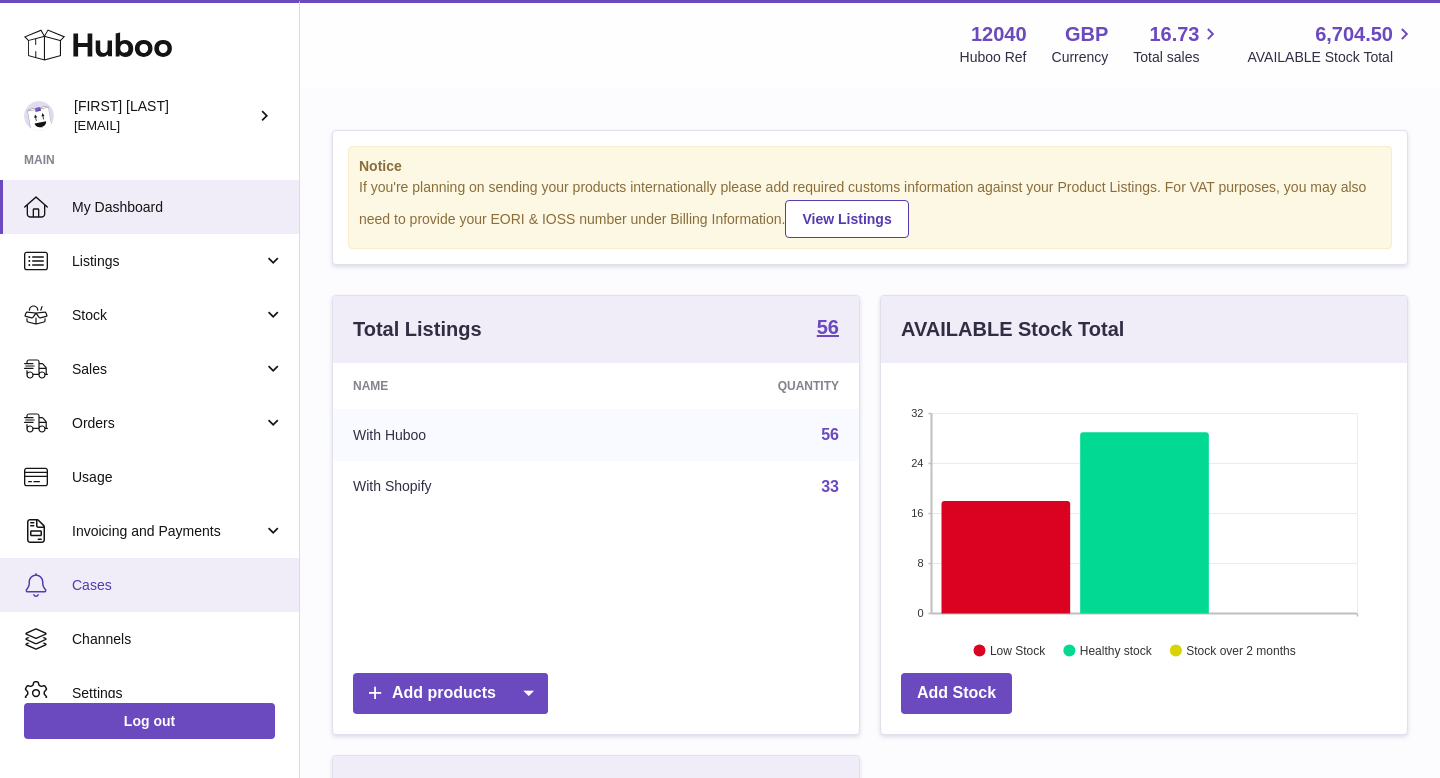 click on "Cases" at bounding box center [178, 585] 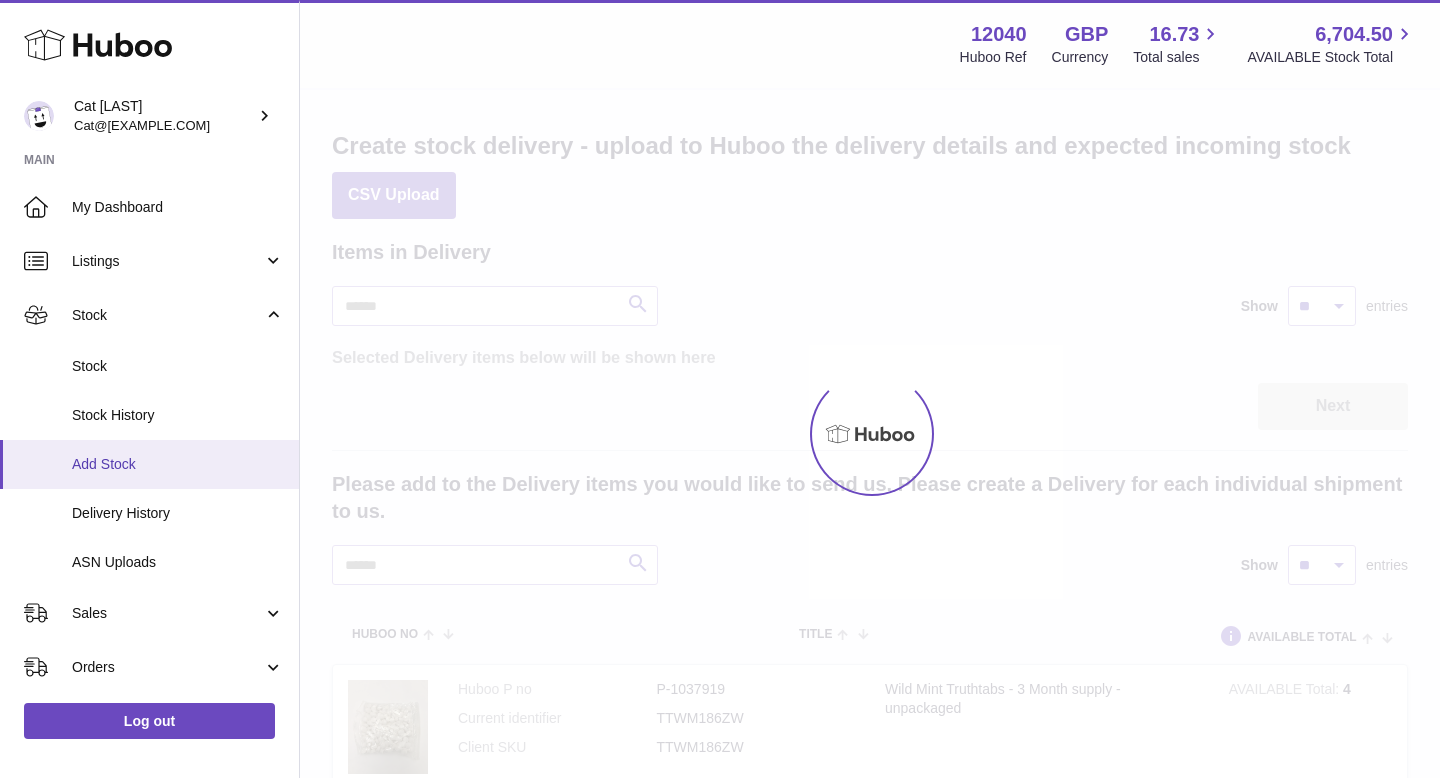scroll, scrollTop: 0, scrollLeft: 0, axis: both 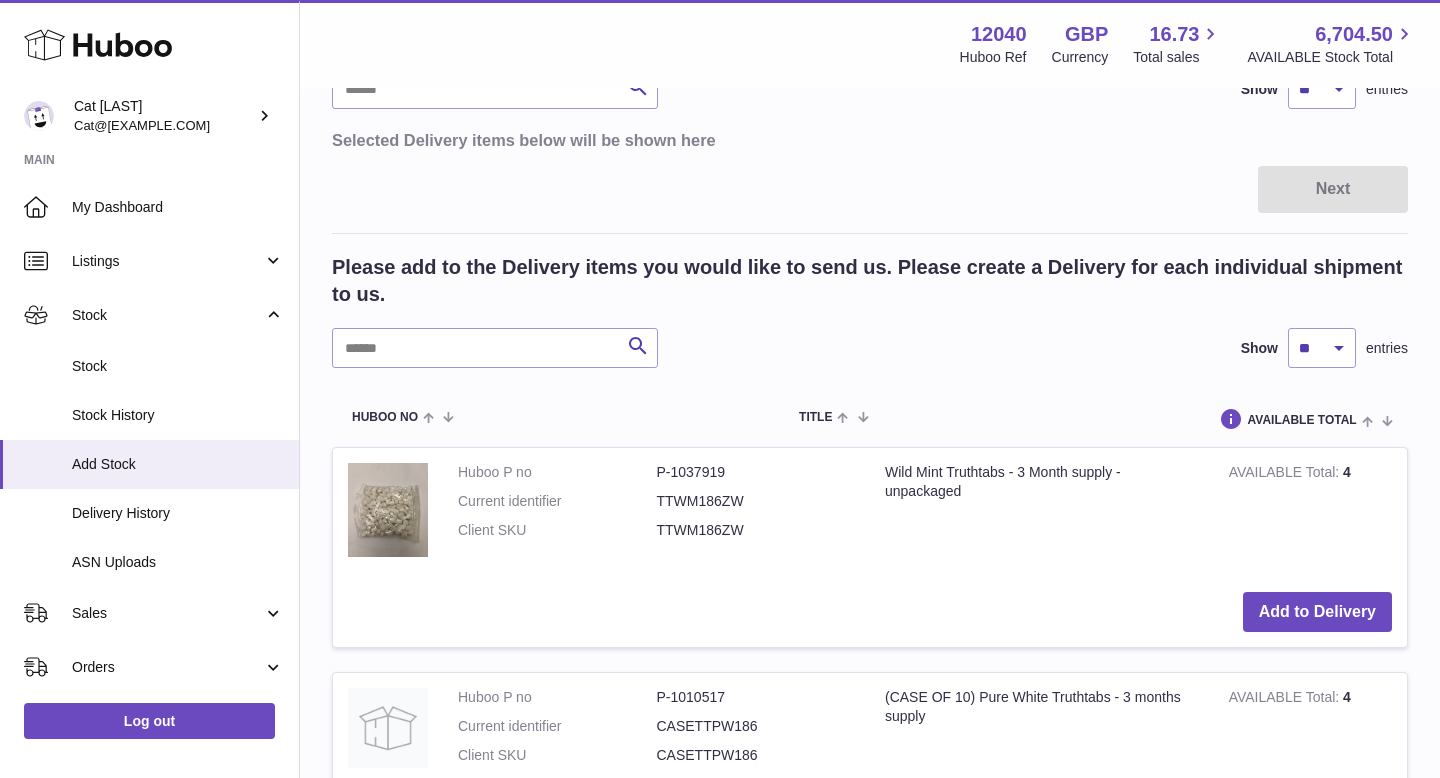 click on "Huboo P no   P-1037919   Current identifier   TTWM186ZW   Client SKU   TTWM186ZW" at bounding box center [656, 512] 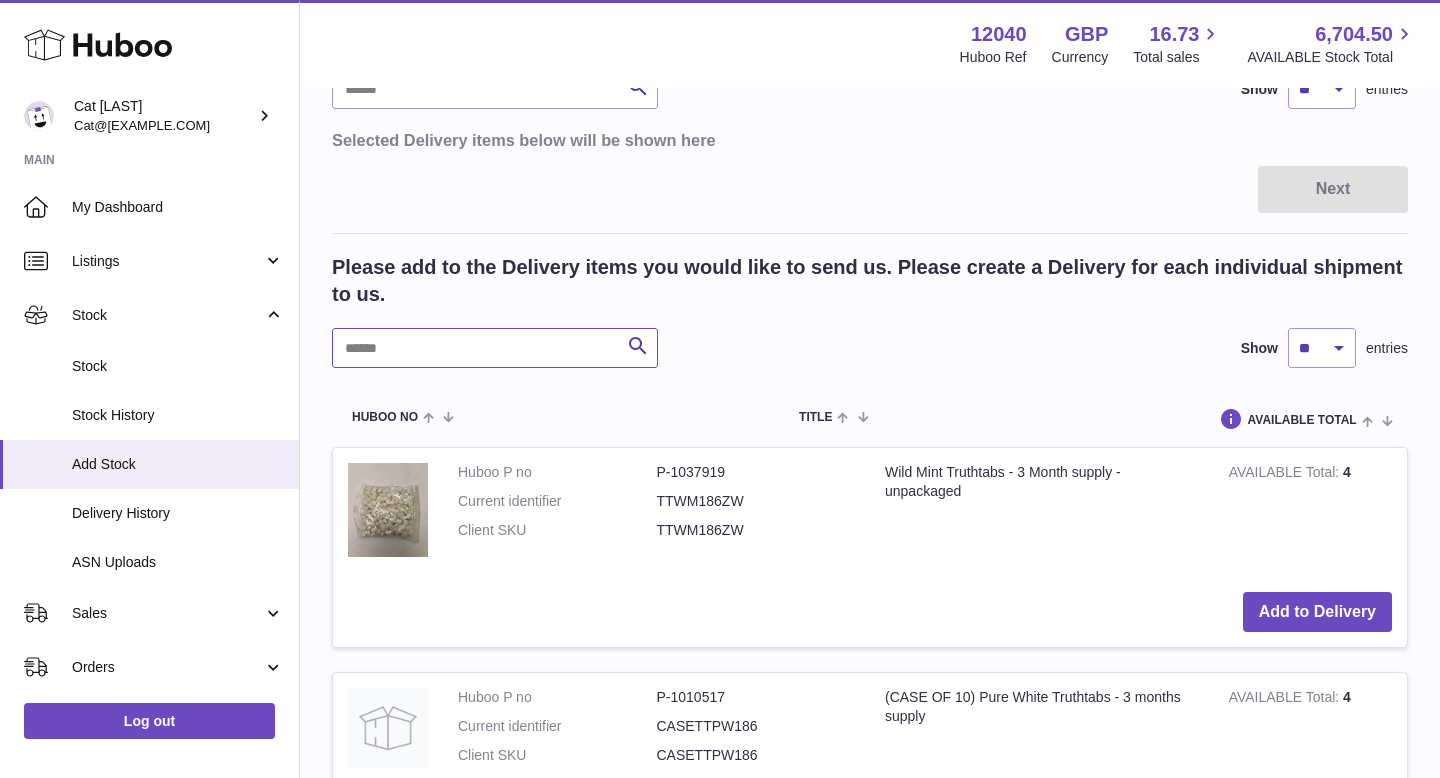 click at bounding box center [495, 348] 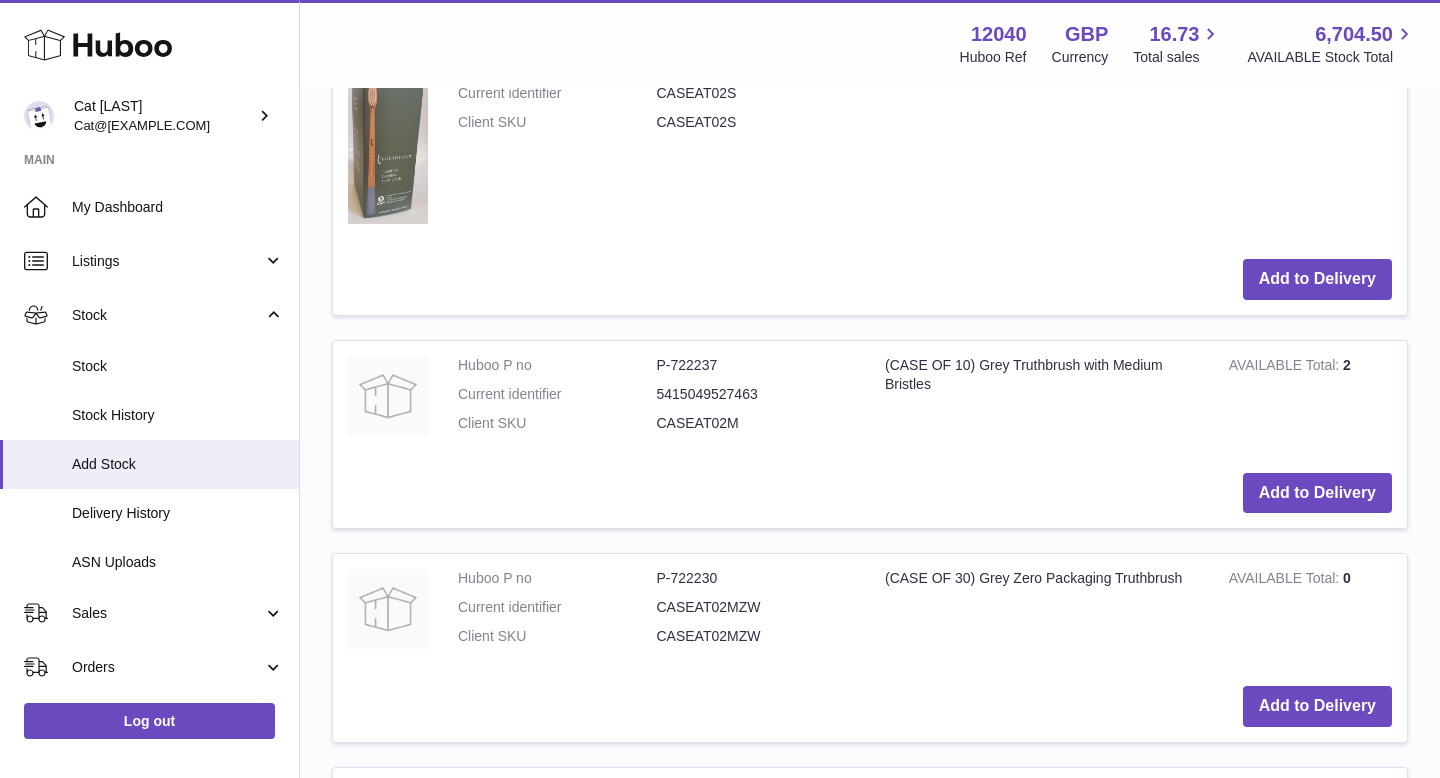 scroll, scrollTop: 665, scrollLeft: 0, axis: vertical 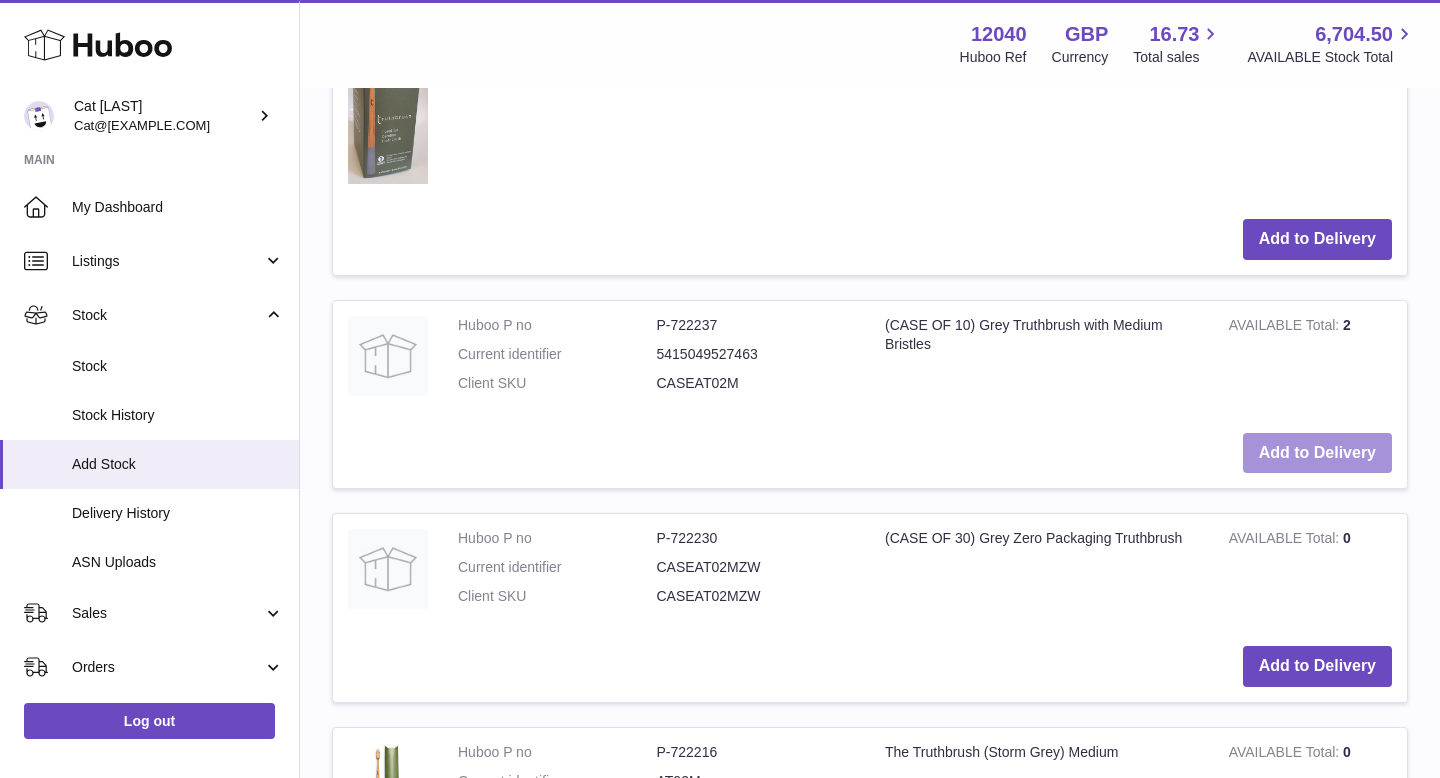 click on "Add to Delivery" at bounding box center [1317, 453] 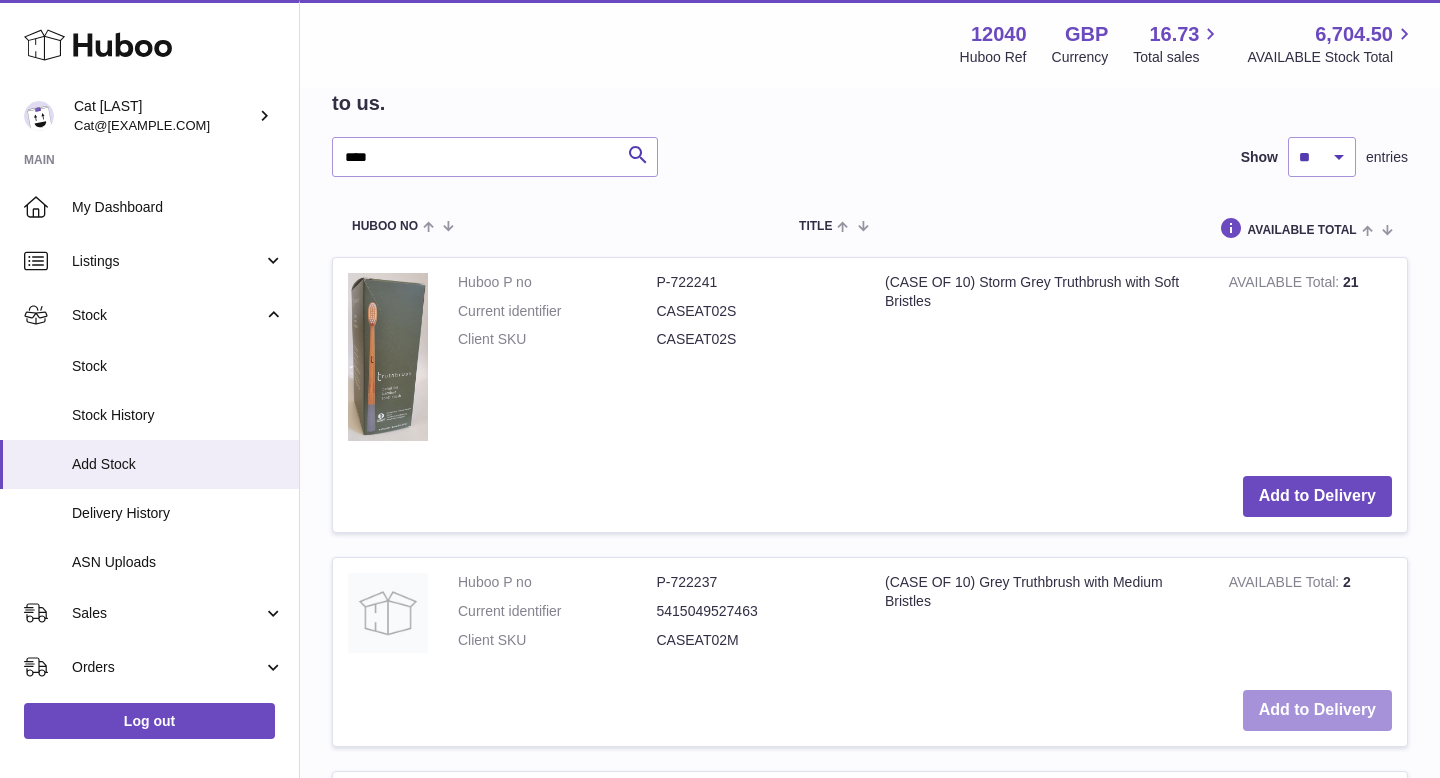 scroll, scrollTop: 302, scrollLeft: 0, axis: vertical 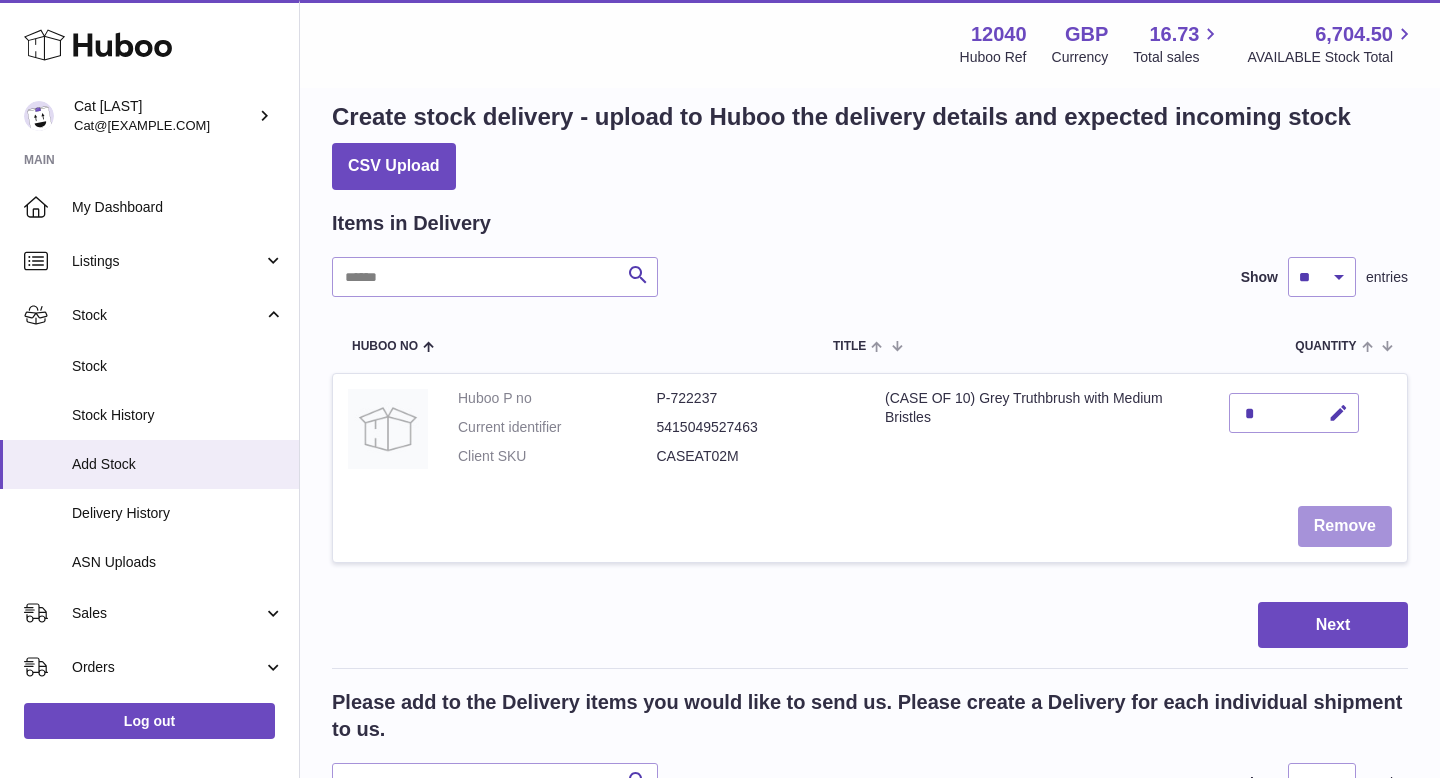 click on "Remove" at bounding box center [1345, 526] 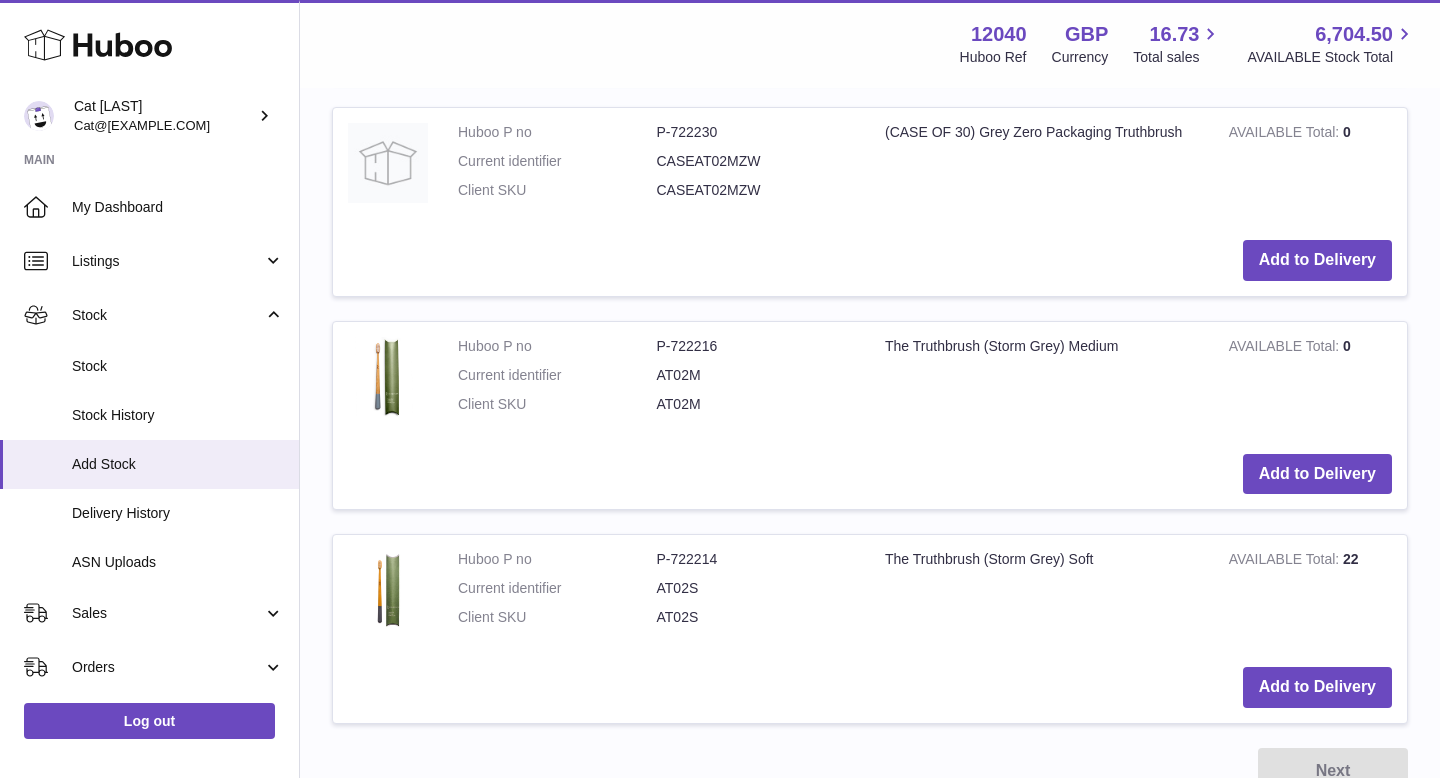 scroll, scrollTop: 1098, scrollLeft: 0, axis: vertical 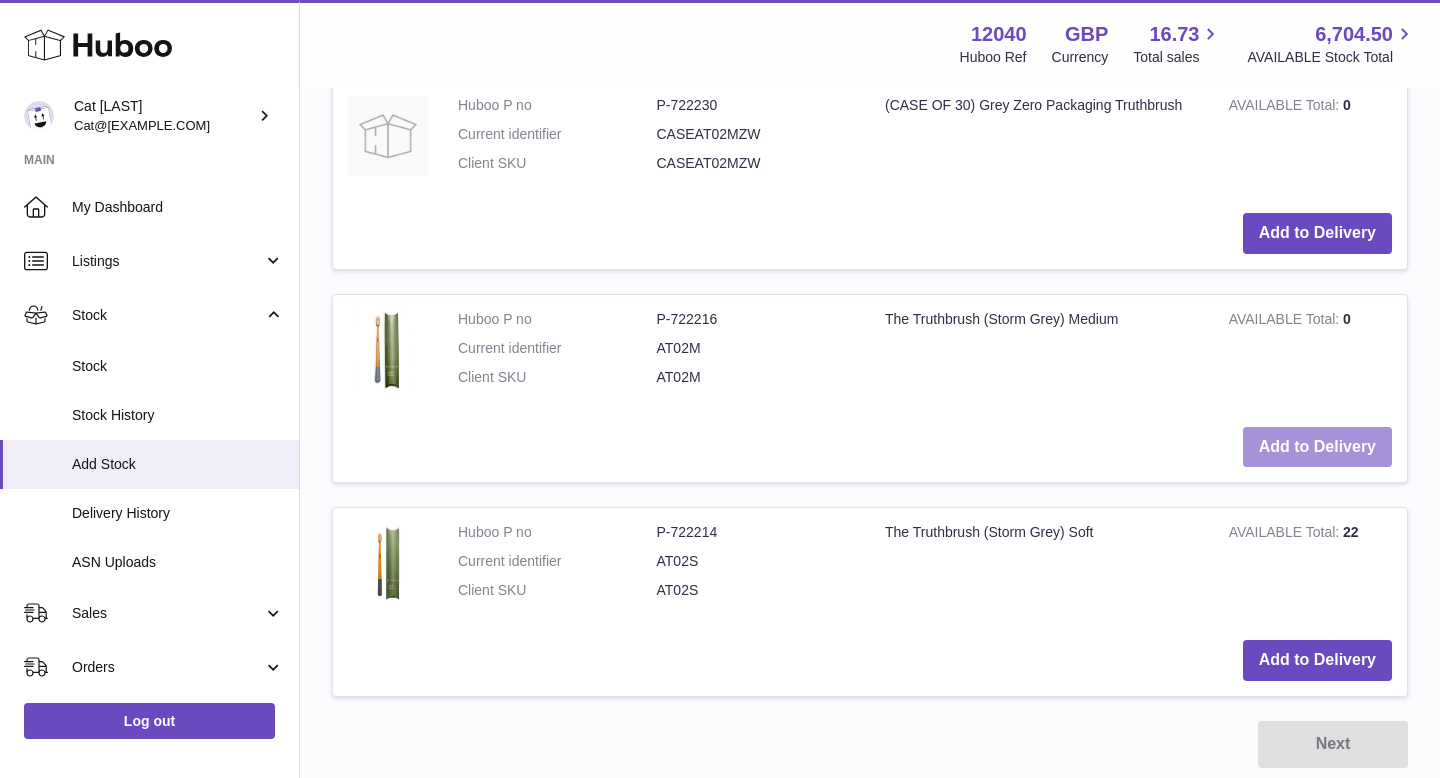 click on "Add to Delivery" at bounding box center [1317, 447] 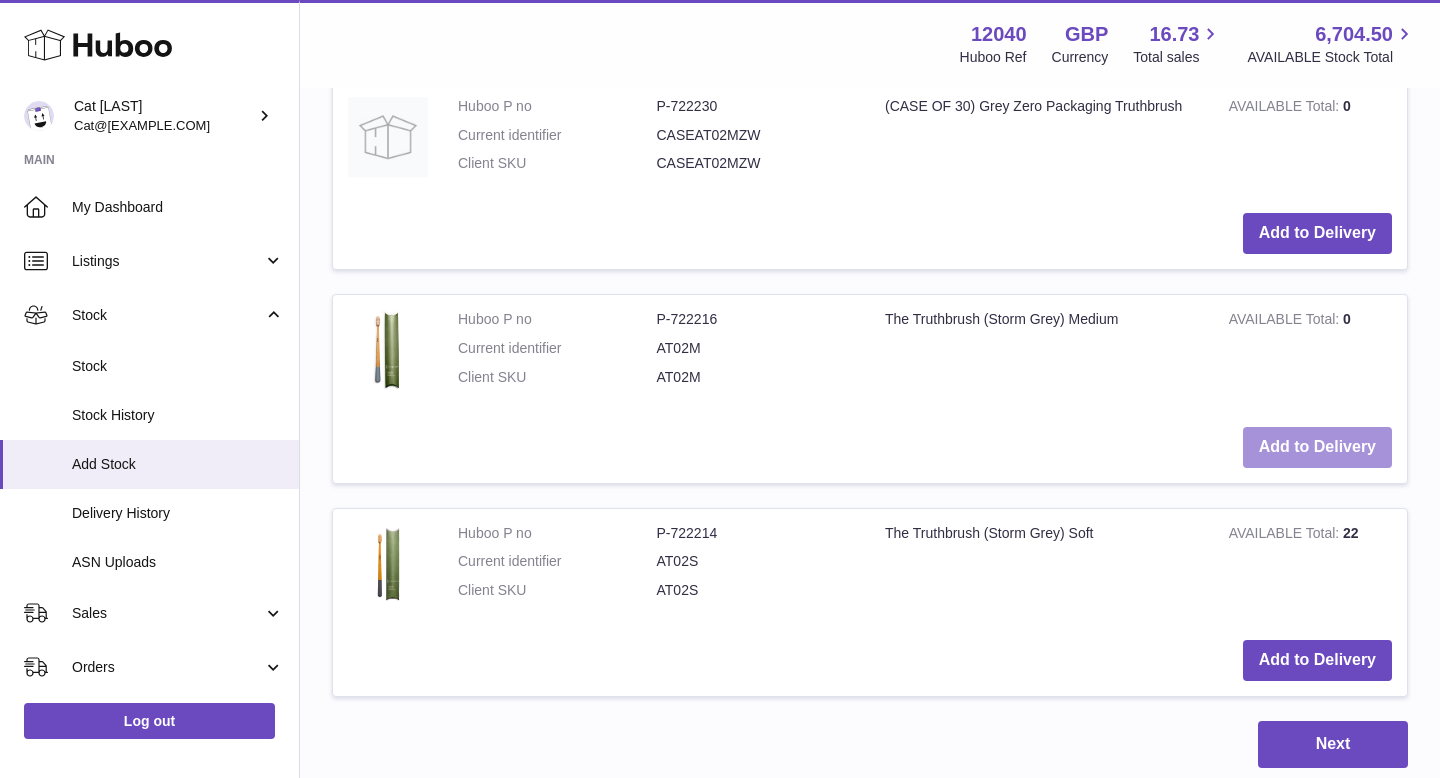 scroll, scrollTop: 1493, scrollLeft: 0, axis: vertical 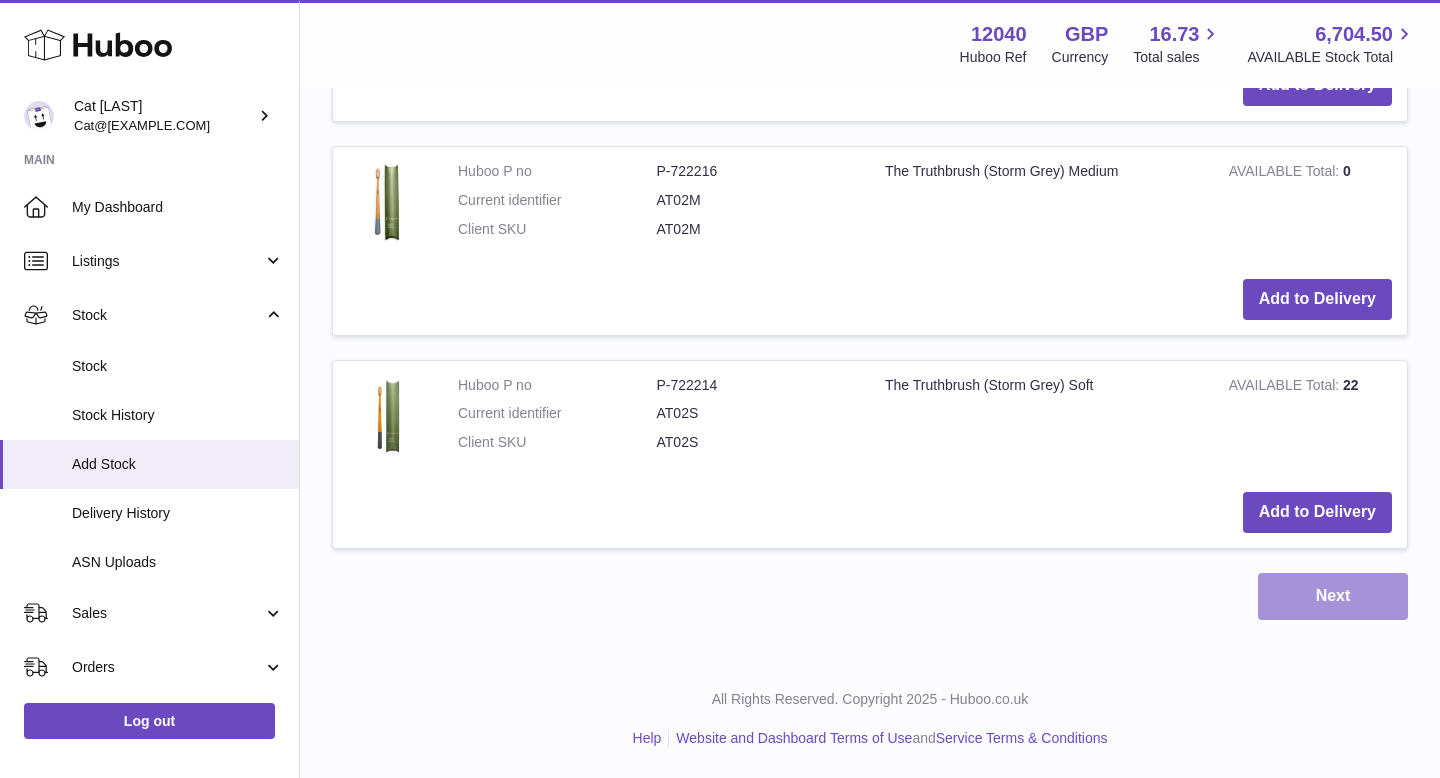 click on "Next" at bounding box center [1333, 596] 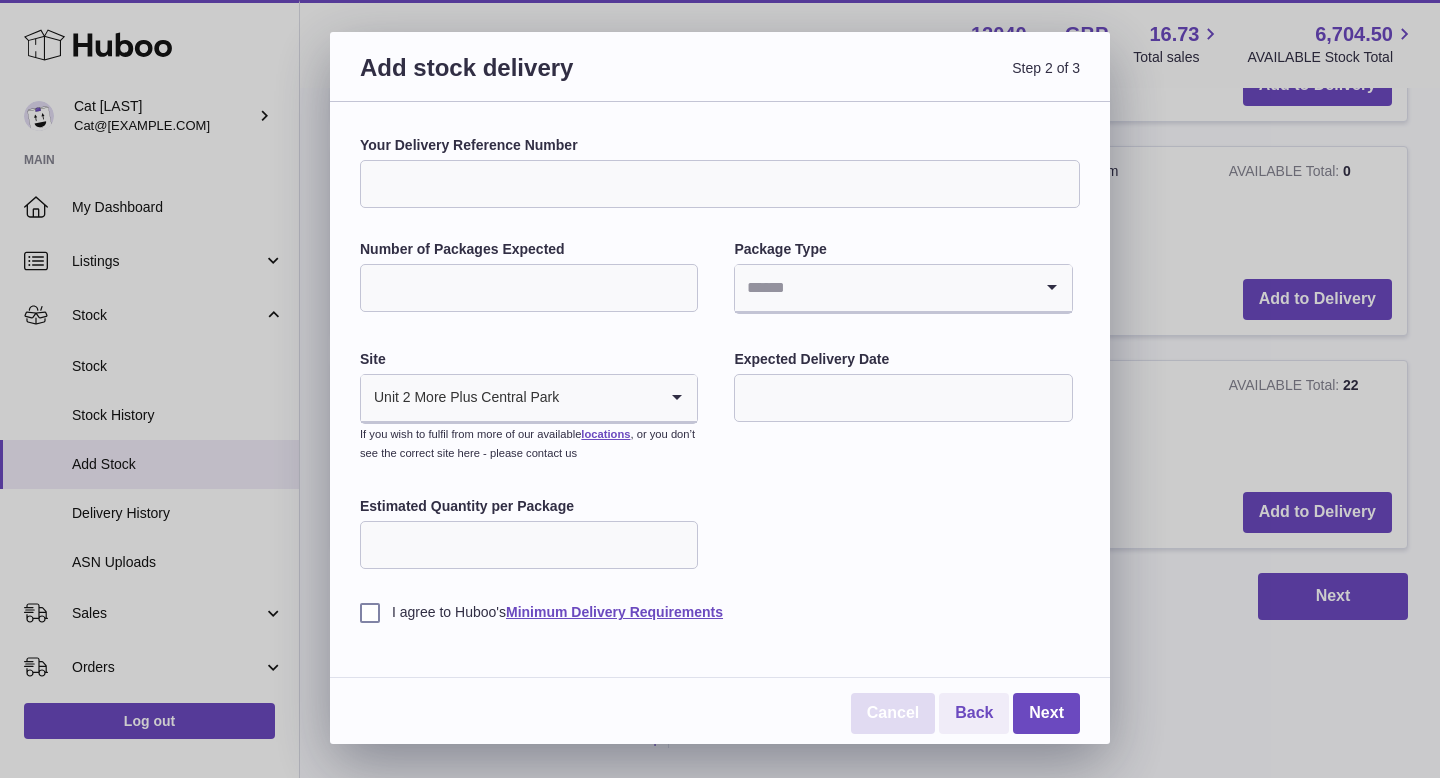 click on "Cancel" at bounding box center (893, 713) 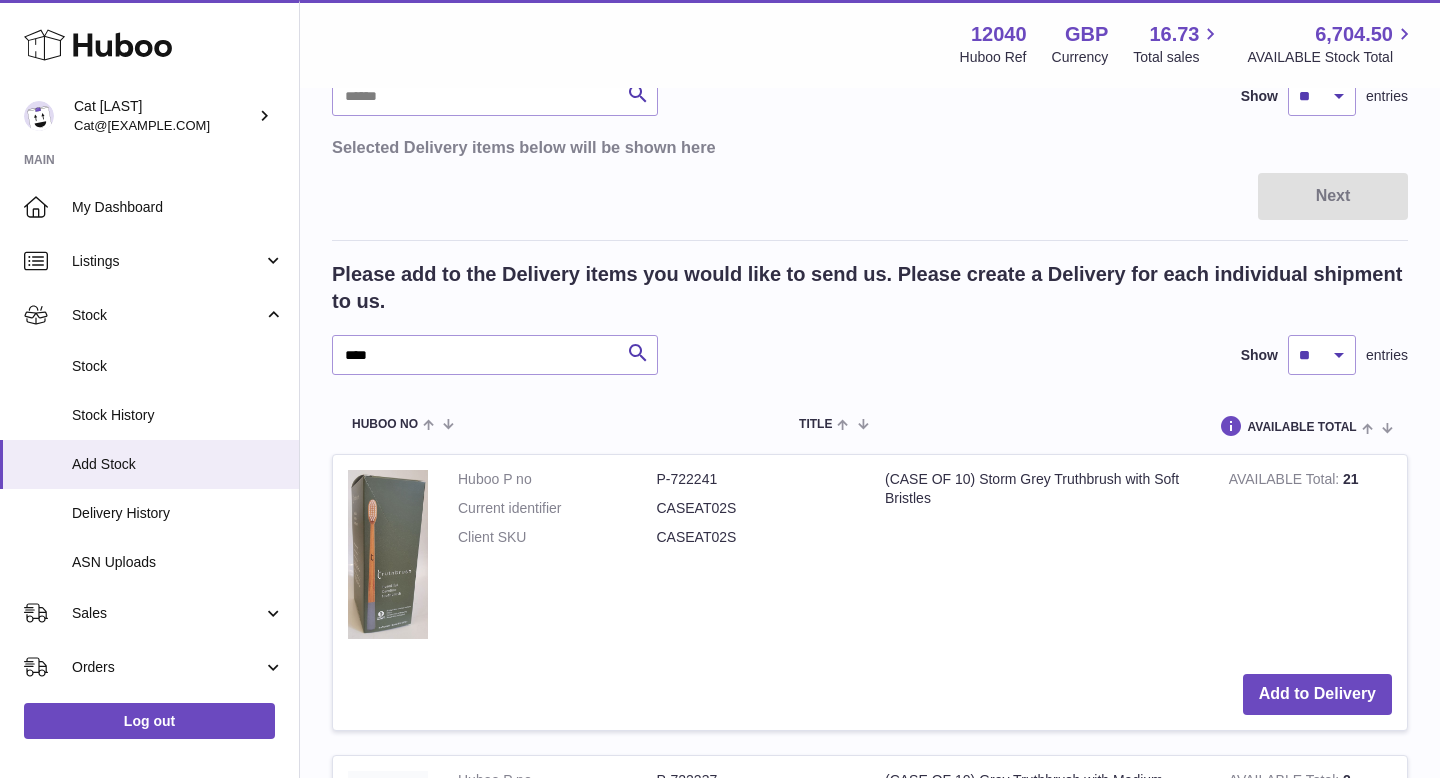 scroll, scrollTop: 354, scrollLeft: 0, axis: vertical 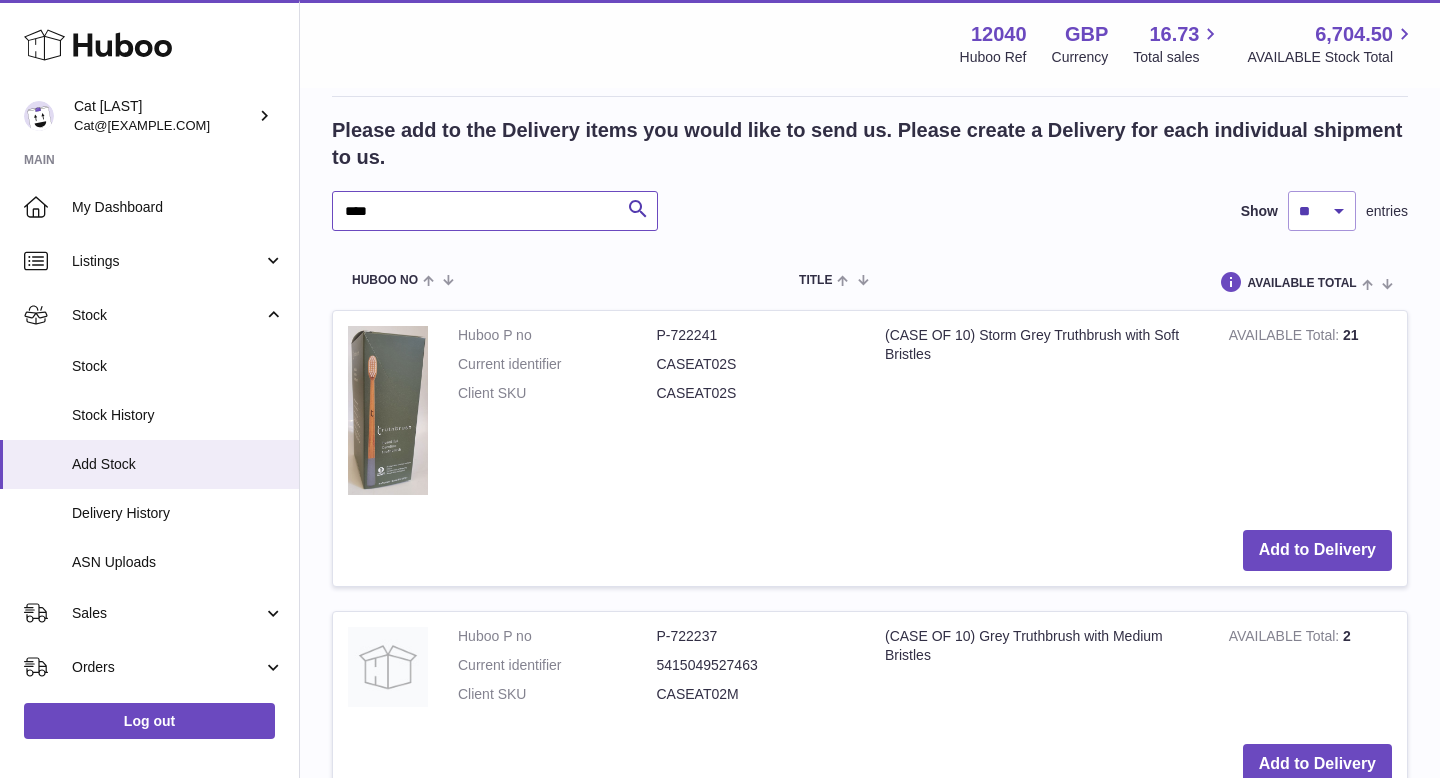 drag, startPoint x: 417, startPoint y: 224, endPoint x: 296, endPoint y: 211, distance: 121.69634 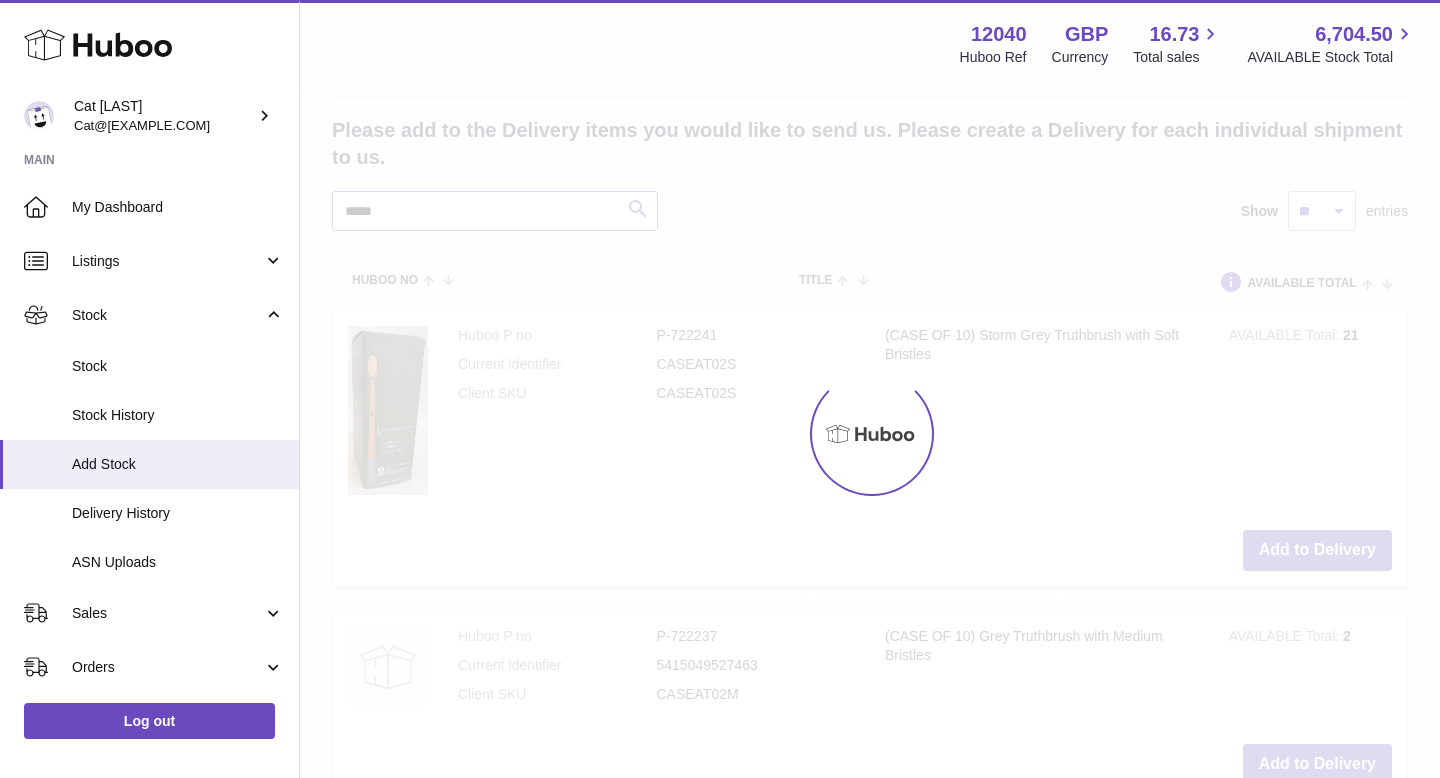 type on "*****" 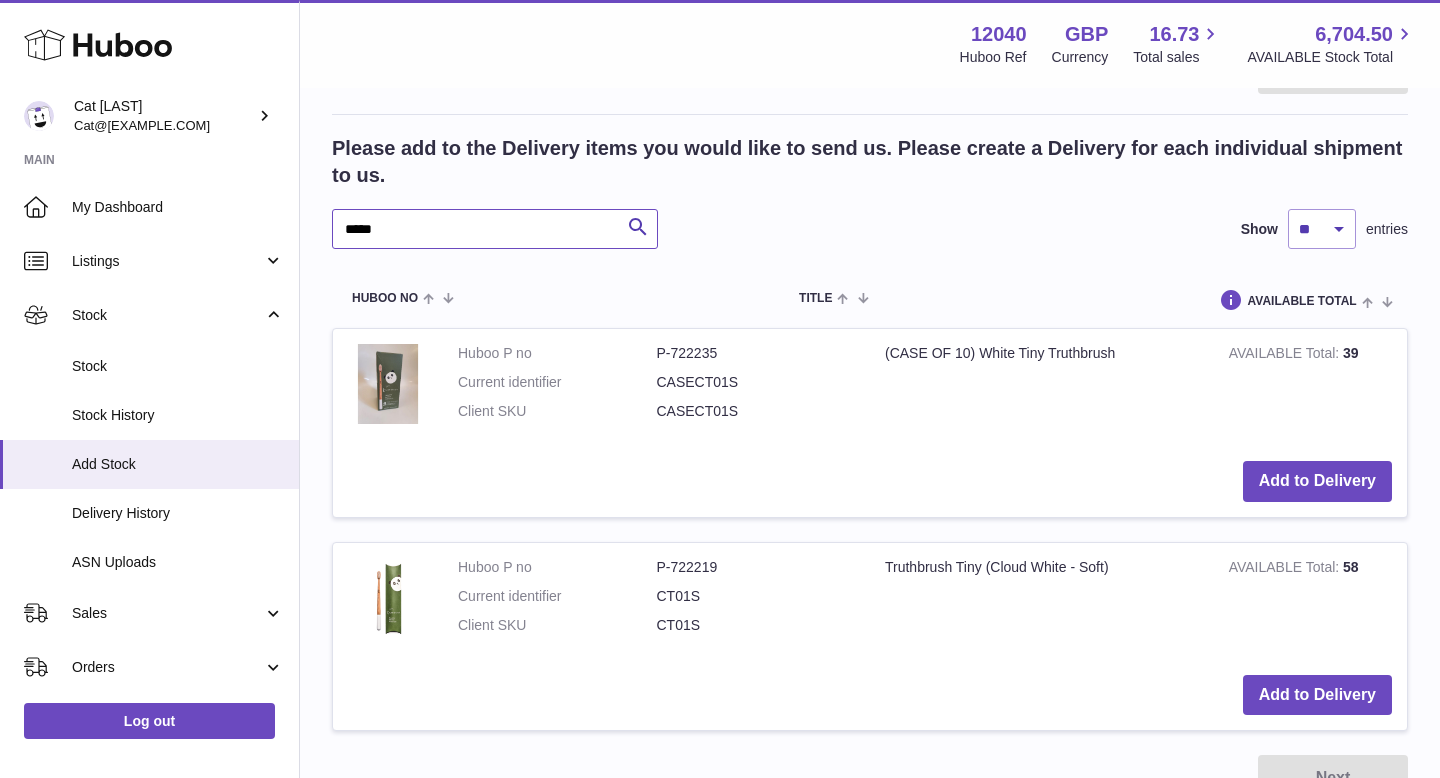 scroll, scrollTop: 285, scrollLeft: 0, axis: vertical 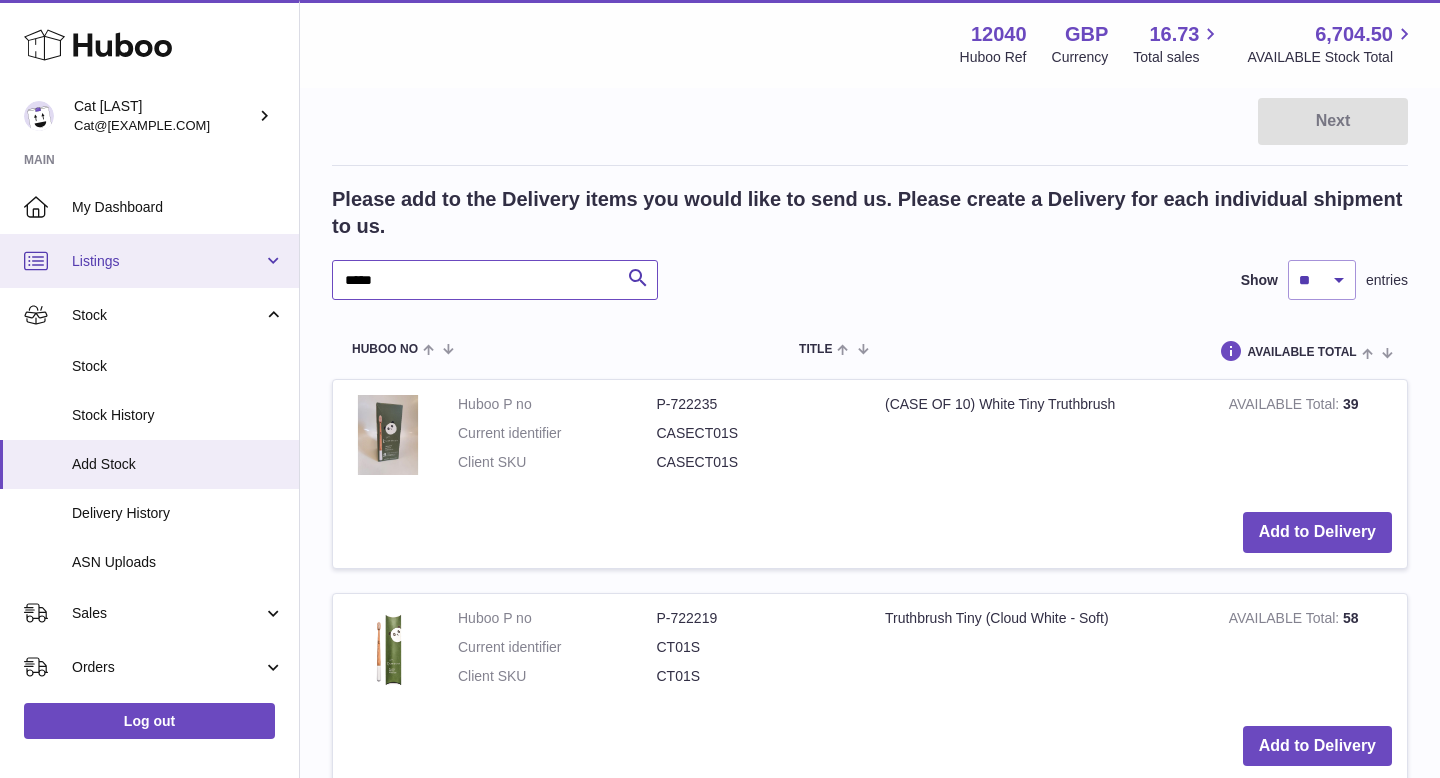 drag, startPoint x: 383, startPoint y: 276, endPoint x: 288, endPoint y: 276, distance: 95 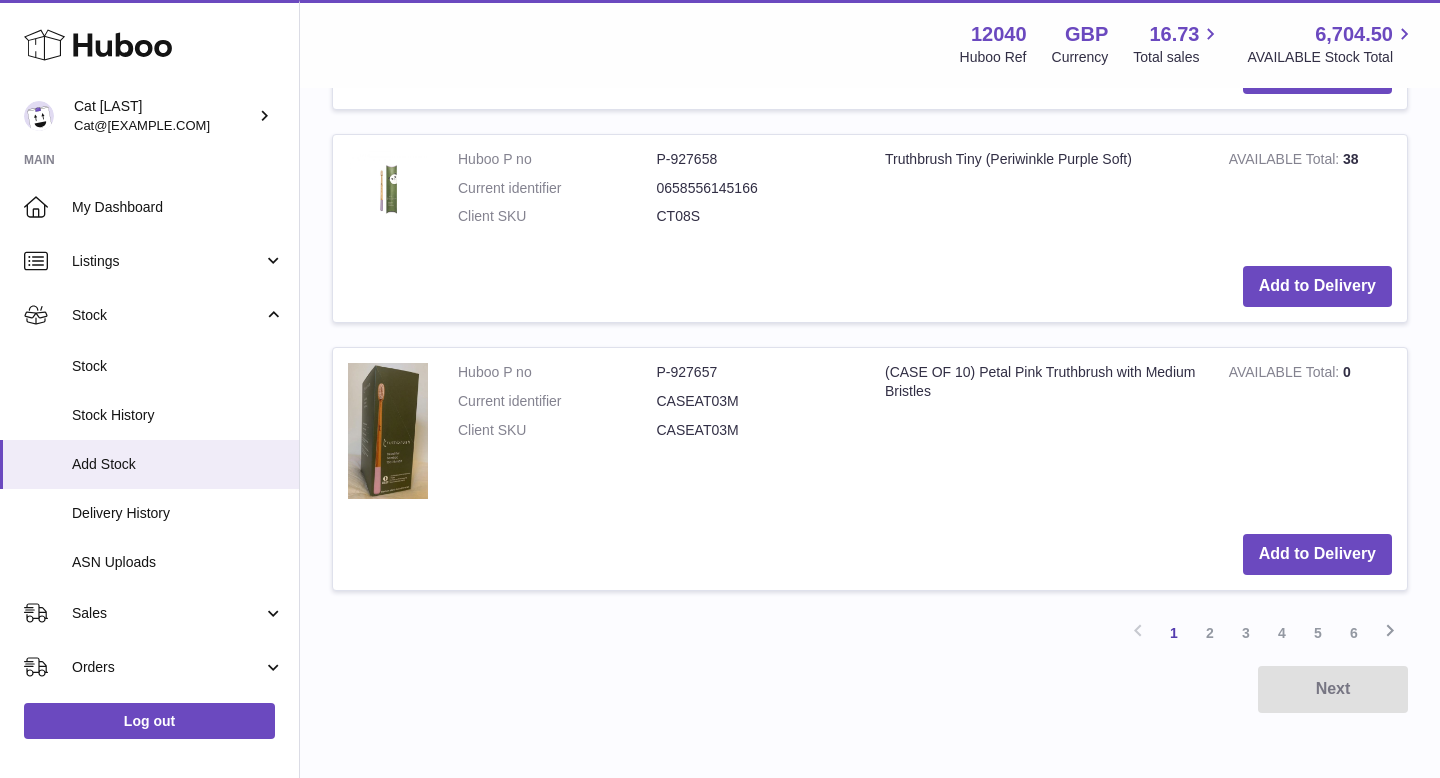scroll, scrollTop: 2317, scrollLeft: 0, axis: vertical 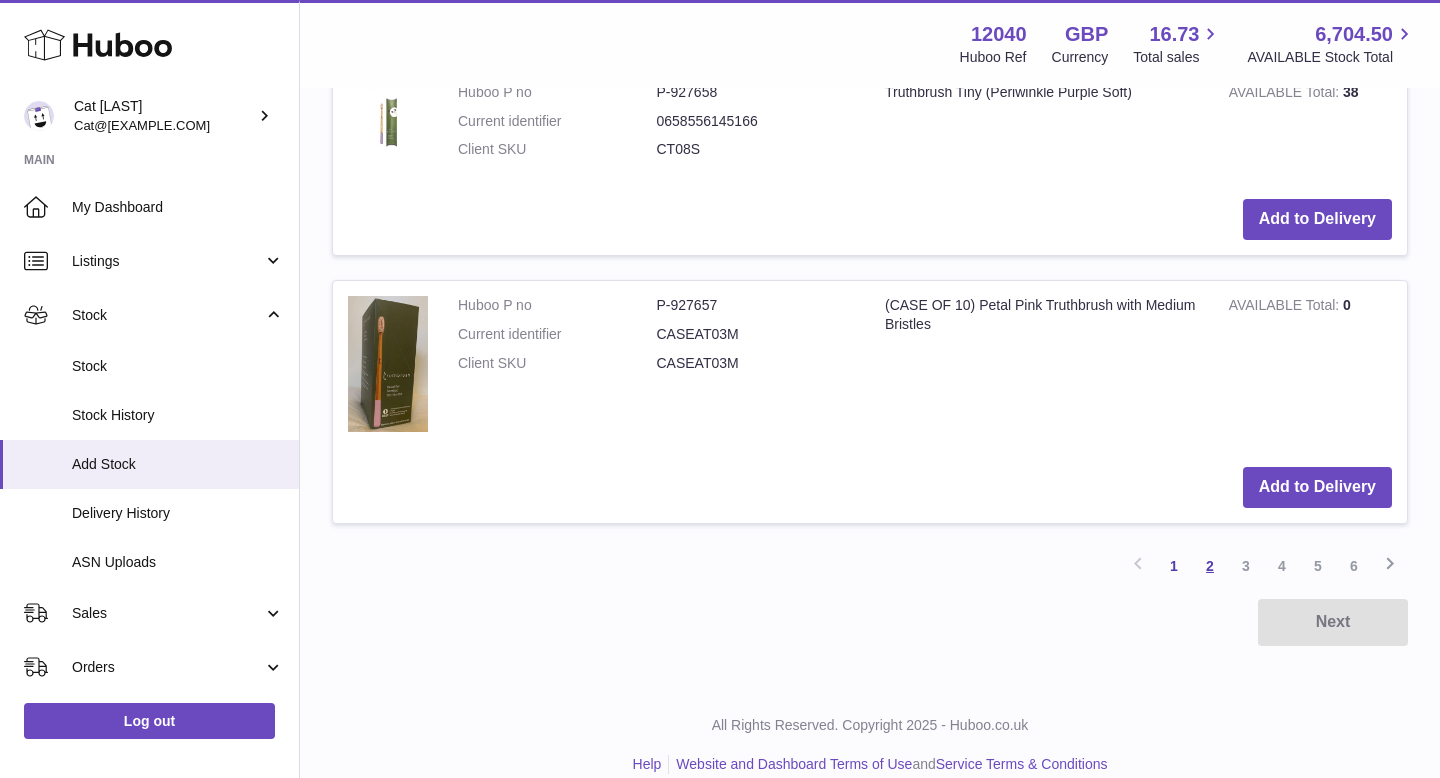 click on "2" at bounding box center (1210, 566) 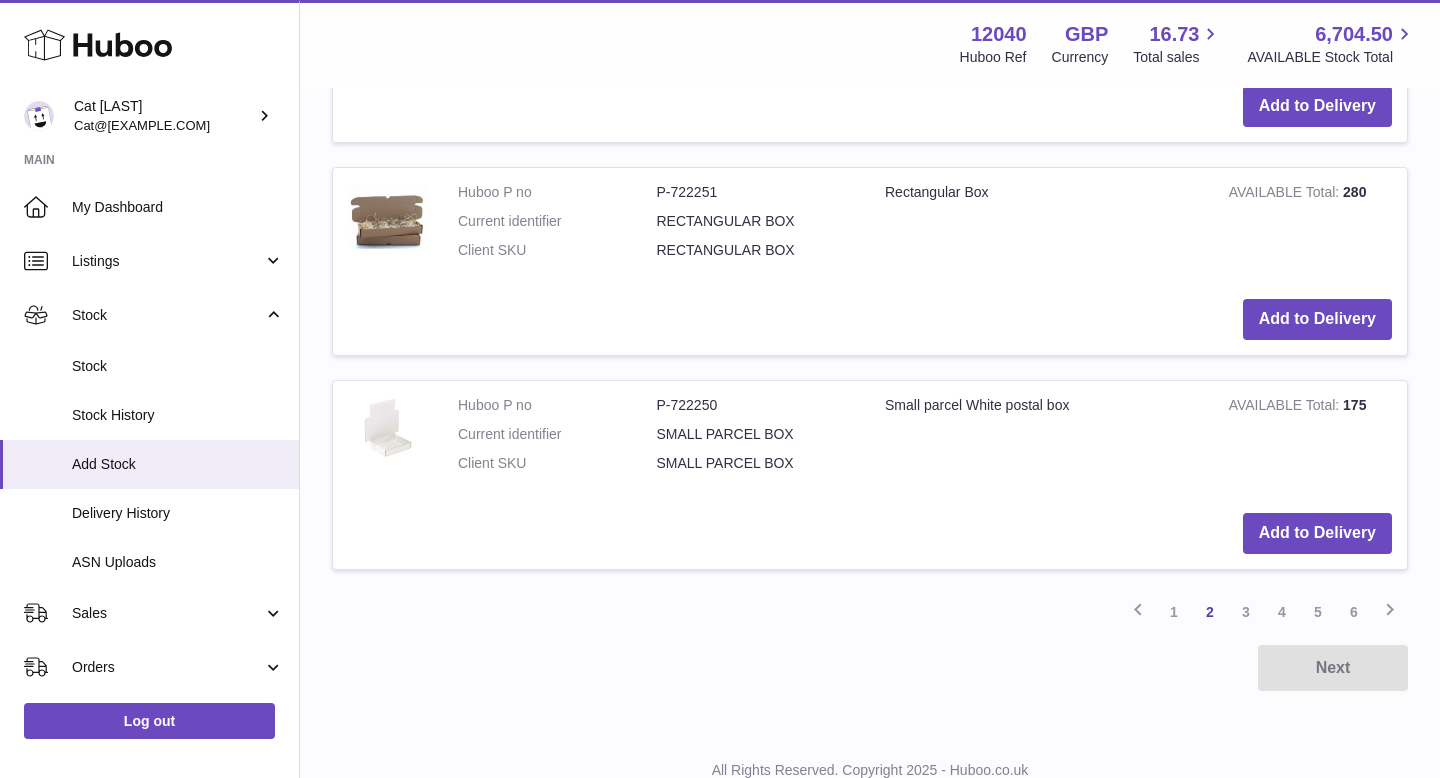 scroll, scrollTop: 2387, scrollLeft: 0, axis: vertical 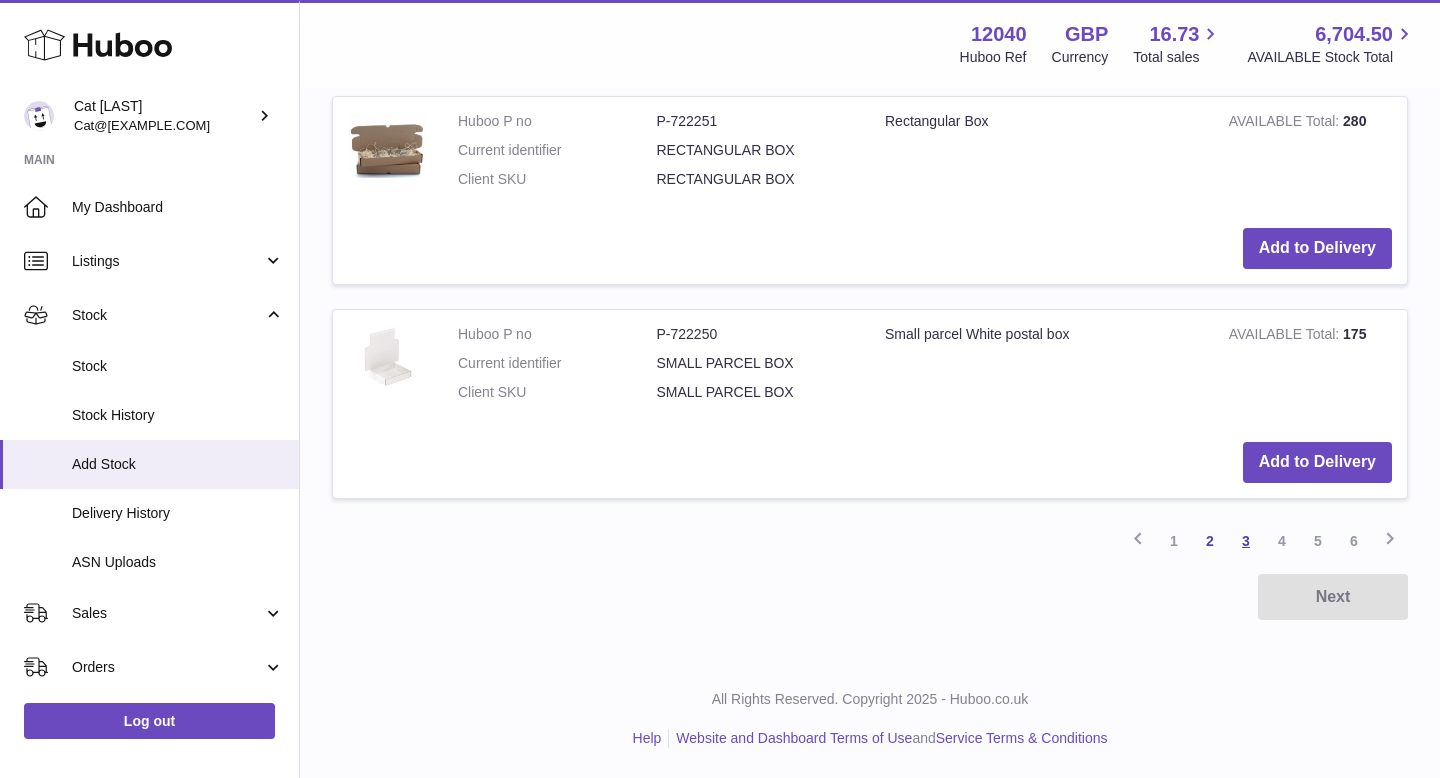 click on "3" at bounding box center (1246, 541) 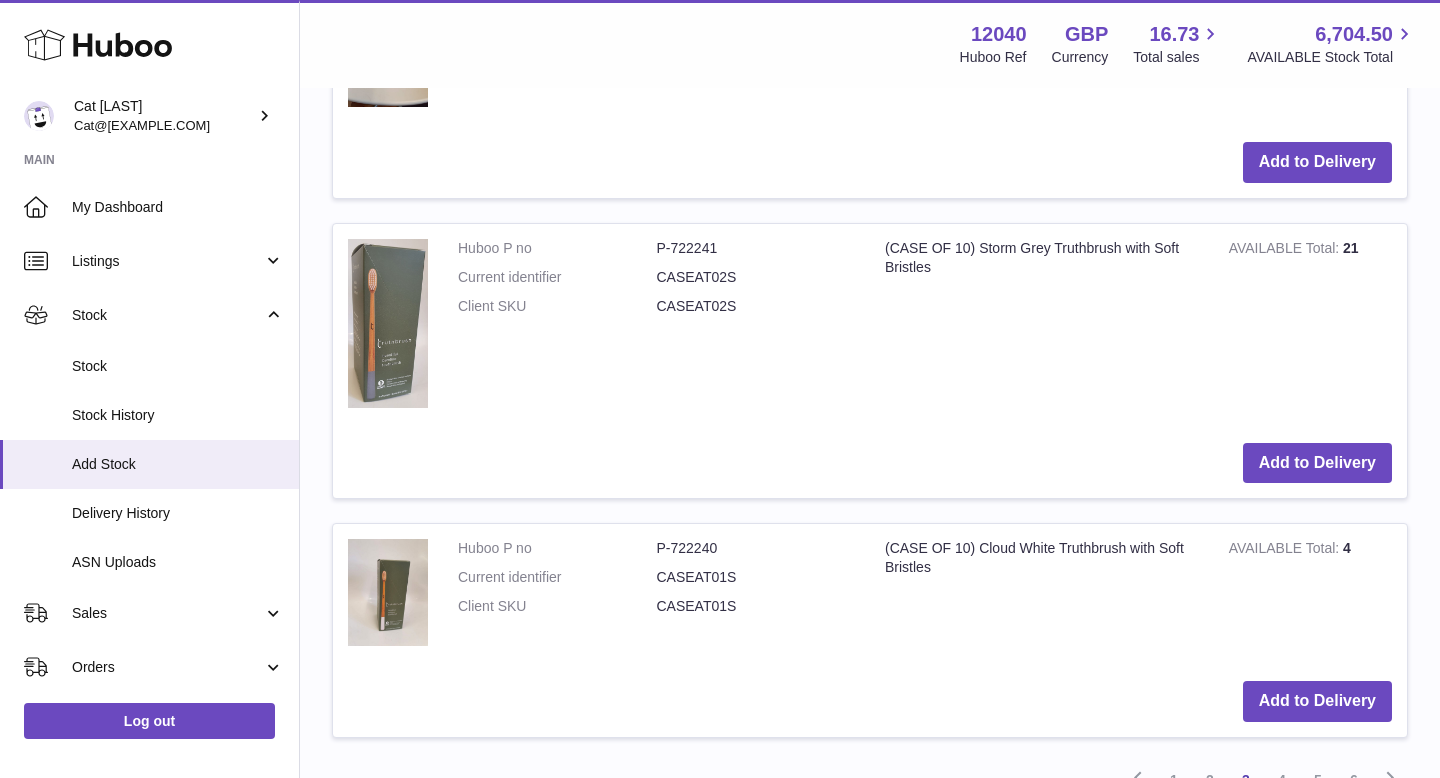 scroll, scrollTop: 2361, scrollLeft: 0, axis: vertical 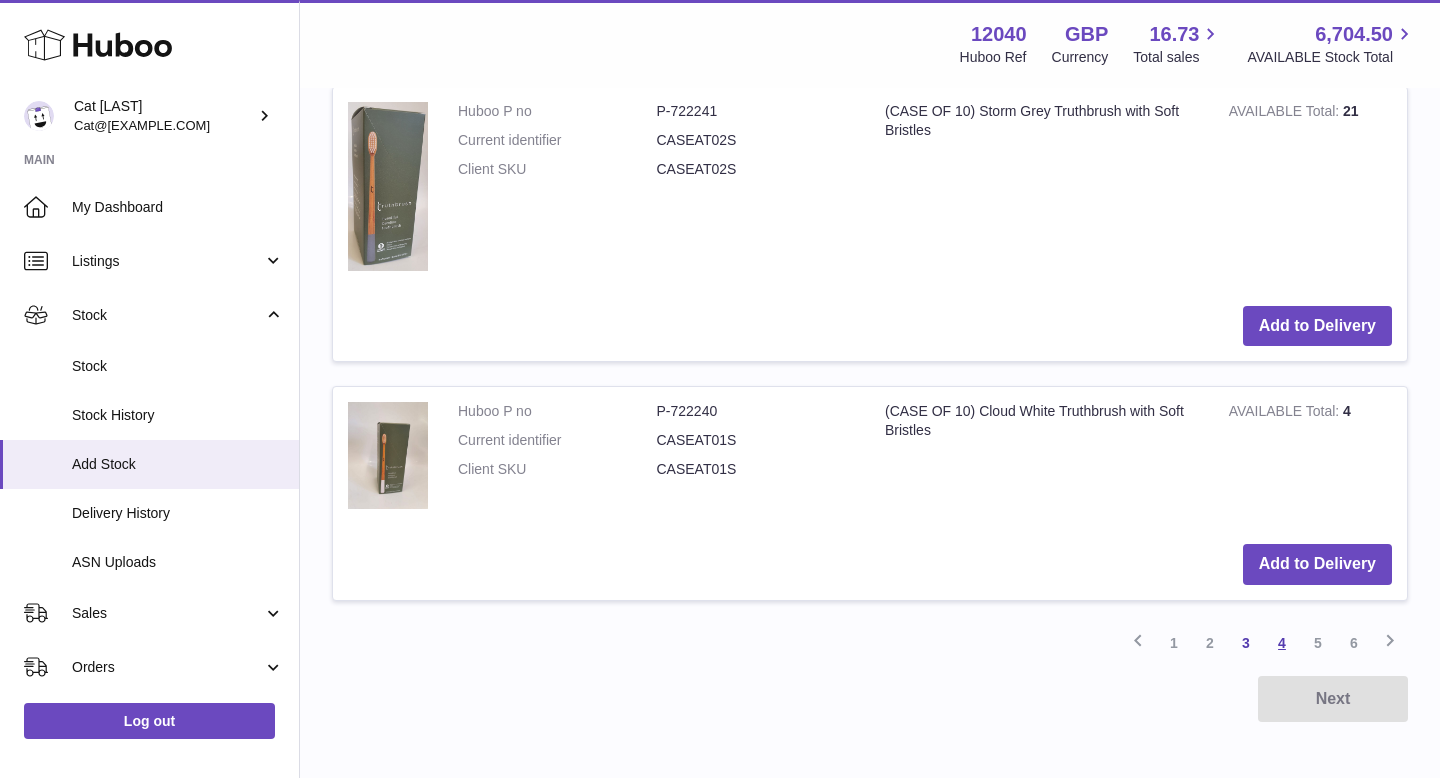 click on "4" at bounding box center [1282, 643] 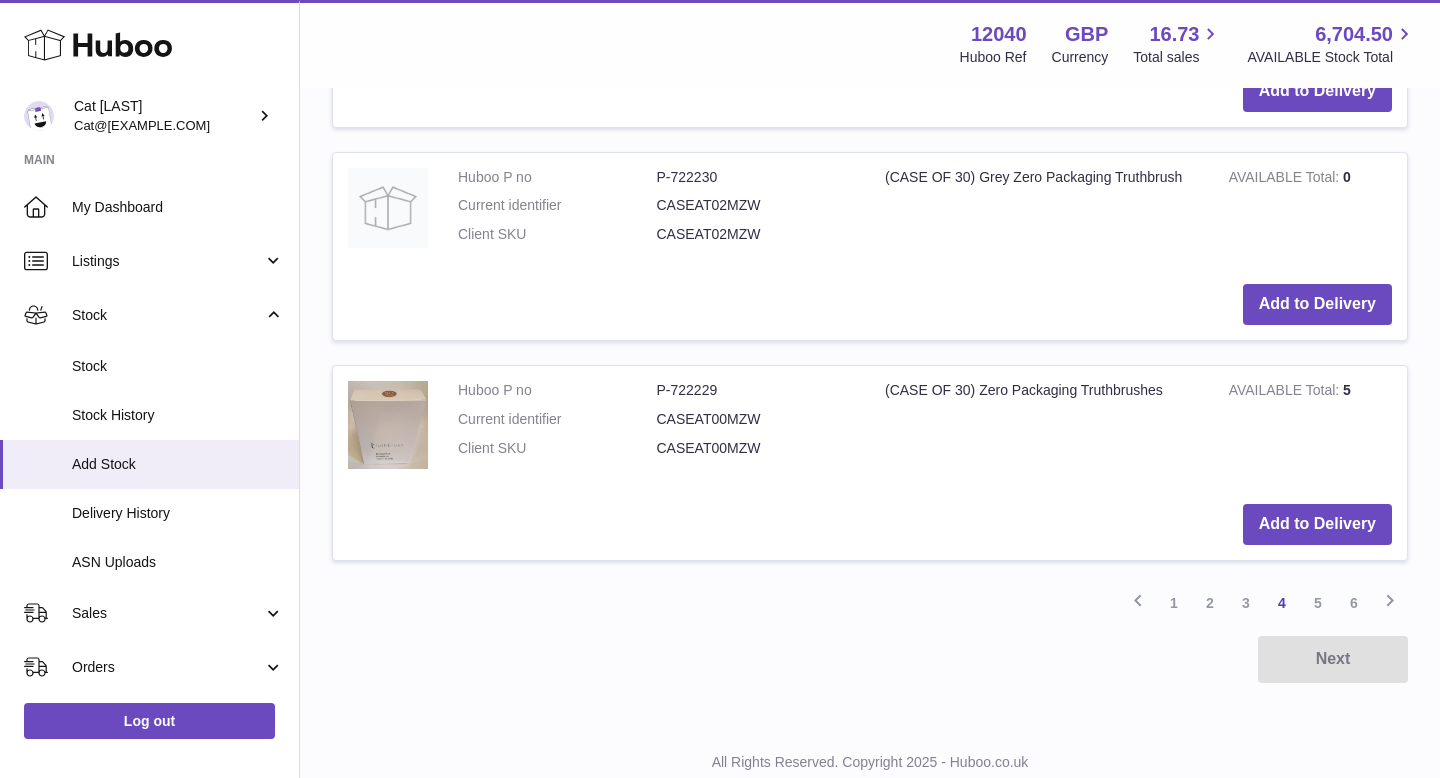 scroll, scrollTop: 2315, scrollLeft: 0, axis: vertical 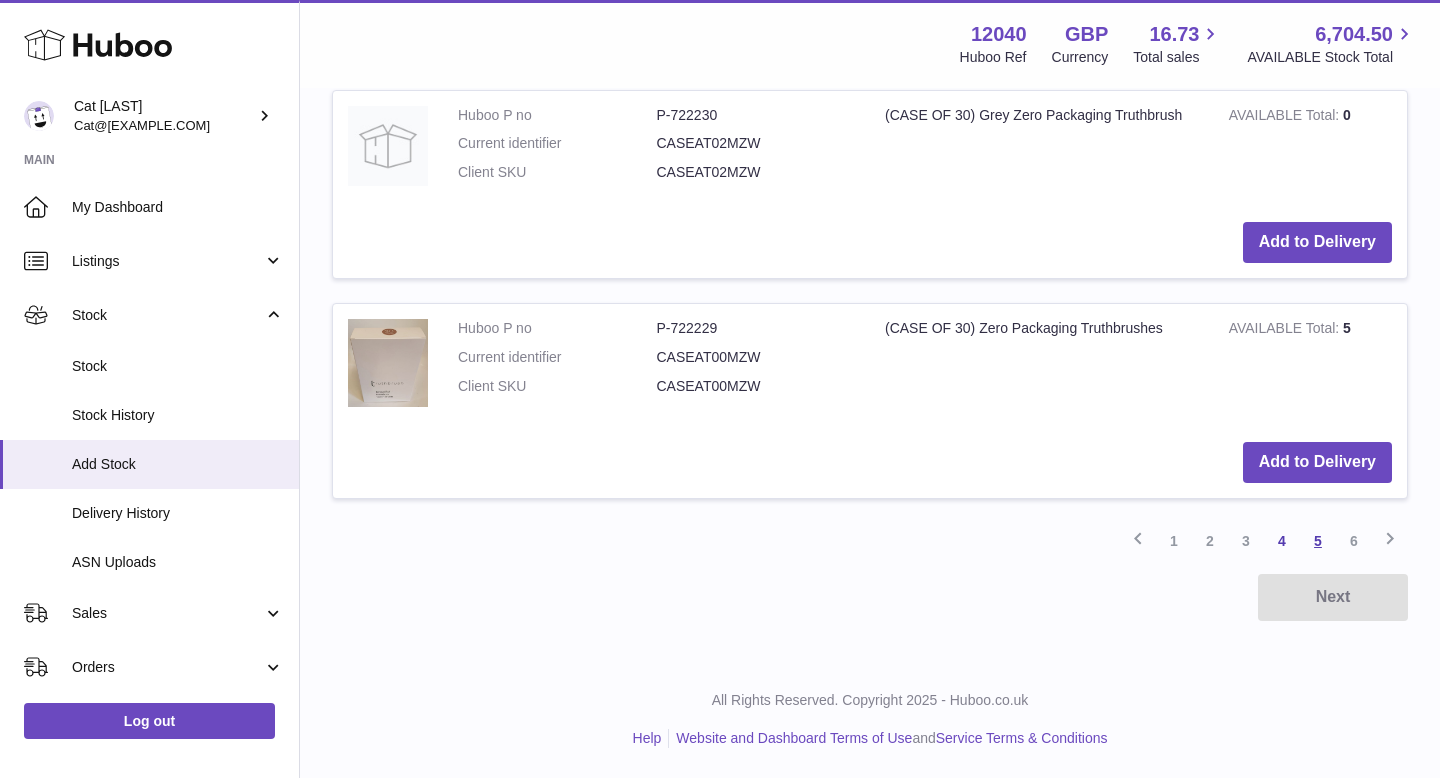 click on "5" at bounding box center [1318, 541] 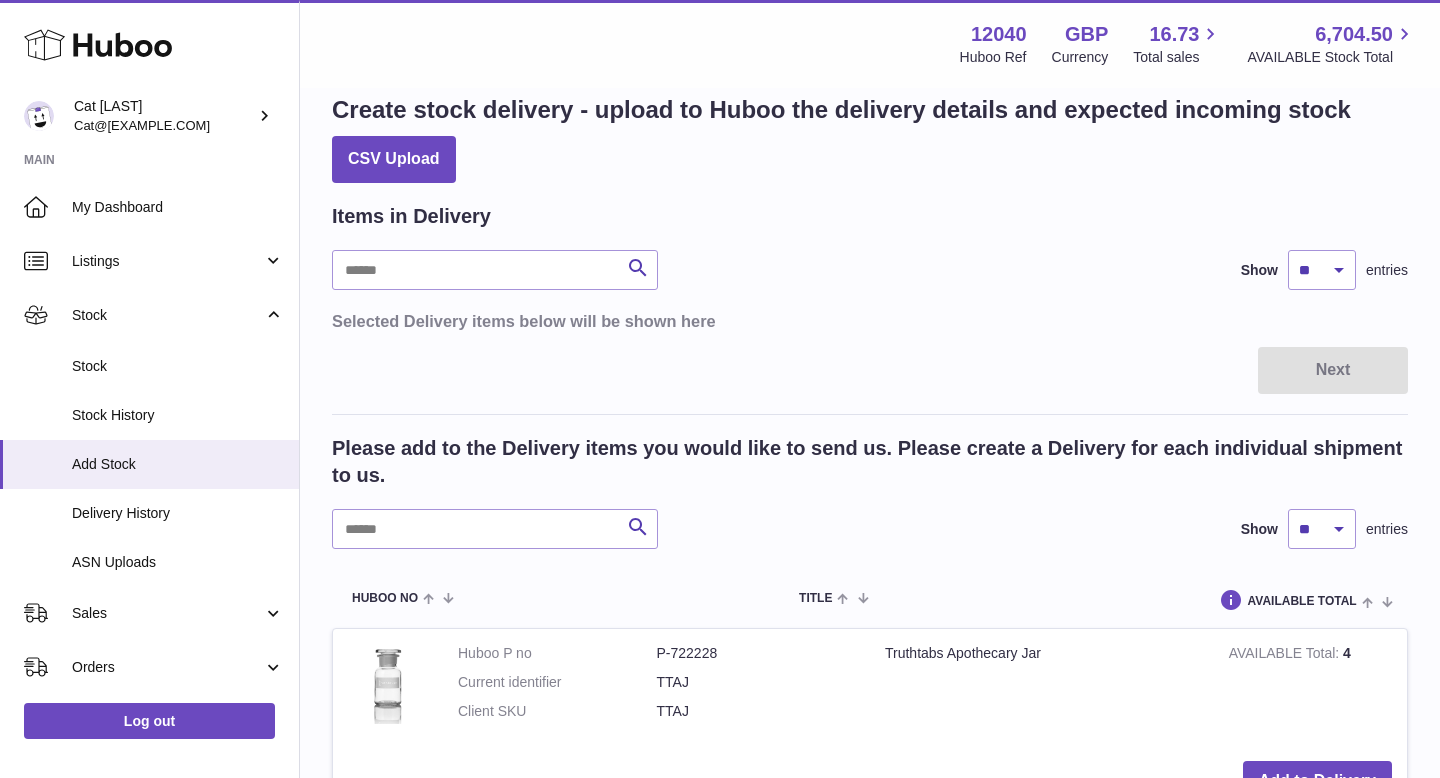 scroll, scrollTop: 0, scrollLeft: 0, axis: both 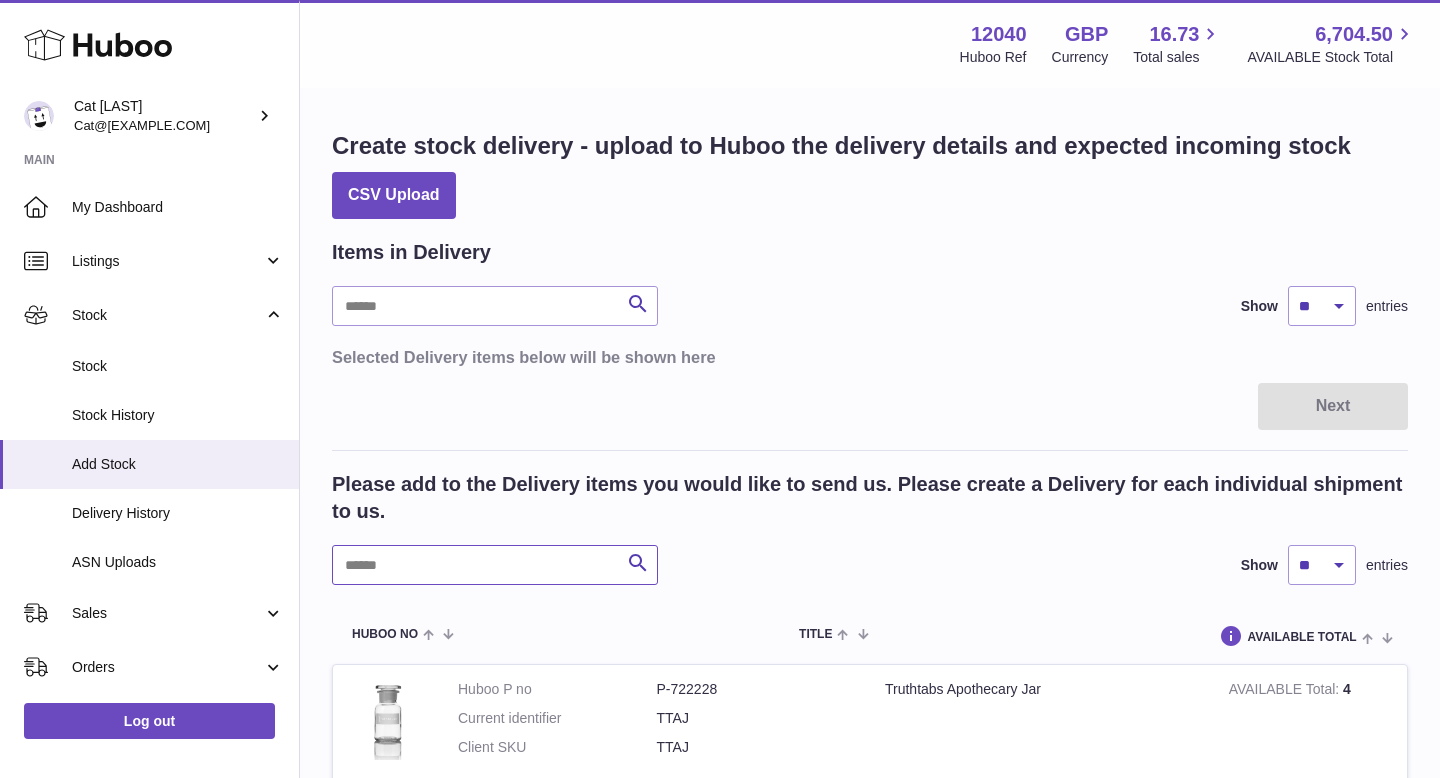 click at bounding box center [495, 565] 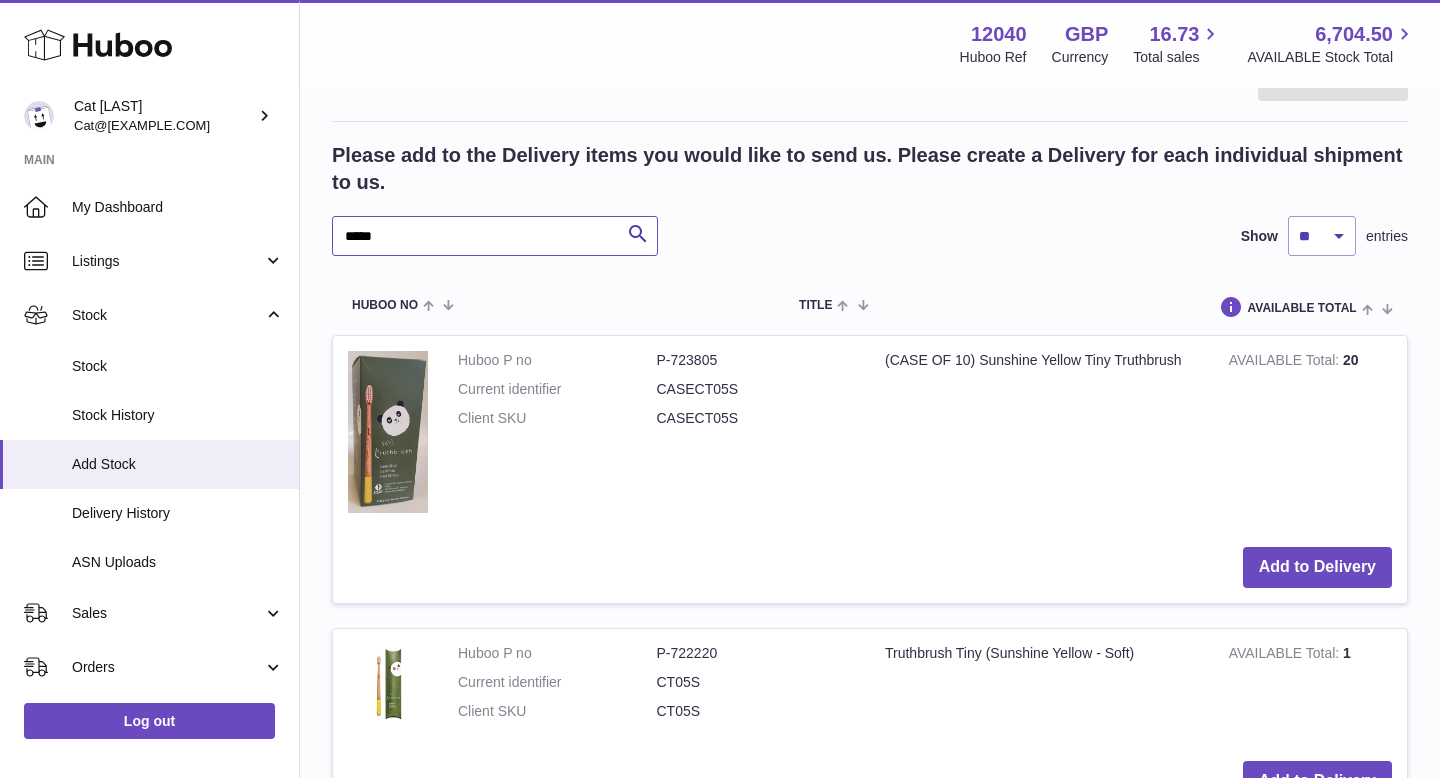 scroll, scrollTop: 344, scrollLeft: 0, axis: vertical 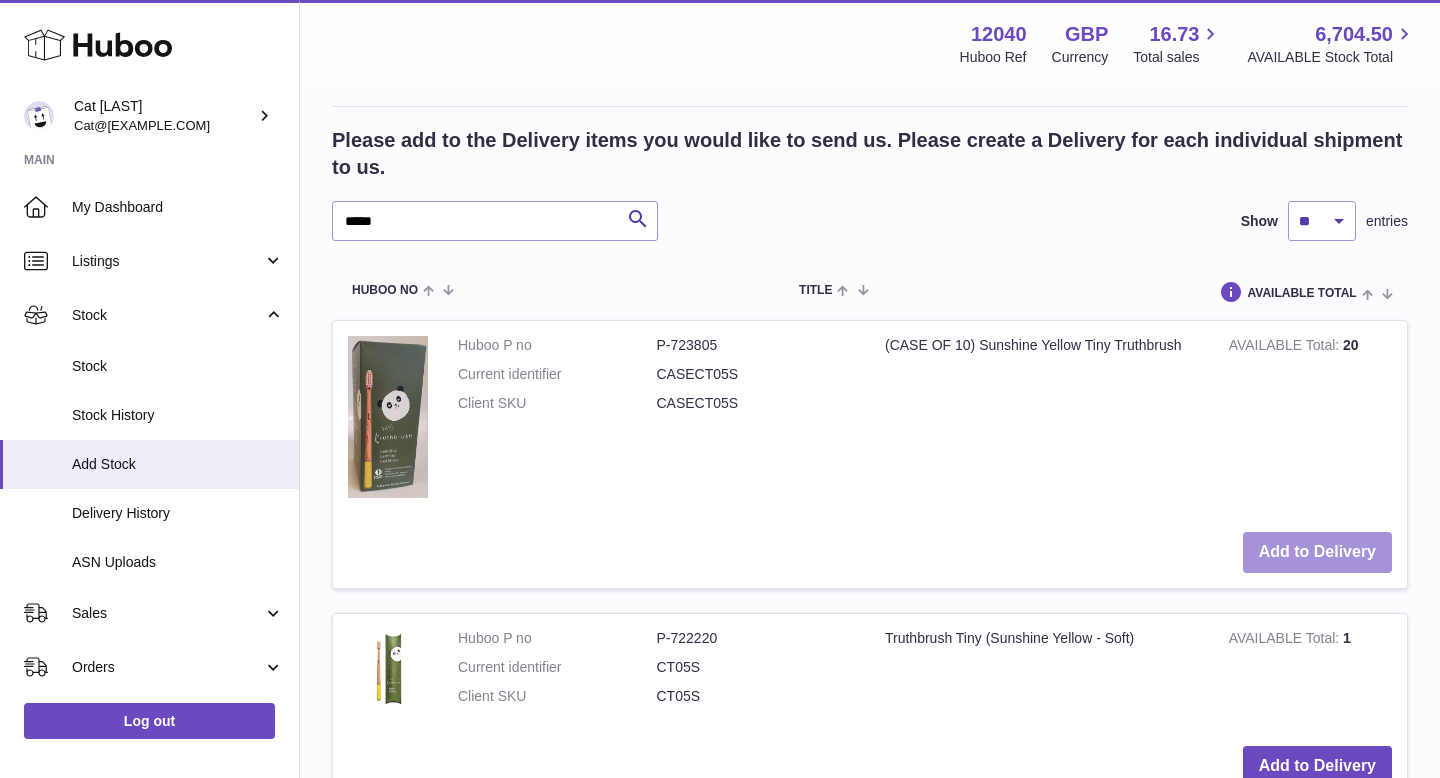 click on "Add to Delivery" at bounding box center (1317, 552) 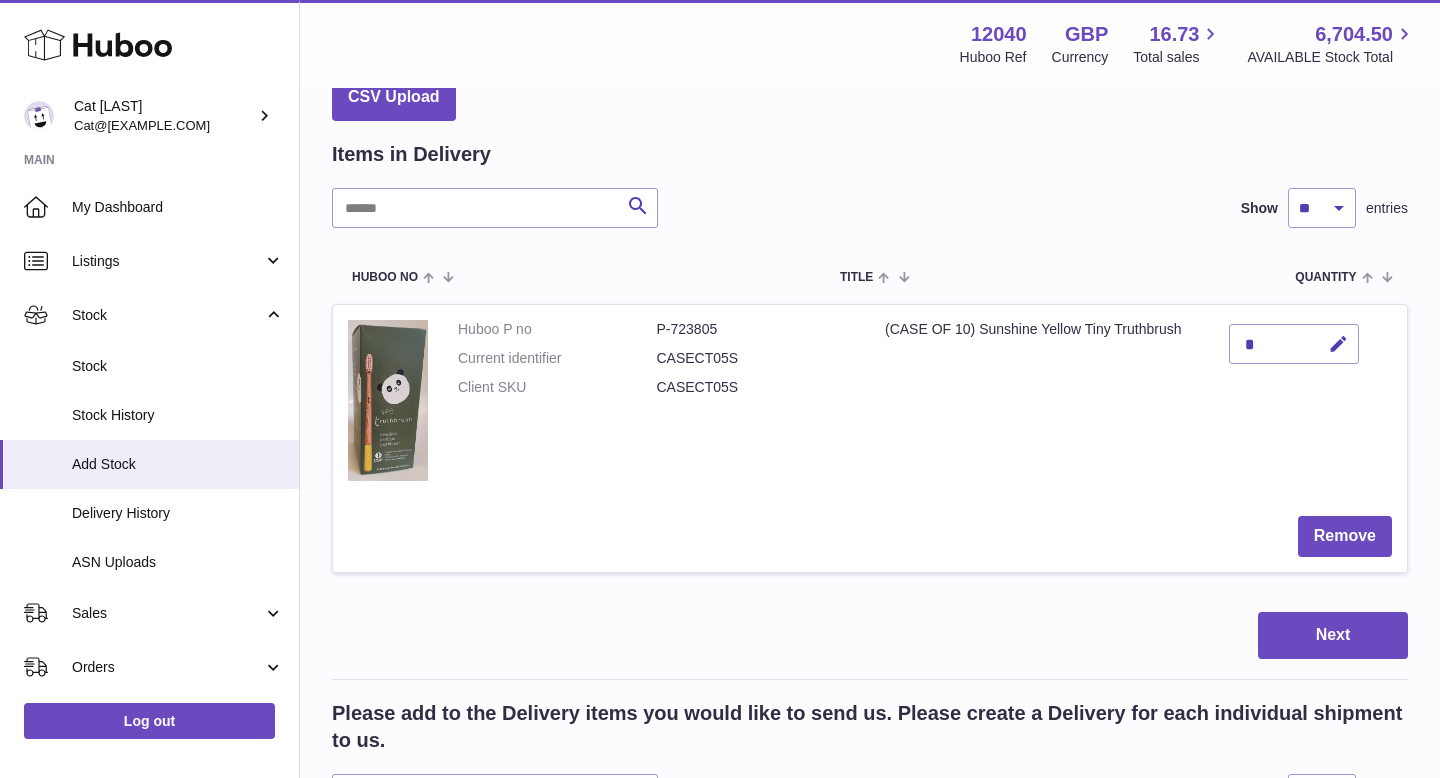 scroll, scrollTop: 103, scrollLeft: 0, axis: vertical 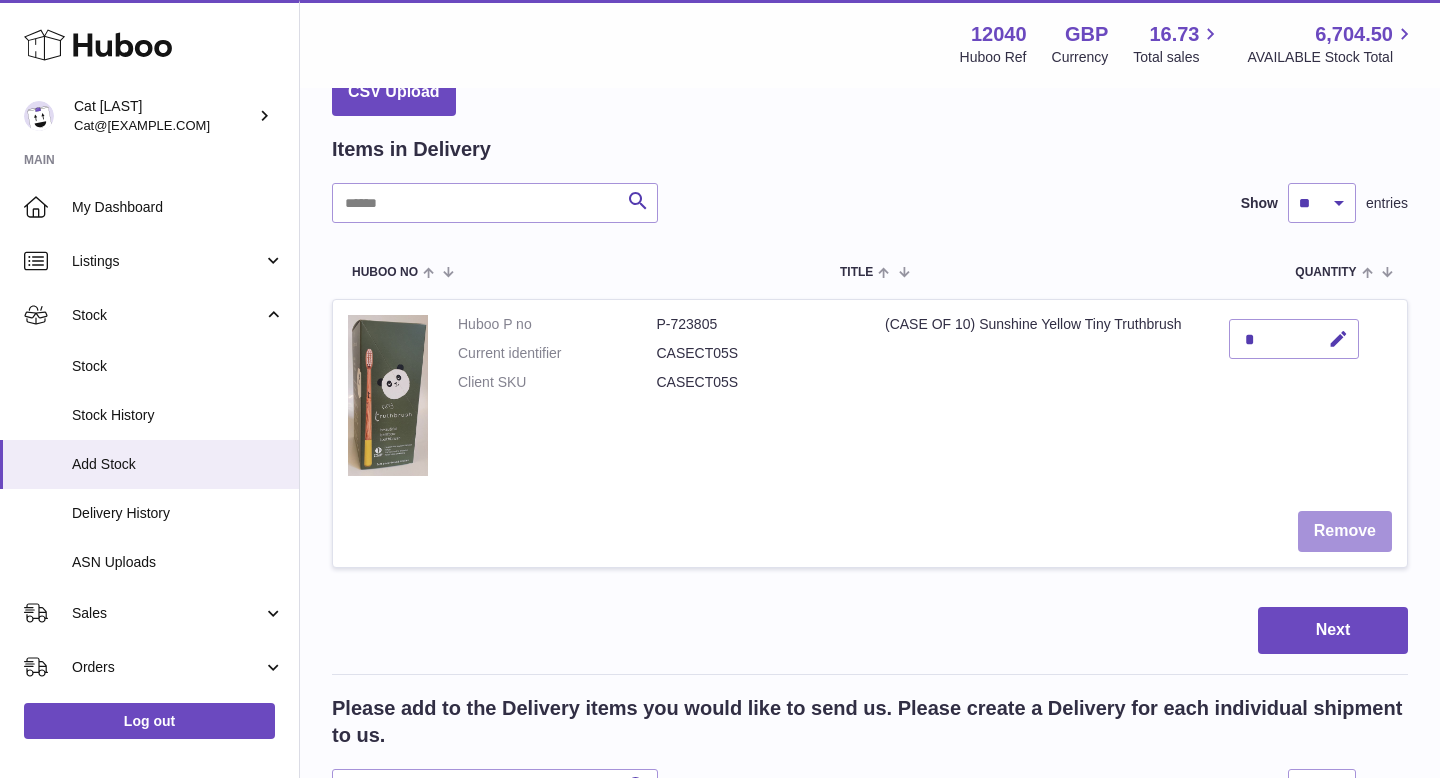 click on "Remove" at bounding box center (1345, 531) 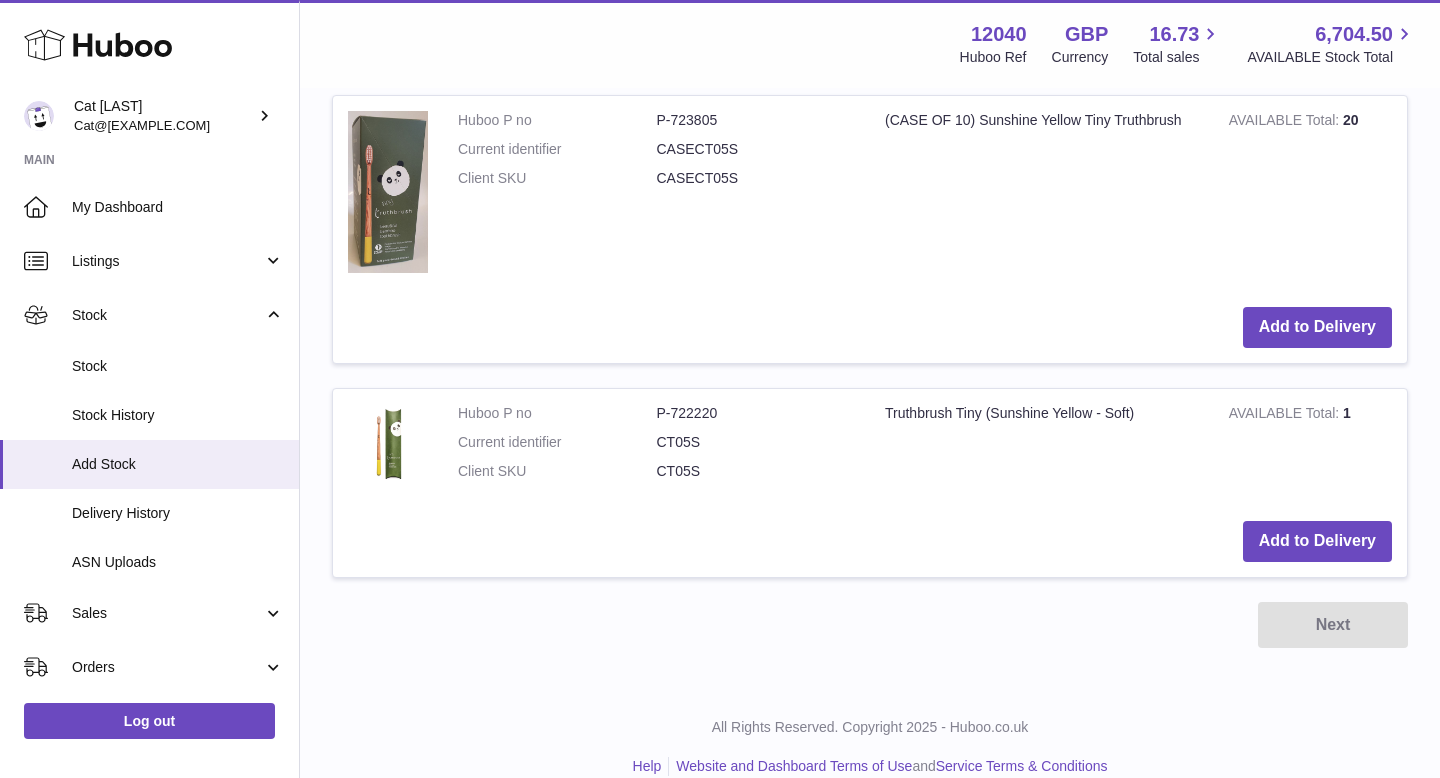 scroll, scrollTop: 598, scrollLeft: 0, axis: vertical 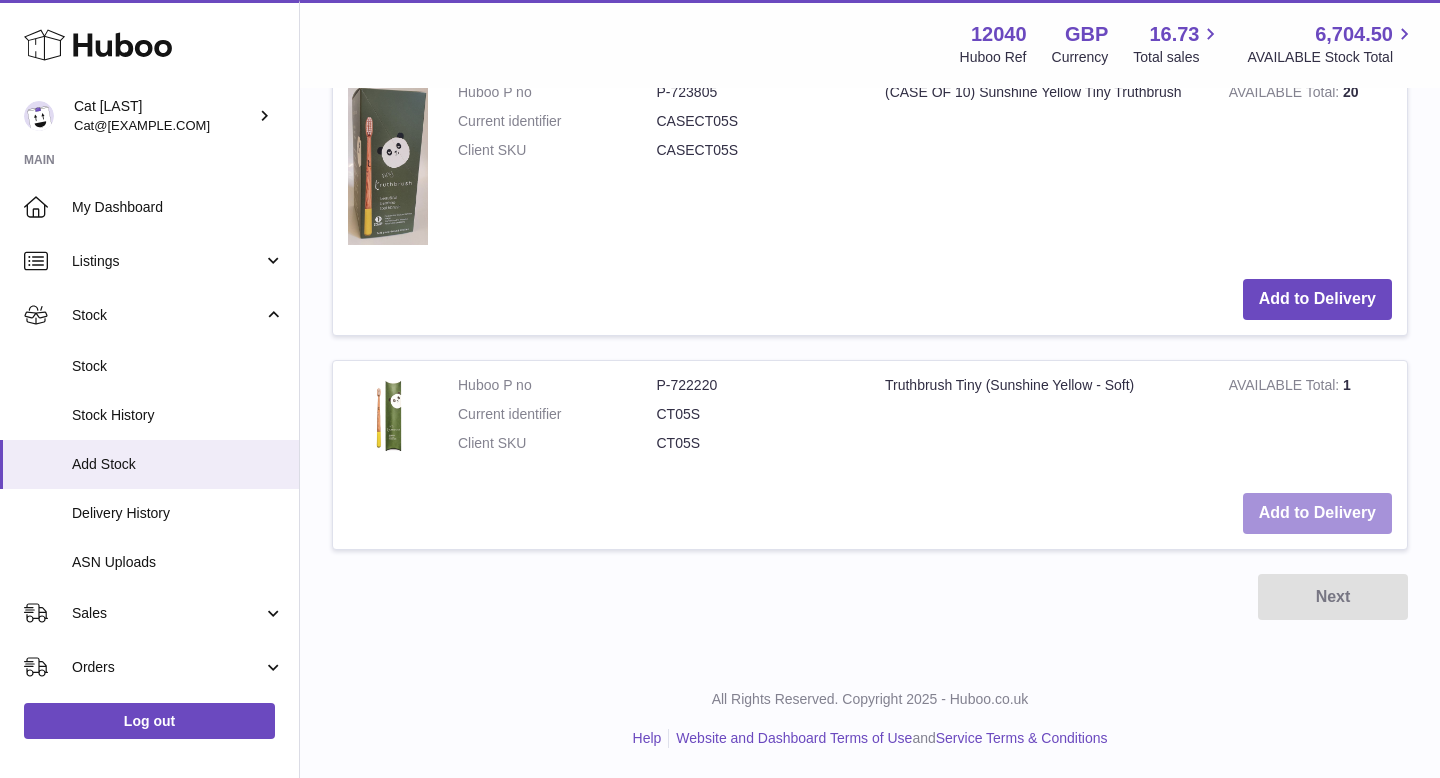 click on "Add to Delivery" at bounding box center [1317, 513] 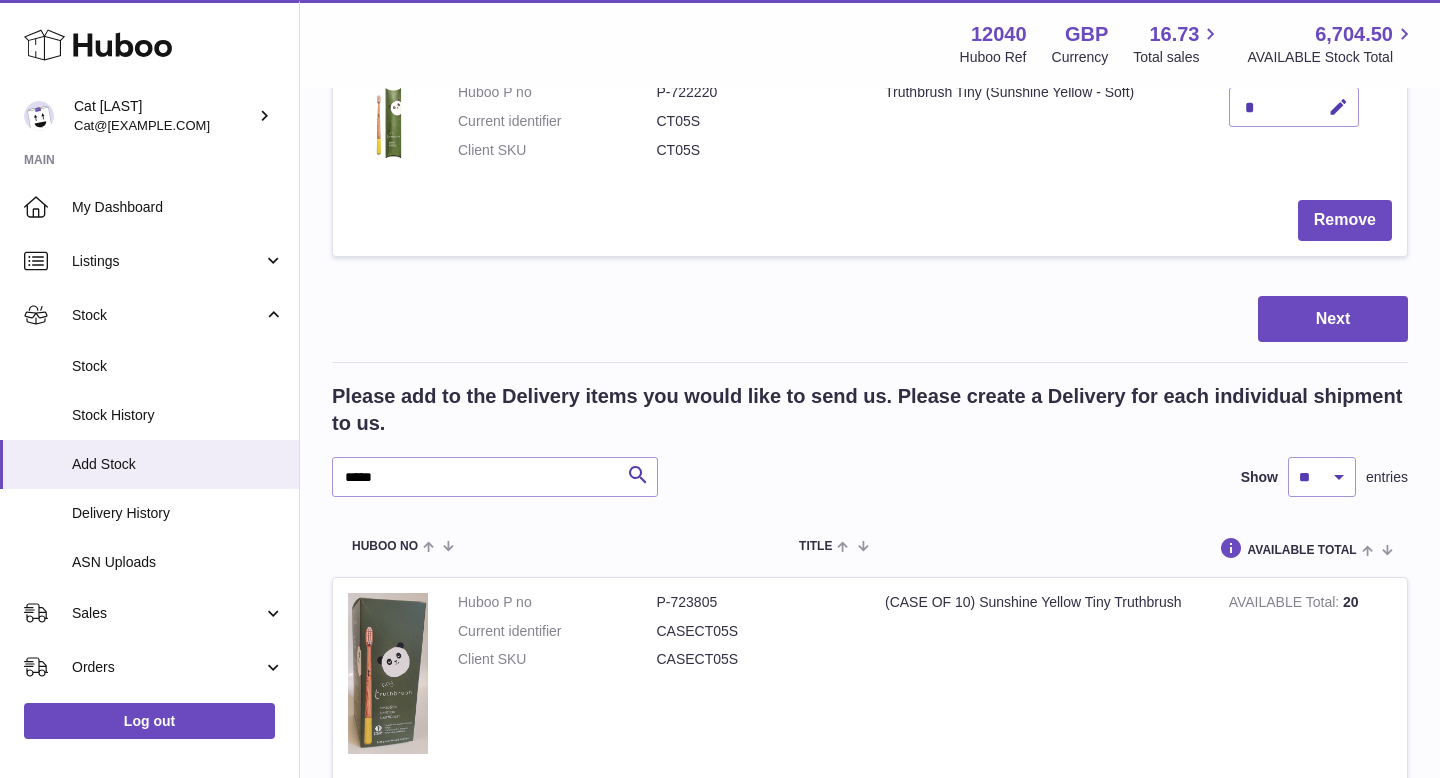 scroll, scrollTop: 343, scrollLeft: 0, axis: vertical 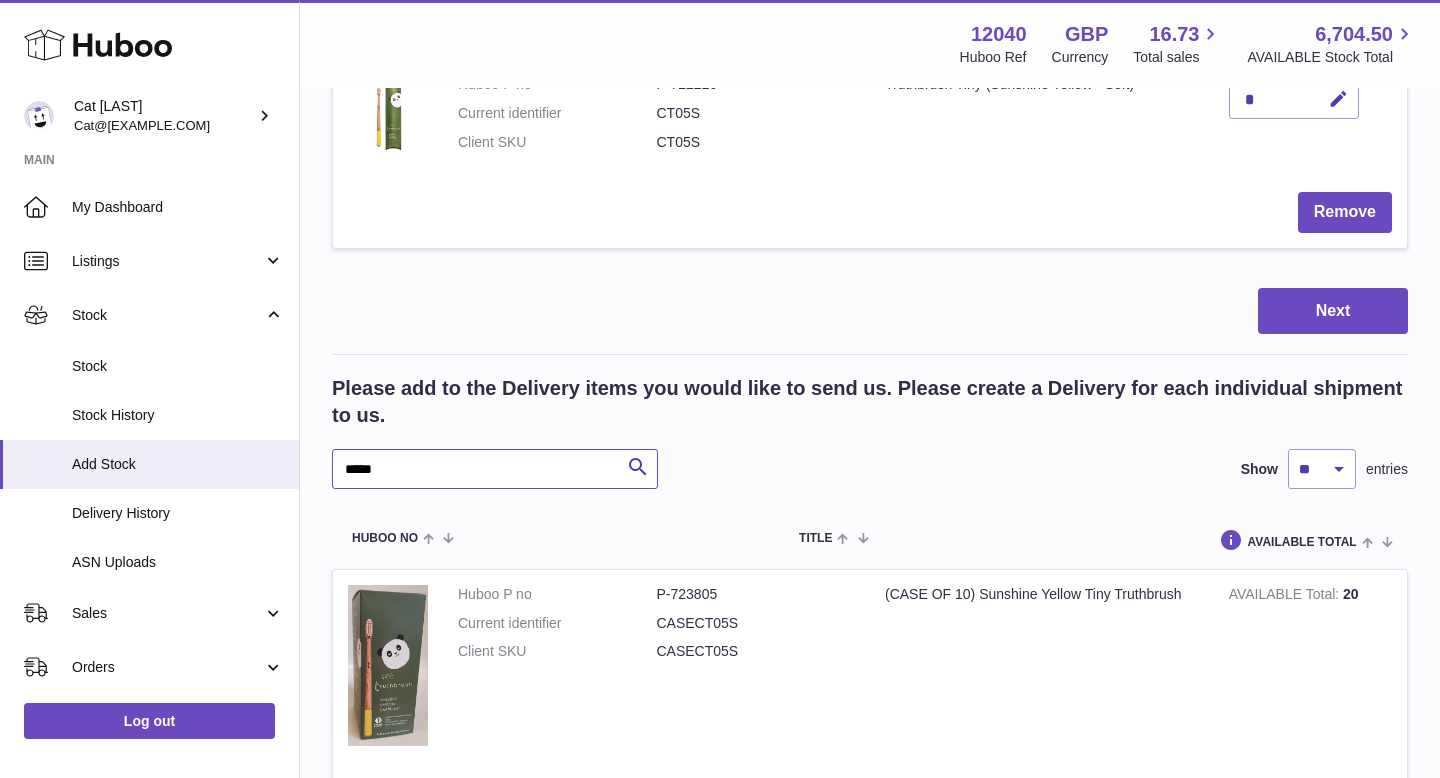 drag, startPoint x: 411, startPoint y: 464, endPoint x: 313, endPoint y: 464, distance: 98 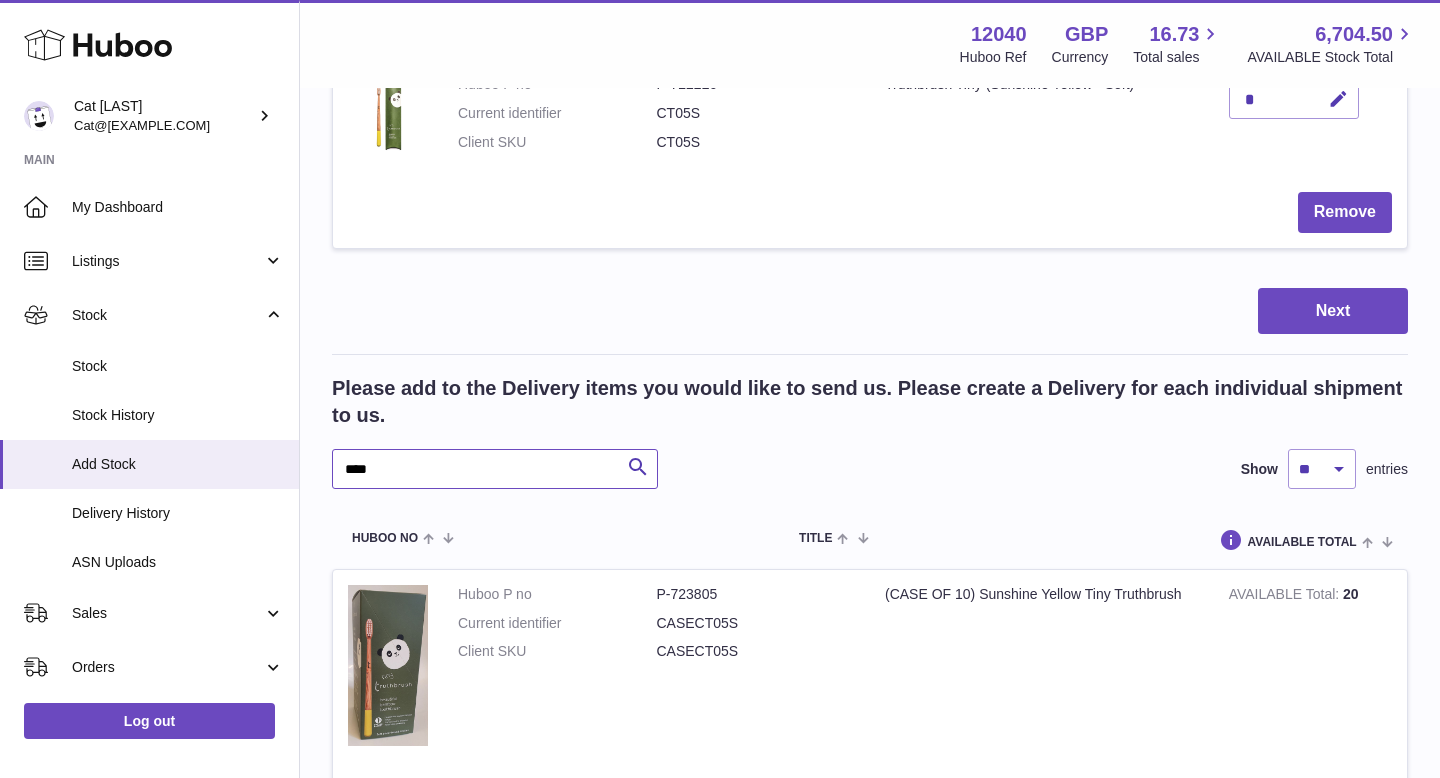 type on "****" 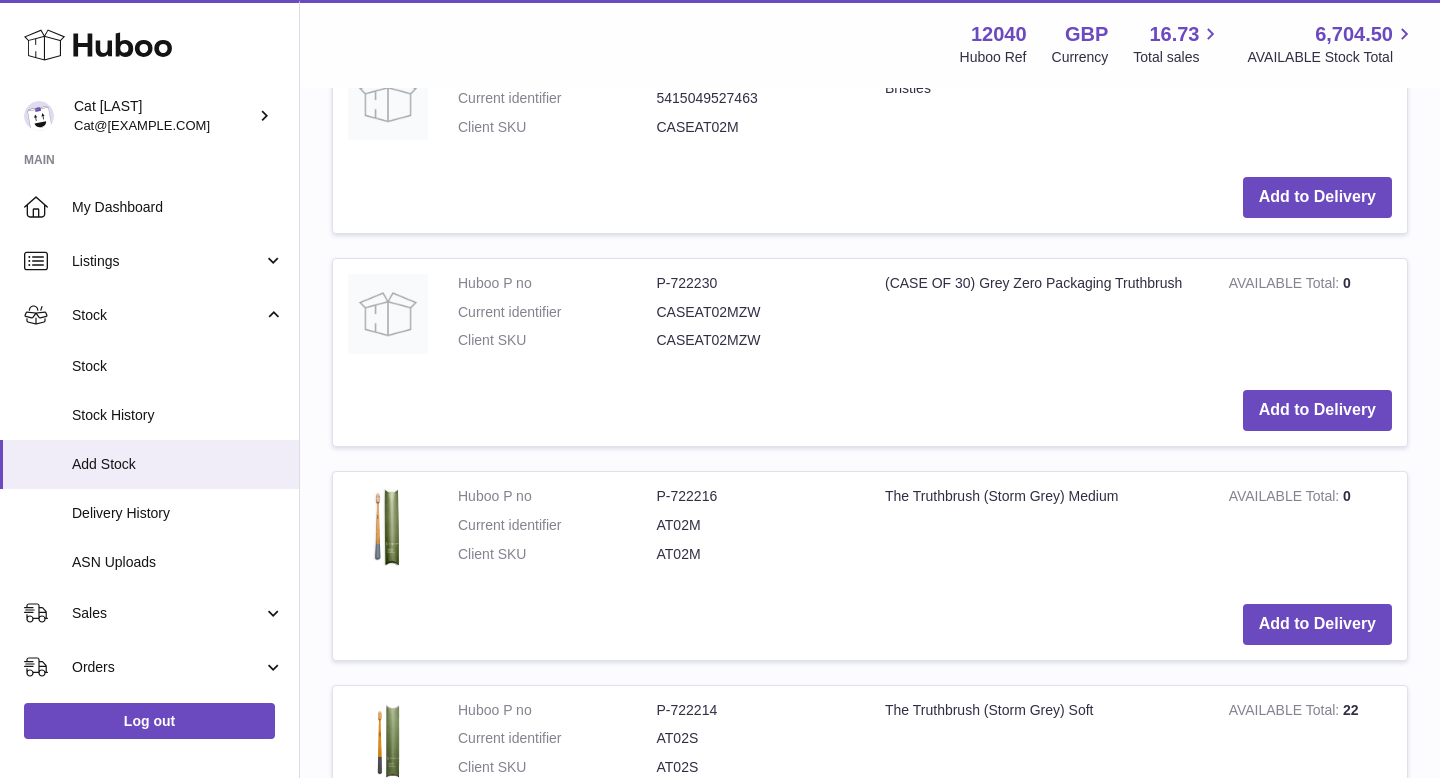 scroll, scrollTop: 1327, scrollLeft: 0, axis: vertical 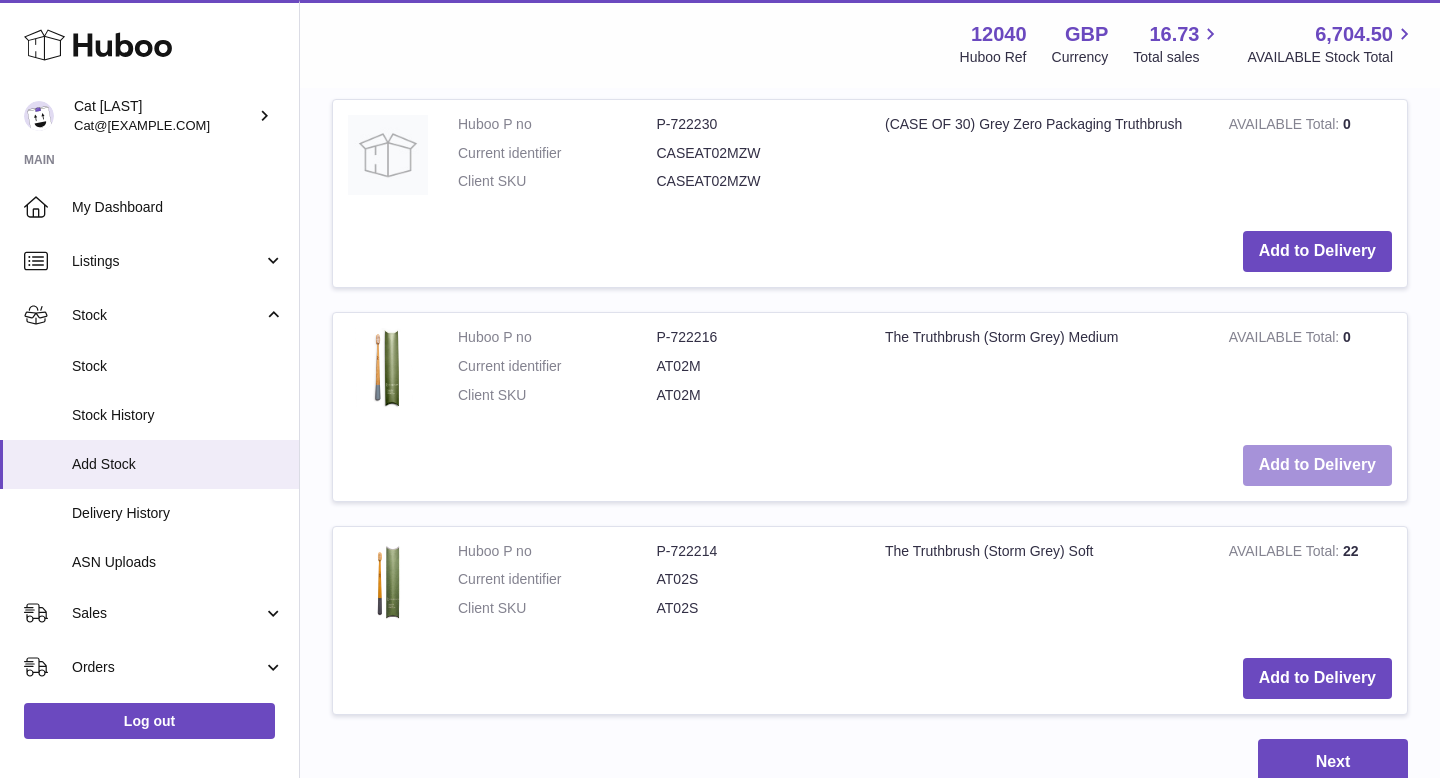 click on "Add to Delivery" at bounding box center (1317, 465) 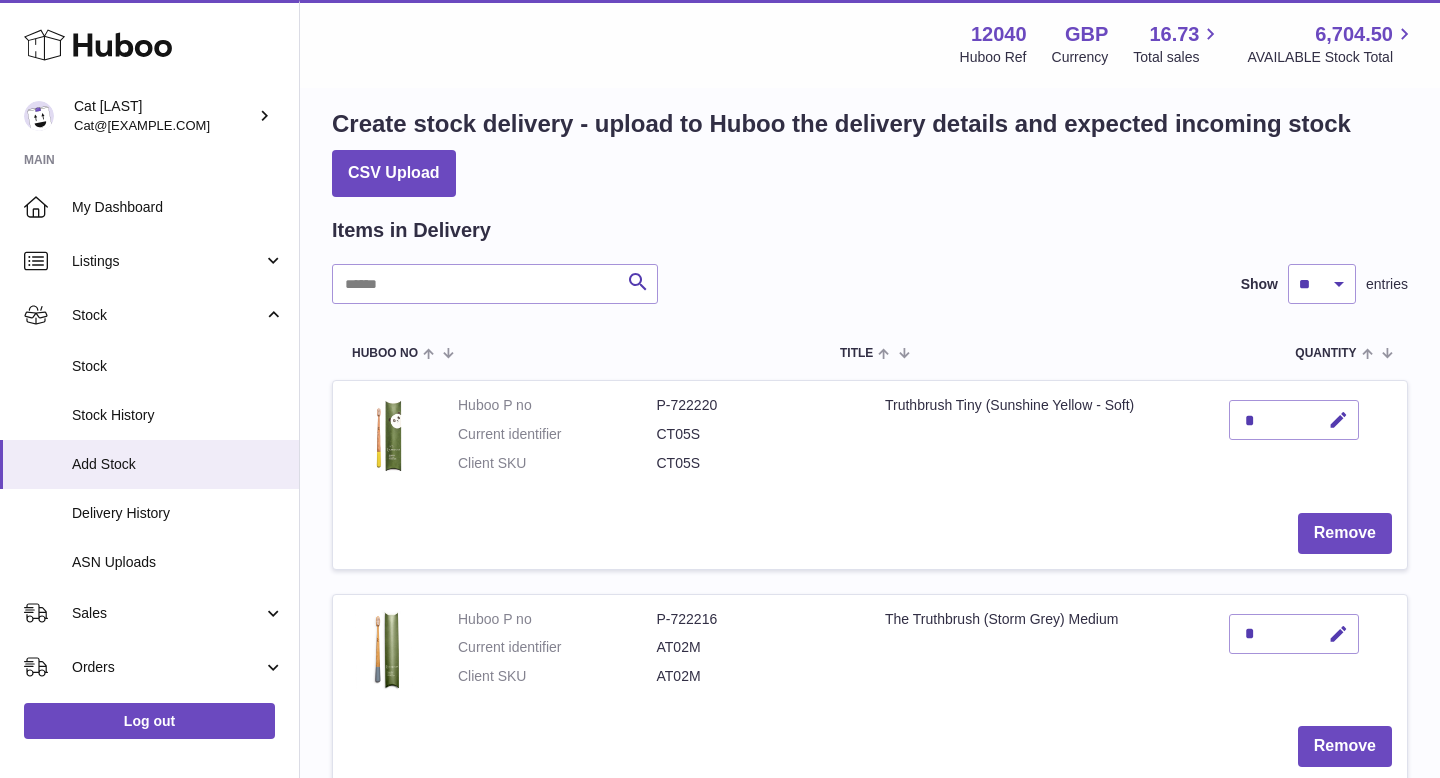 scroll, scrollTop: 0, scrollLeft: 0, axis: both 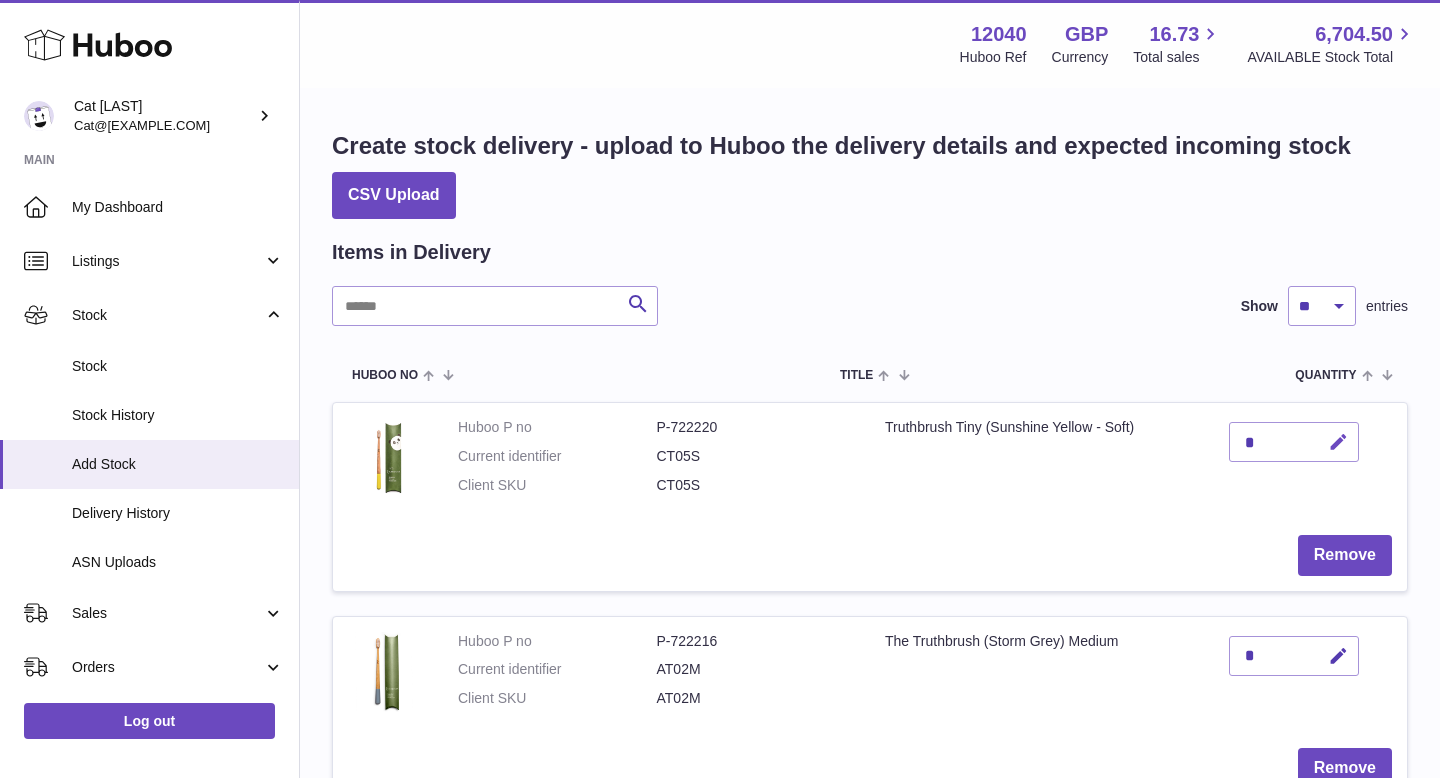 click at bounding box center [1338, 442] 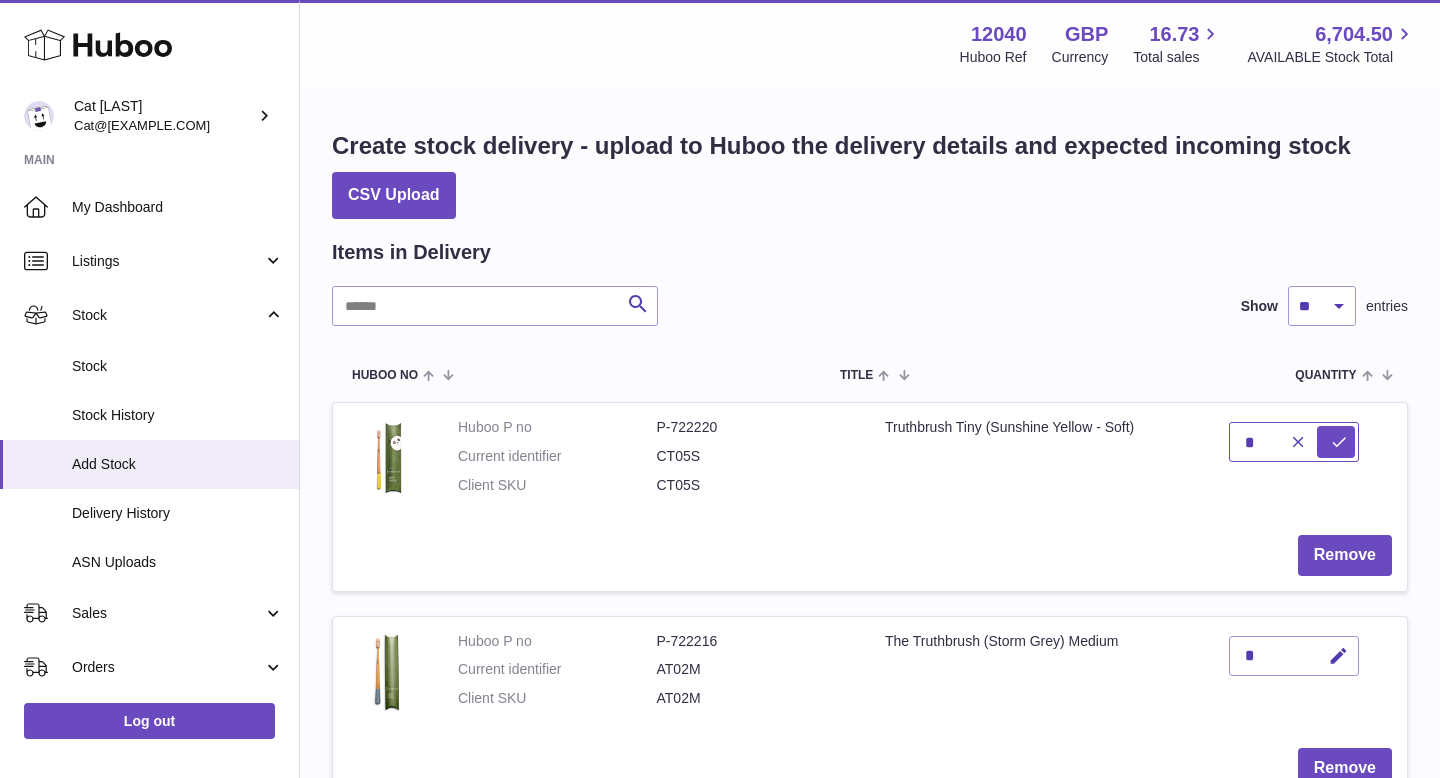 drag, startPoint x: 1260, startPoint y: 441, endPoint x: 1209, endPoint y: 441, distance: 51 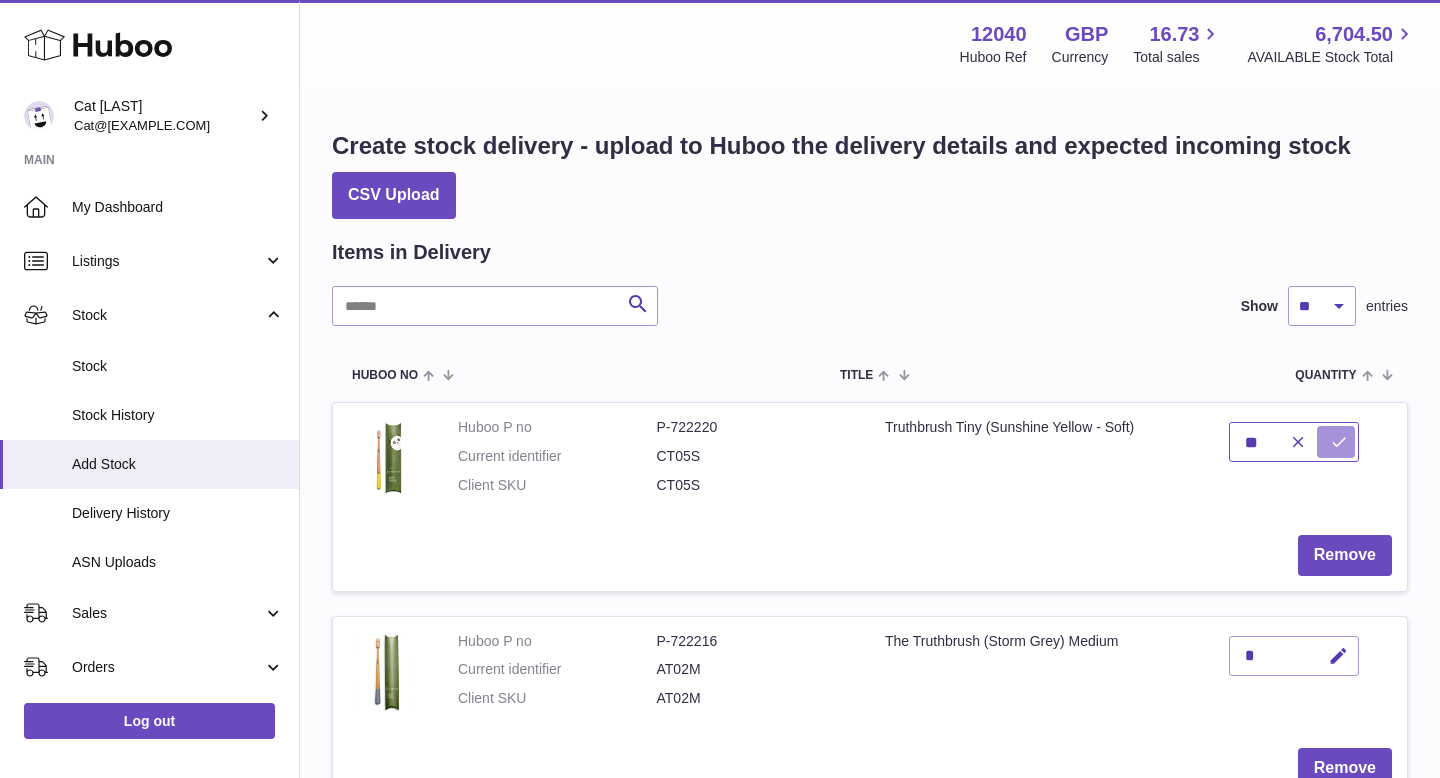 type on "**" 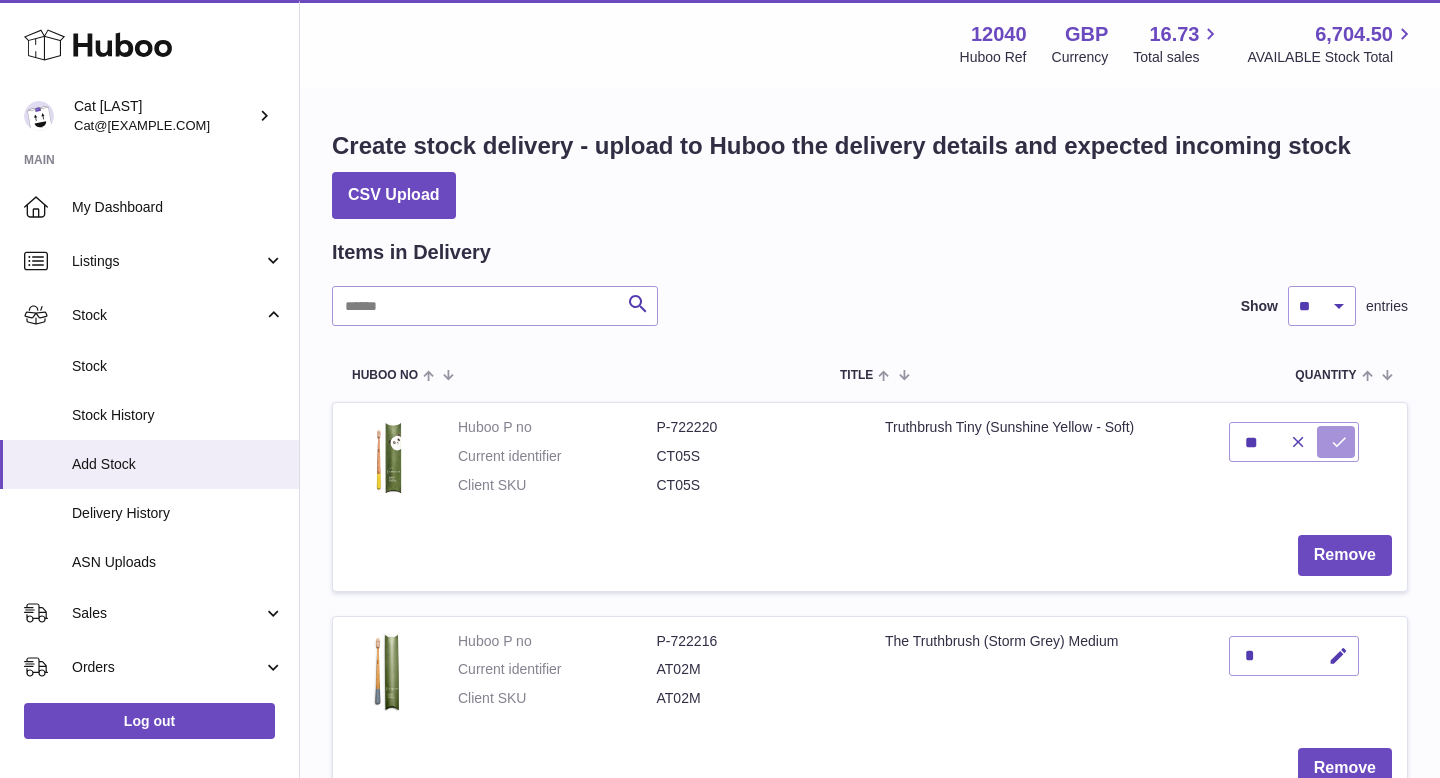 click at bounding box center [1339, 442] 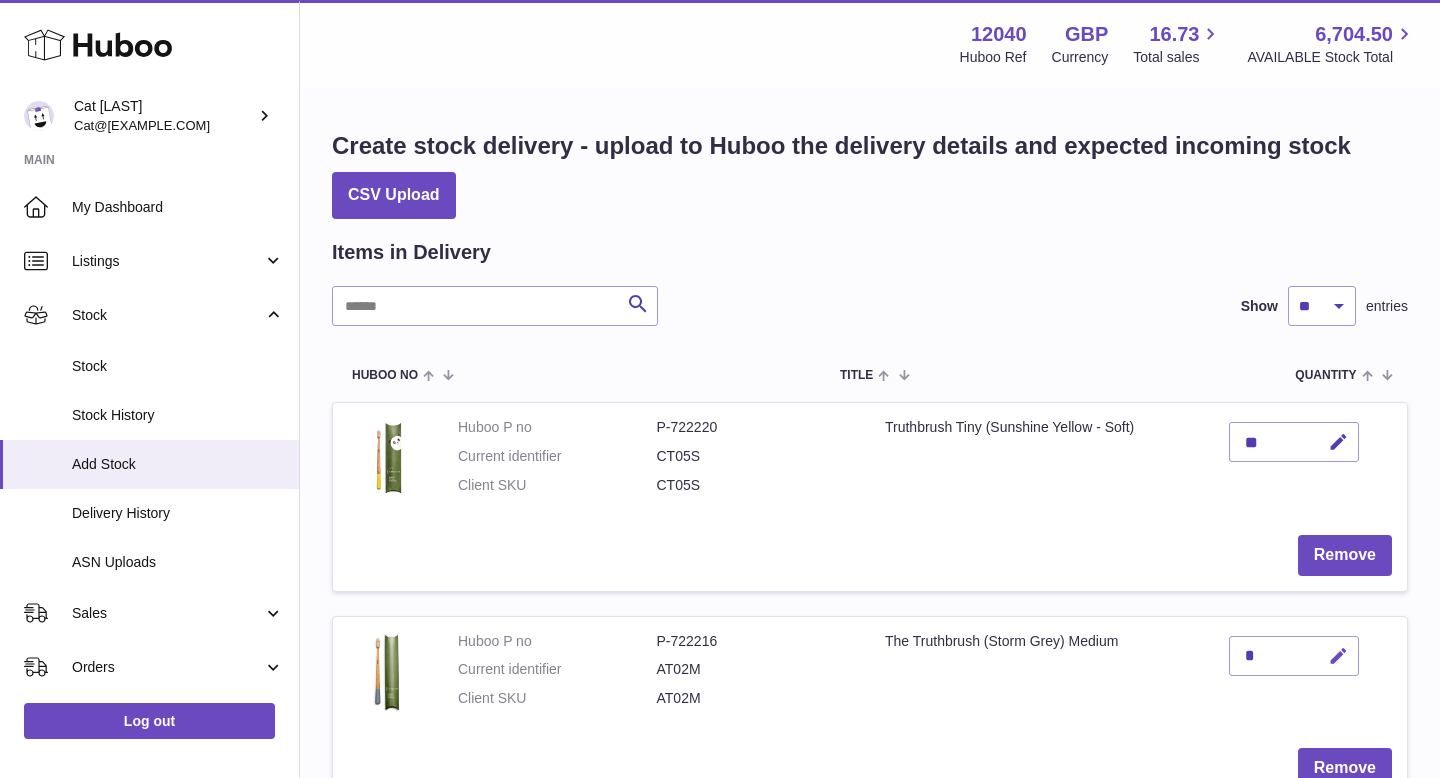 click at bounding box center (1338, 656) 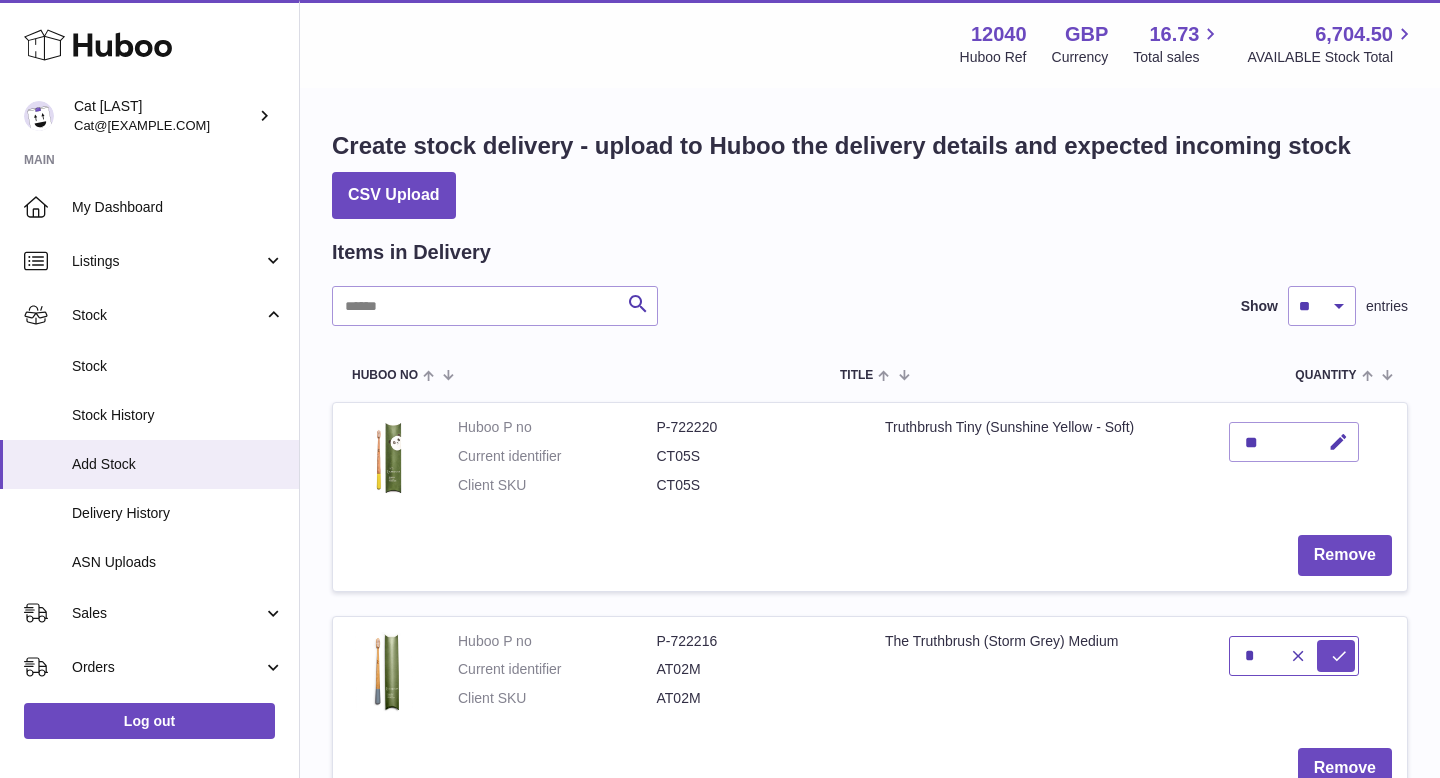 drag, startPoint x: 1252, startPoint y: 657, endPoint x: 1210, endPoint y: 657, distance: 42 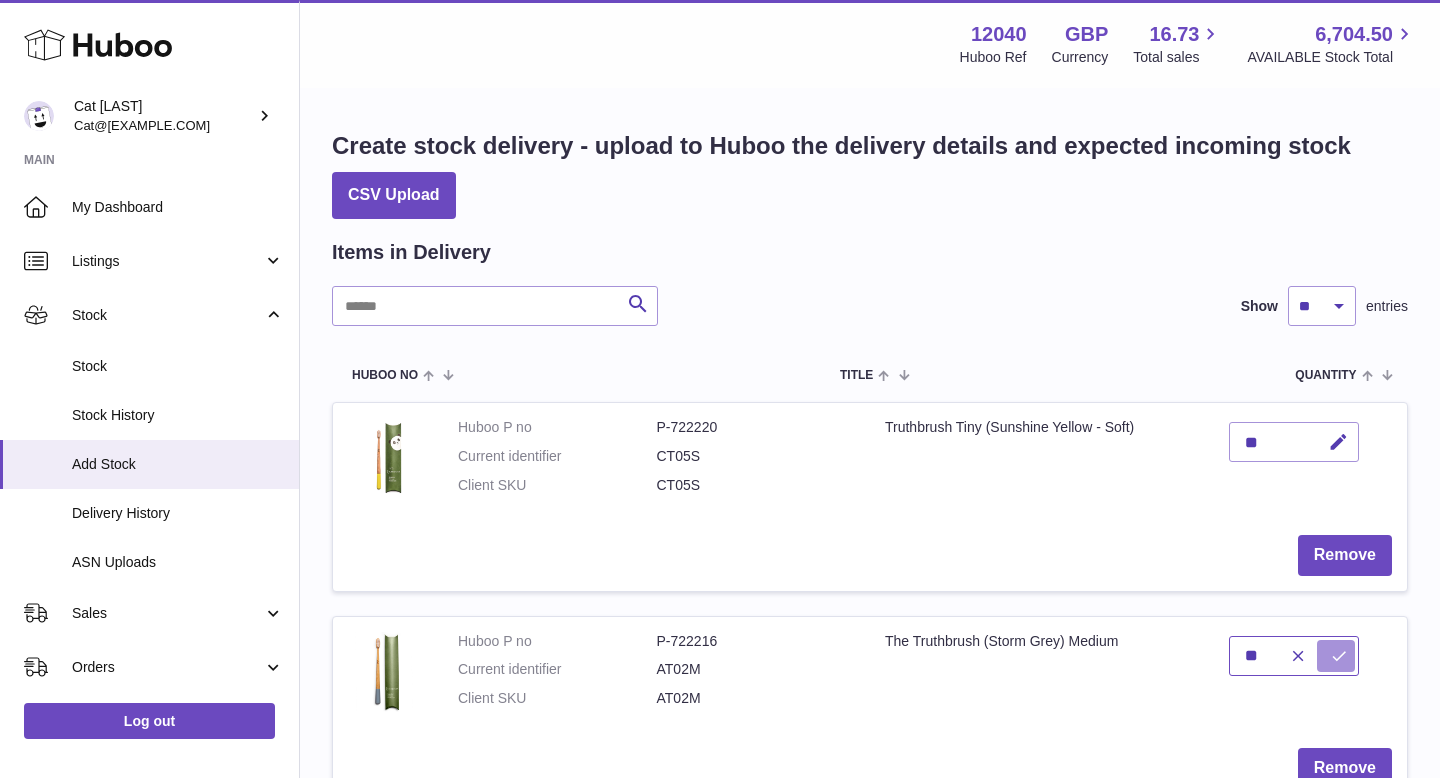 type on "**" 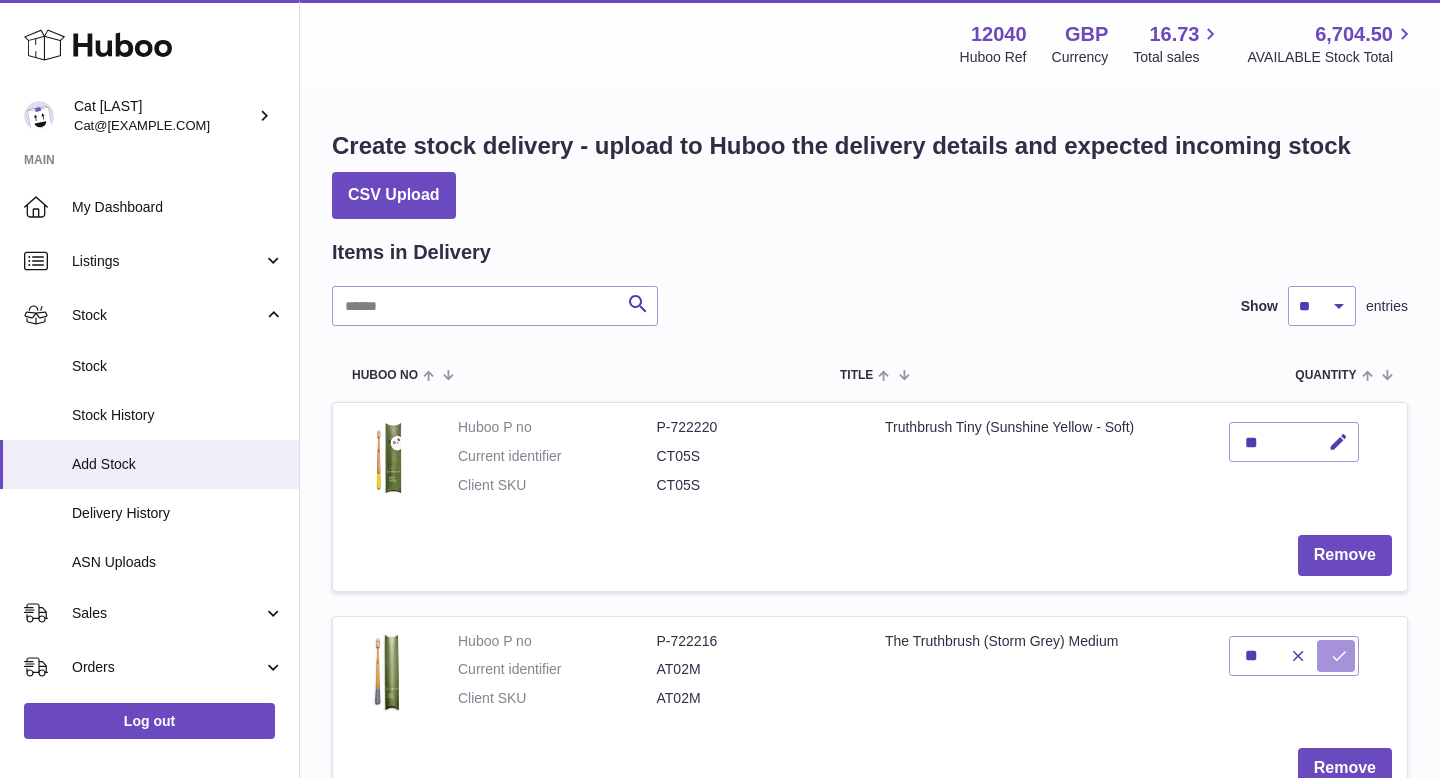 click at bounding box center (1339, 656) 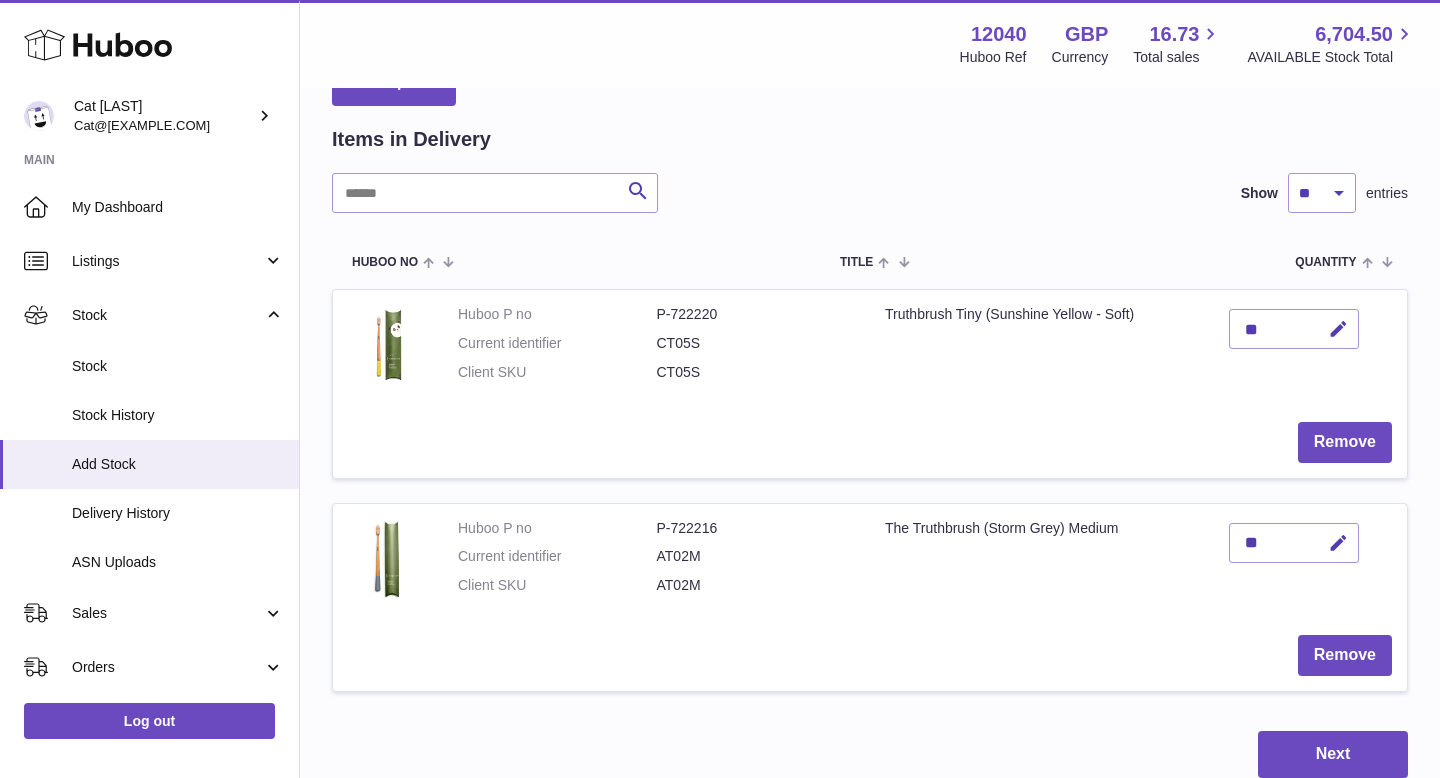 scroll, scrollTop: 122, scrollLeft: 0, axis: vertical 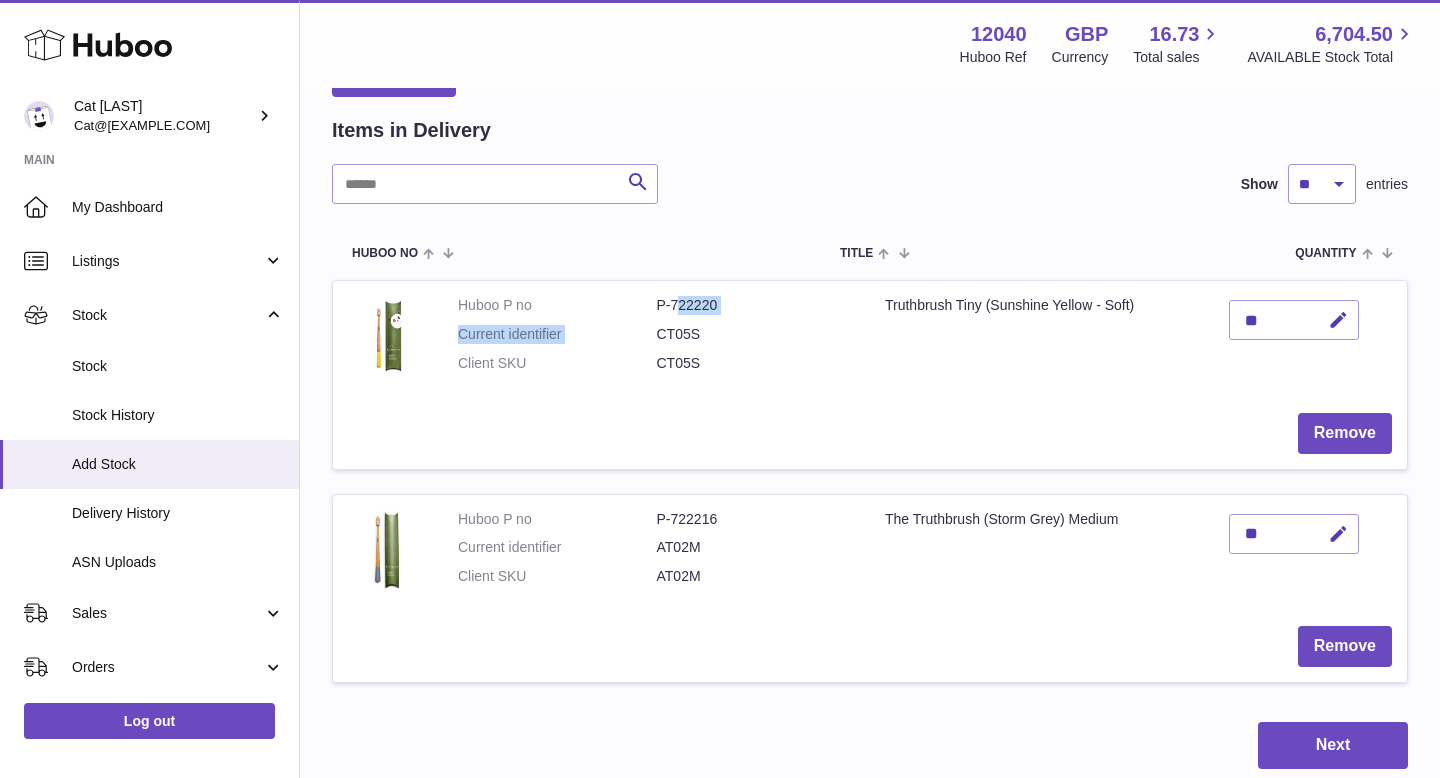 drag, startPoint x: 707, startPoint y: 325, endPoint x: 675, endPoint y: 308, distance: 36.23534 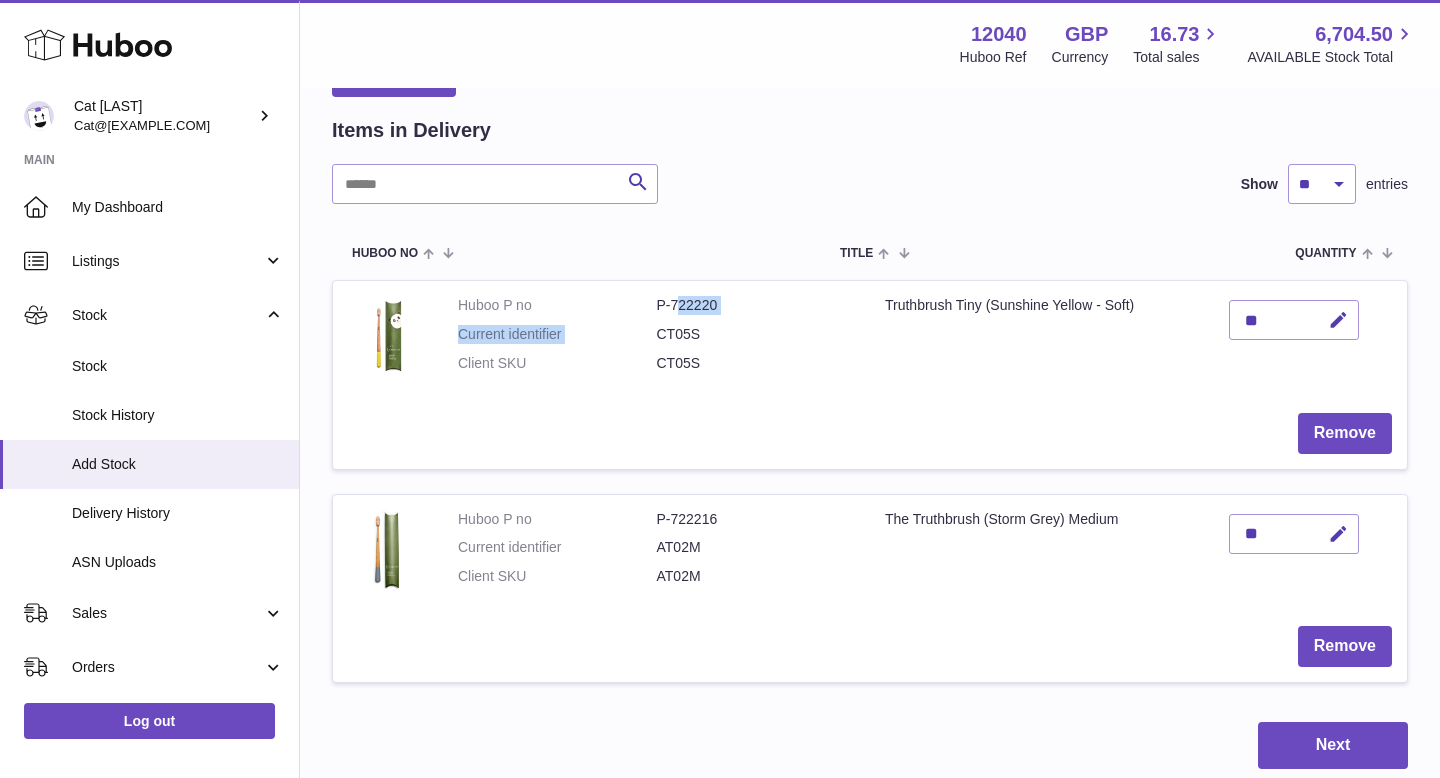 click on "Huboo P no   P-722220   Current identifier   CT05S   Client SKU   CT05S" at bounding box center (656, 339) 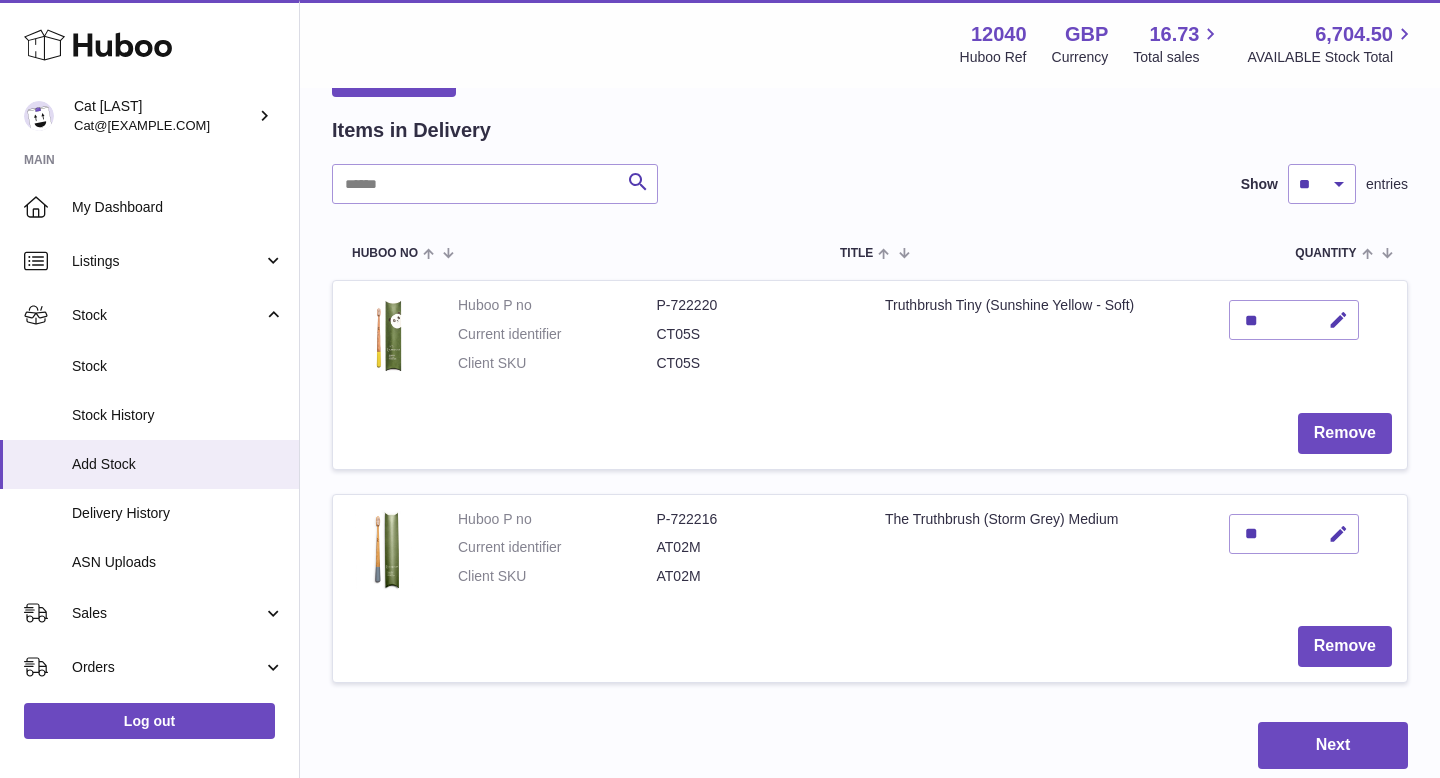 click on "CT05S" at bounding box center (756, 334) 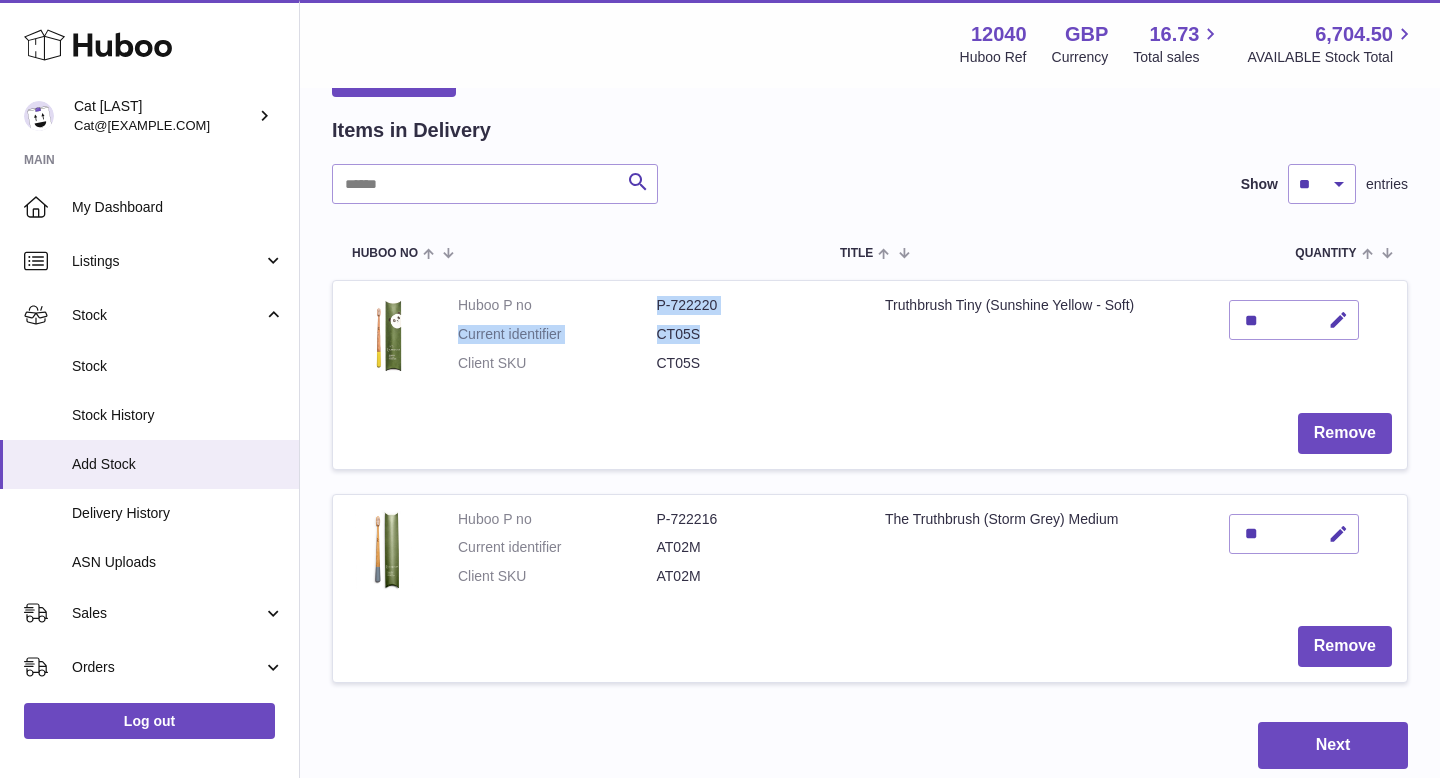 drag, startPoint x: 726, startPoint y: 343, endPoint x: 643, endPoint y: 300, distance: 93.47727 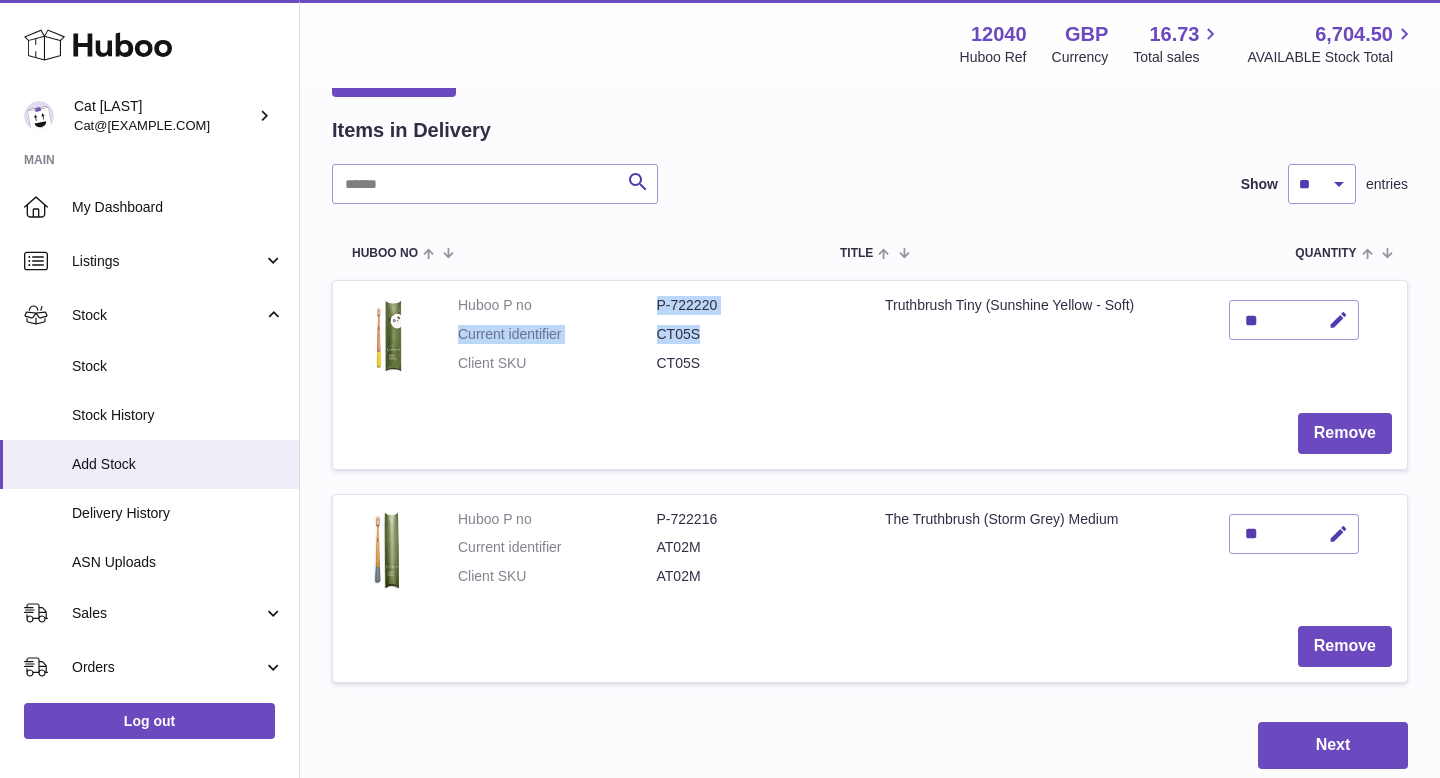 click on "Huboo P no   P-722220   Current identifier   CT05S   Client SKU   CT05S" at bounding box center (656, 339) 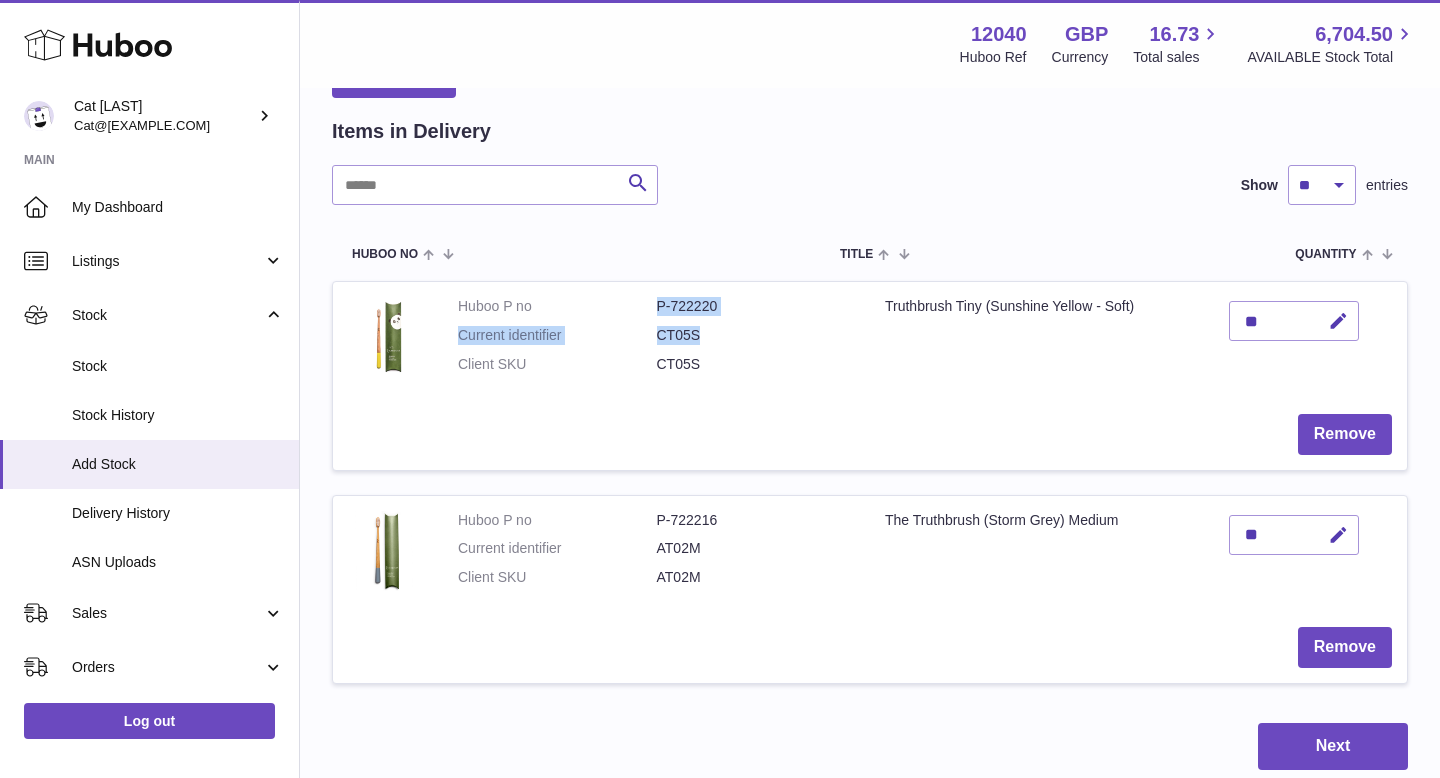 scroll, scrollTop: 125, scrollLeft: 0, axis: vertical 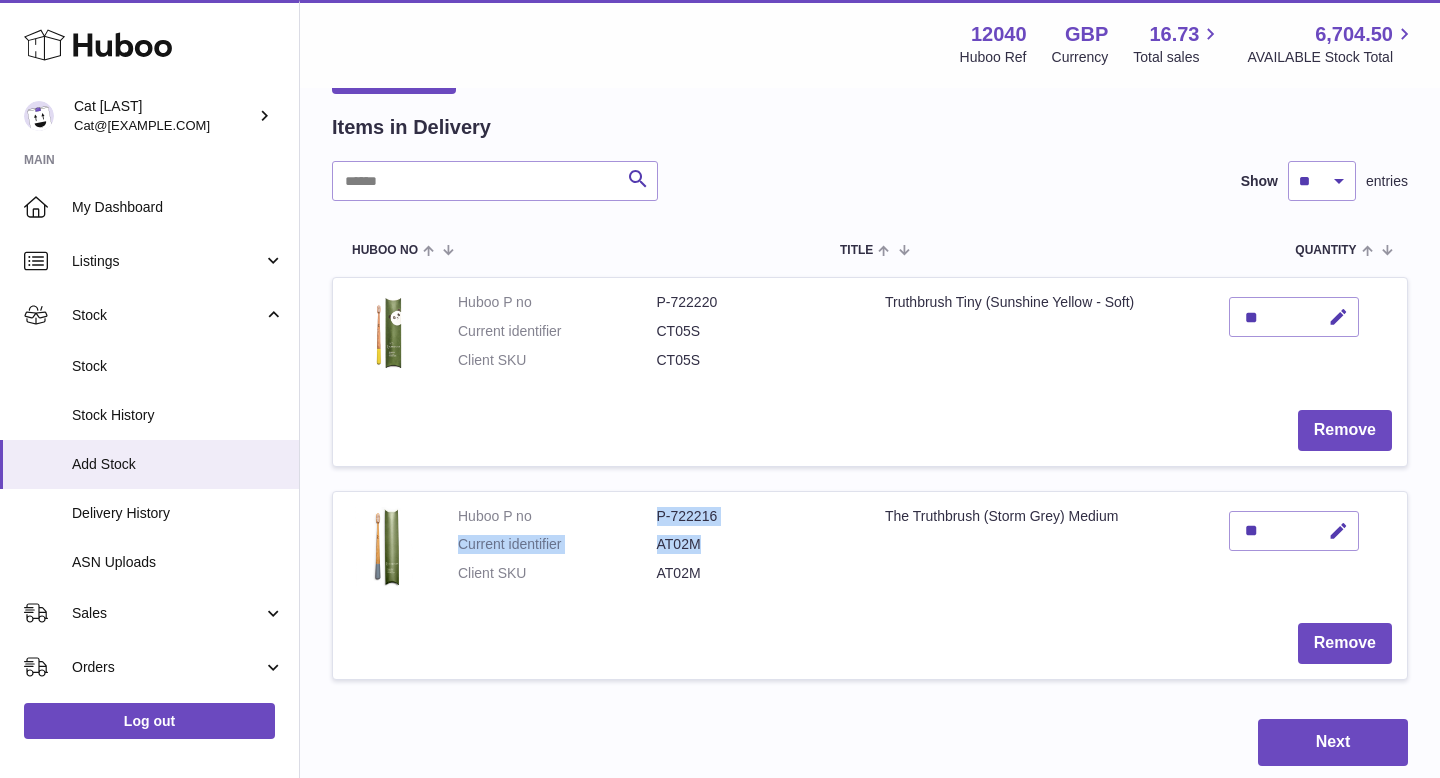 drag, startPoint x: 712, startPoint y: 549, endPoint x: 656, endPoint y: 513, distance: 66.573265 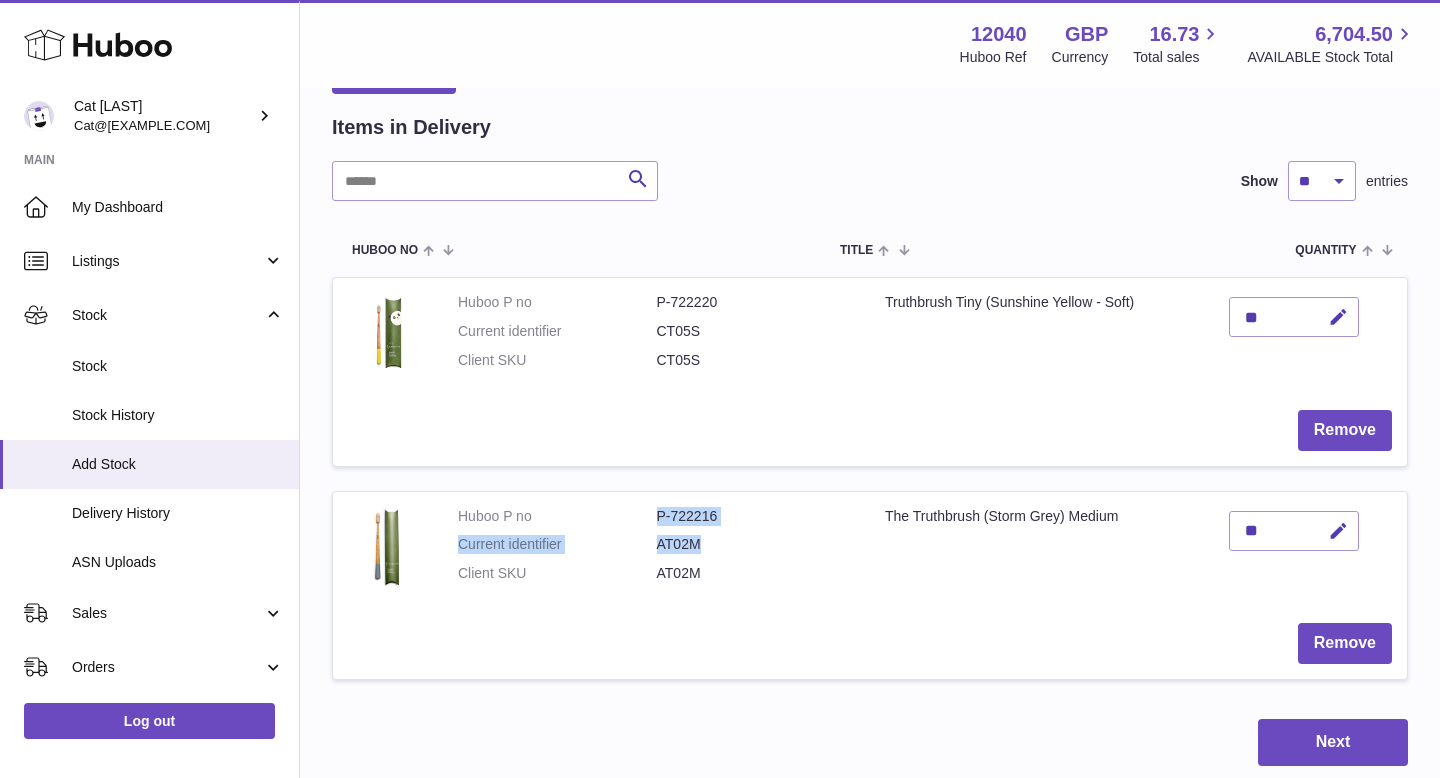click on "Huboo P no   P-722216   Current identifier   AT02M   Client SKU   AT02M" at bounding box center [656, 550] 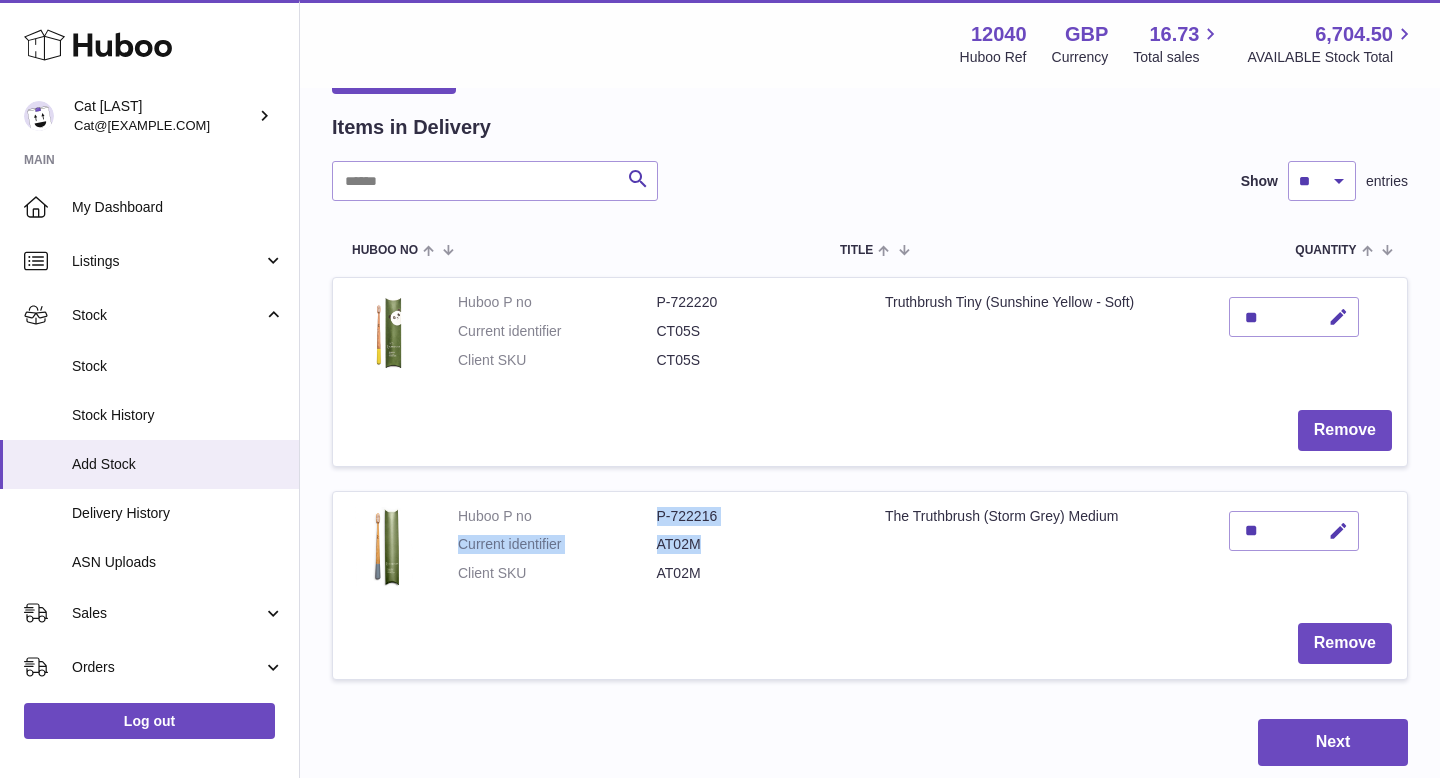 copy on "P-722216   Current identifier   AT02M" 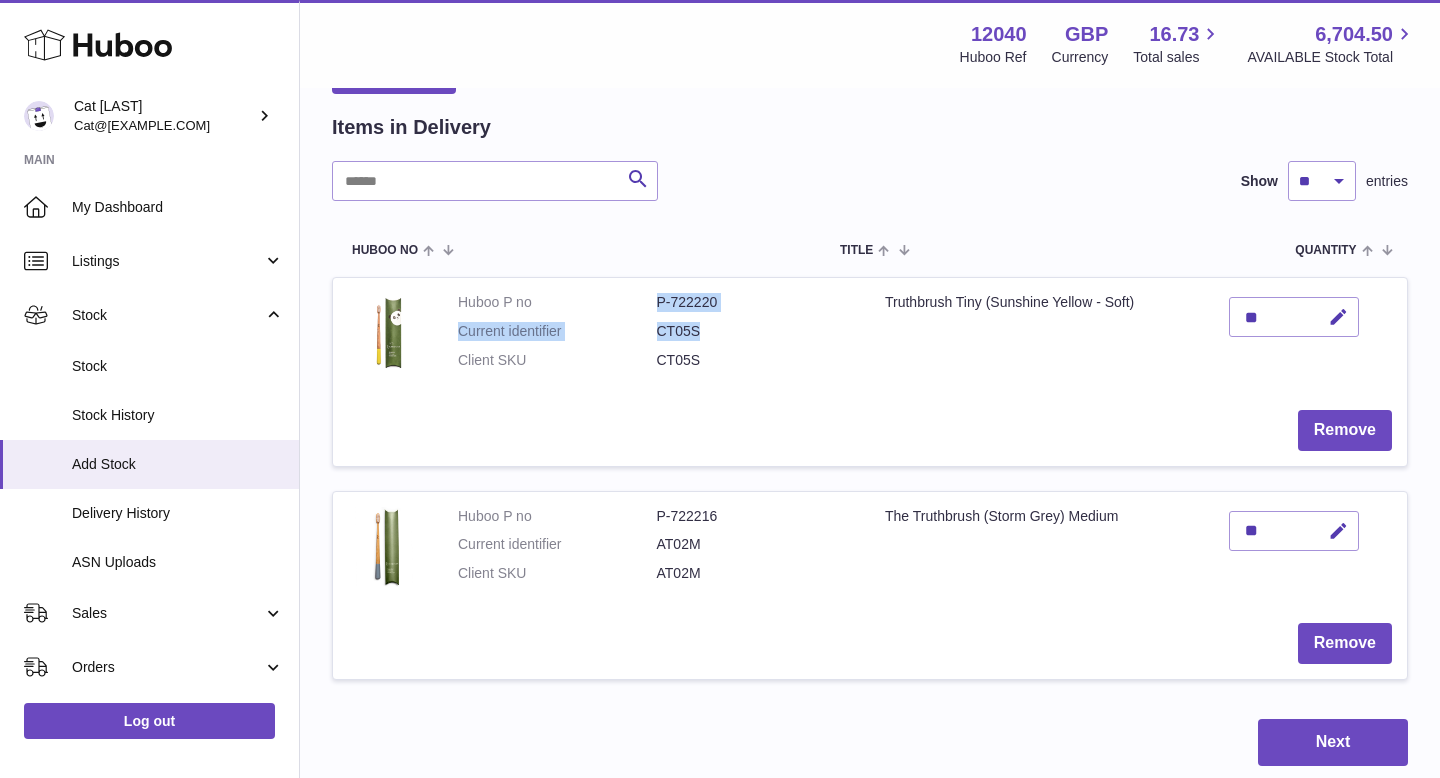 drag, startPoint x: 705, startPoint y: 335, endPoint x: 638, endPoint y: 294, distance: 78.54935 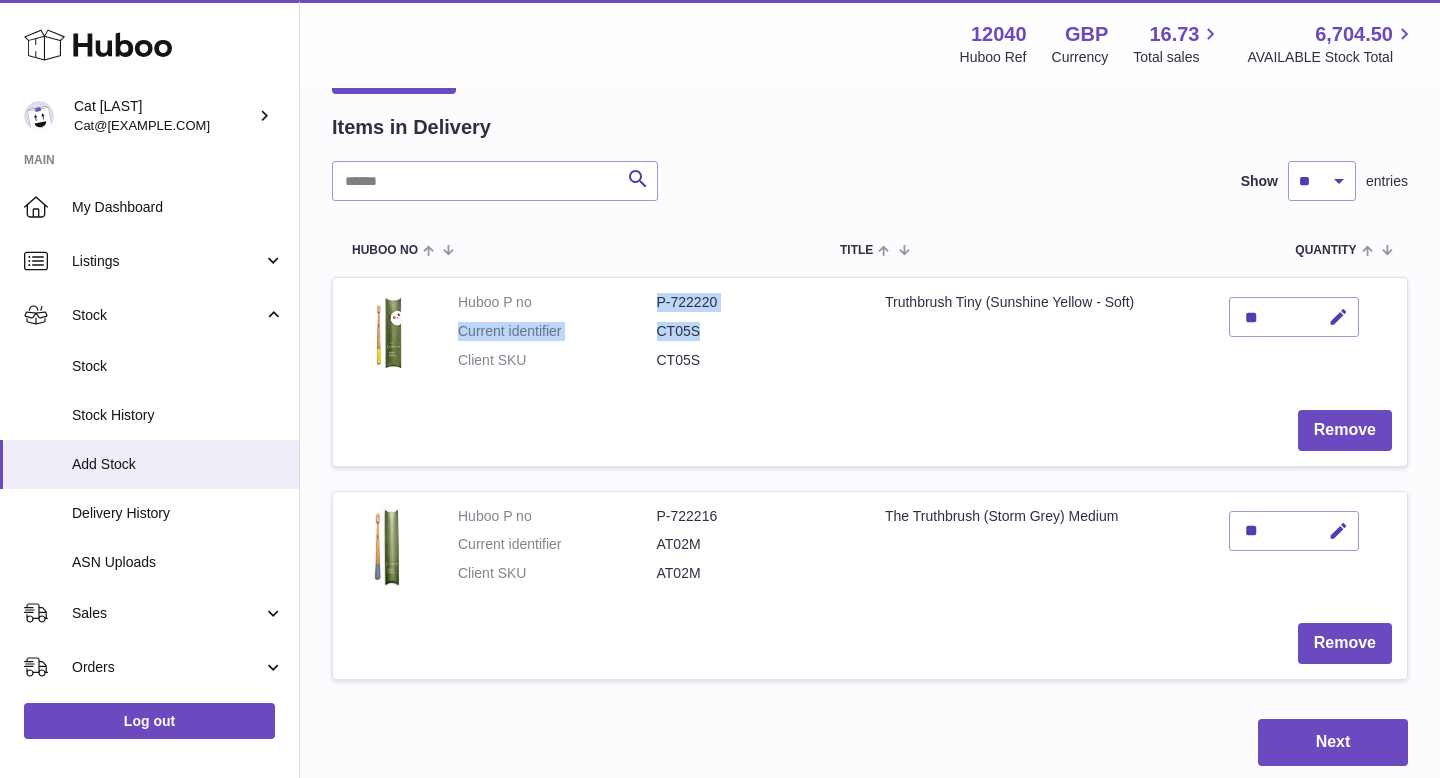 click on "Huboo P no   P-722220   Current identifier   CT05S   Client SKU   CT05S" at bounding box center [656, 336] 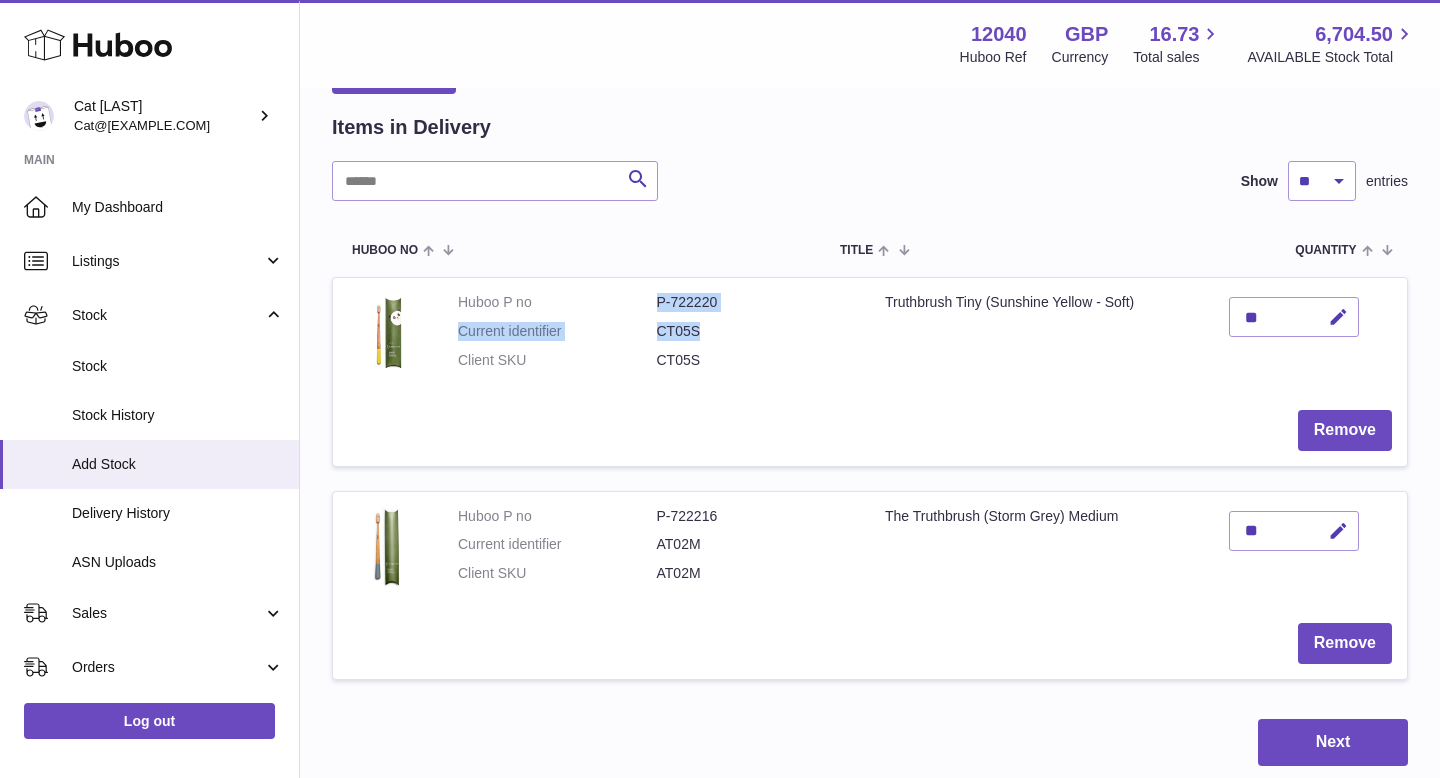 copy on "P-722220   Current identifier   CT05S" 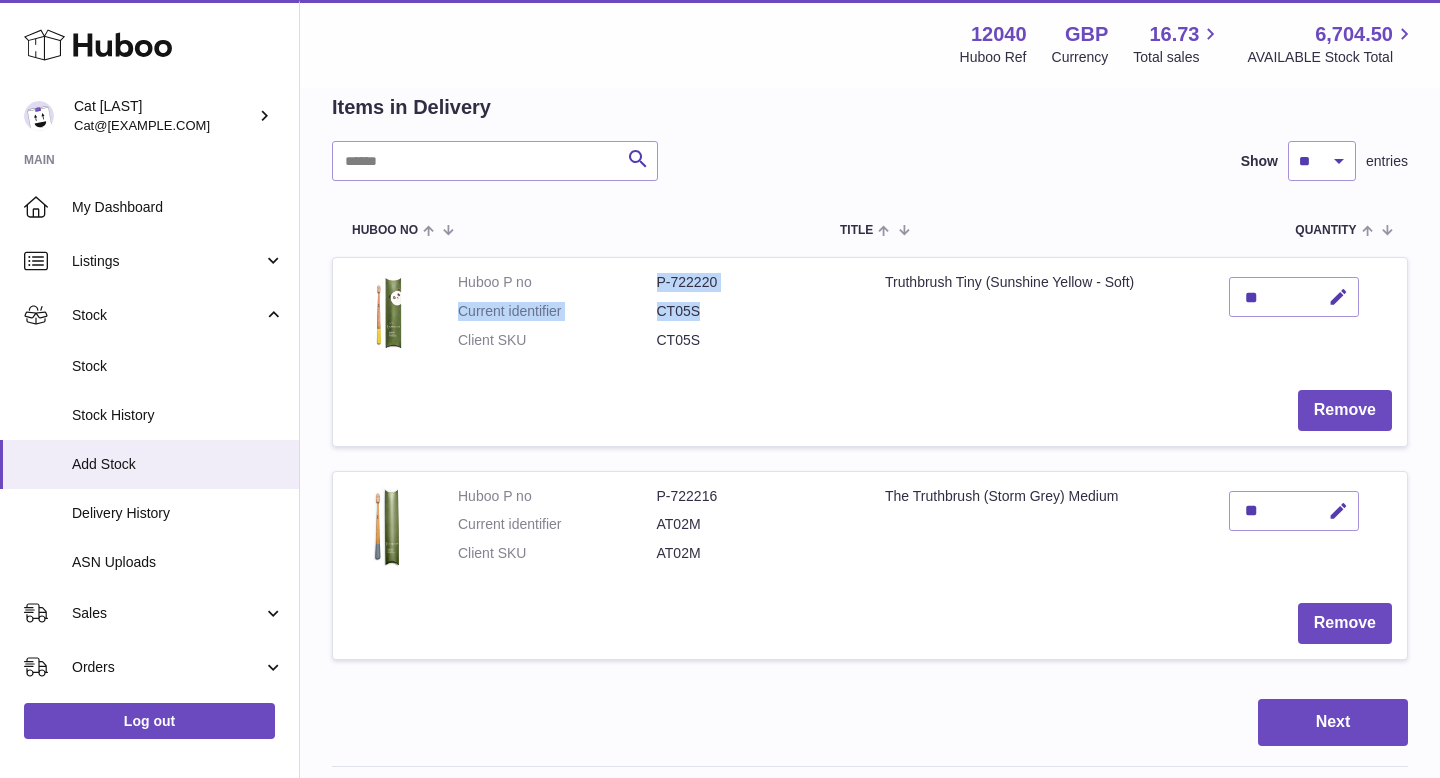 scroll, scrollTop: 307, scrollLeft: 0, axis: vertical 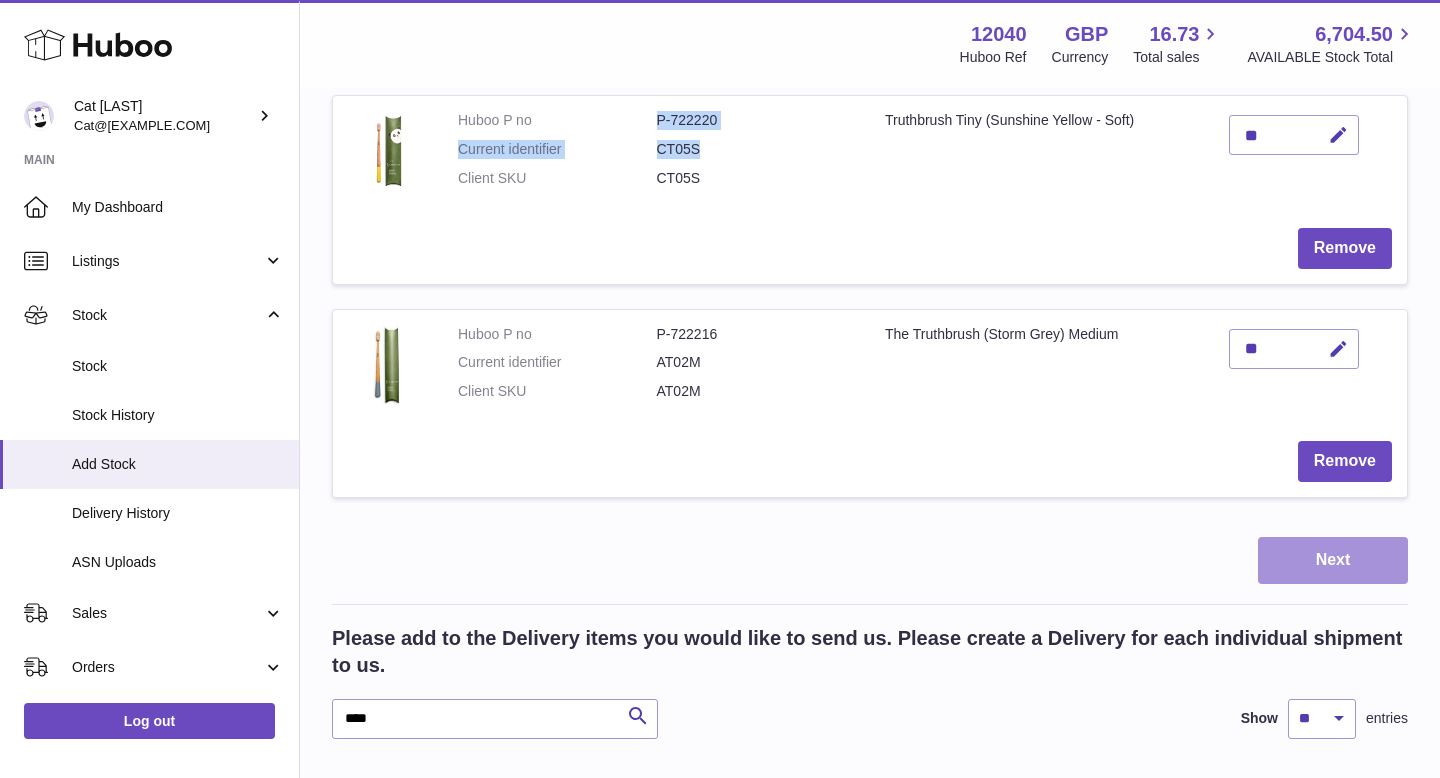 click on "Next" at bounding box center [1333, 560] 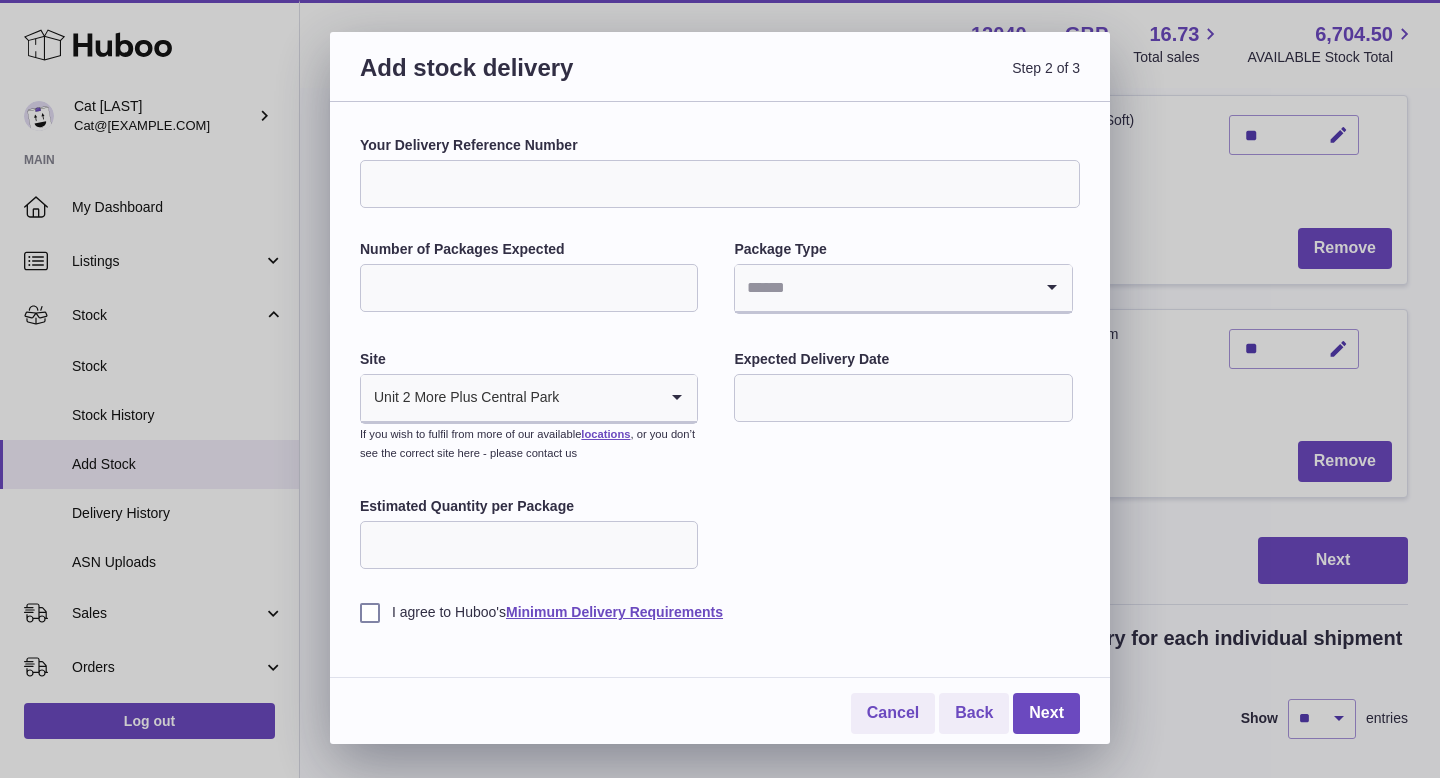 click on "Your Delivery Reference Number" at bounding box center (720, 184) 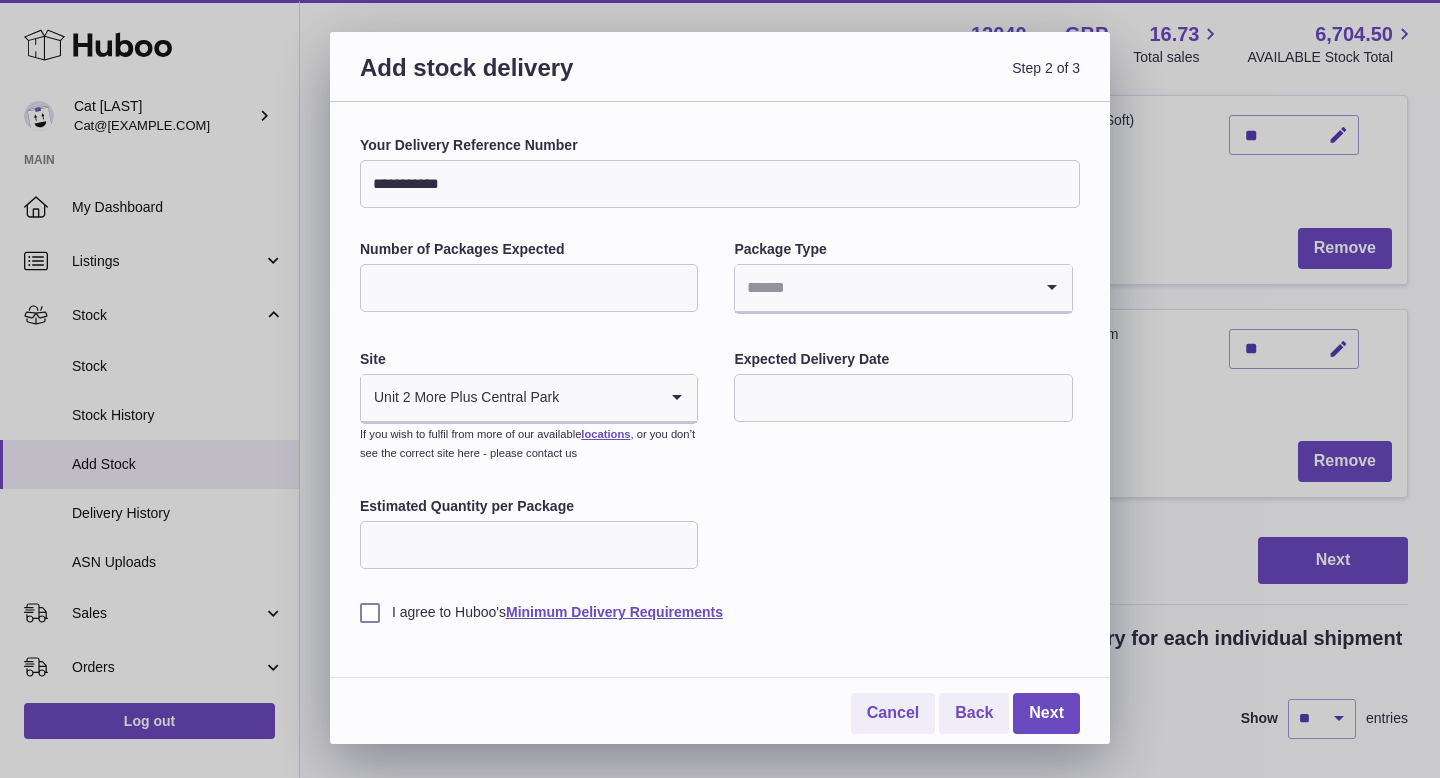 type on "**********" 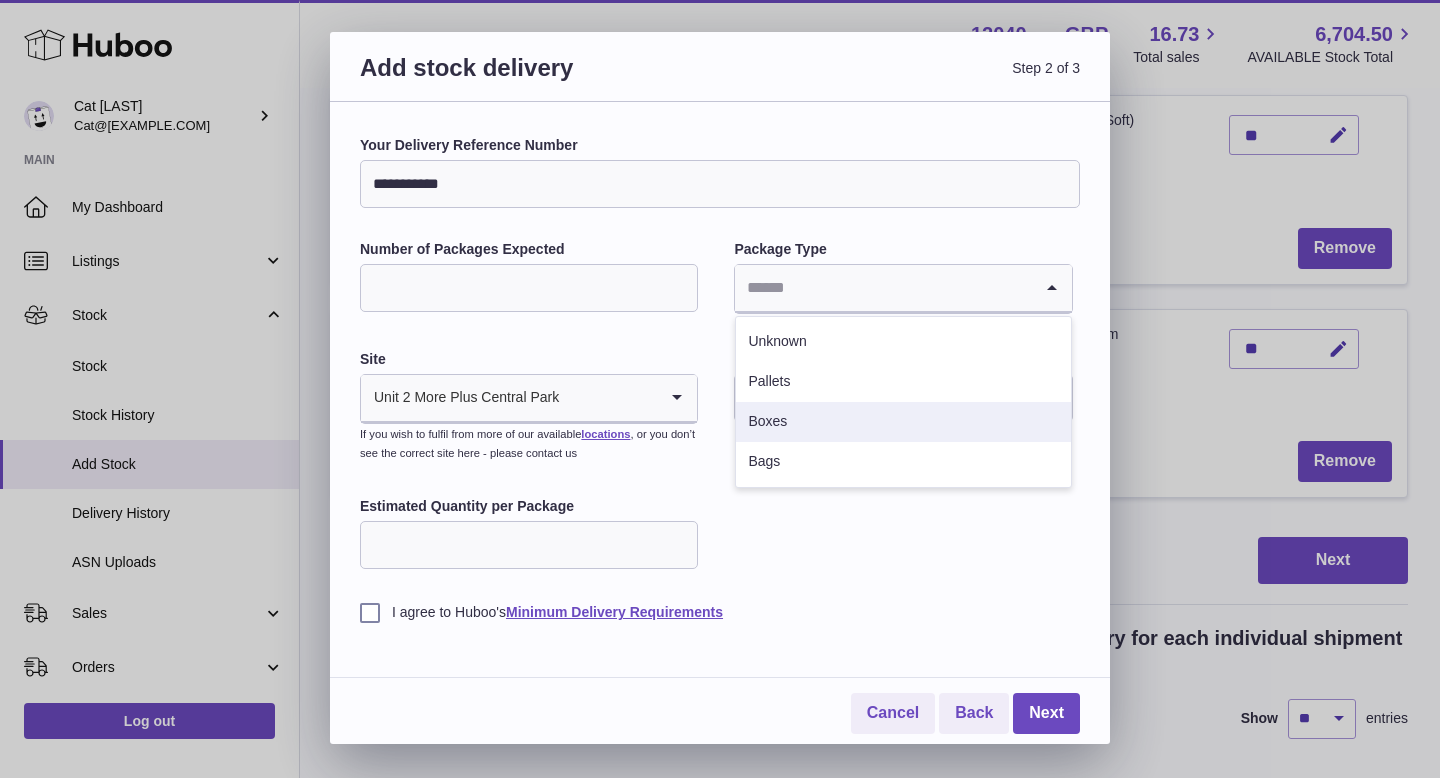 click on "Boxes" at bounding box center [903, 422] 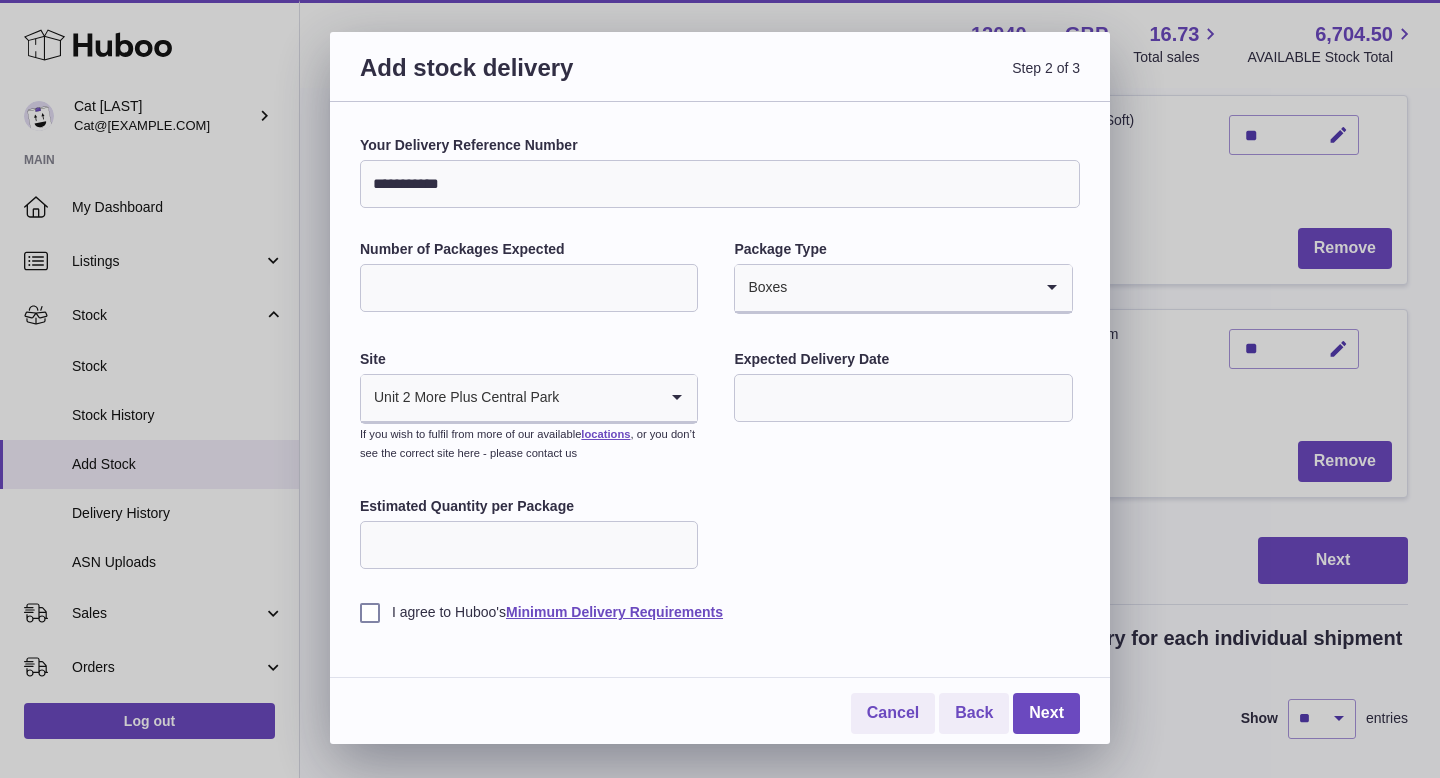 click at bounding box center [903, 398] 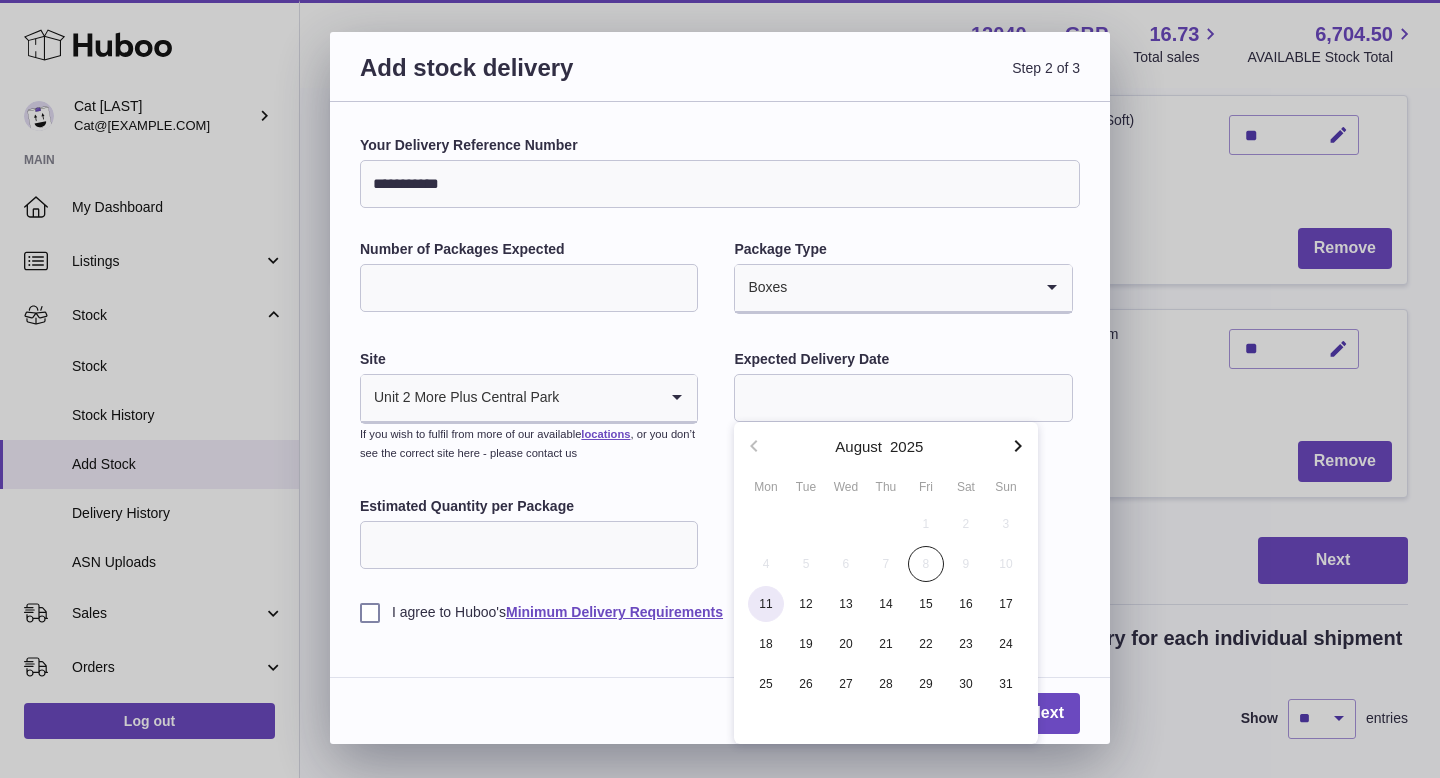 click on "11" at bounding box center (766, 604) 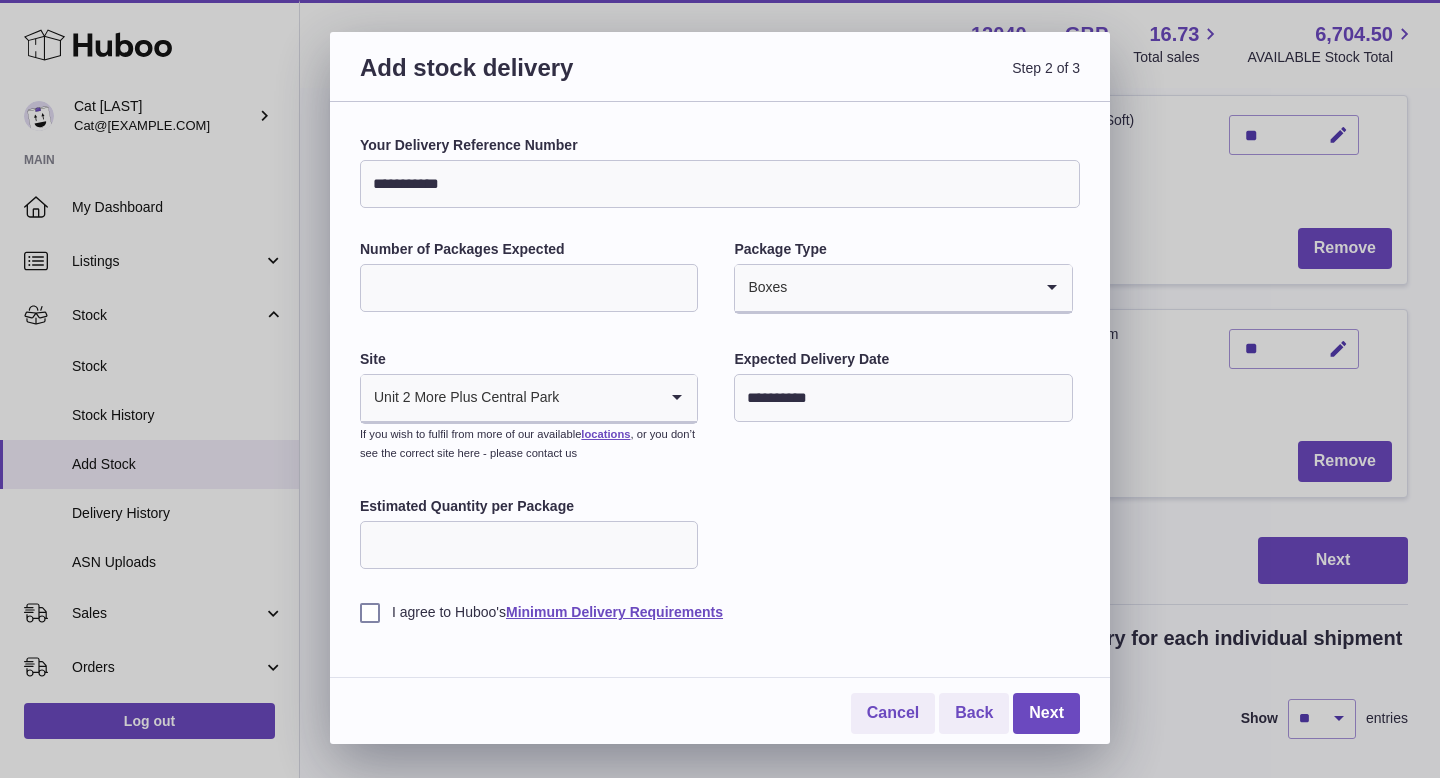 click on "Estimated Quantity per Package" at bounding box center (529, 545) 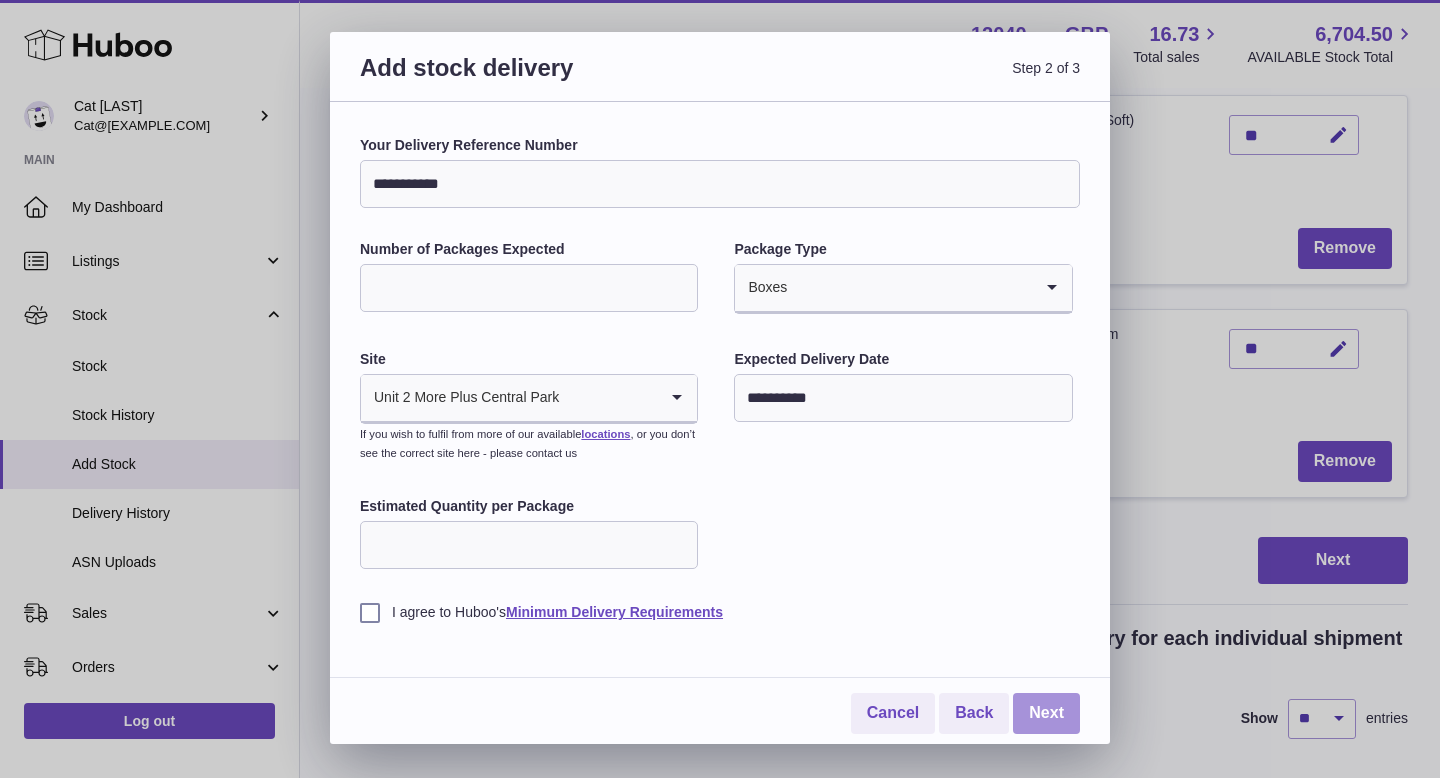 click on "Next" at bounding box center (1046, 713) 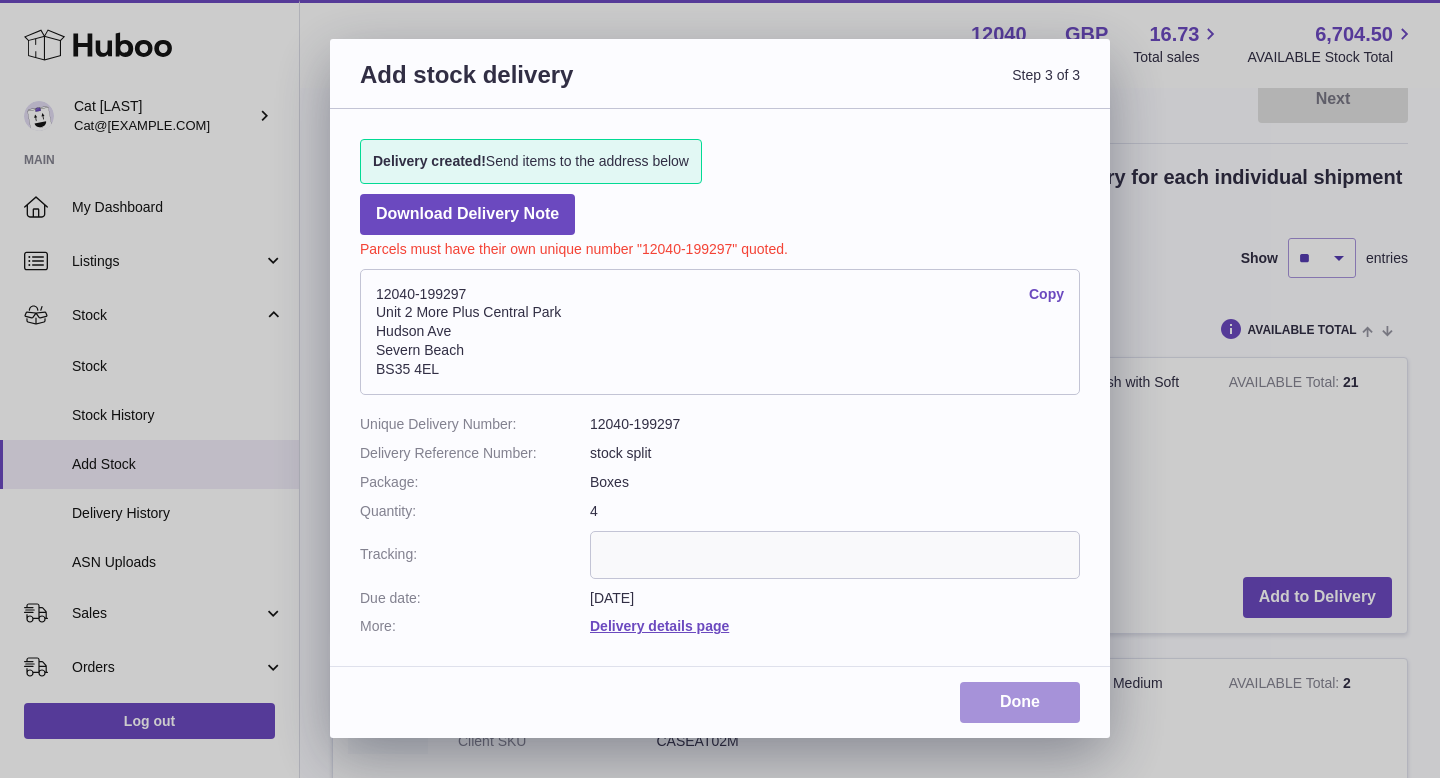 click on "Done" at bounding box center (1020, 702) 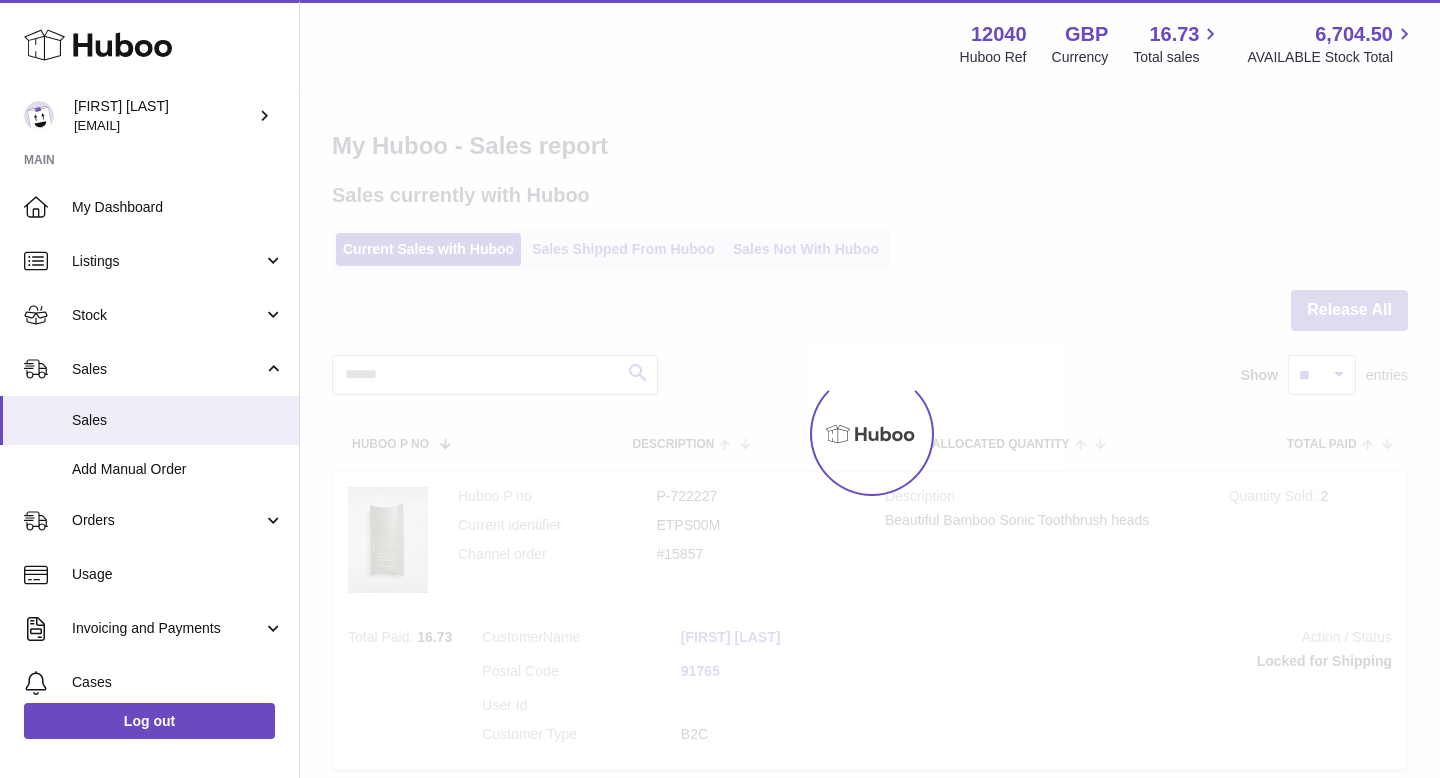 scroll, scrollTop: 0, scrollLeft: 0, axis: both 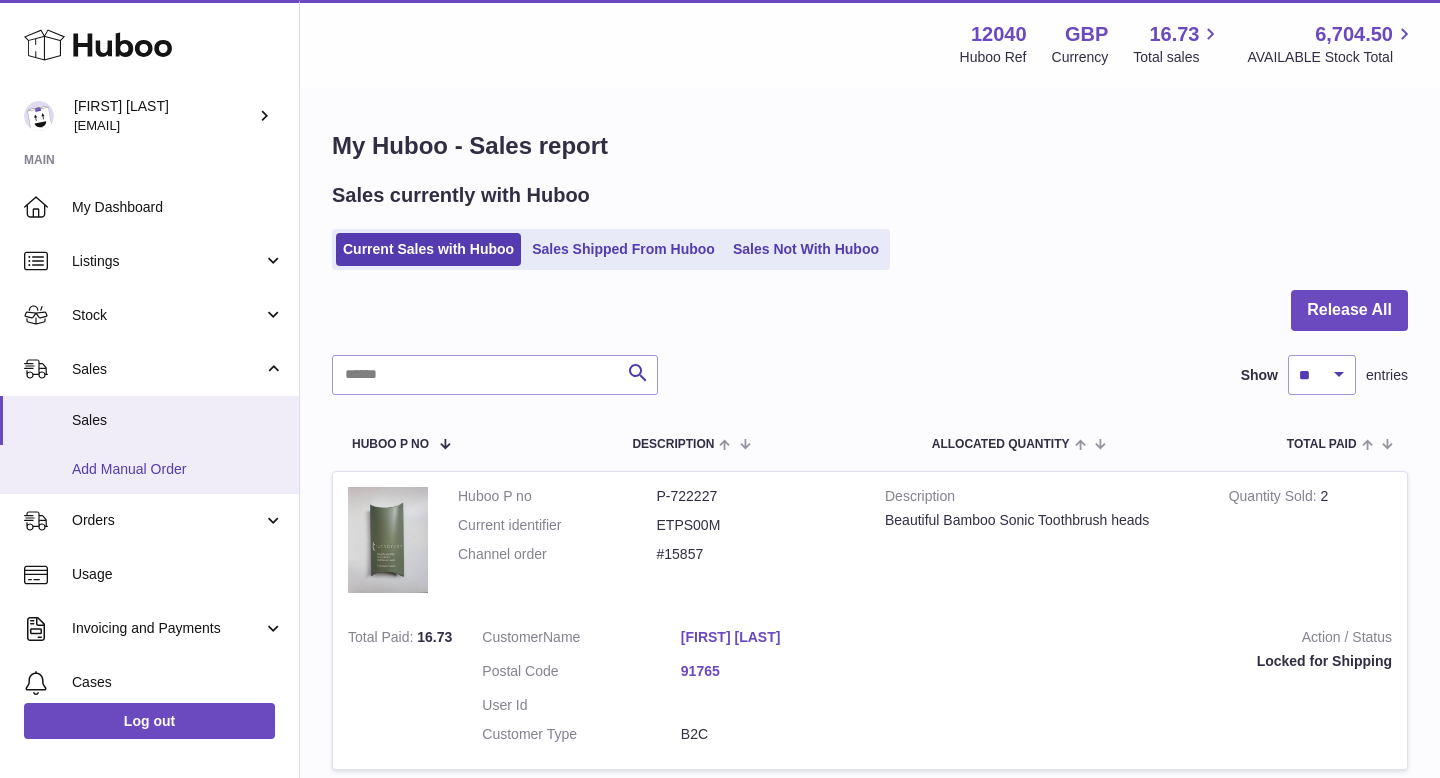 click on "Add Manual Order" at bounding box center (178, 469) 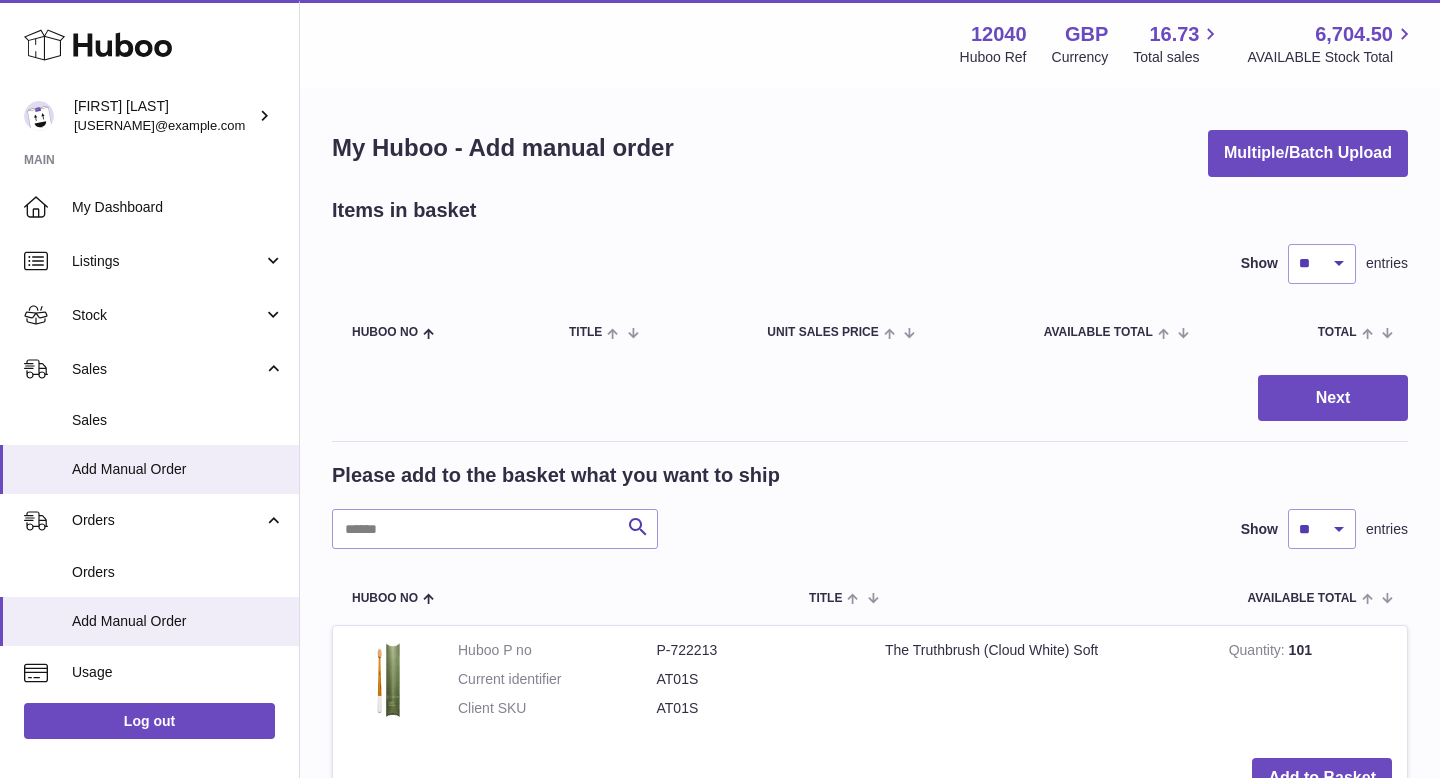 scroll, scrollTop: 0, scrollLeft: 0, axis: both 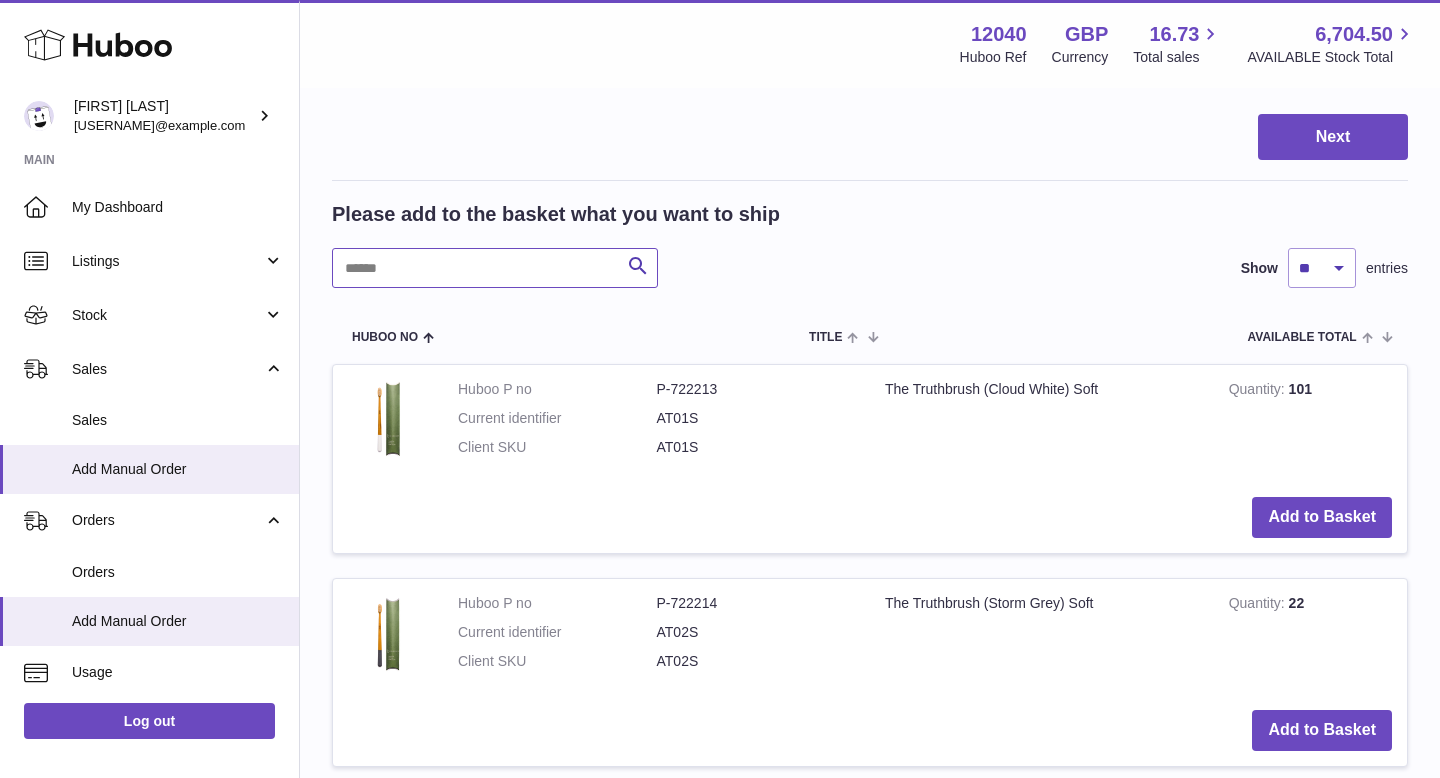 click at bounding box center (495, 268) 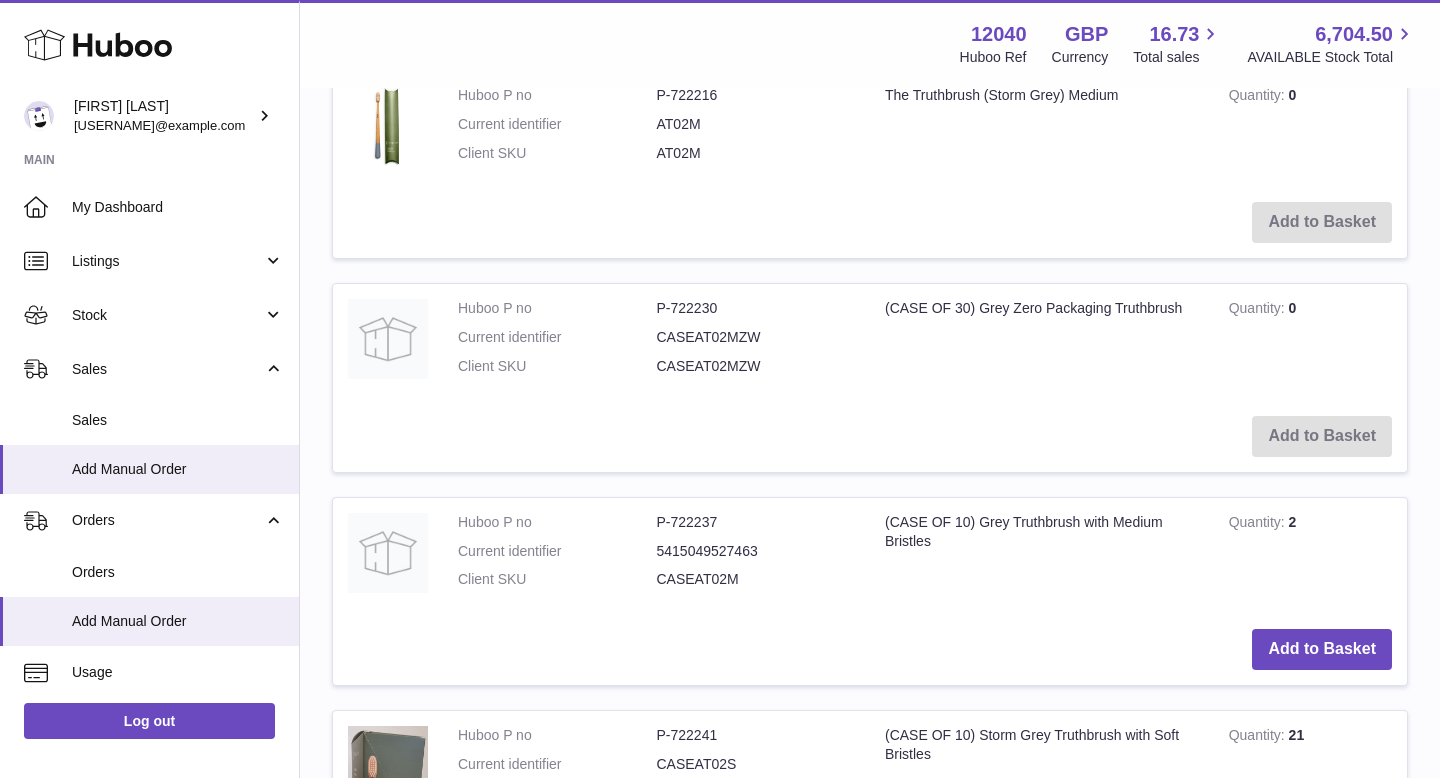 scroll, scrollTop: 938, scrollLeft: 0, axis: vertical 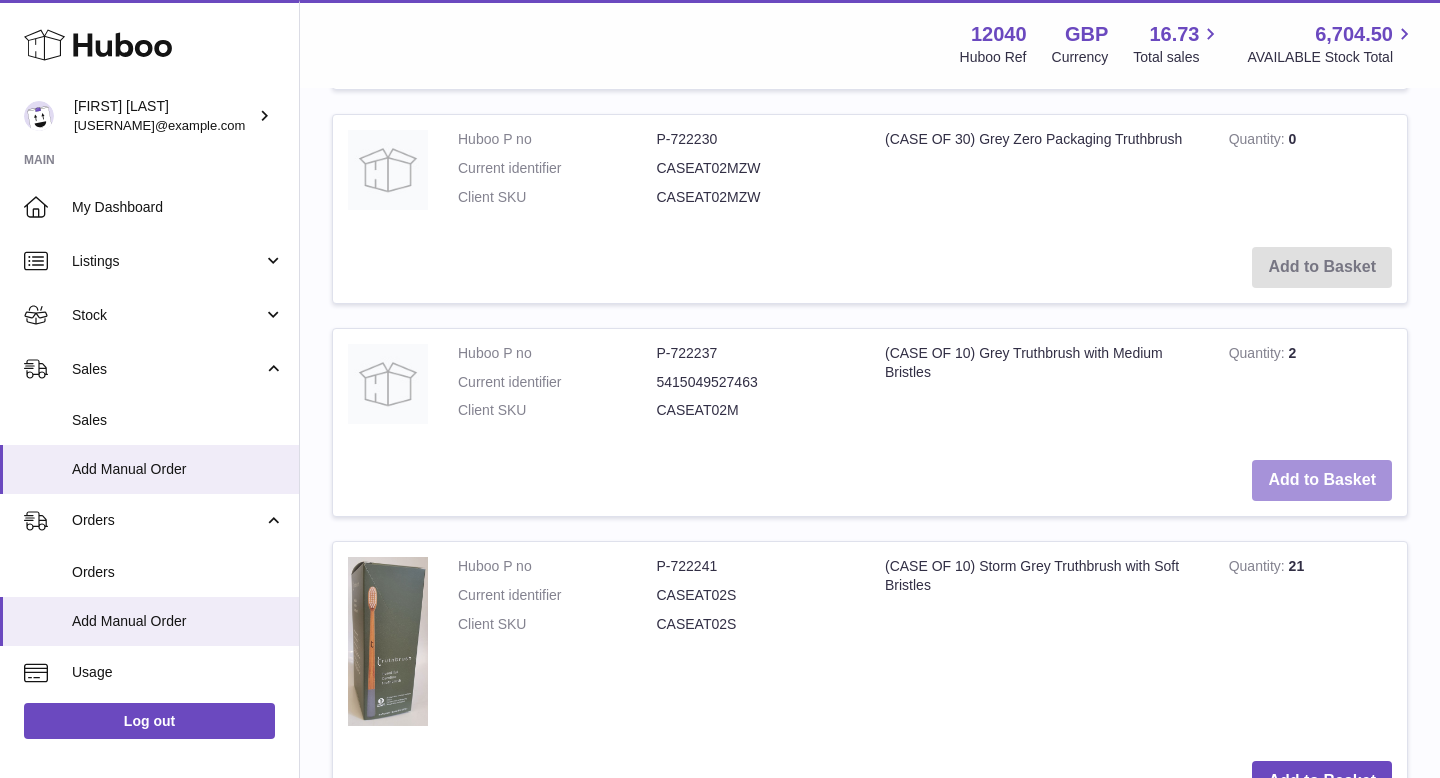 click on "Add to Basket" at bounding box center (1322, 480) 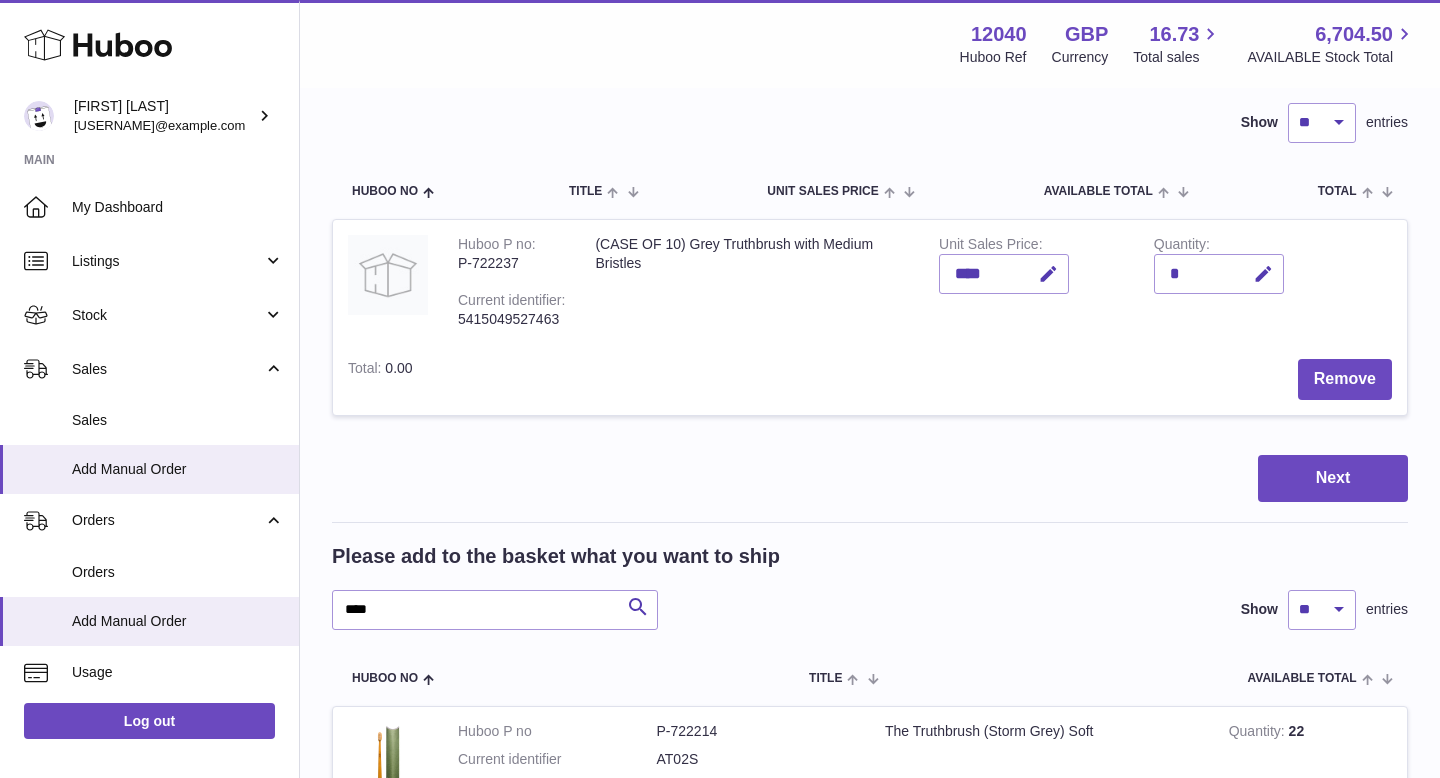scroll, scrollTop: 176, scrollLeft: 0, axis: vertical 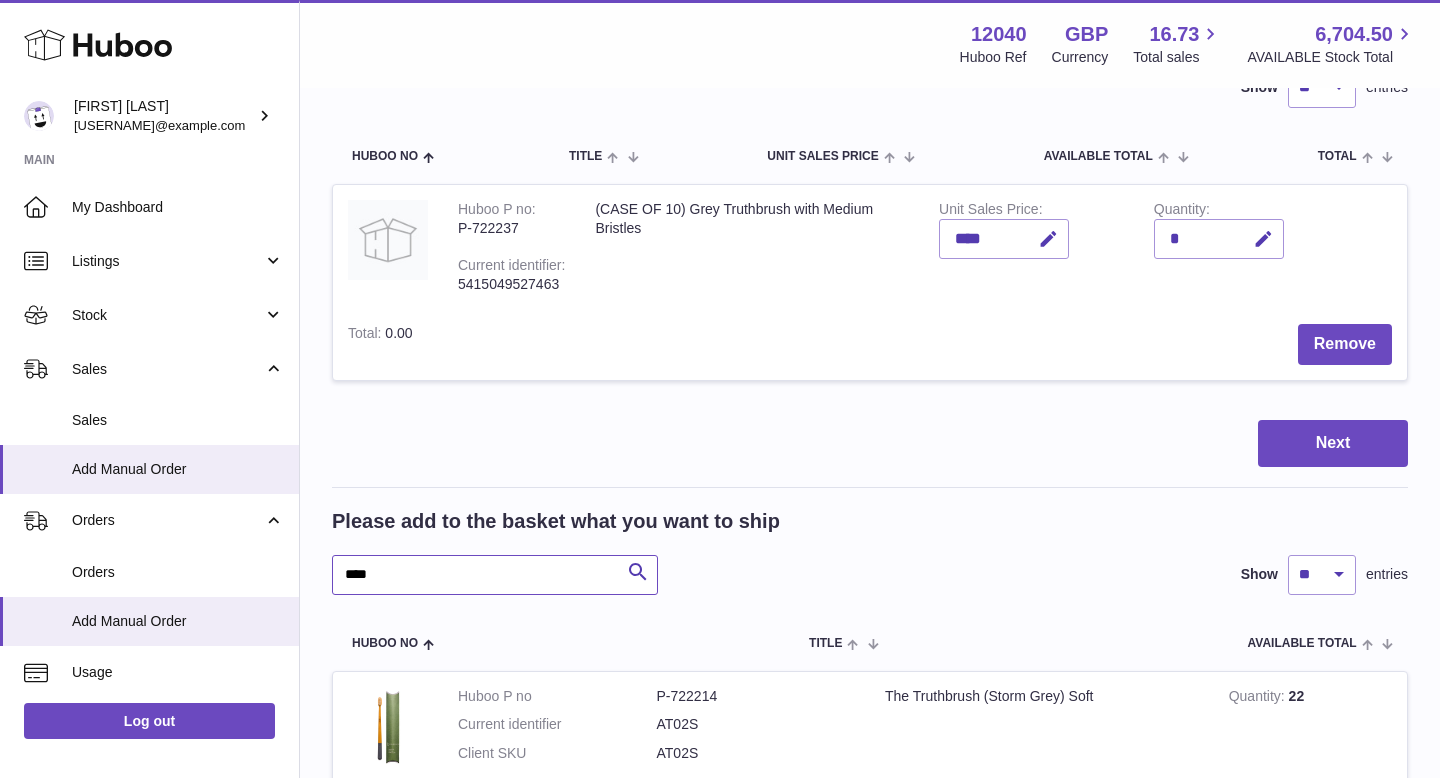 drag, startPoint x: 491, startPoint y: 577, endPoint x: 305, endPoint y: 563, distance: 186.52614 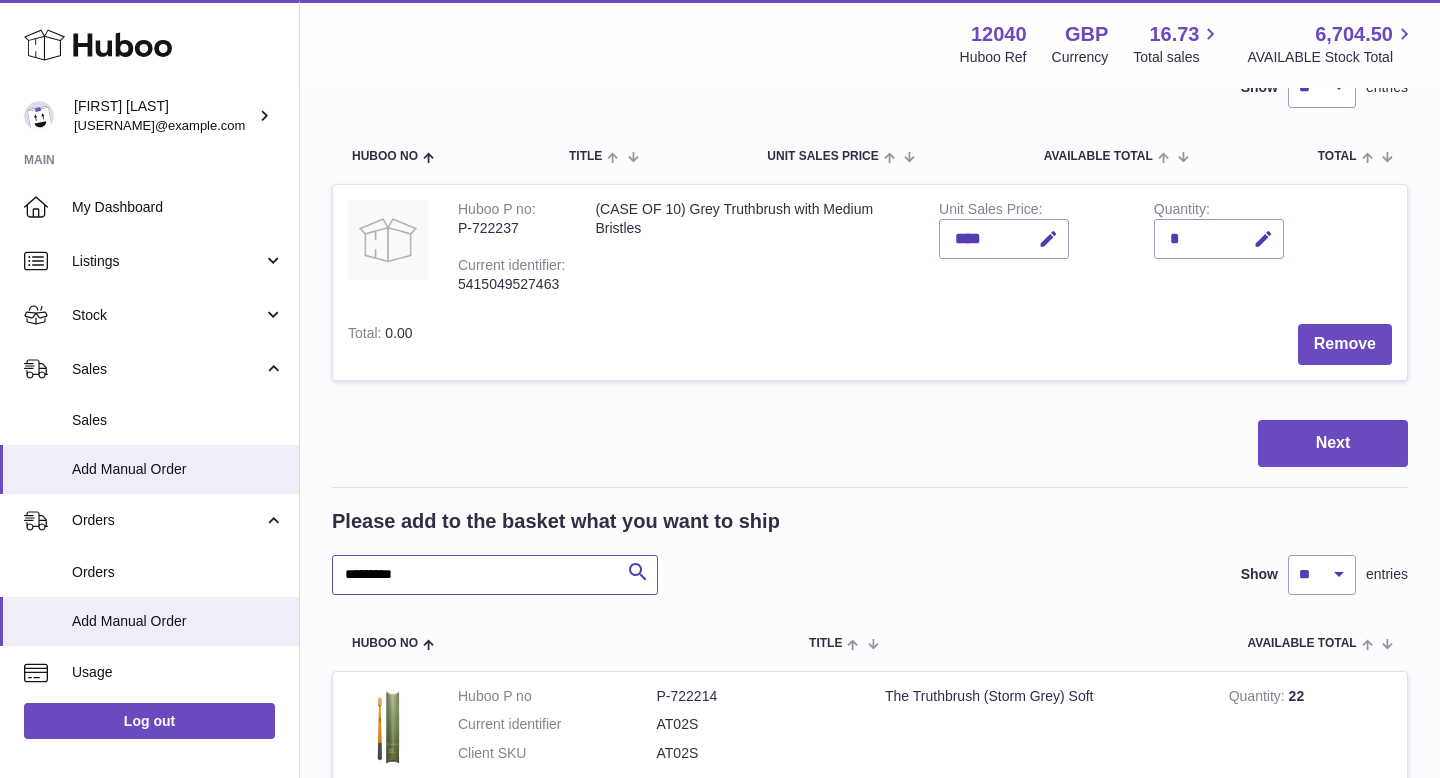 type on "*********" 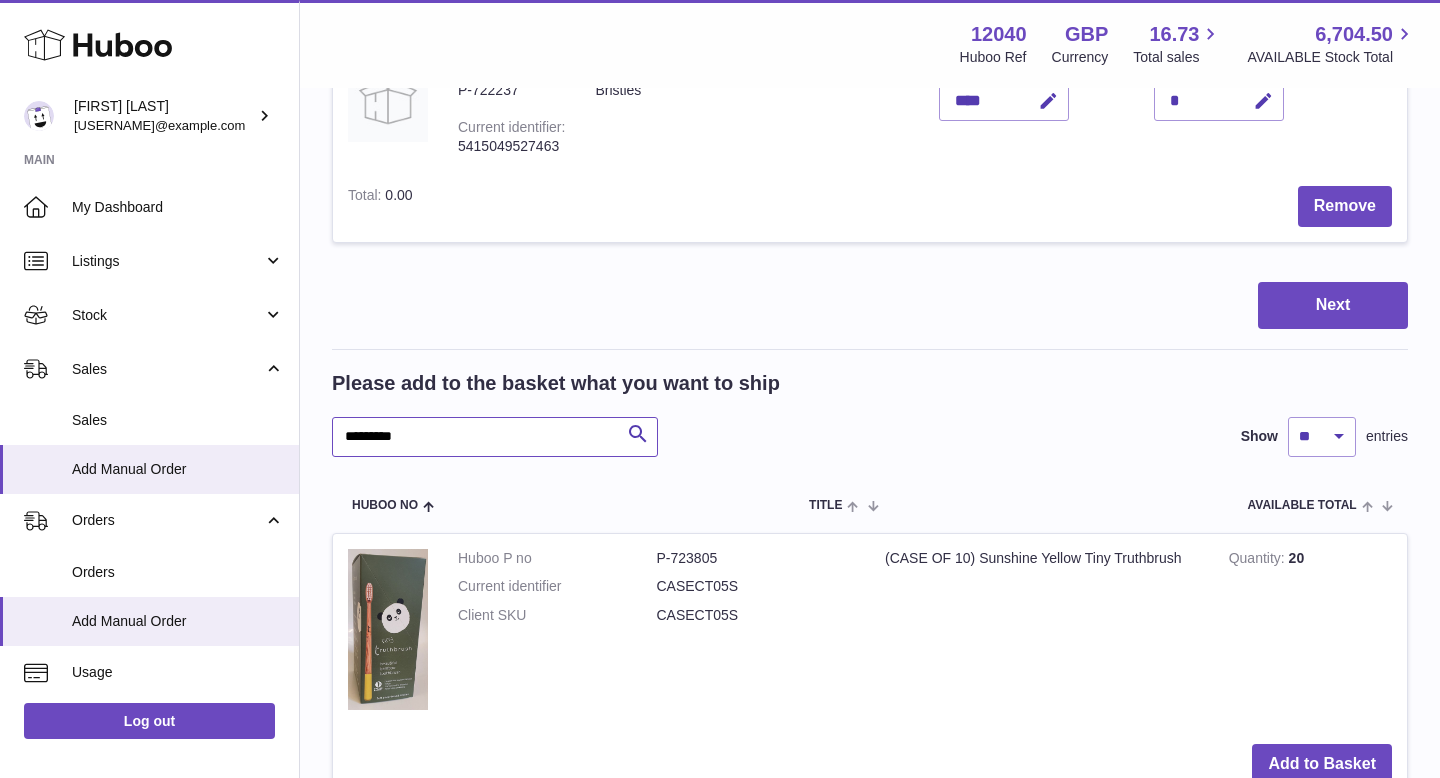 scroll, scrollTop: 544, scrollLeft: 0, axis: vertical 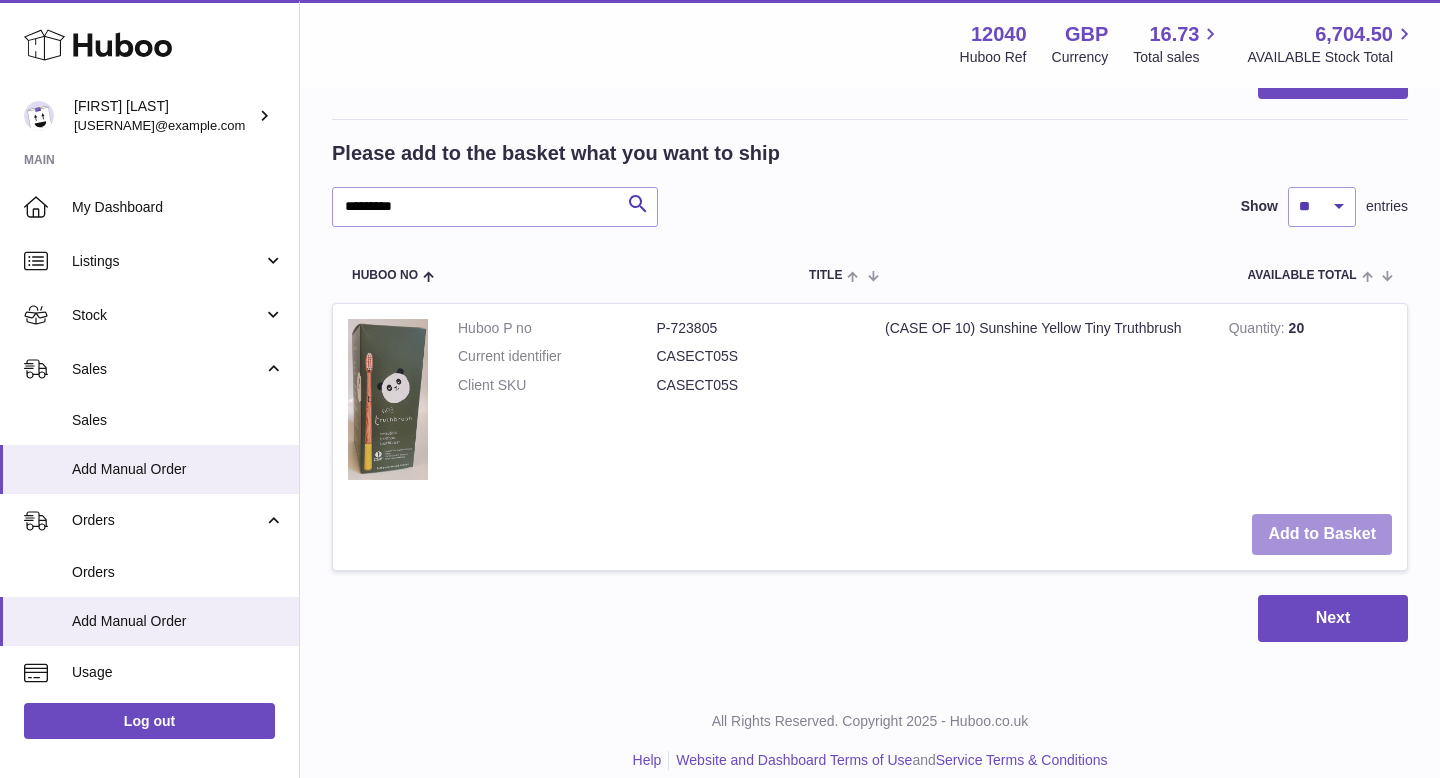 click on "Add to Basket" at bounding box center (1322, 534) 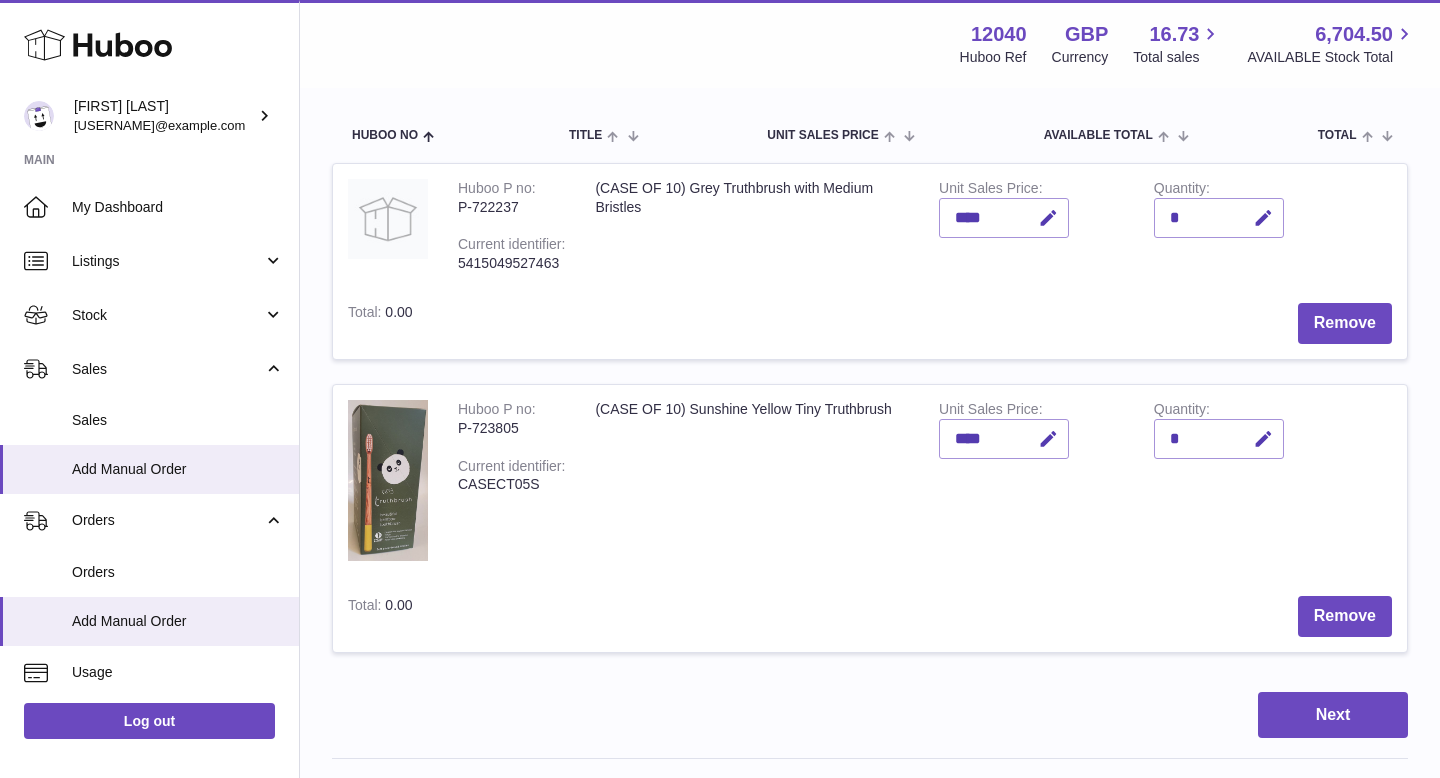 scroll, scrollTop: 0, scrollLeft: 0, axis: both 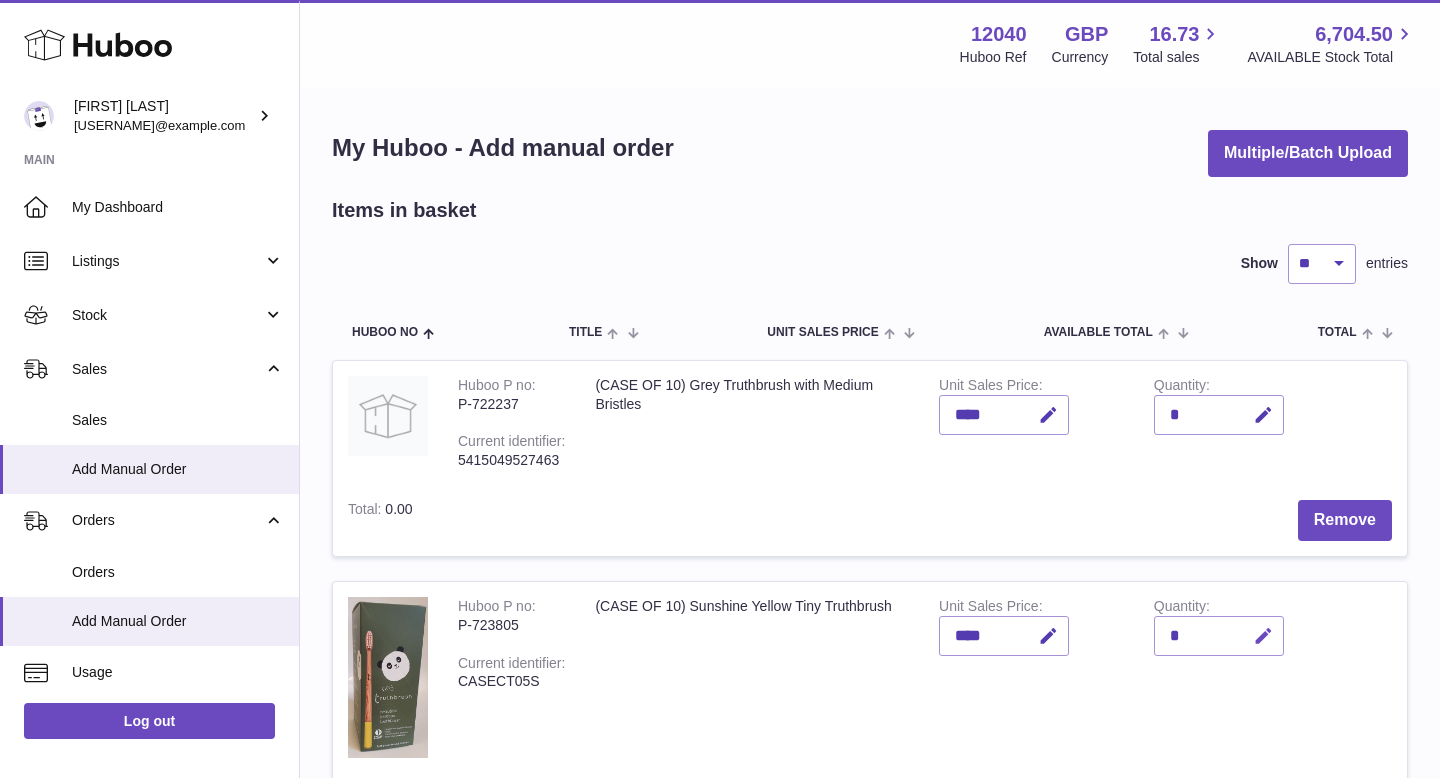 click at bounding box center (1263, 636) 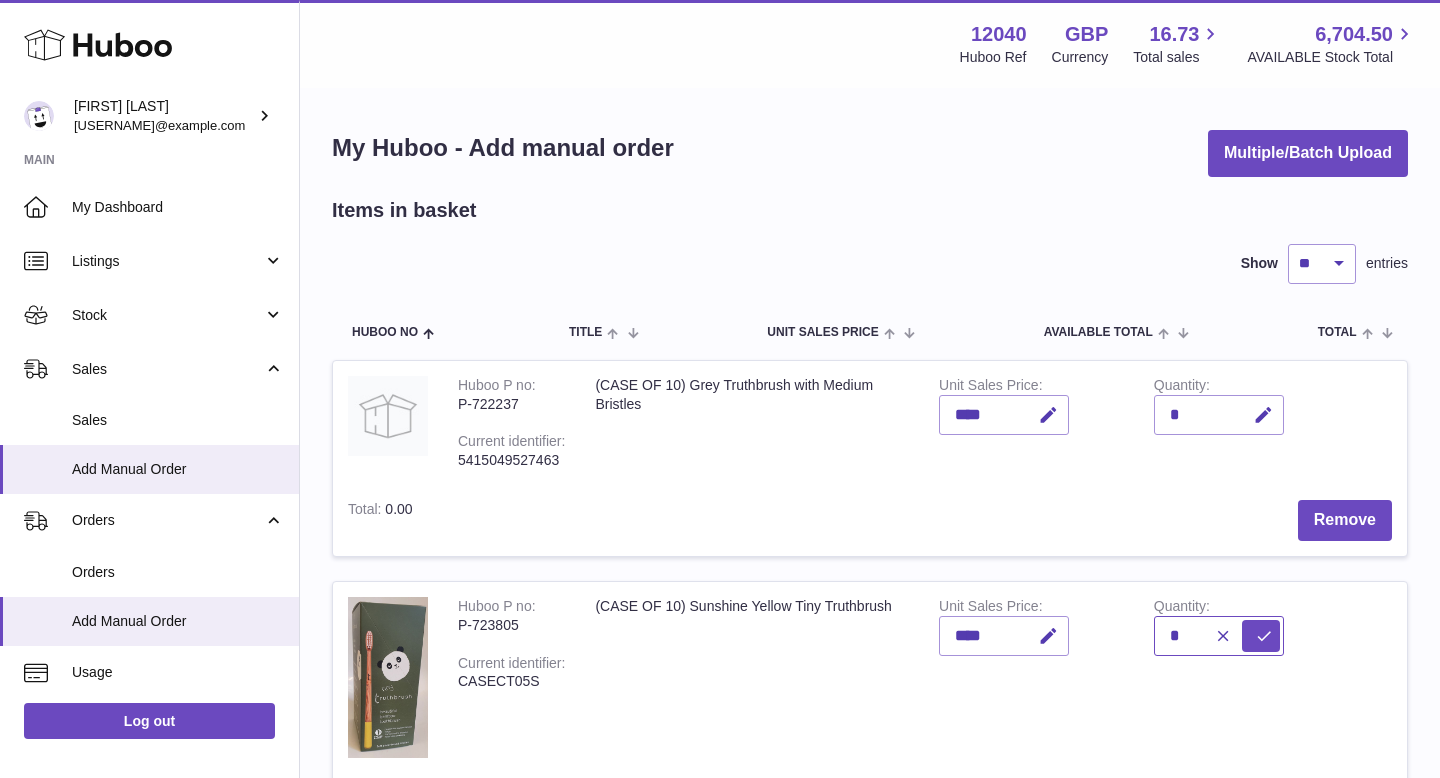 drag, startPoint x: 1181, startPoint y: 631, endPoint x: 1138, endPoint y: 631, distance: 43 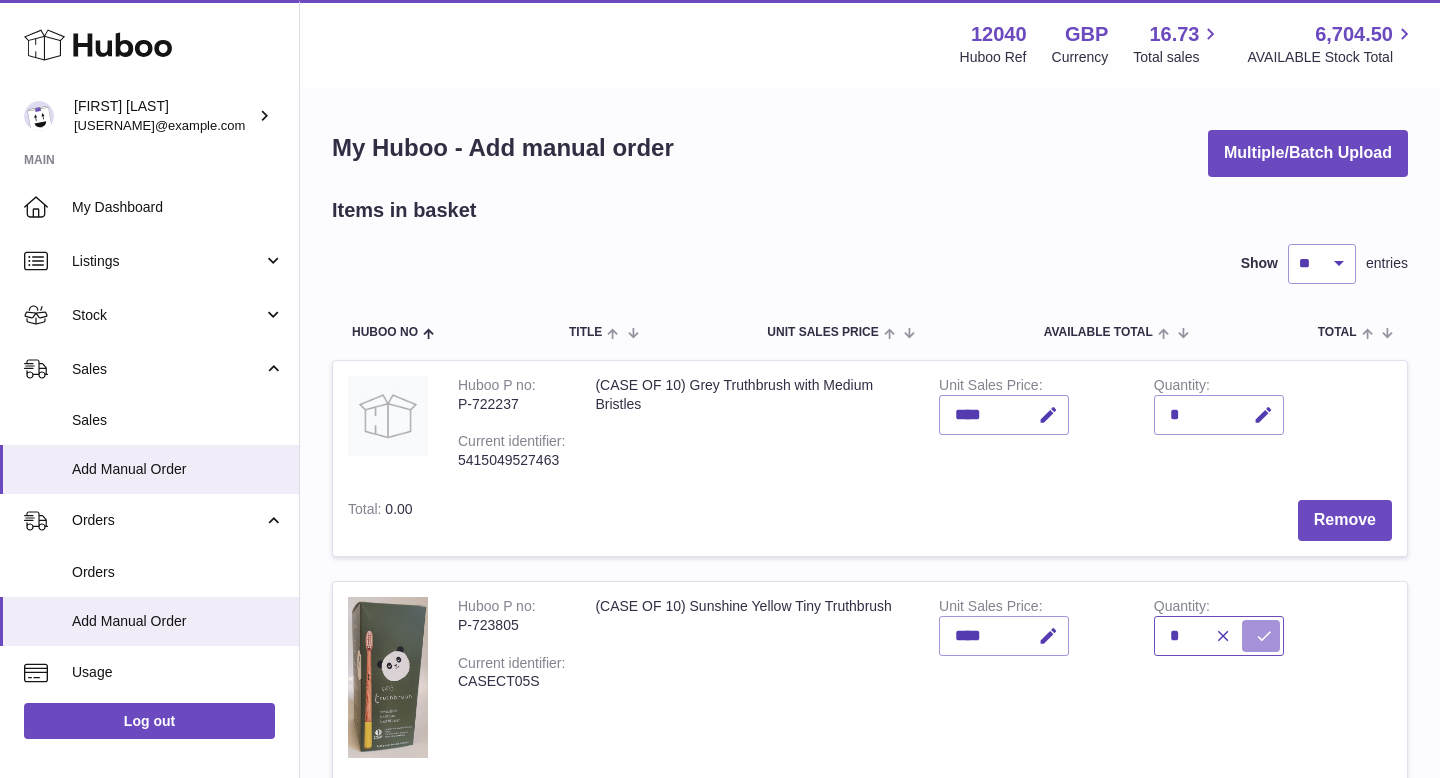 type on "*" 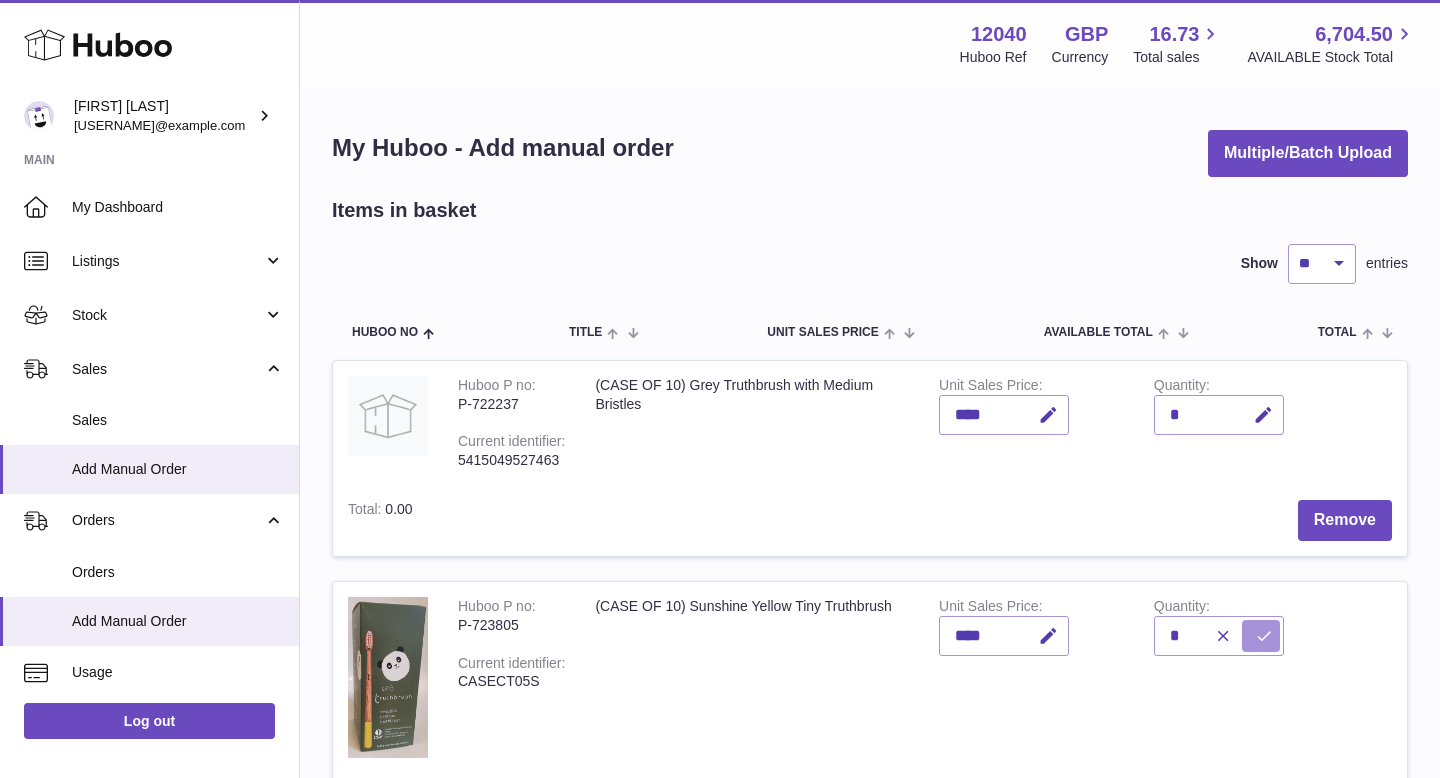 click at bounding box center [1264, 636] 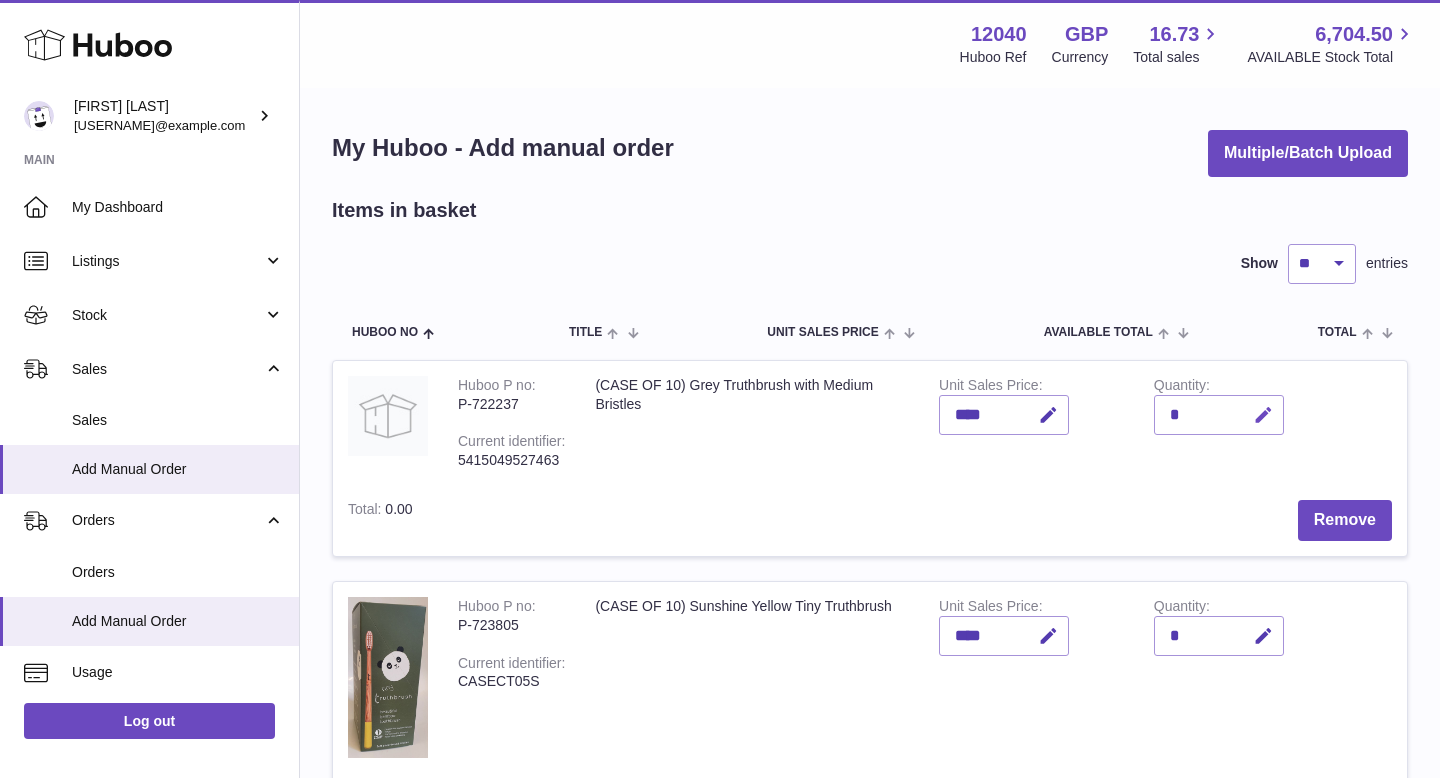 click at bounding box center (1263, 415) 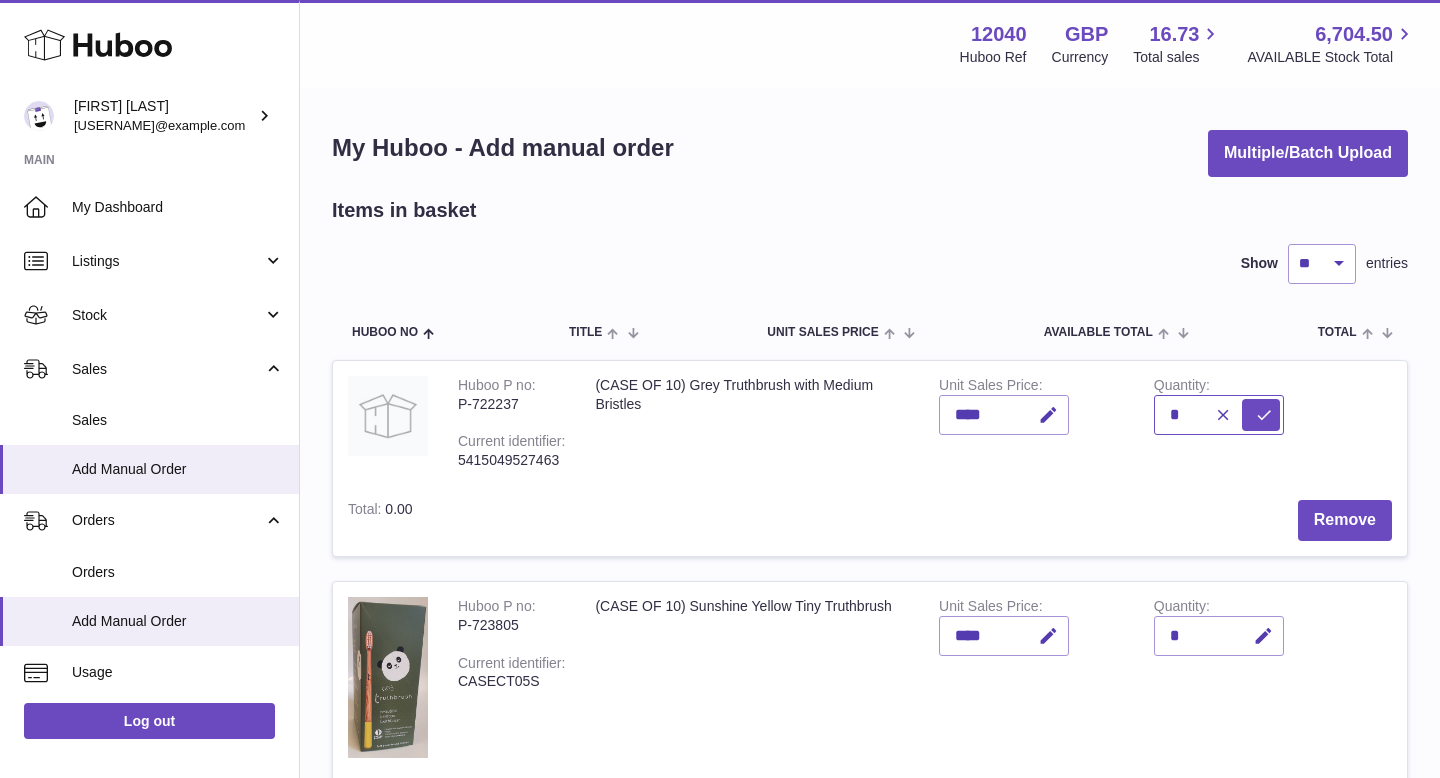 drag, startPoint x: 1181, startPoint y: 410, endPoint x: 1141, endPoint y: 410, distance: 40 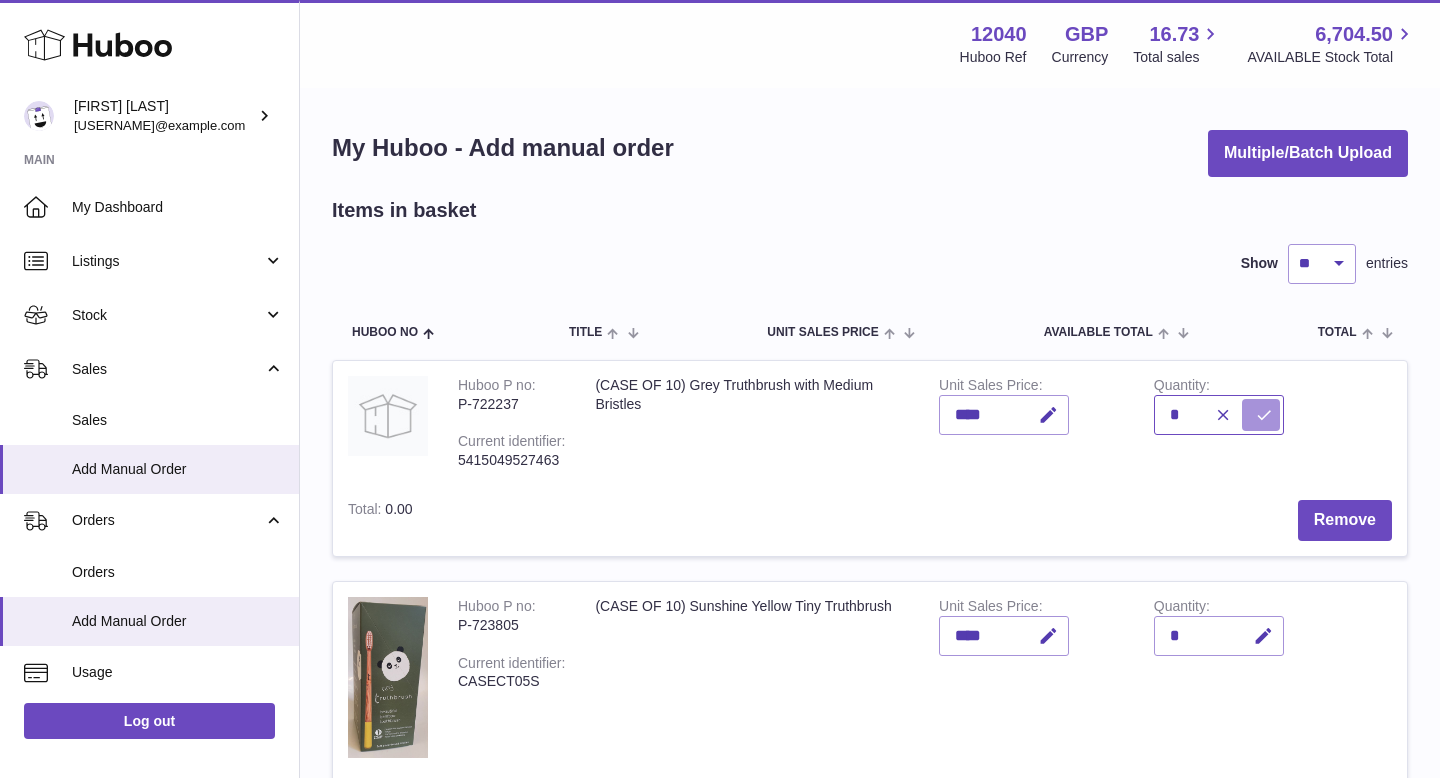 type on "*" 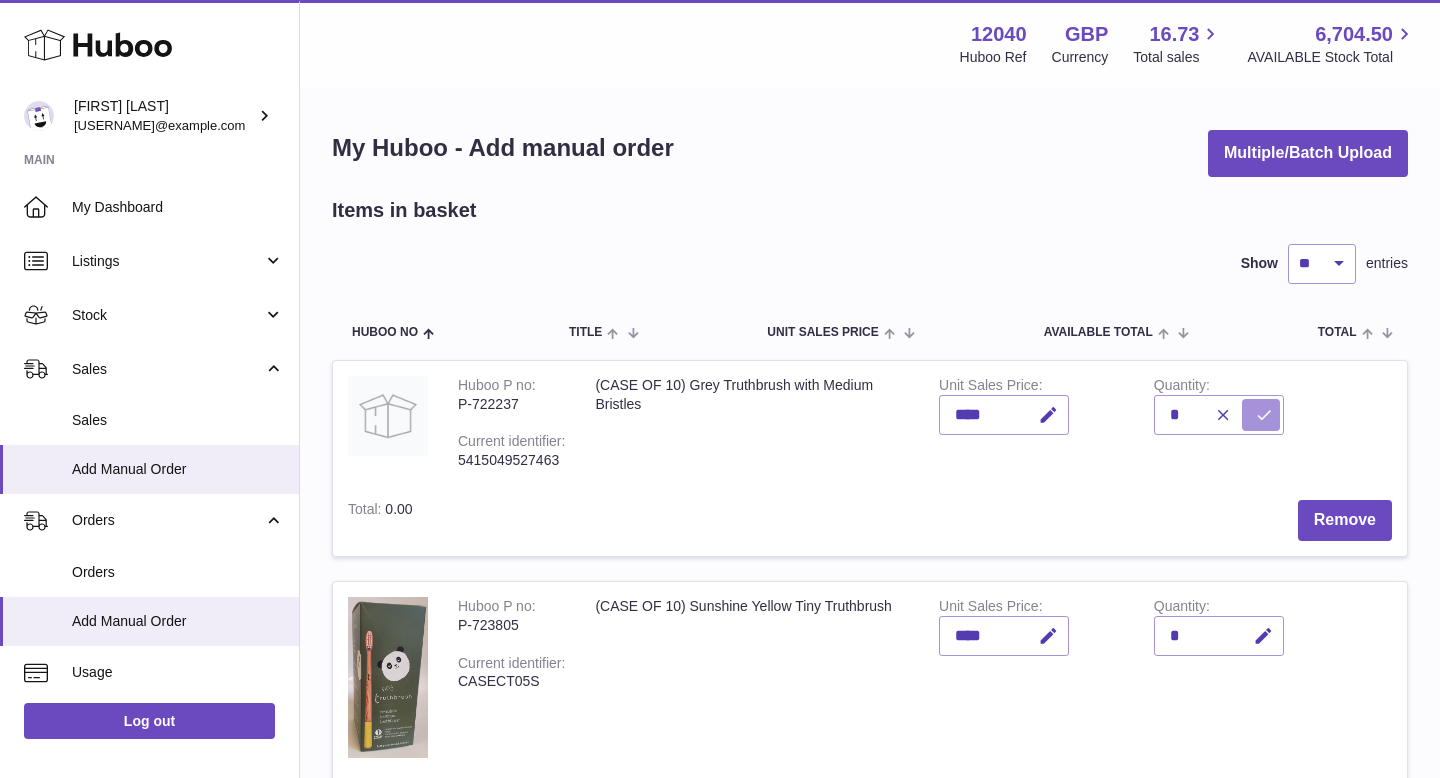 click at bounding box center (1264, 415) 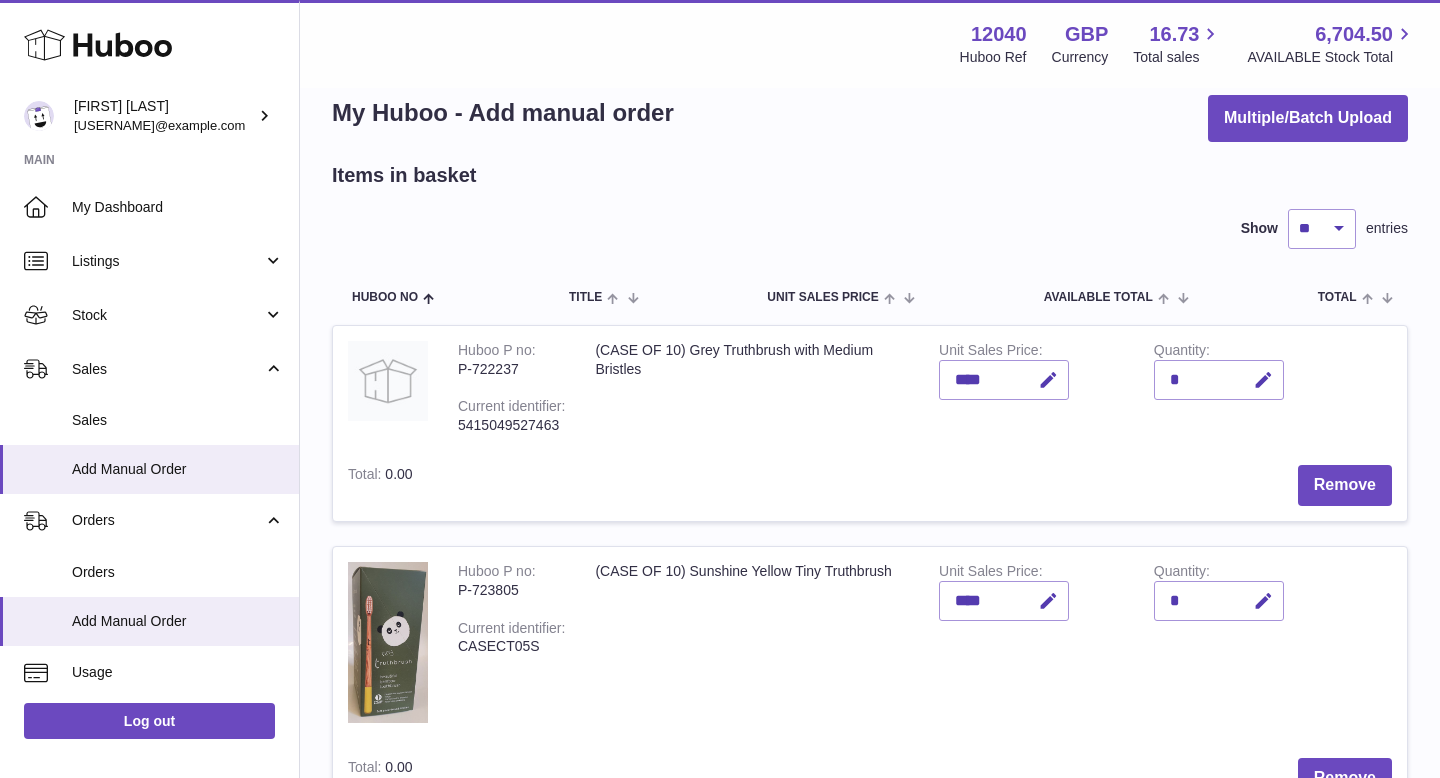 scroll, scrollTop: 52, scrollLeft: 0, axis: vertical 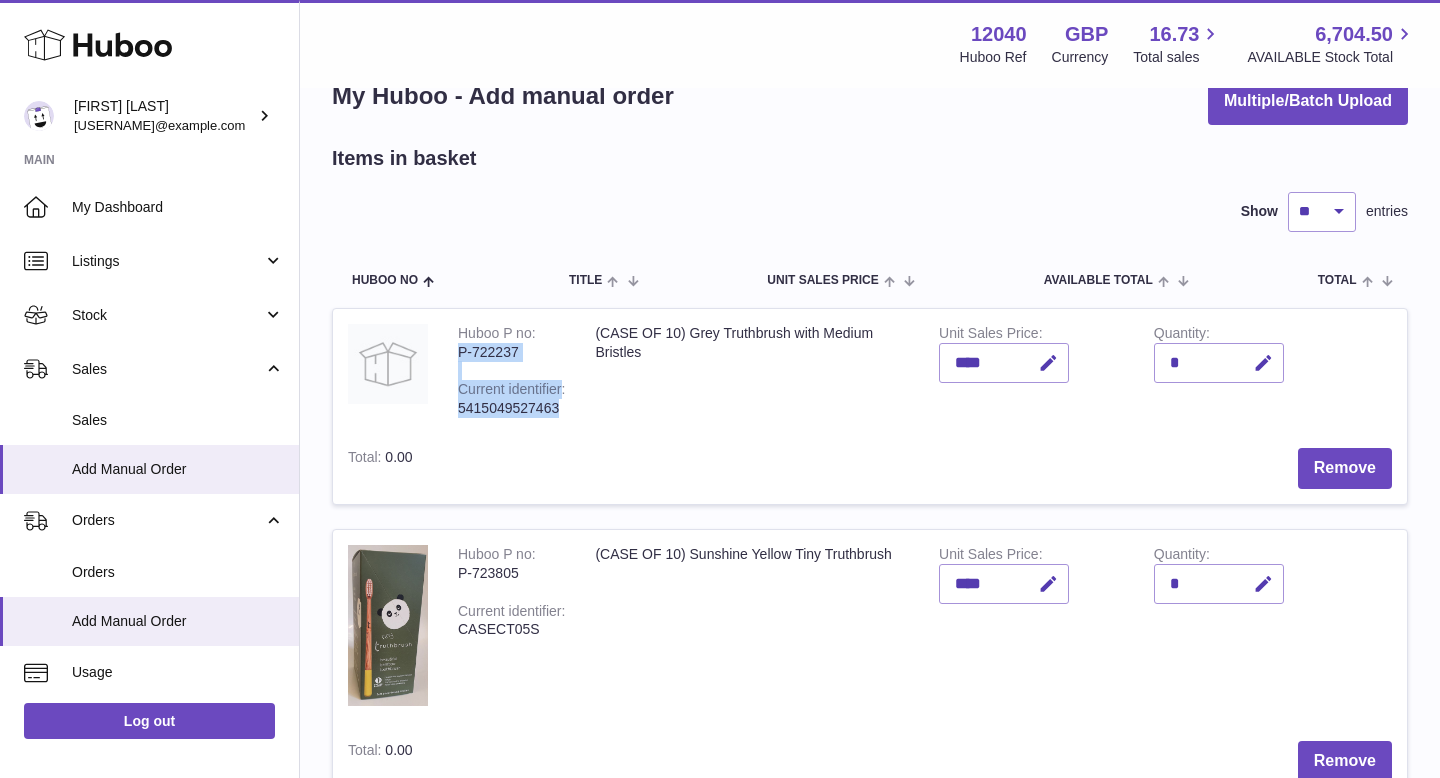 drag, startPoint x: 568, startPoint y: 409, endPoint x: 460, endPoint y: 350, distance: 123.065025 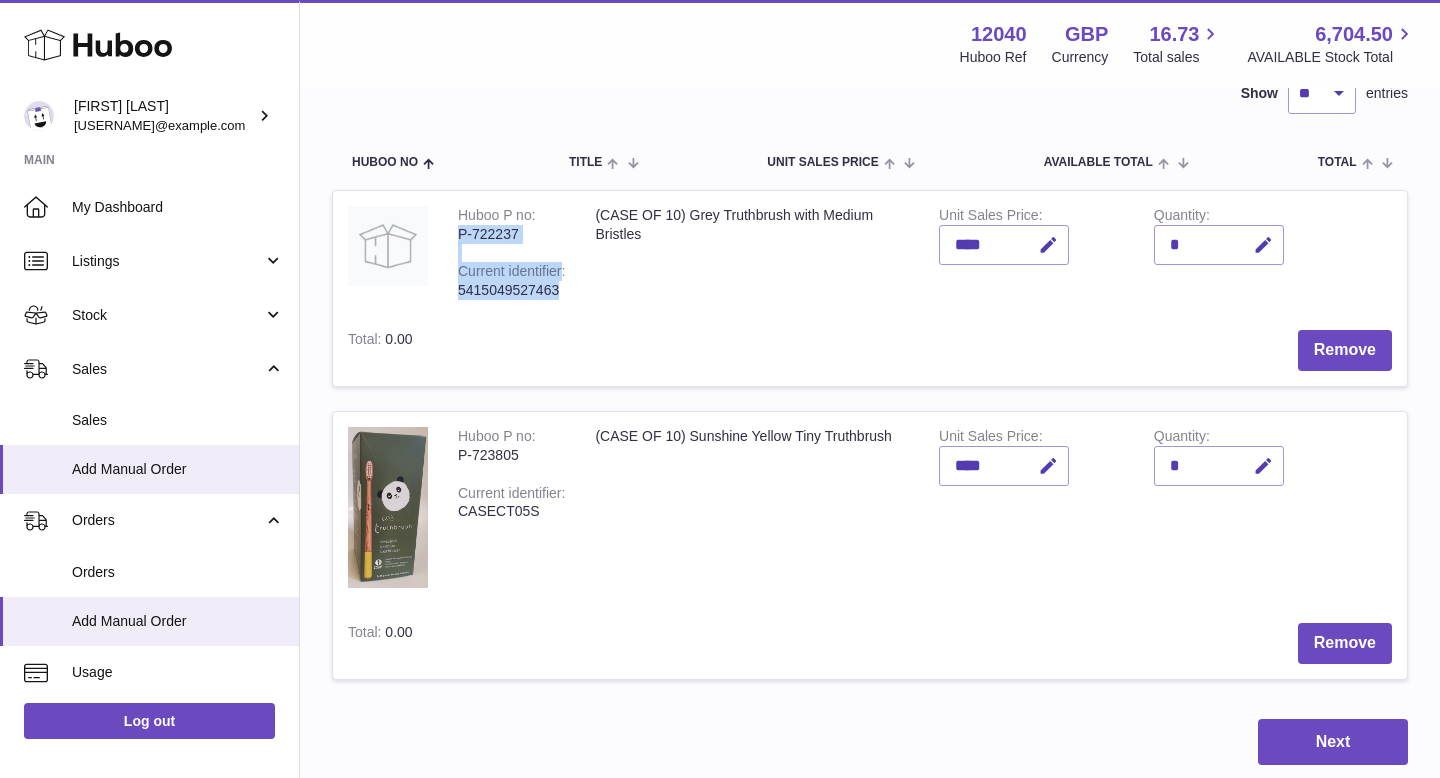 scroll, scrollTop: 184, scrollLeft: 0, axis: vertical 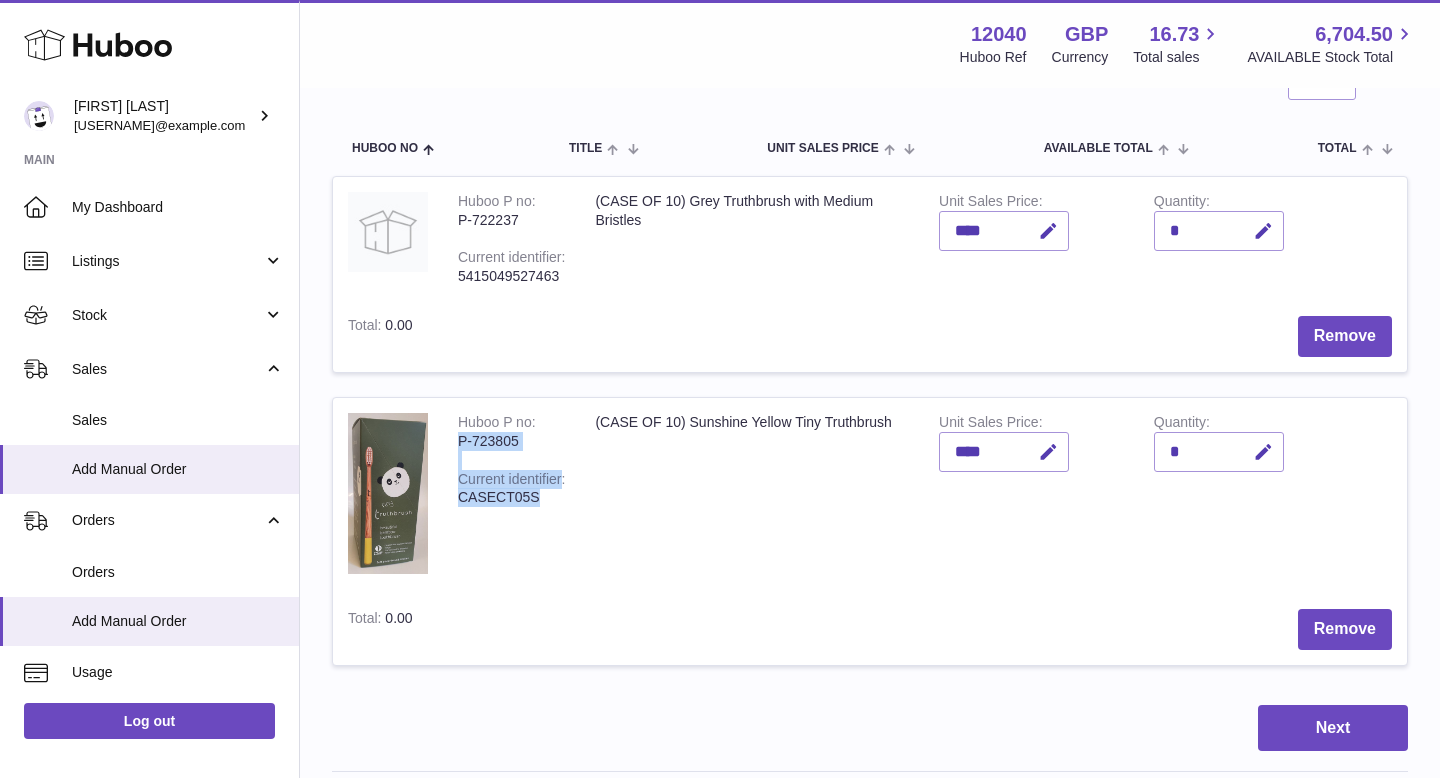 drag, startPoint x: 544, startPoint y: 499, endPoint x: 458, endPoint y: 441, distance: 103.73042 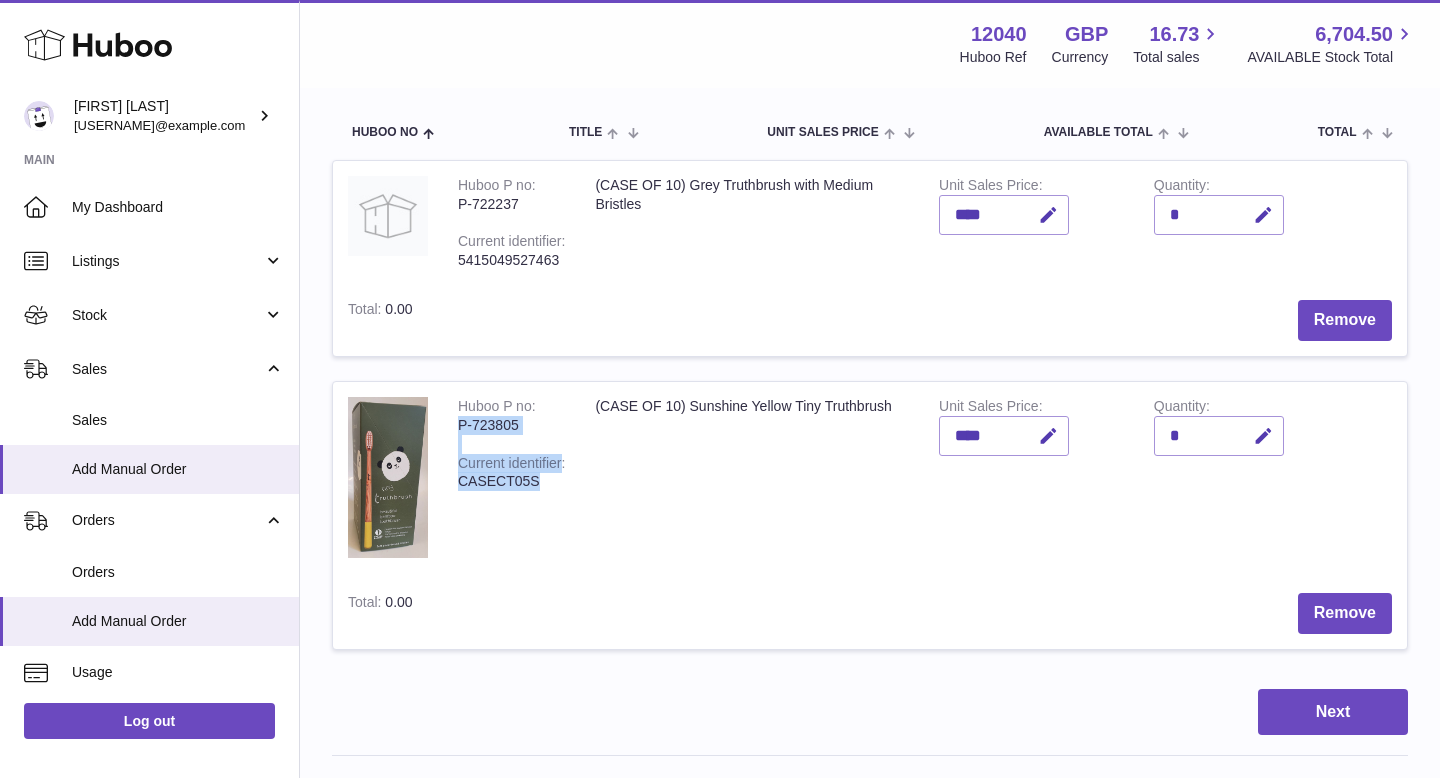 scroll, scrollTop: 315, scrollLeft: 0, axis: vertical 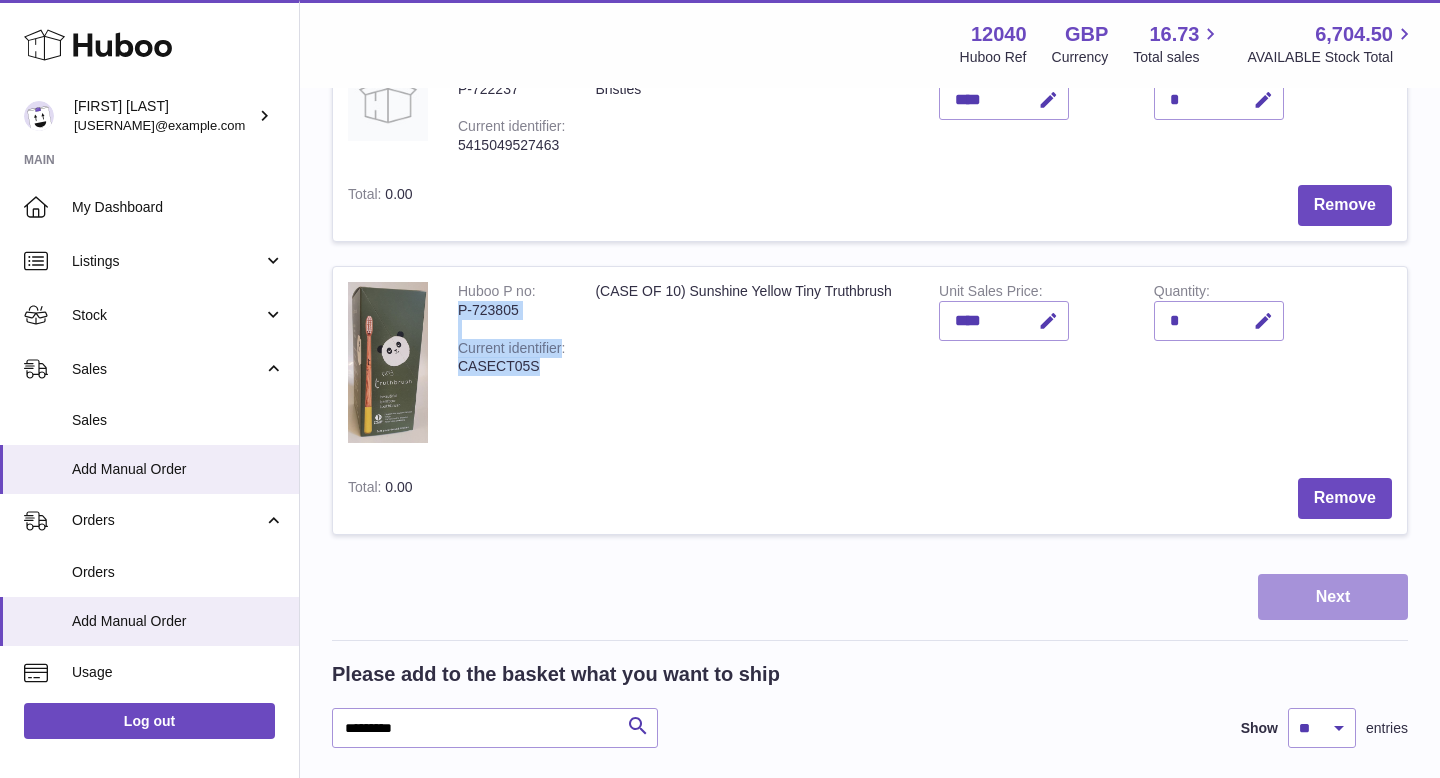 click on "Next" at bounding box center [1333, 597] 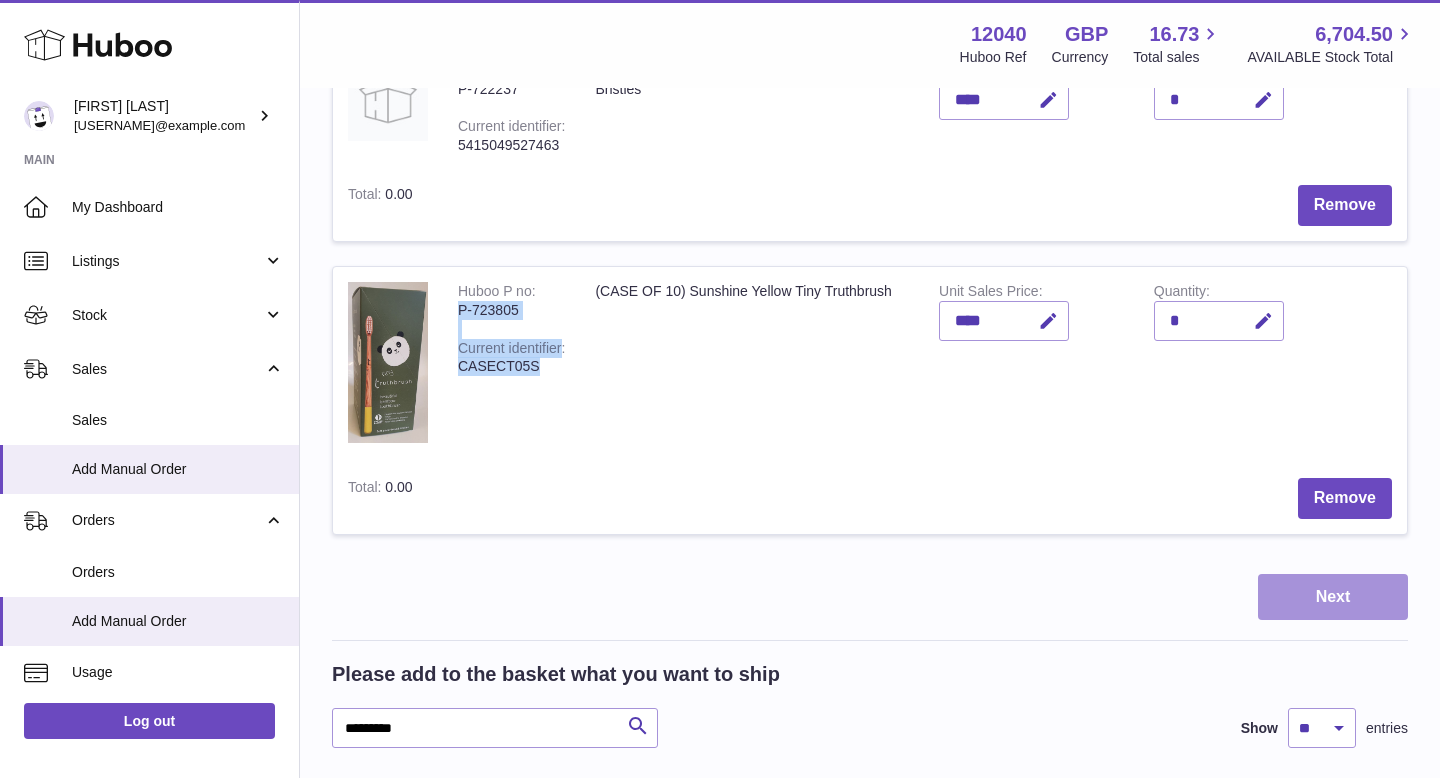 scroll, scrollTop: 0, scrollLeft: 0, axis: both 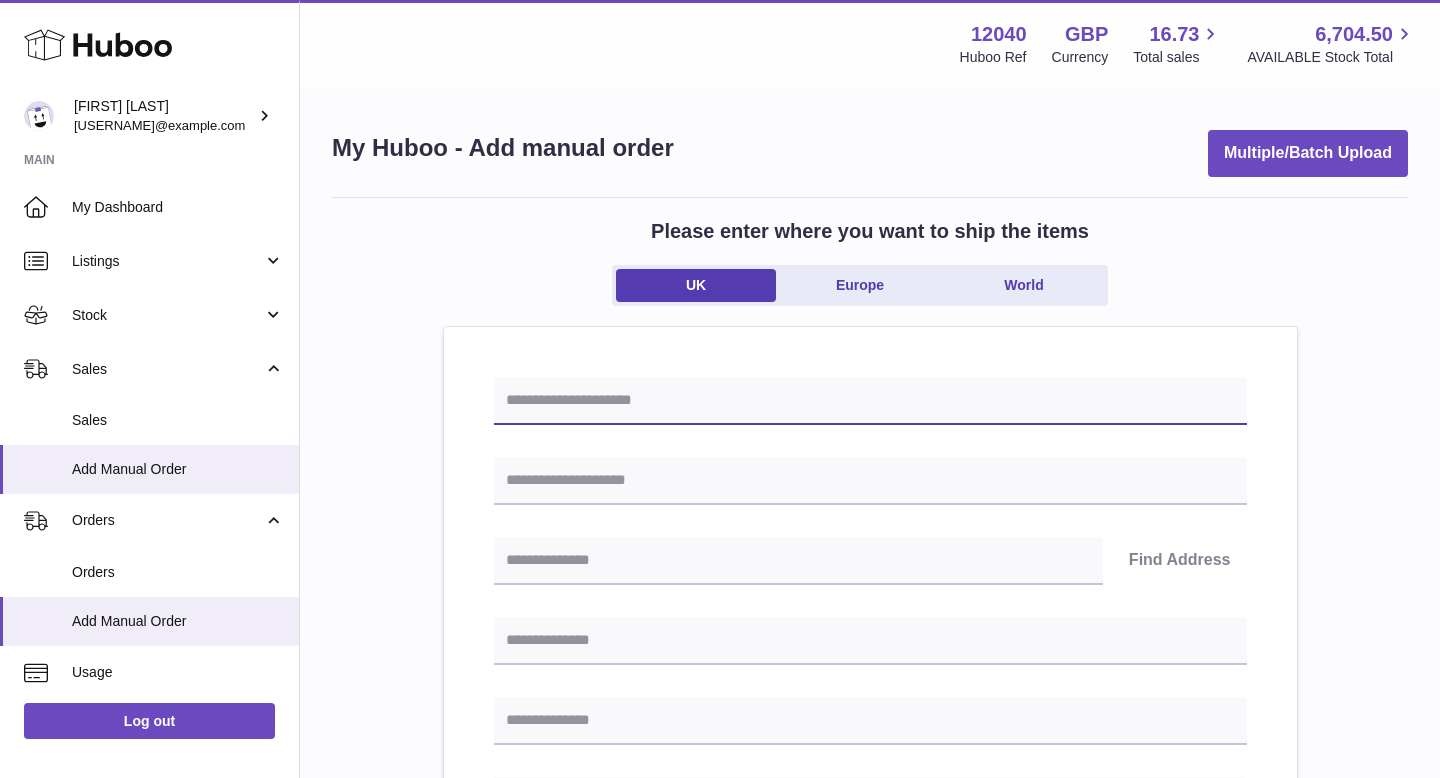 click at bounding box center (870, 401) 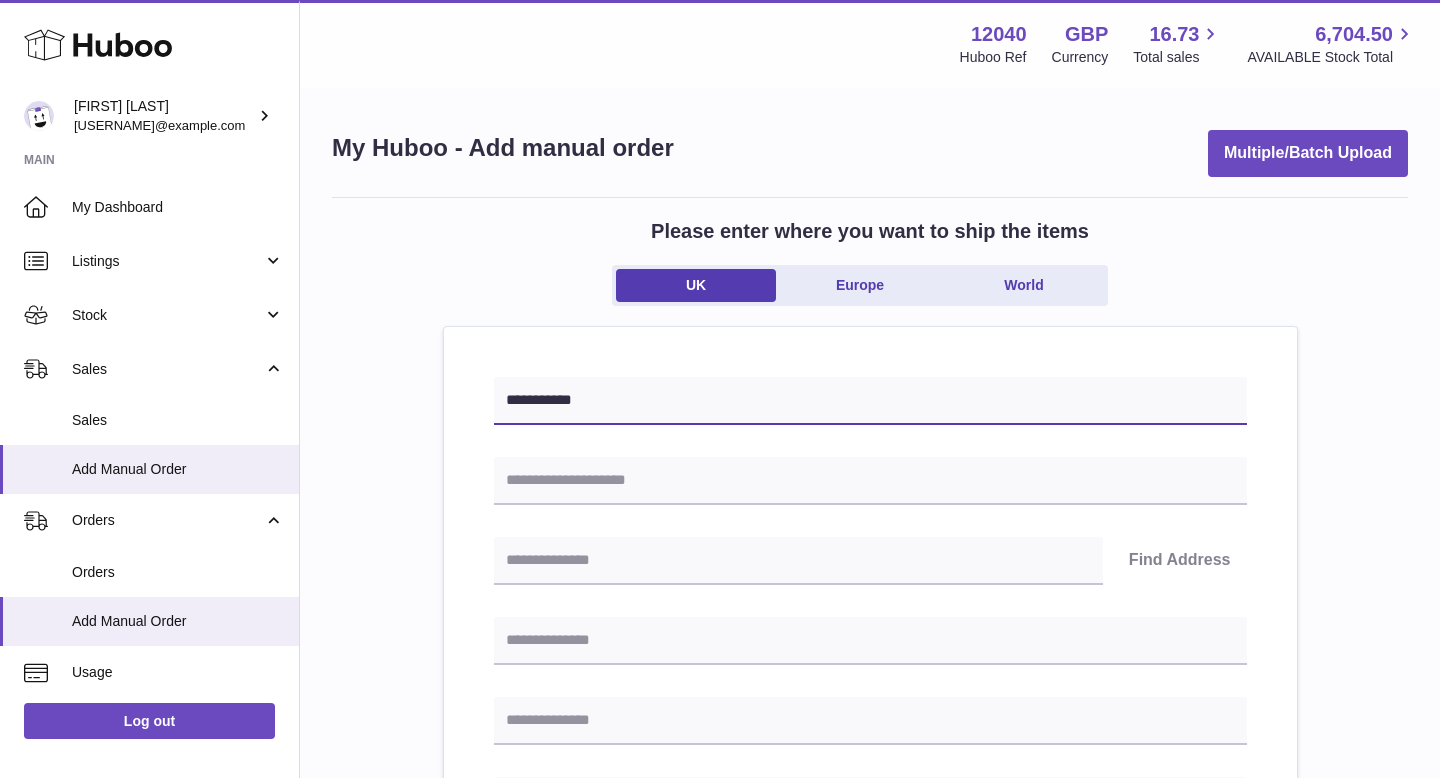 type on "**********" 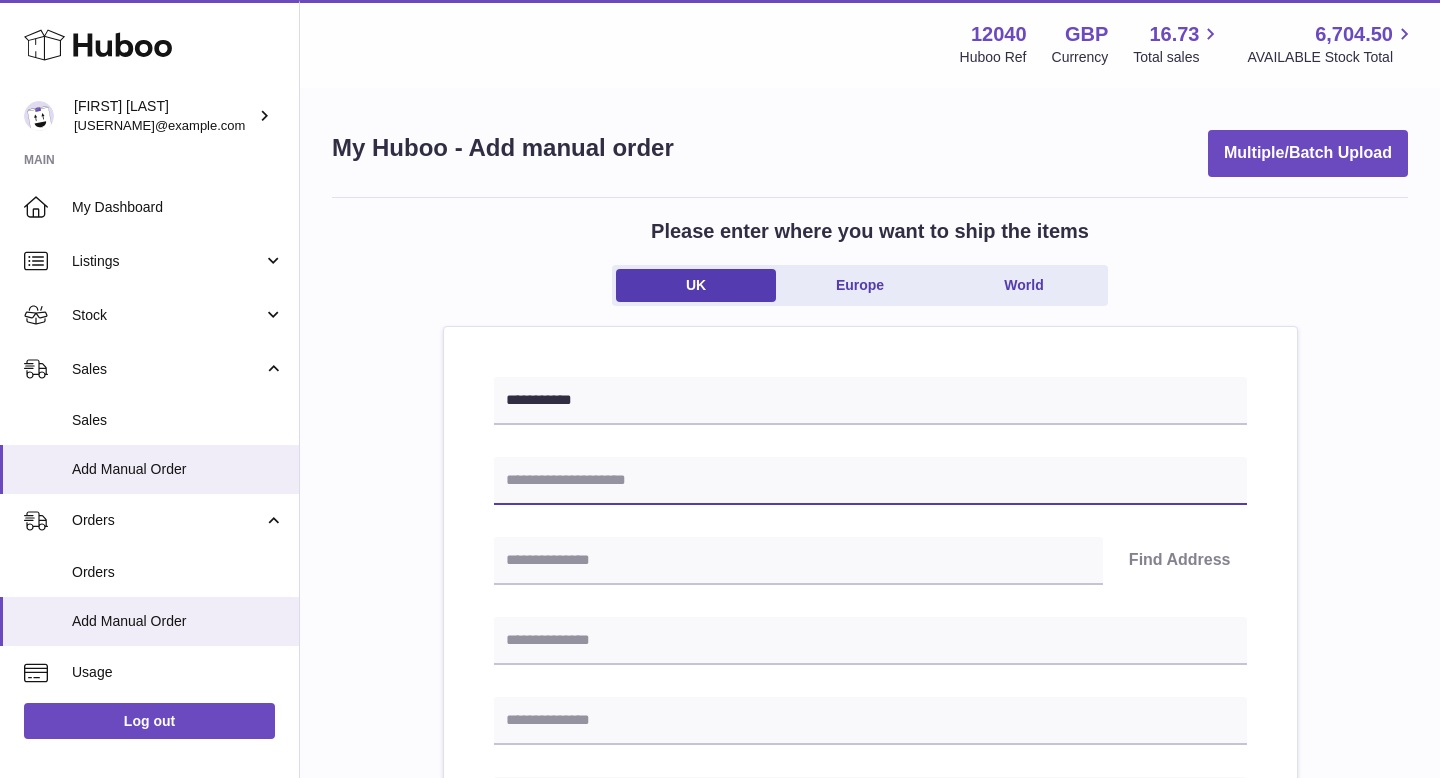 click at bounding box center (870, 481) 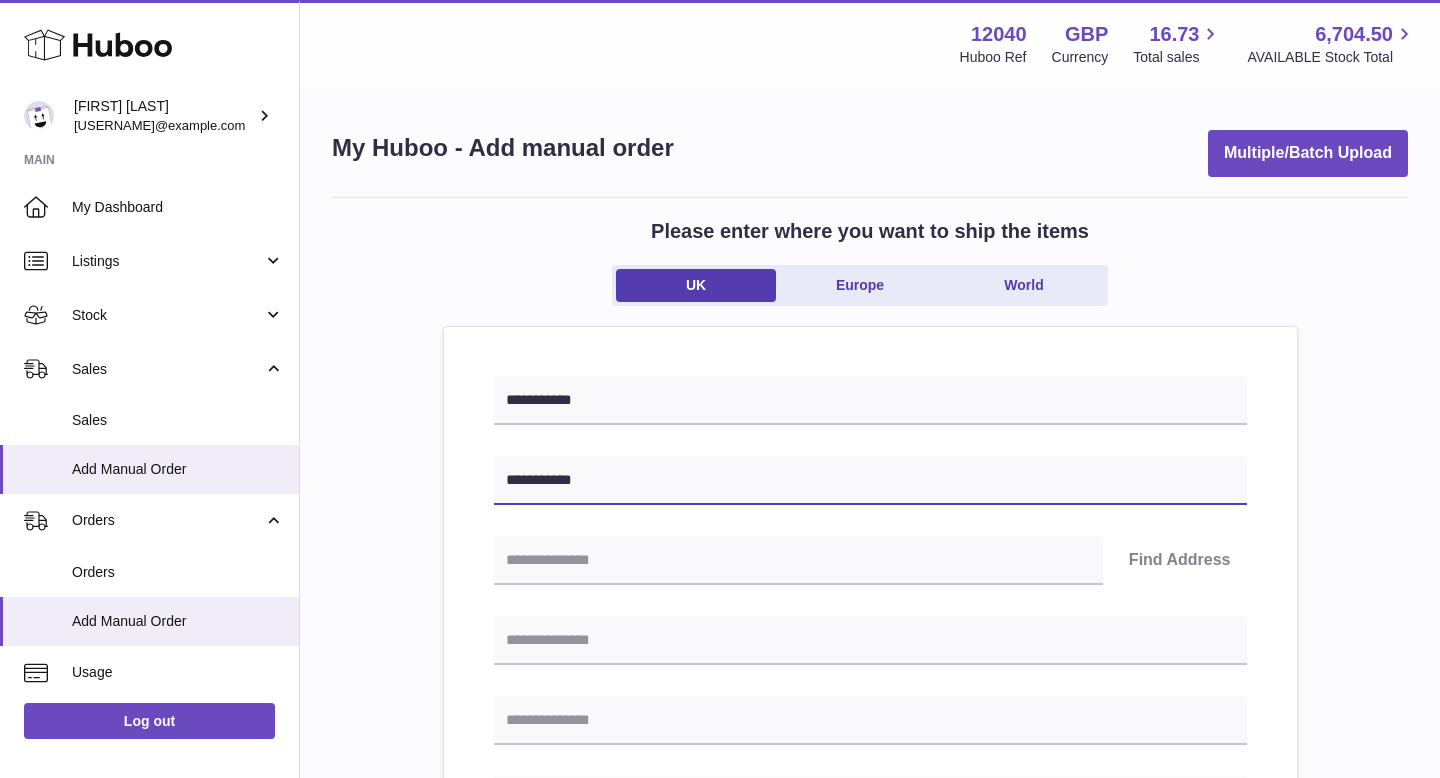 type on "**********" 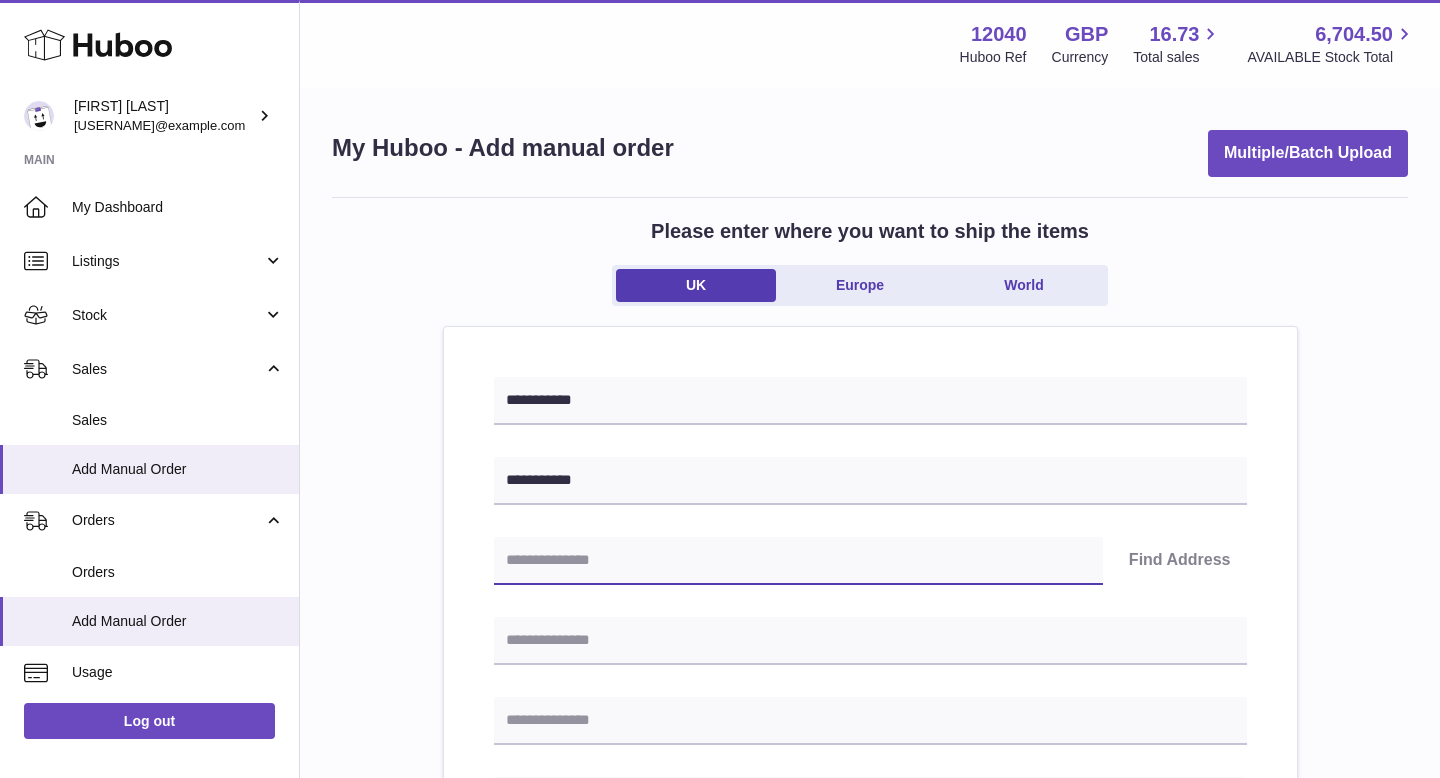 click at bounding box center (798, 561) 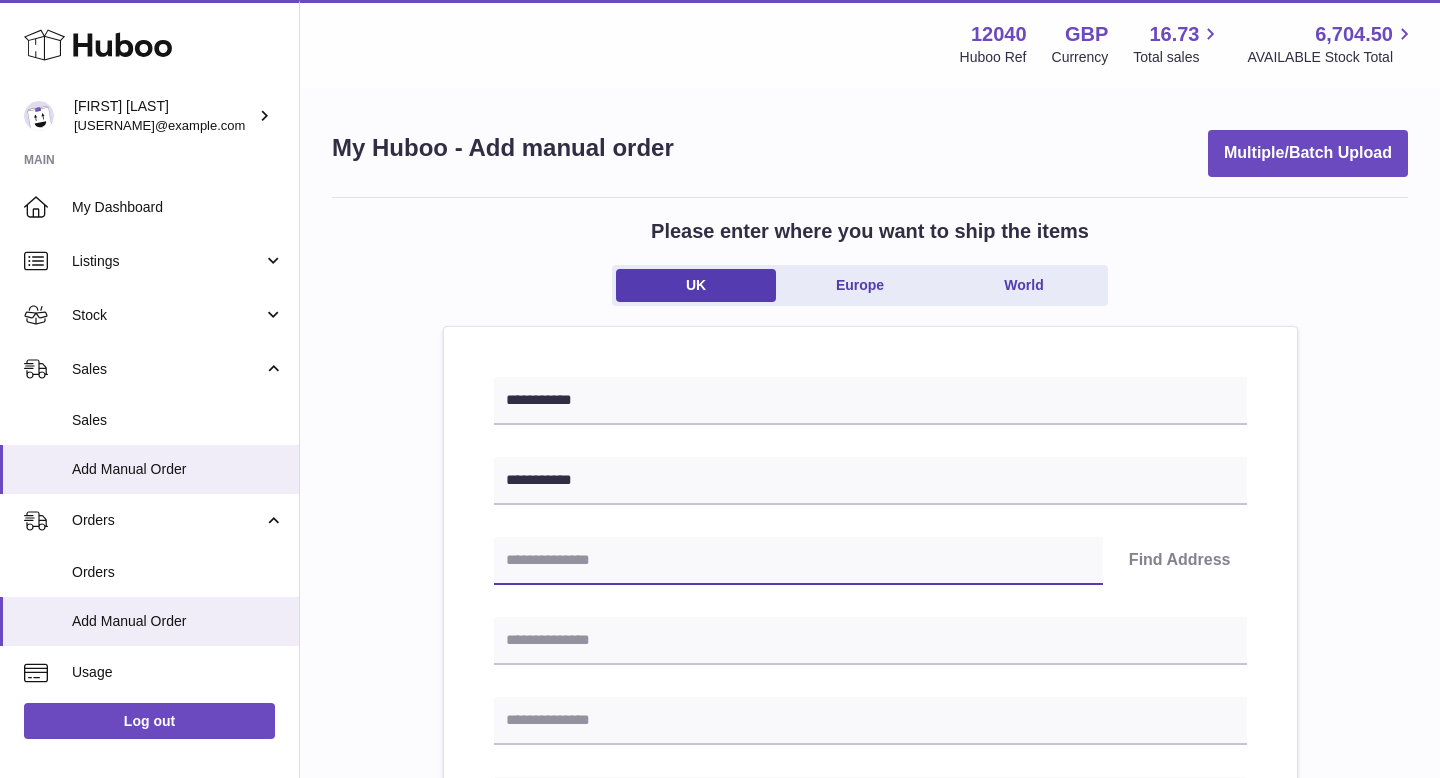 type on "********" 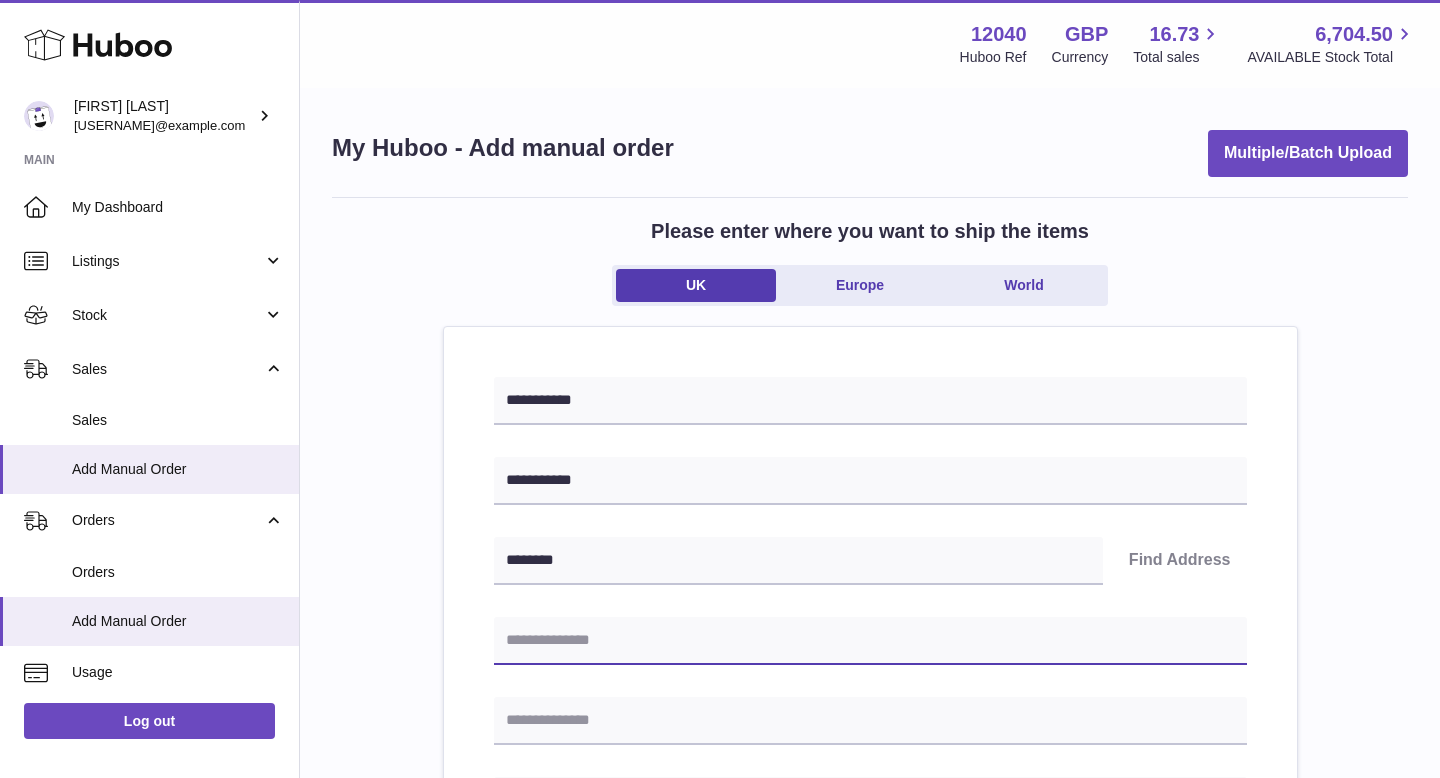 type on "*********" 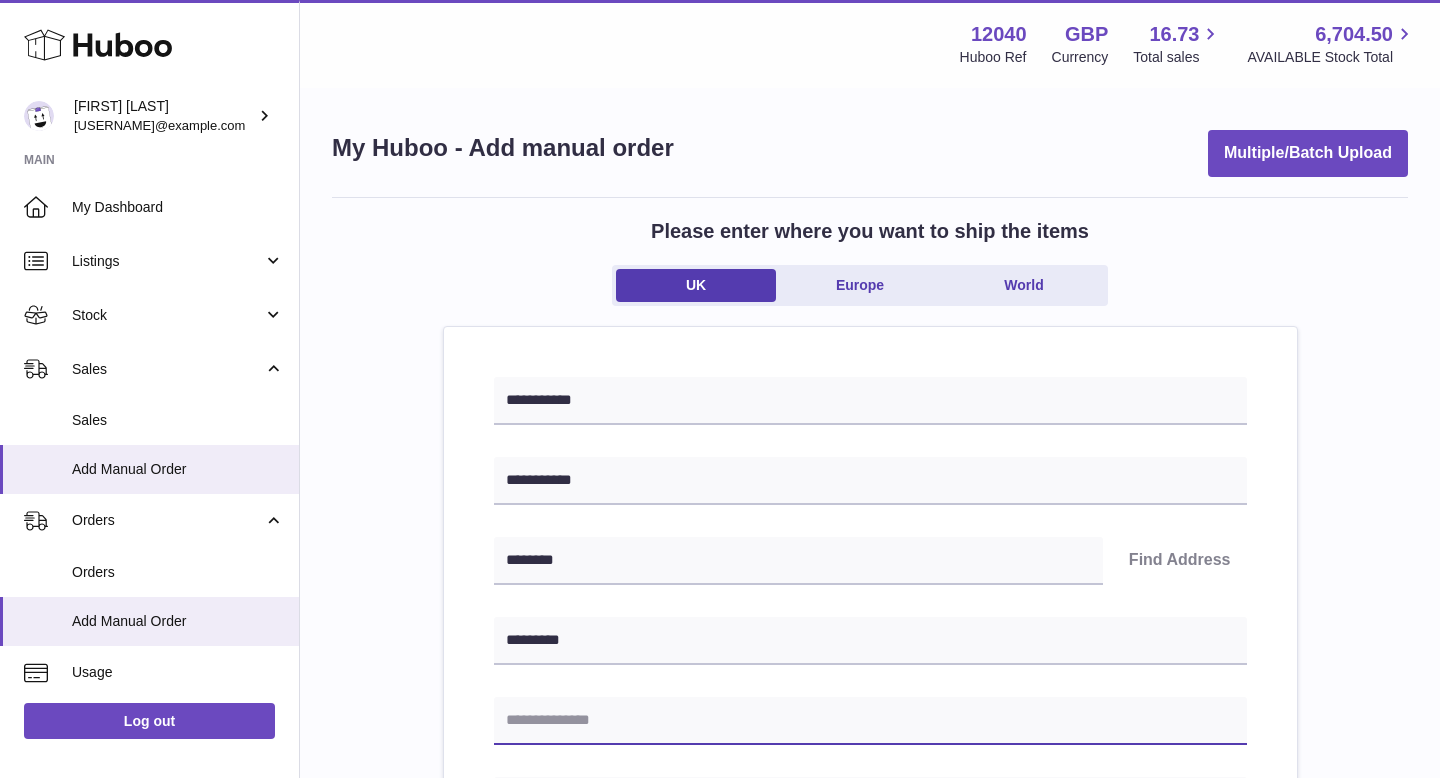 type on "**********" 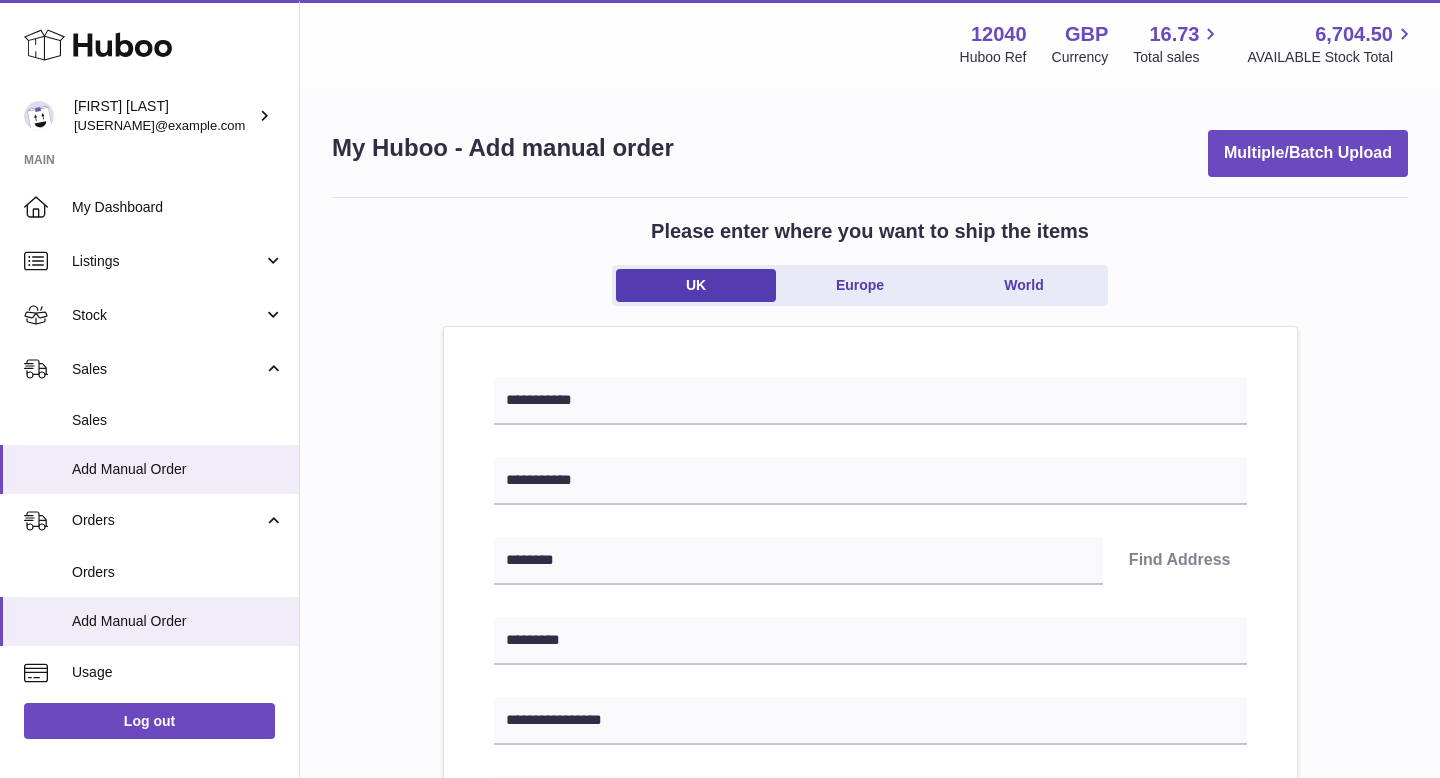 type on "**********" 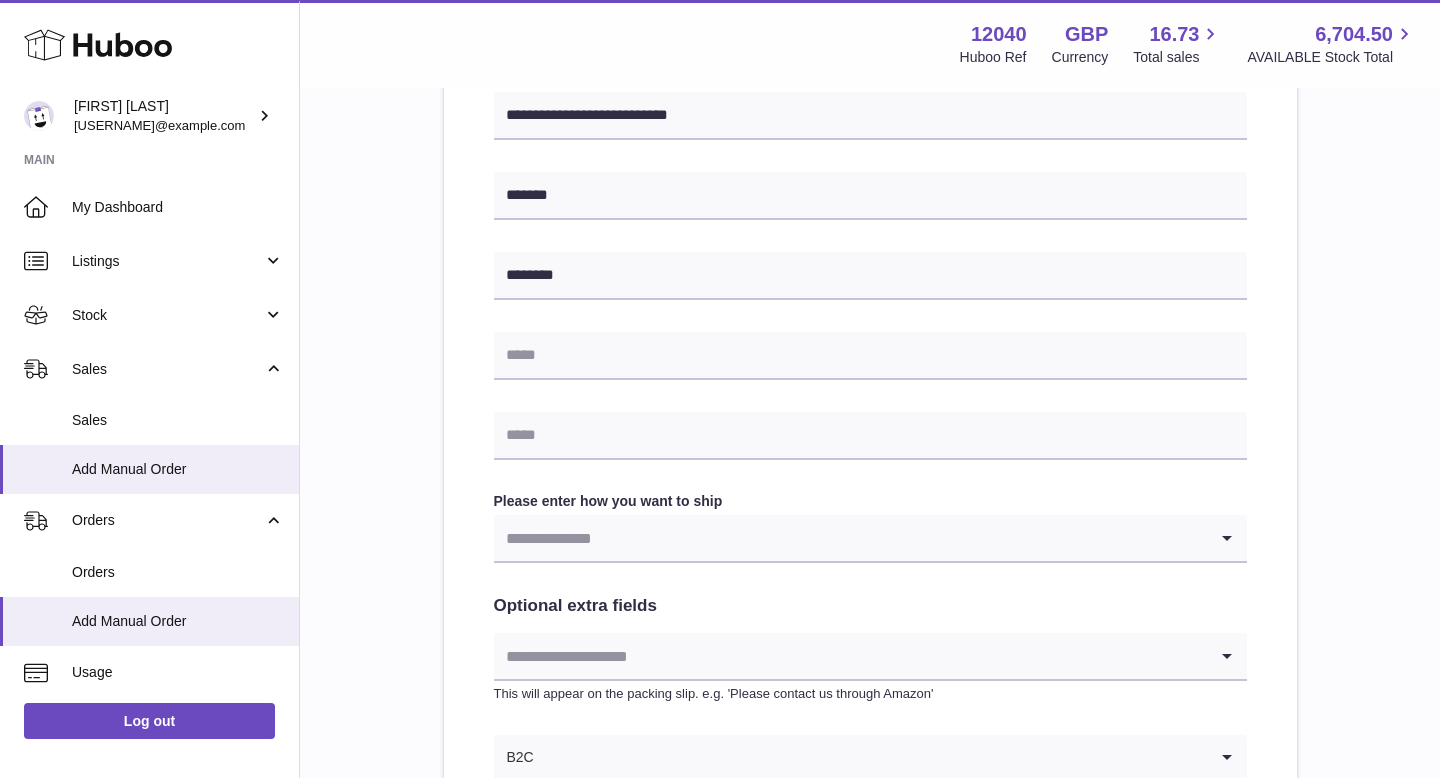 scroll, scrollTop: 716, scrollLeft: 0, axis: vertical 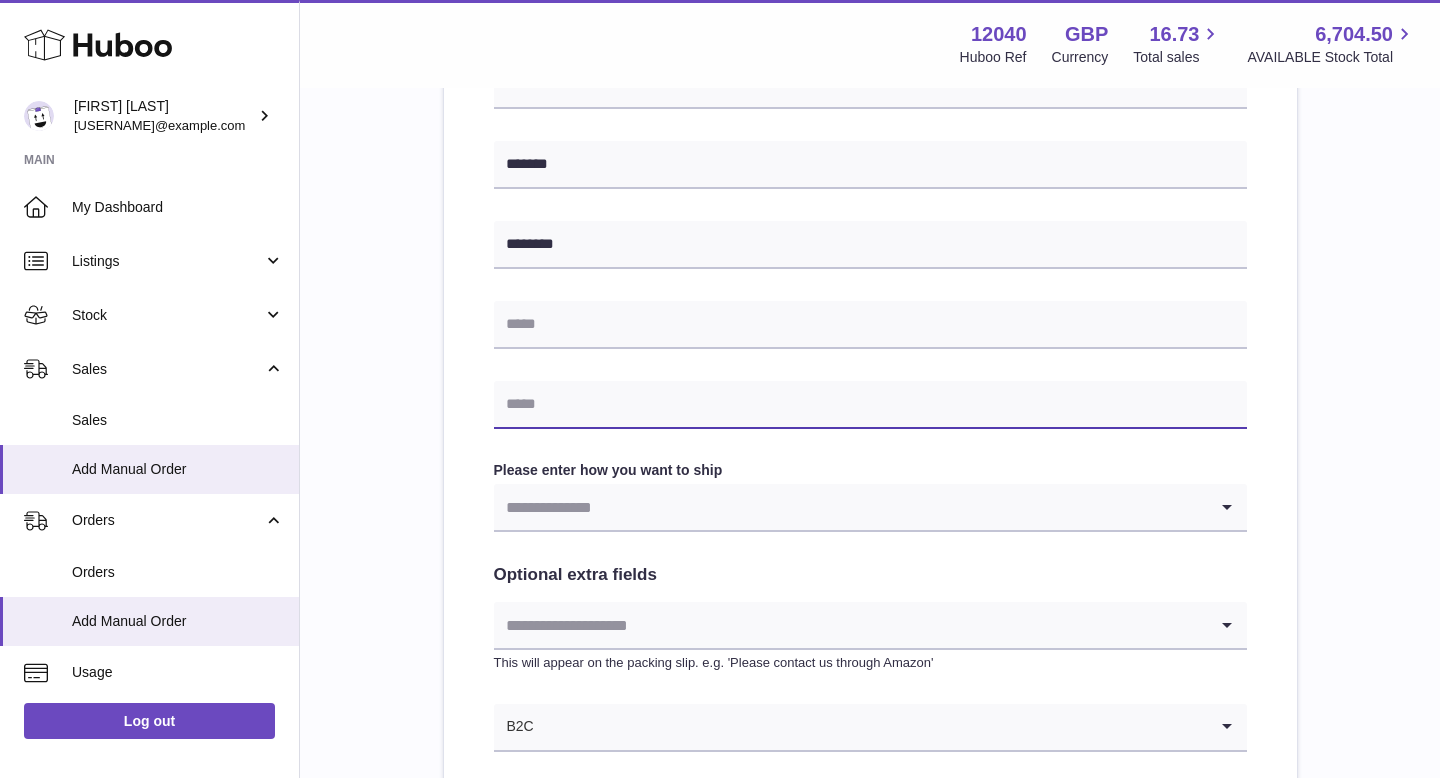 click at bounding box center (870, 405) 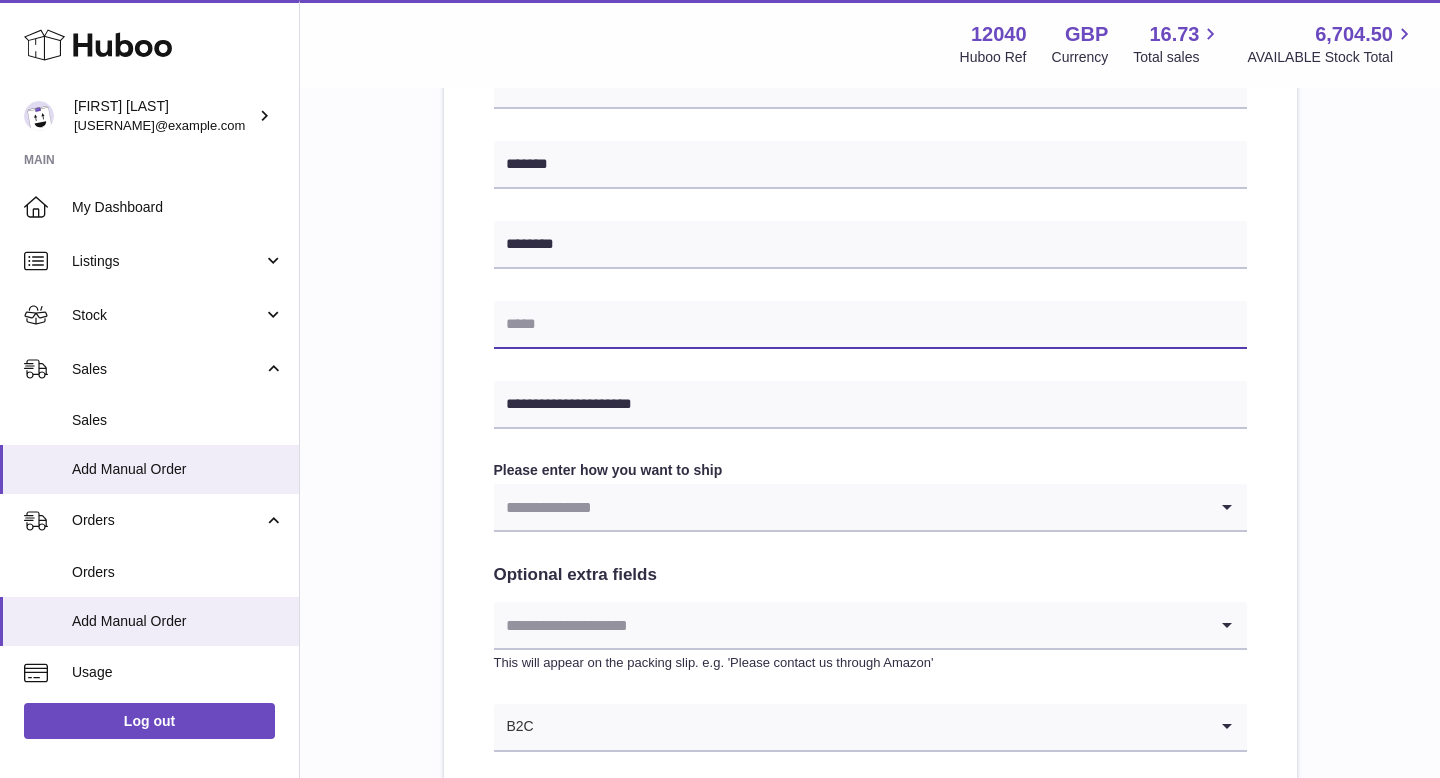 type on "**********" 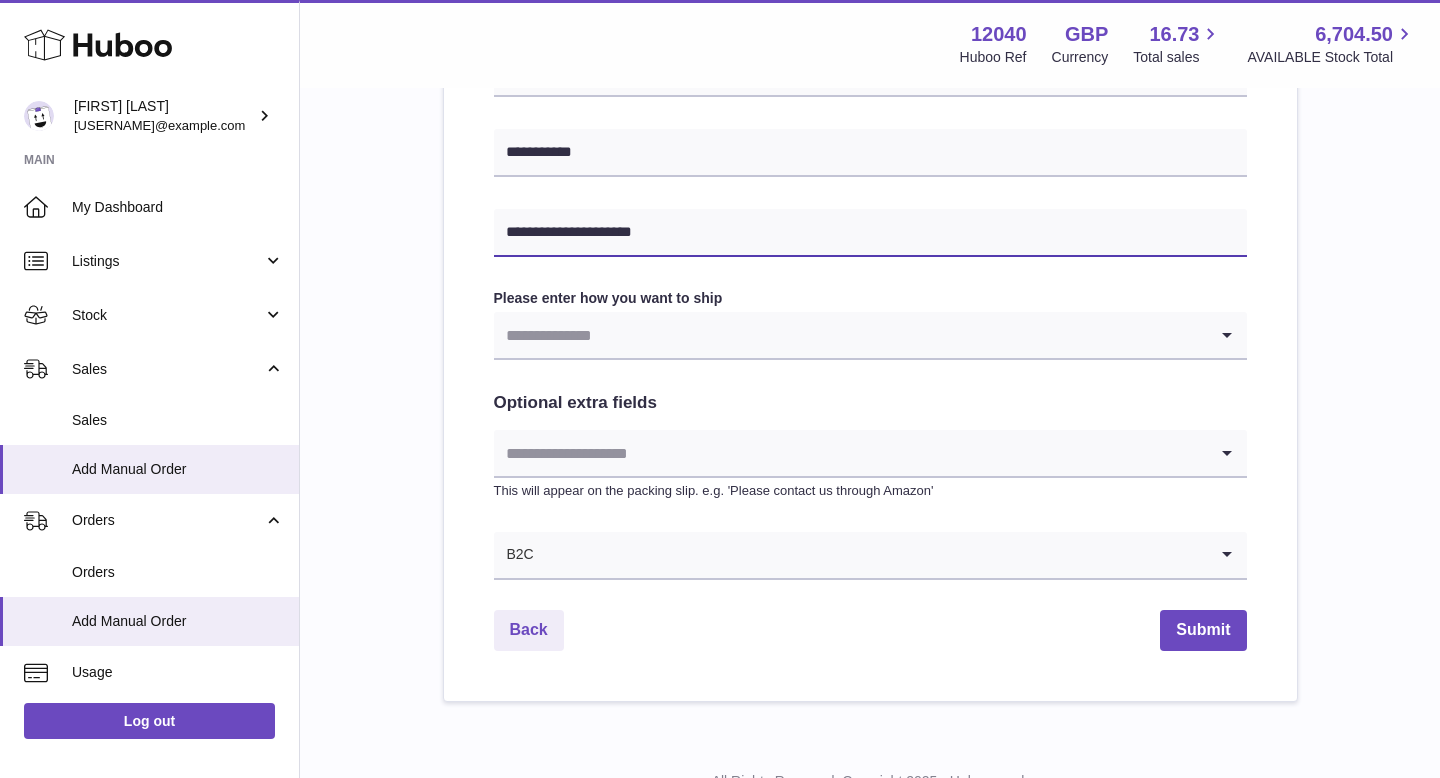 scroll, scrollTop: 899, scrollLeft: 0, axis: vertical 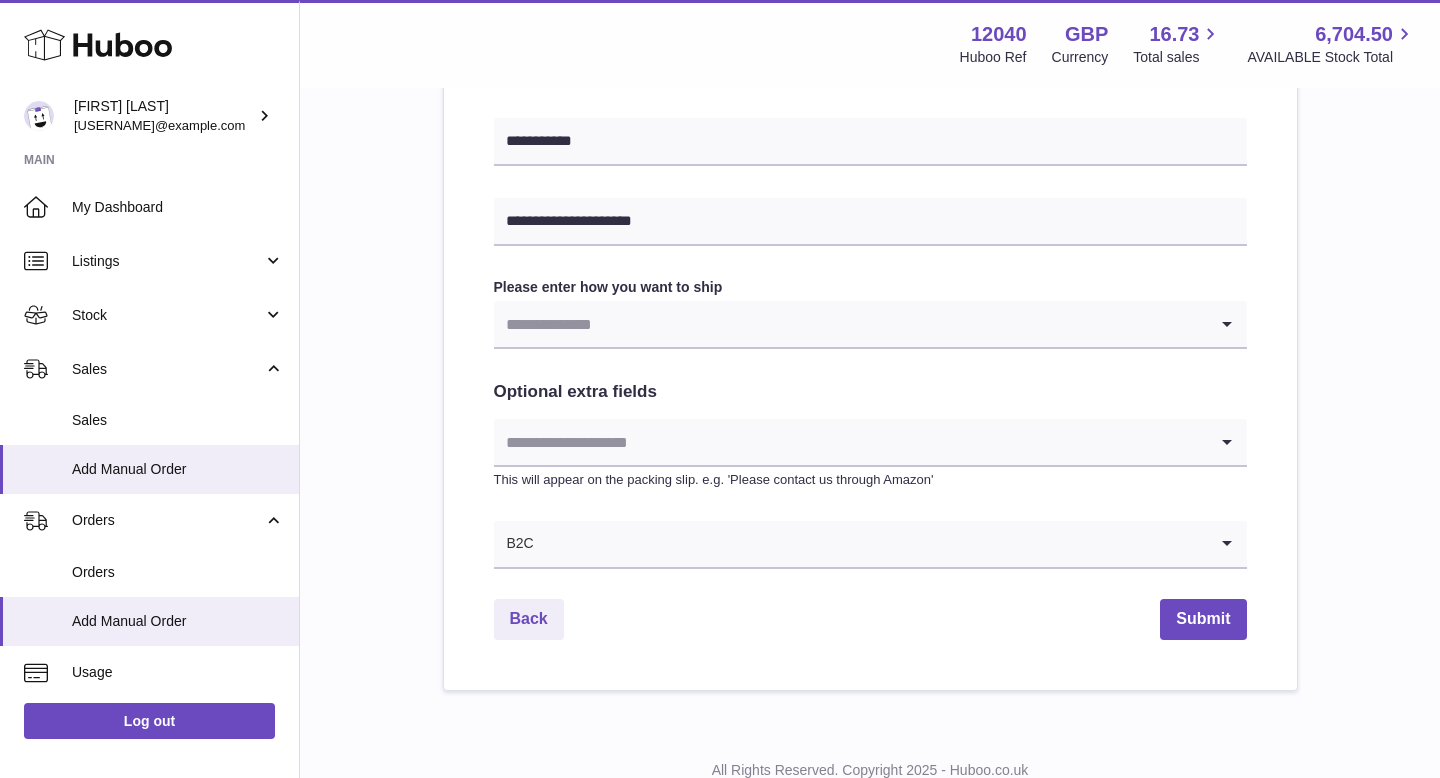 click at bounding box center [850, 324] 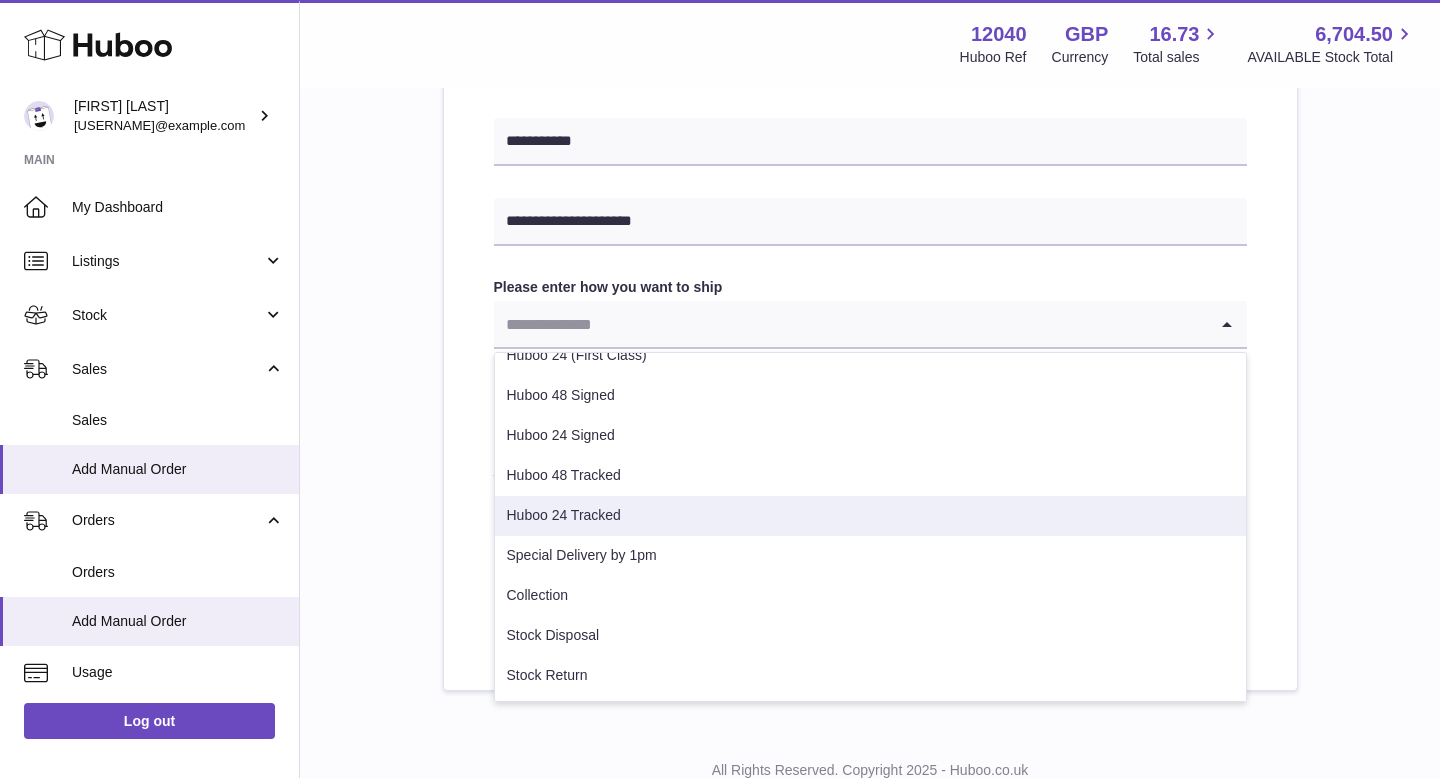 scroll, scrollTop: 102, scrollLeft: 0, axis: vertical 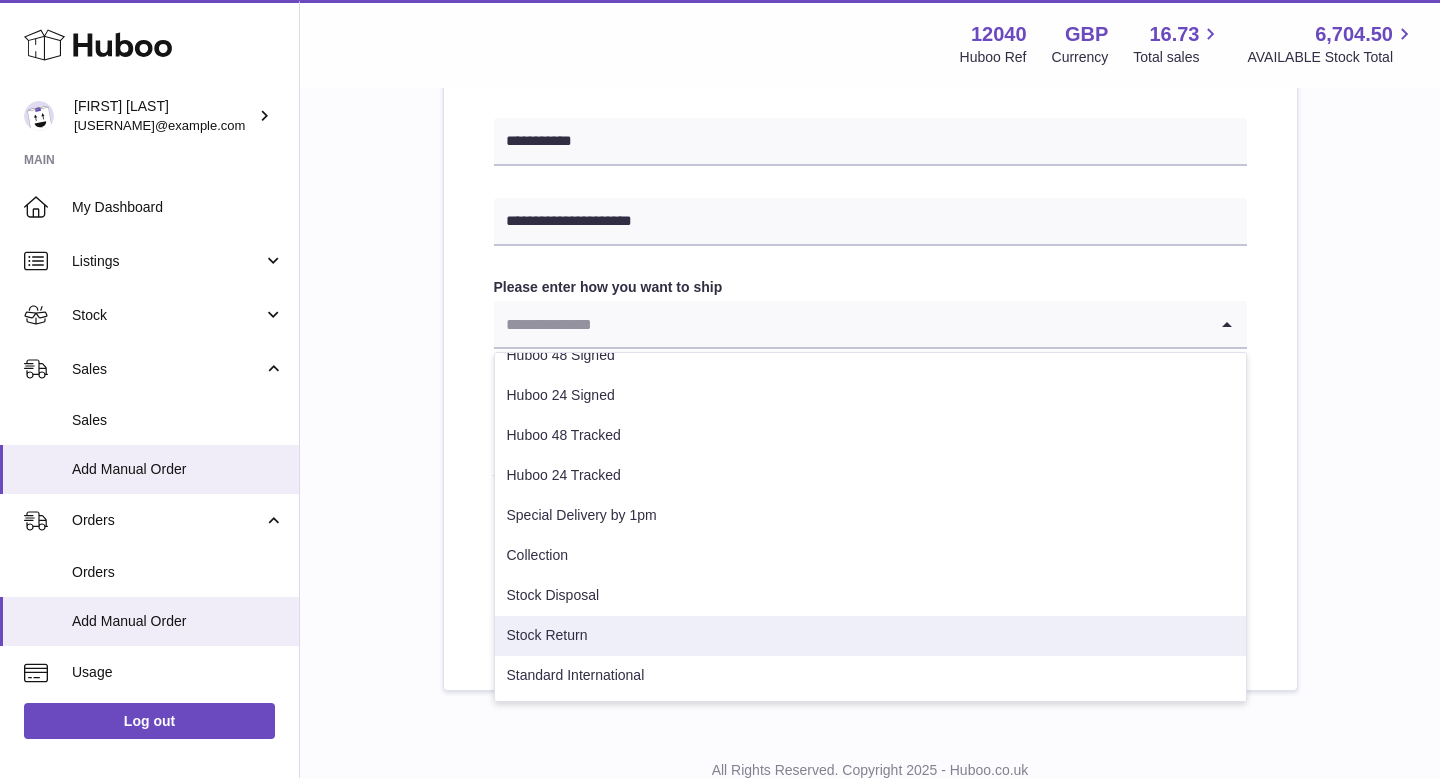 click on "Stock Return" at bounding box center (870, 636) 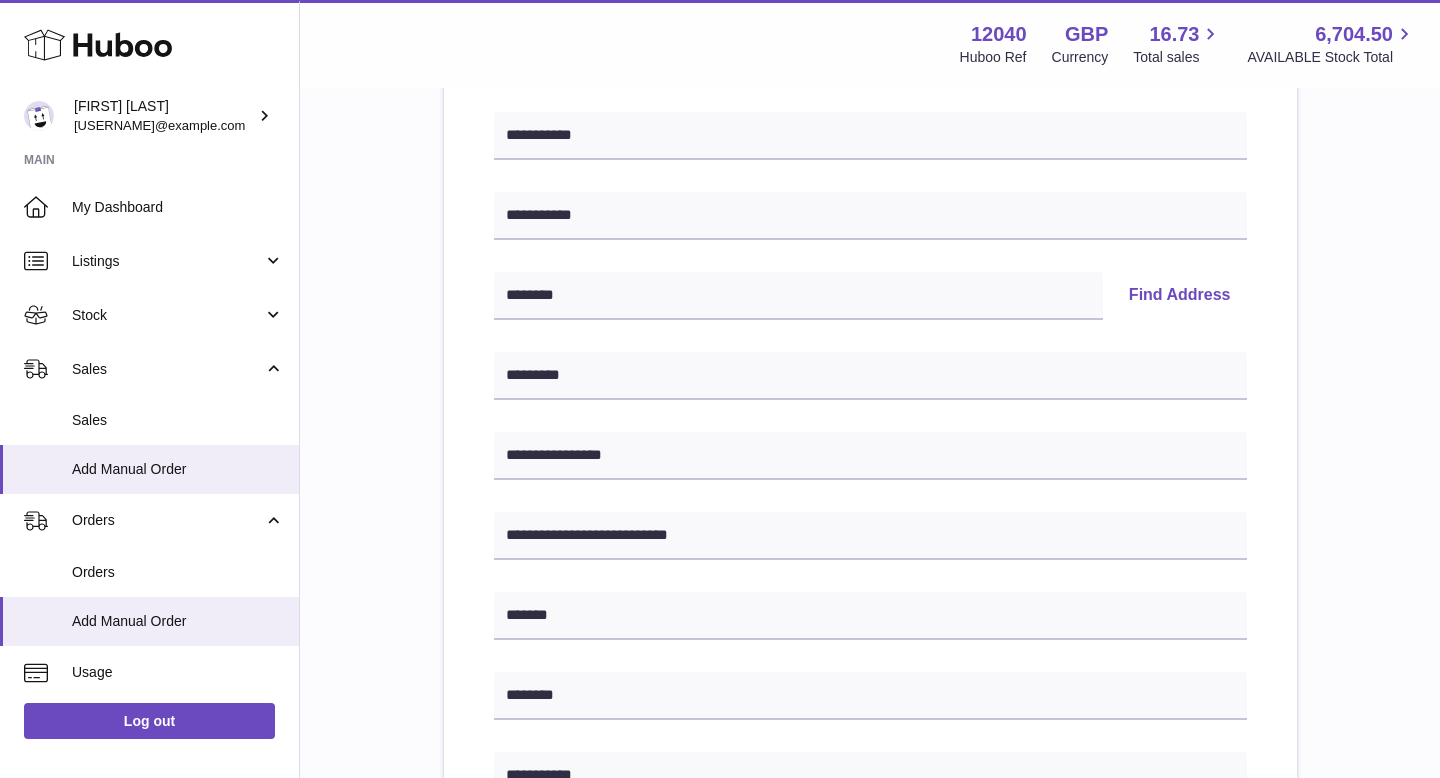 scroll, scrollTop: 861, scrollLeft: 0, axis: vertical 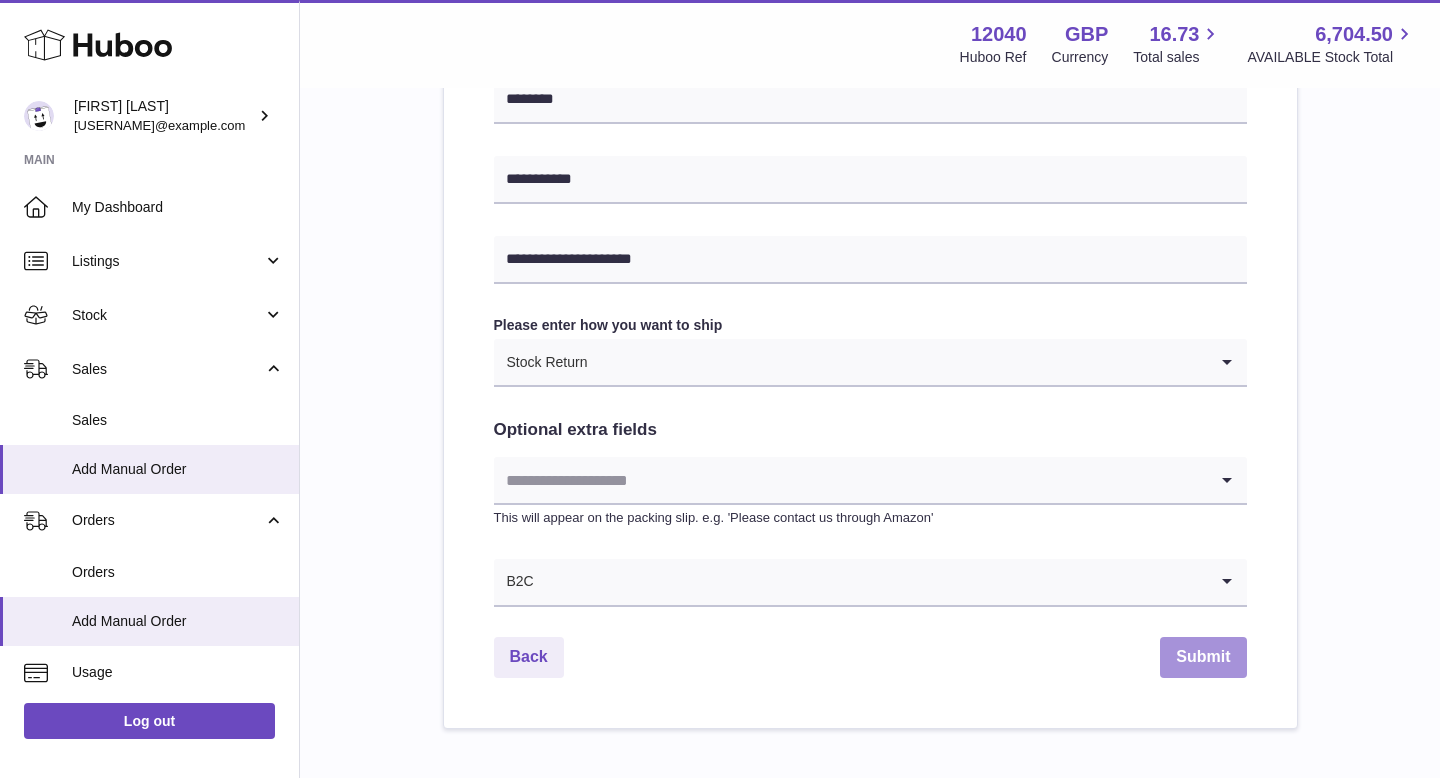 click on "Submit" at bounding box center [1203, 657] 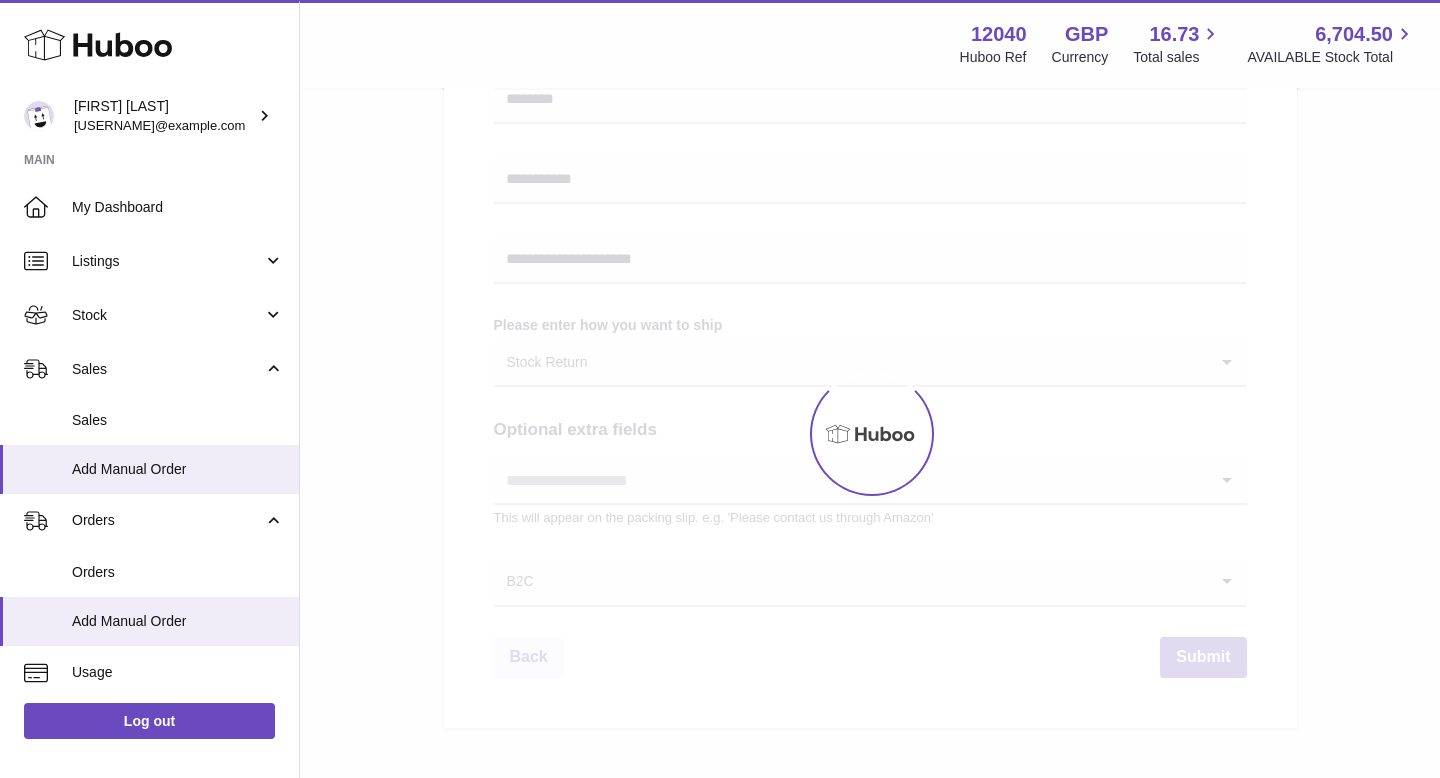 scroll, scrollTop: 0, scrollLeft: 0, axis: both 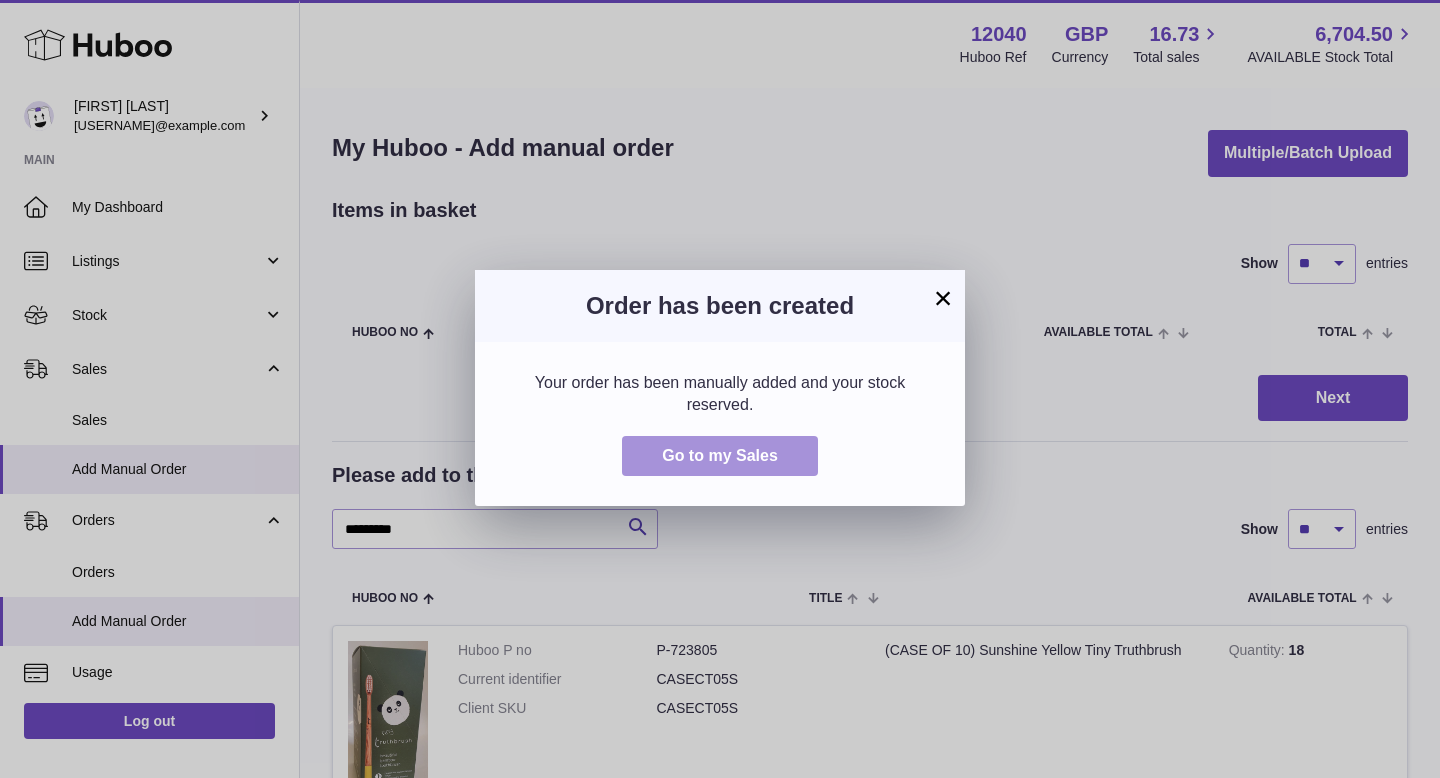 click on "Go to my Sales" at bounding box center (720, 455) 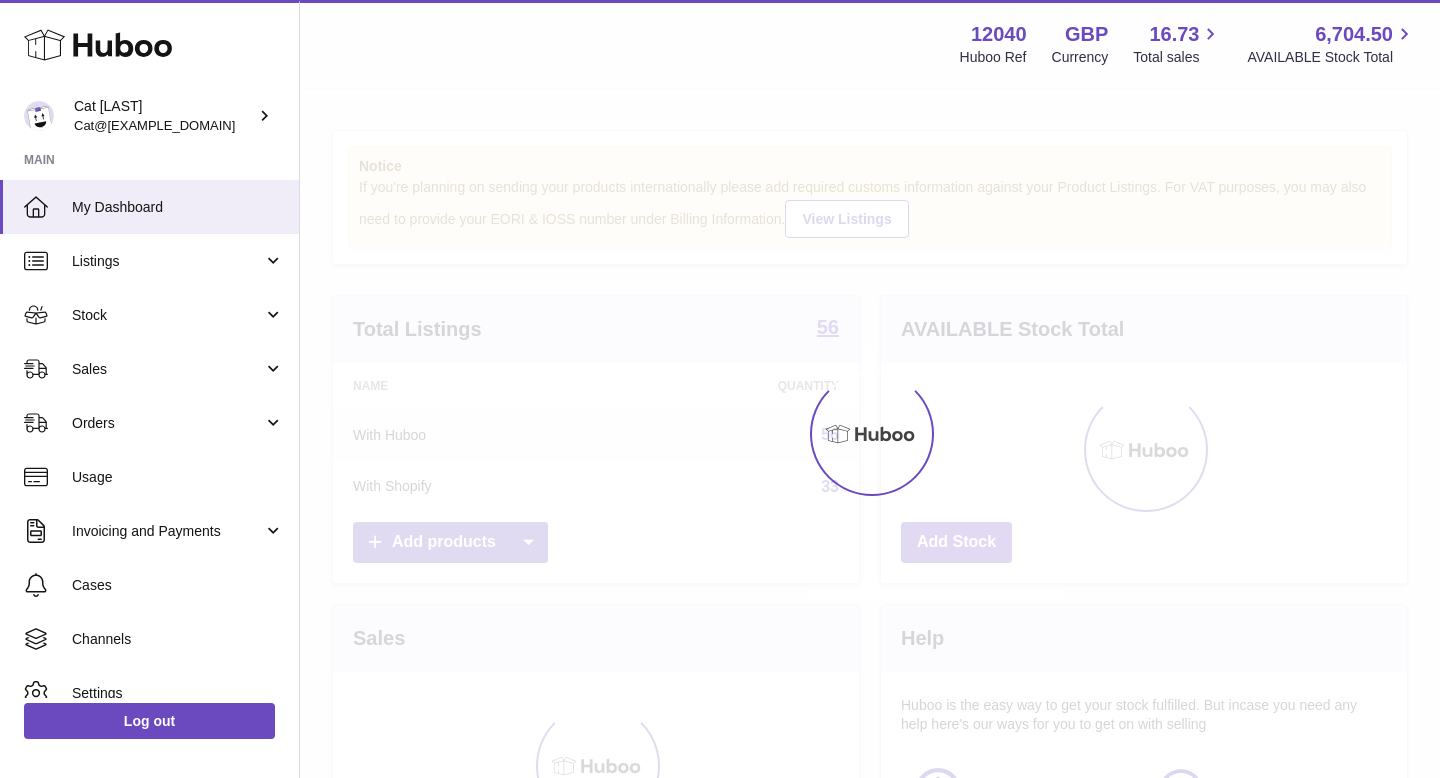 scroll, scrollTop: 0, scrollLeft: 0, axis: both 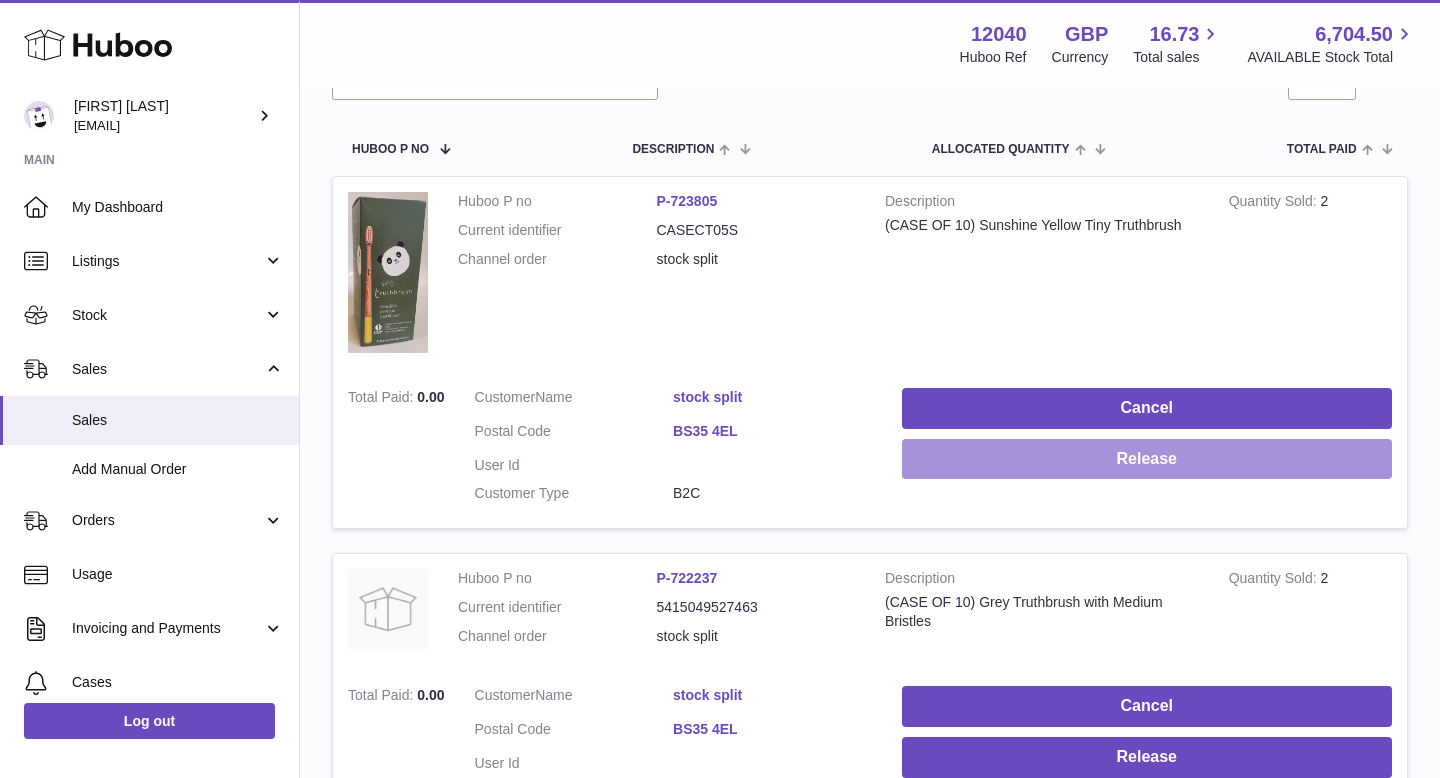 click on "Release" at bounding box center [1147, 459] 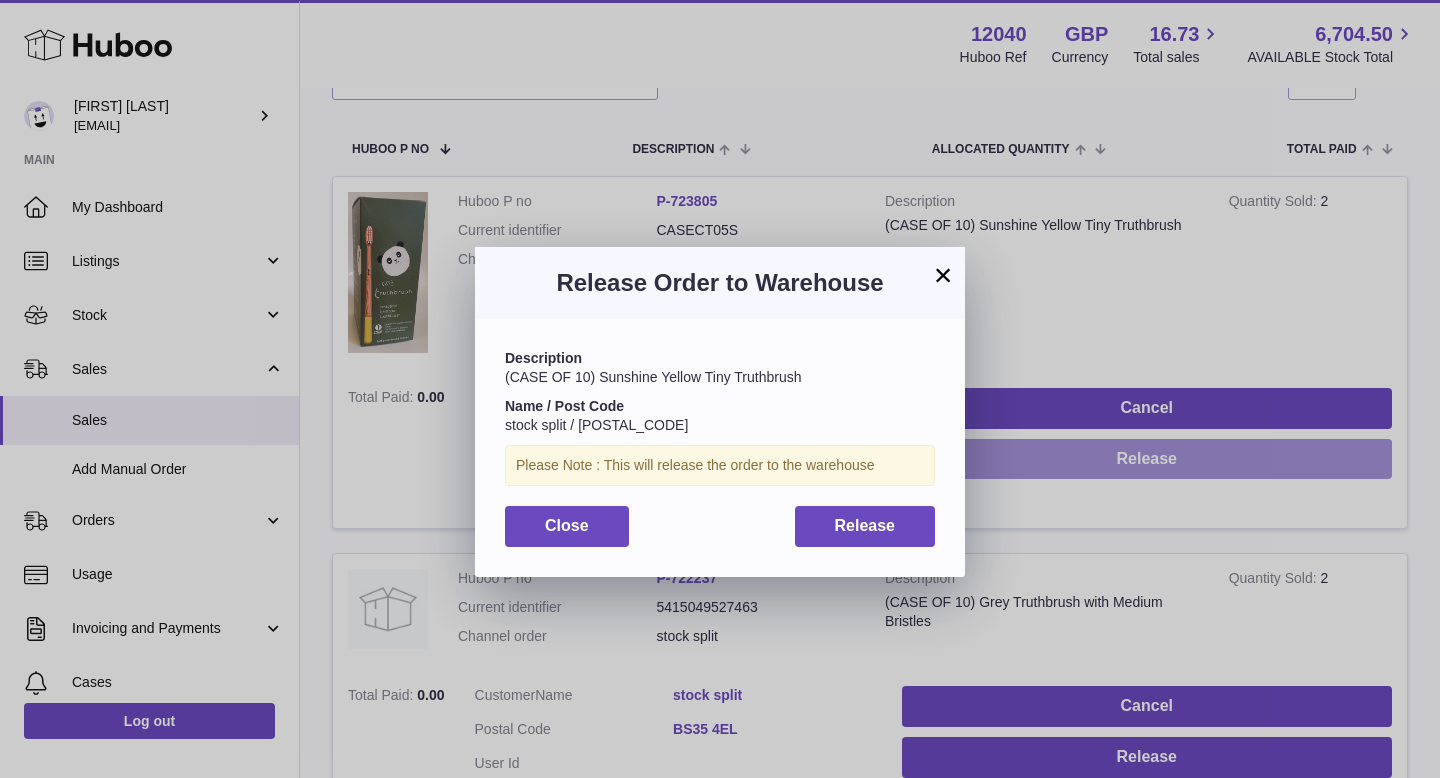 scroll, scrollTop: 30, scrollLeft: 0, axis: vertical 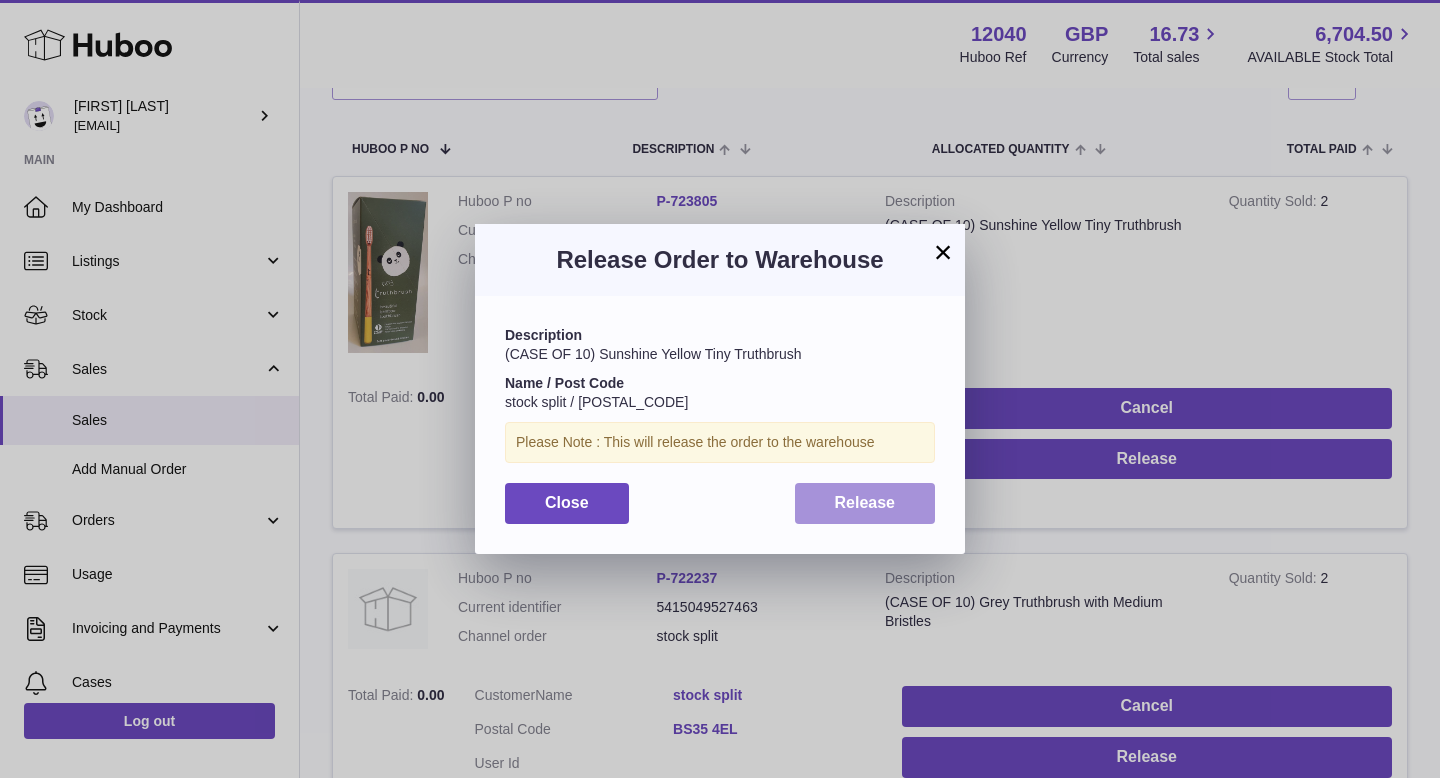 click on "Release" at bounding box center (865, 503) 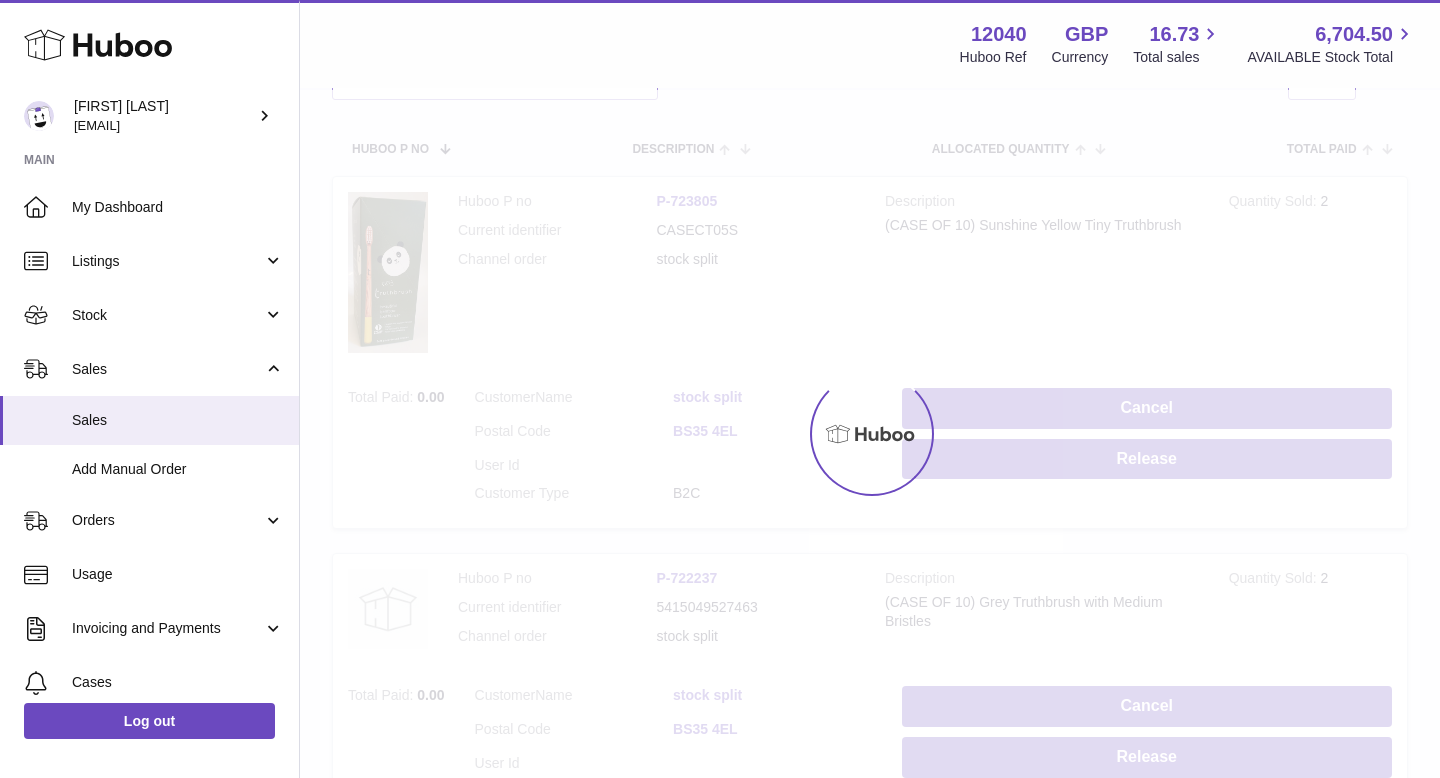 scroll, scrollTop: 286, scrollLeft: 0, axis: vertical 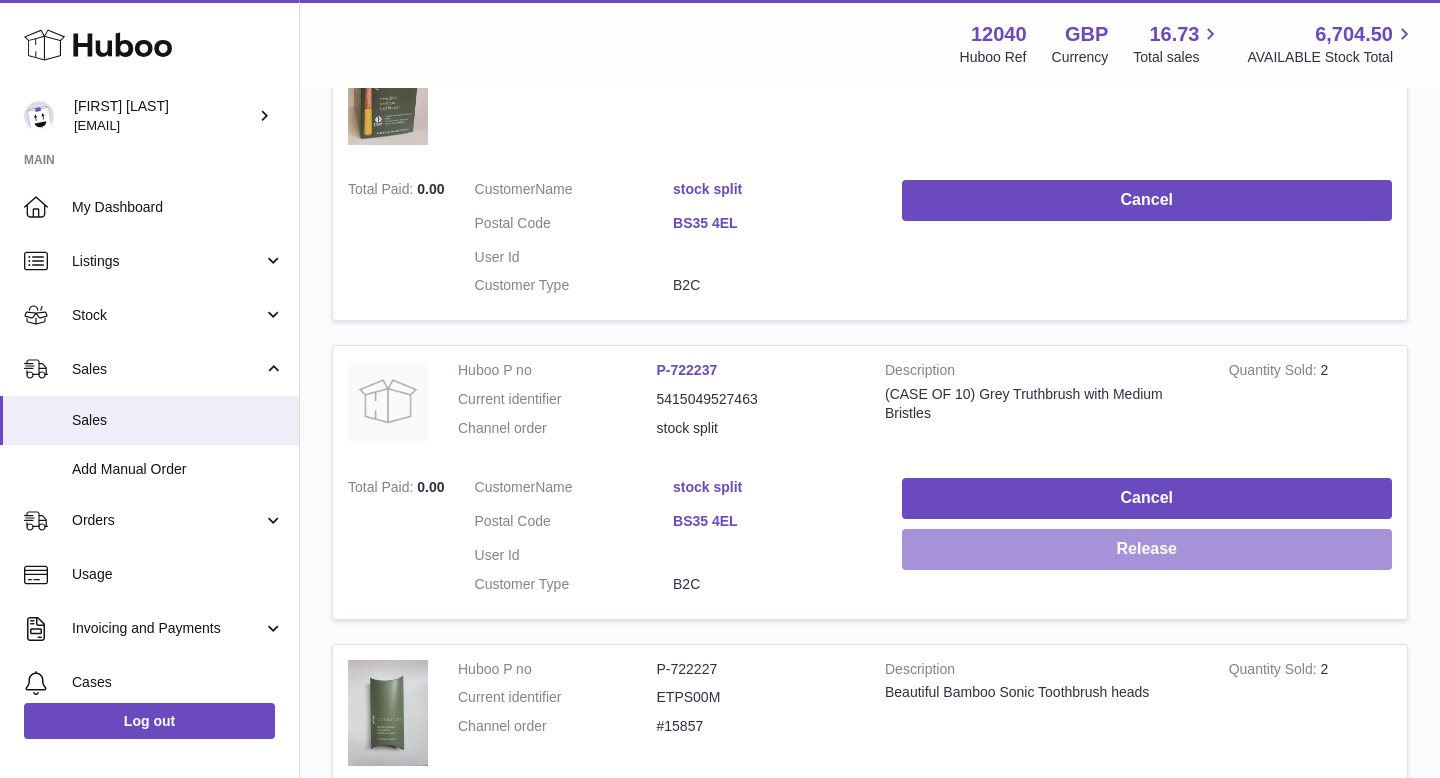 click on "Release" at bounding box center (1147, 549) 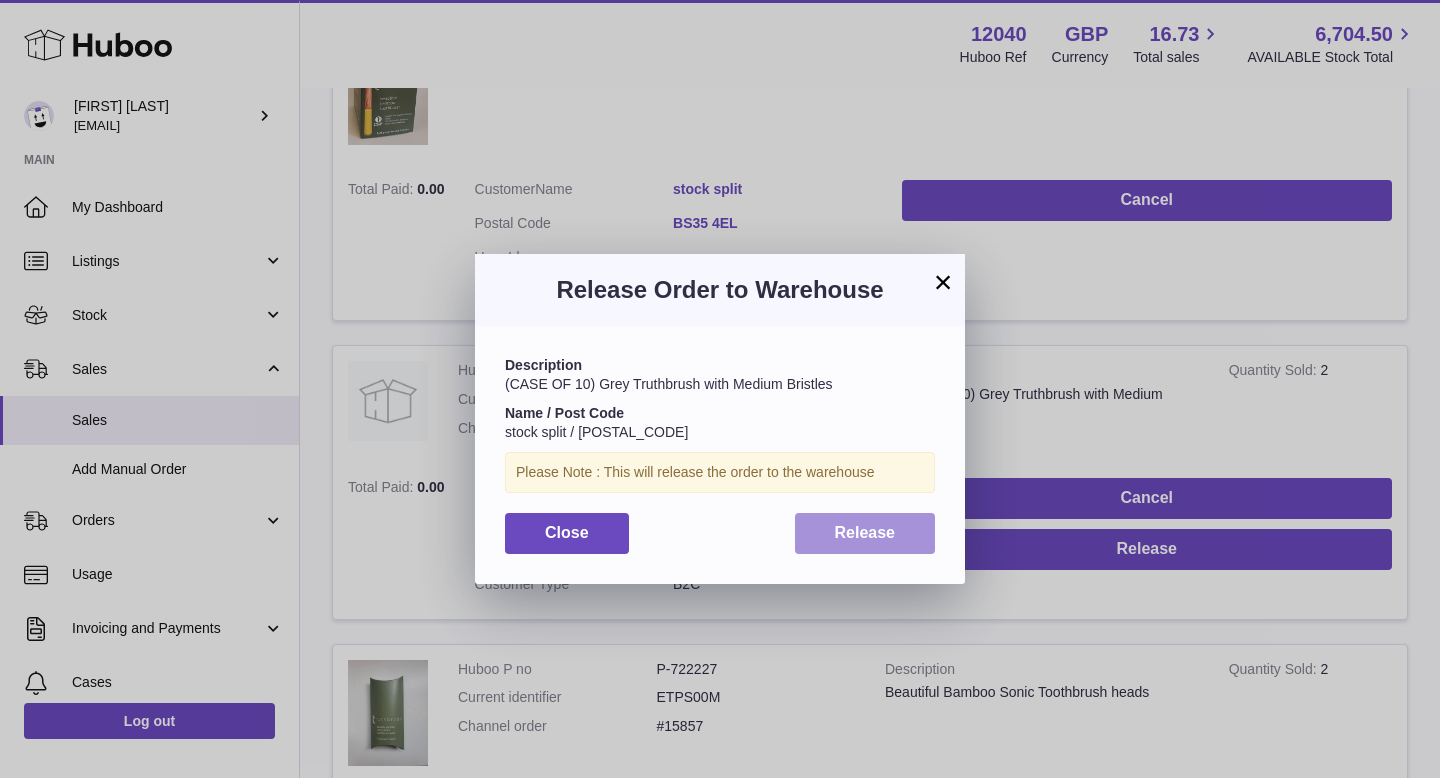 click on "Release" at bounding box center (865, 532) 